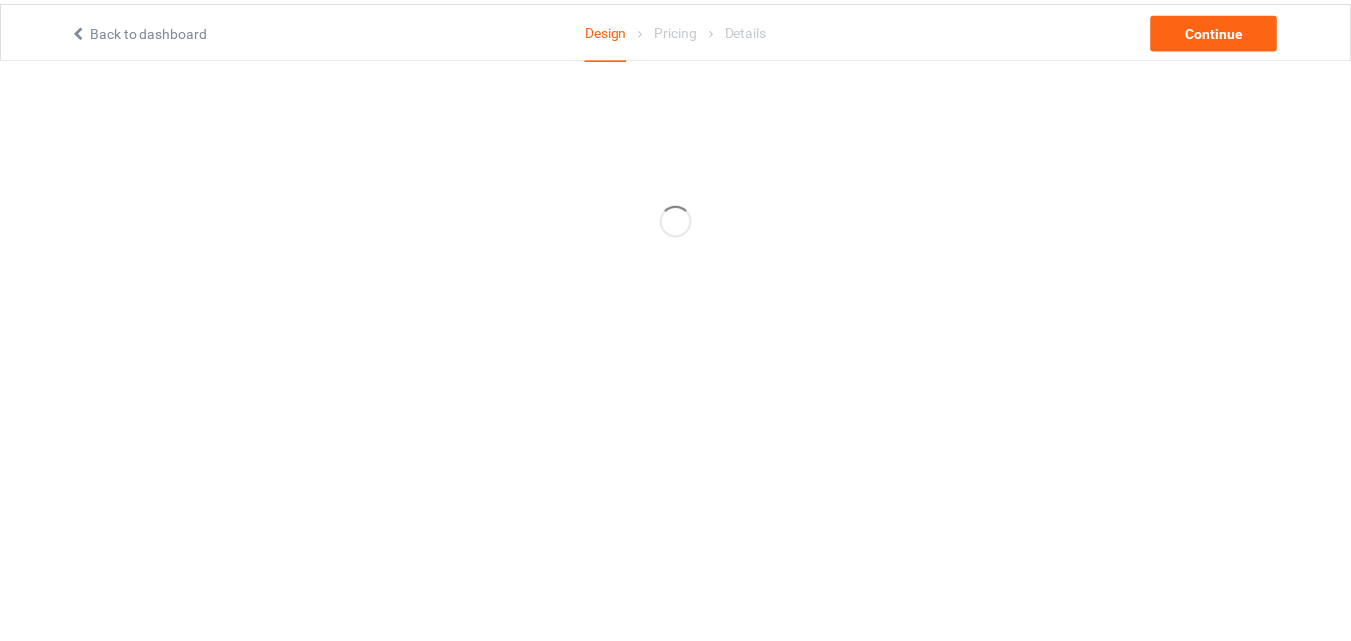 scroll, scrollTop: 0, scrollLeft: 0, axis: both 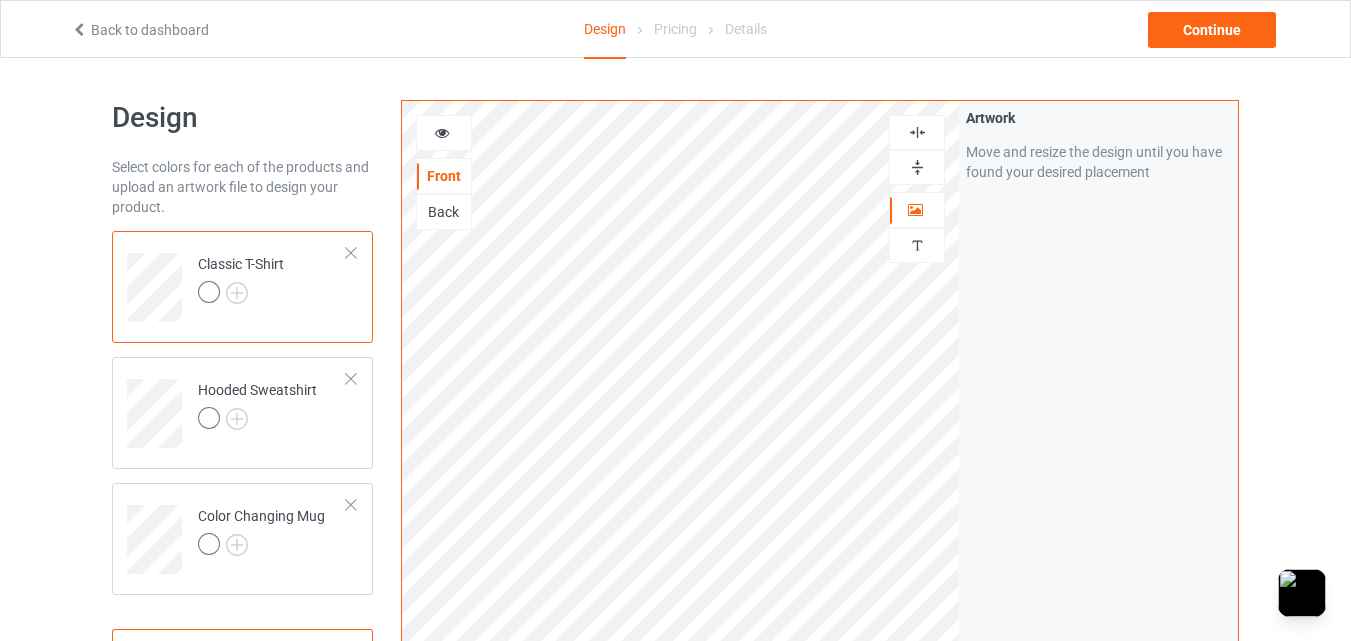 click at bounding box center [442, 130] 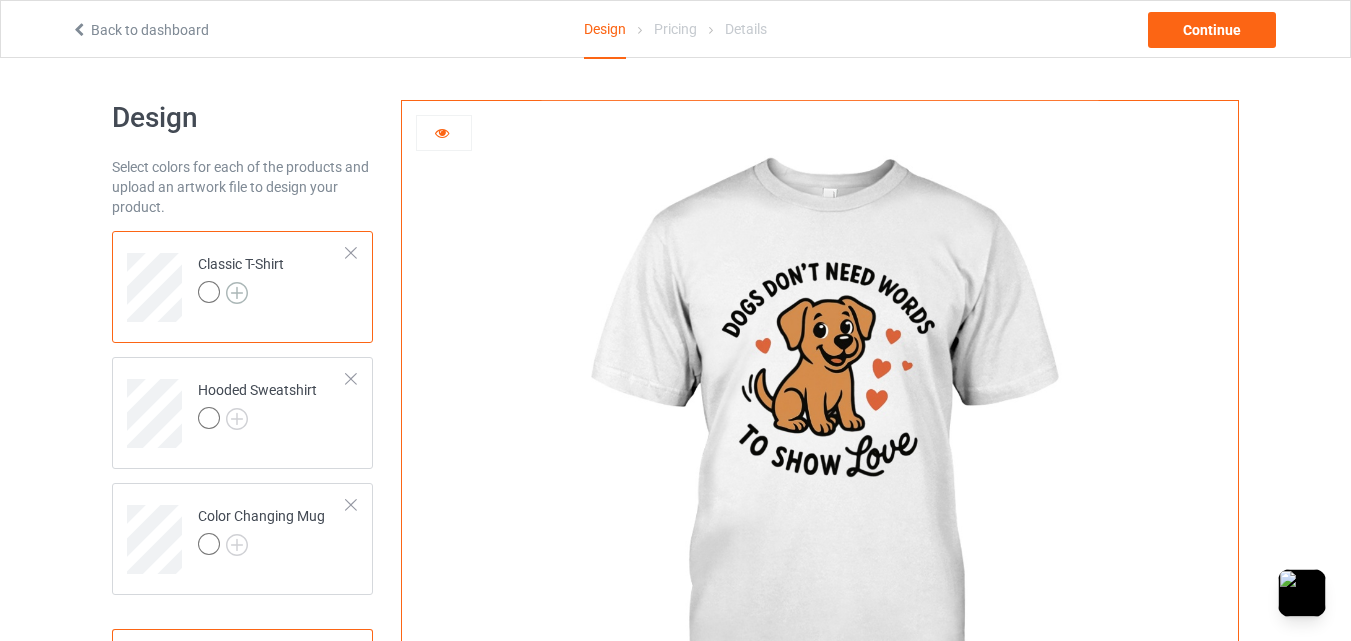 click at bounding box center (237, 293) 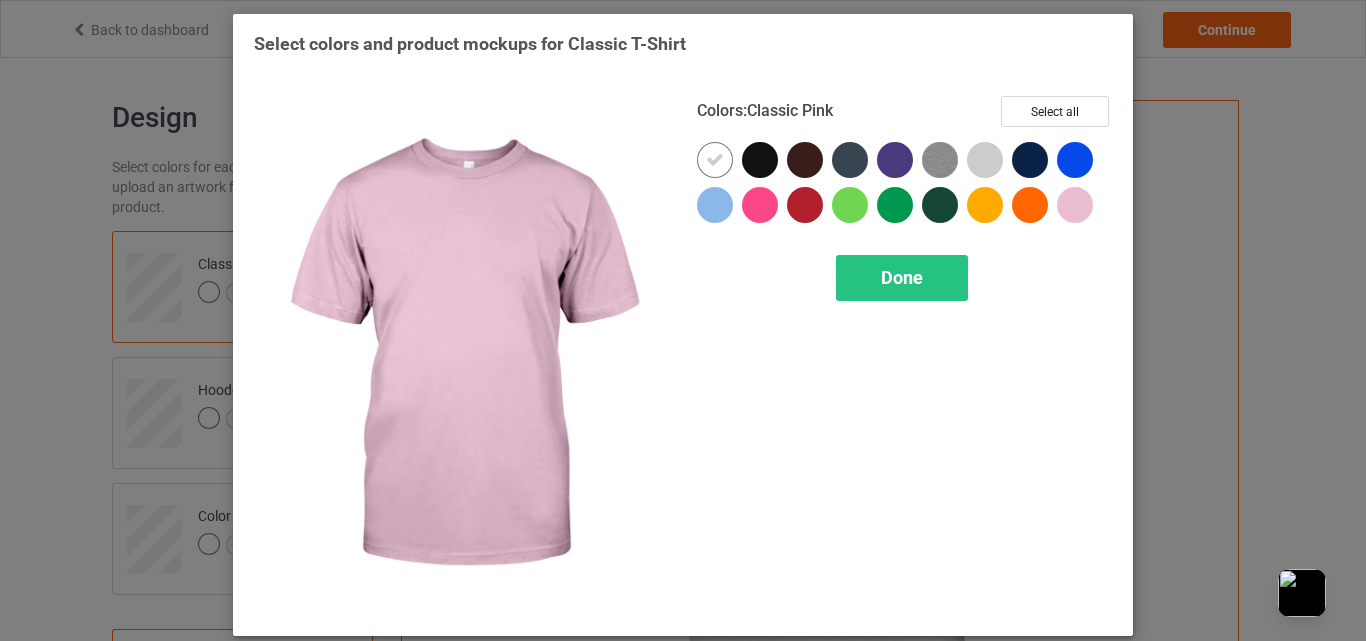 click at bounding box center [1075, 205] 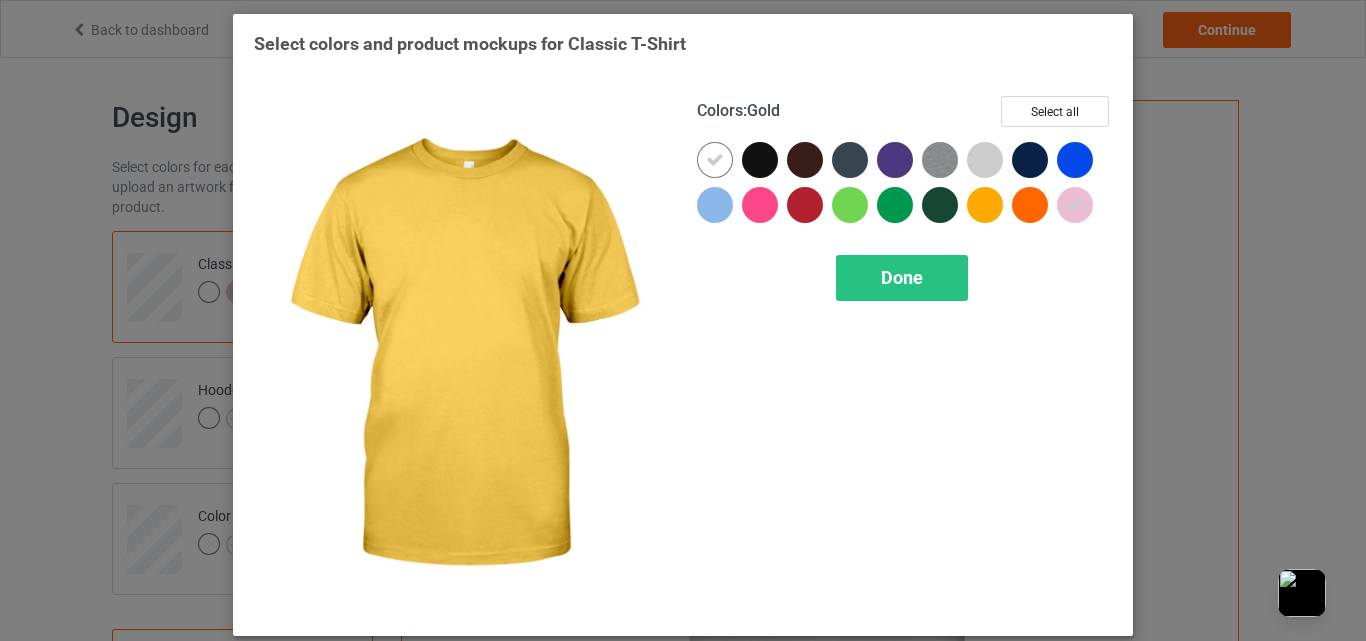 click at bounding box center (985, 205) 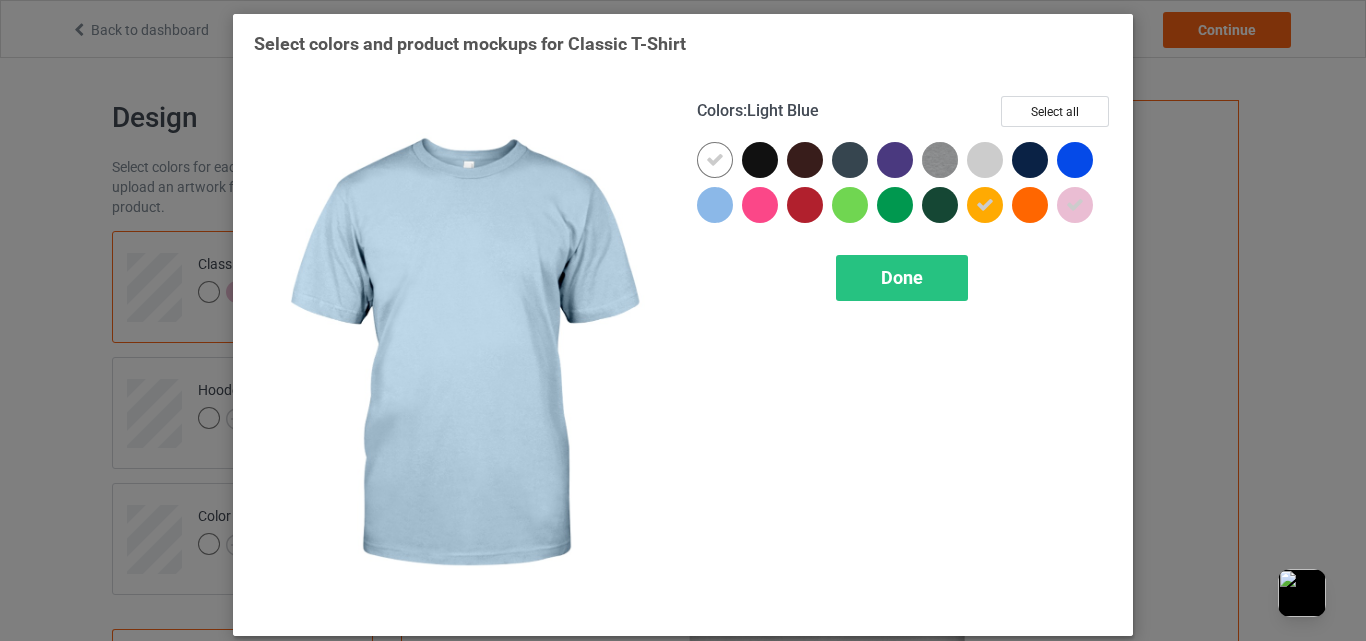 click at bounding box center (715, 205) 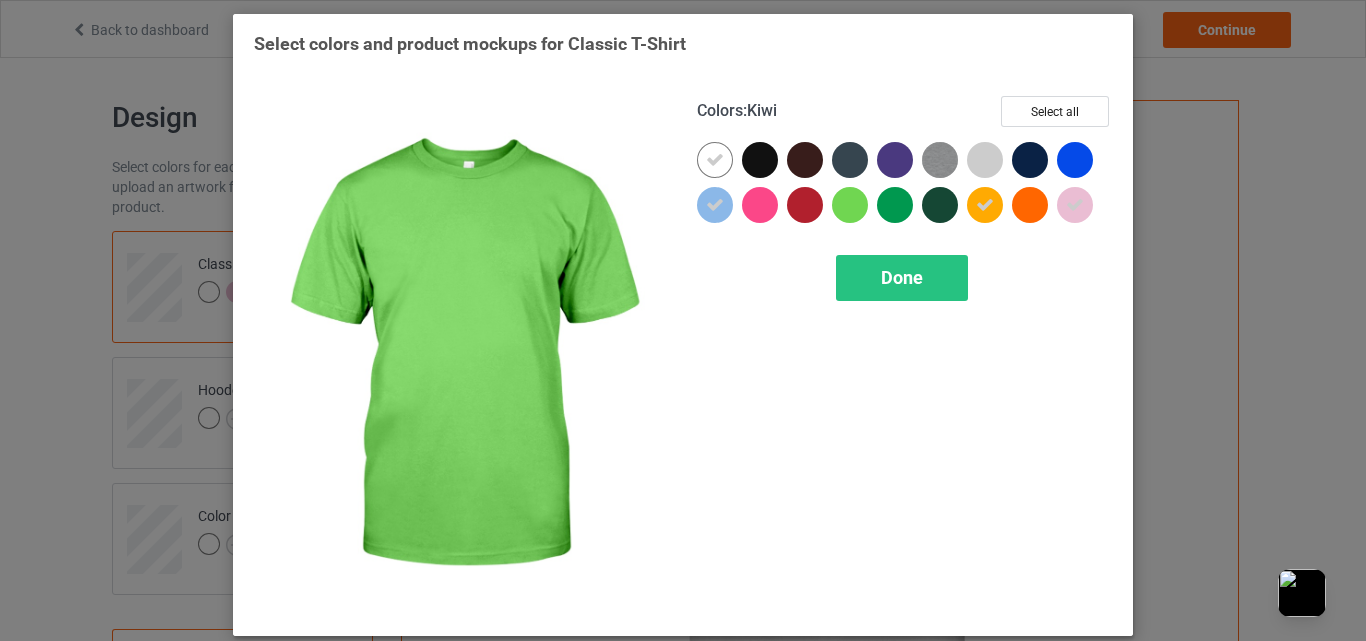 click at bounding box center (850, 205) 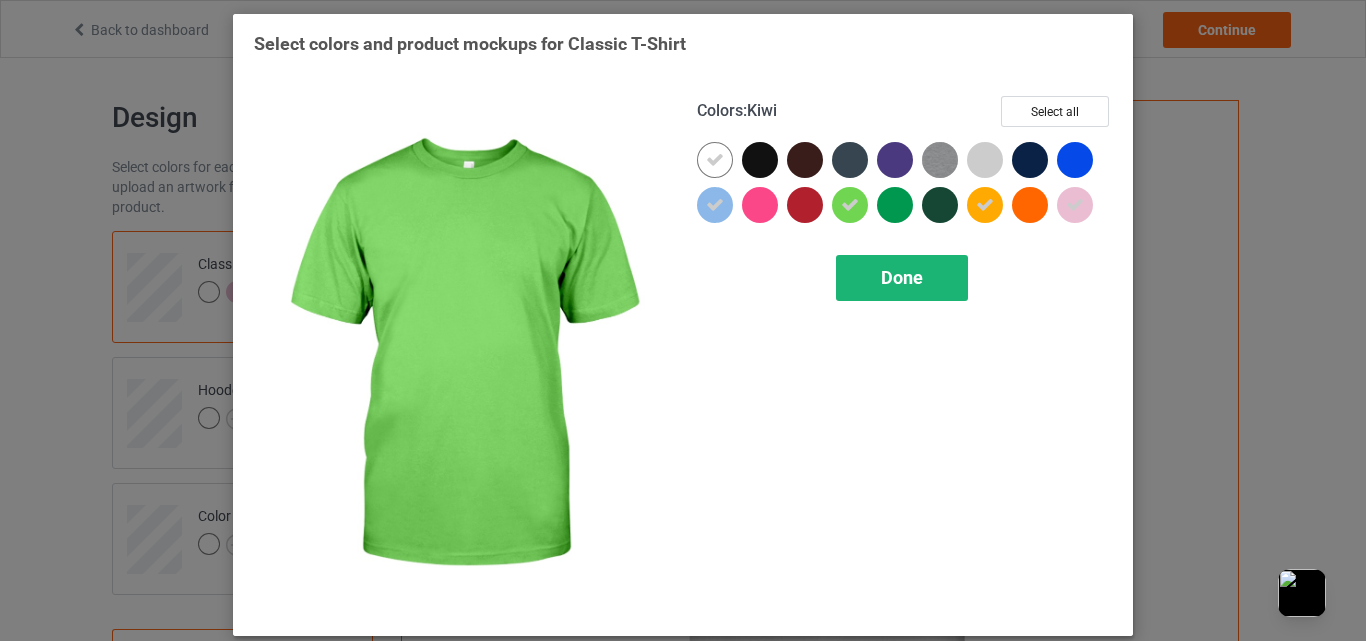 click on "Done" at bounding box center (902, 277) 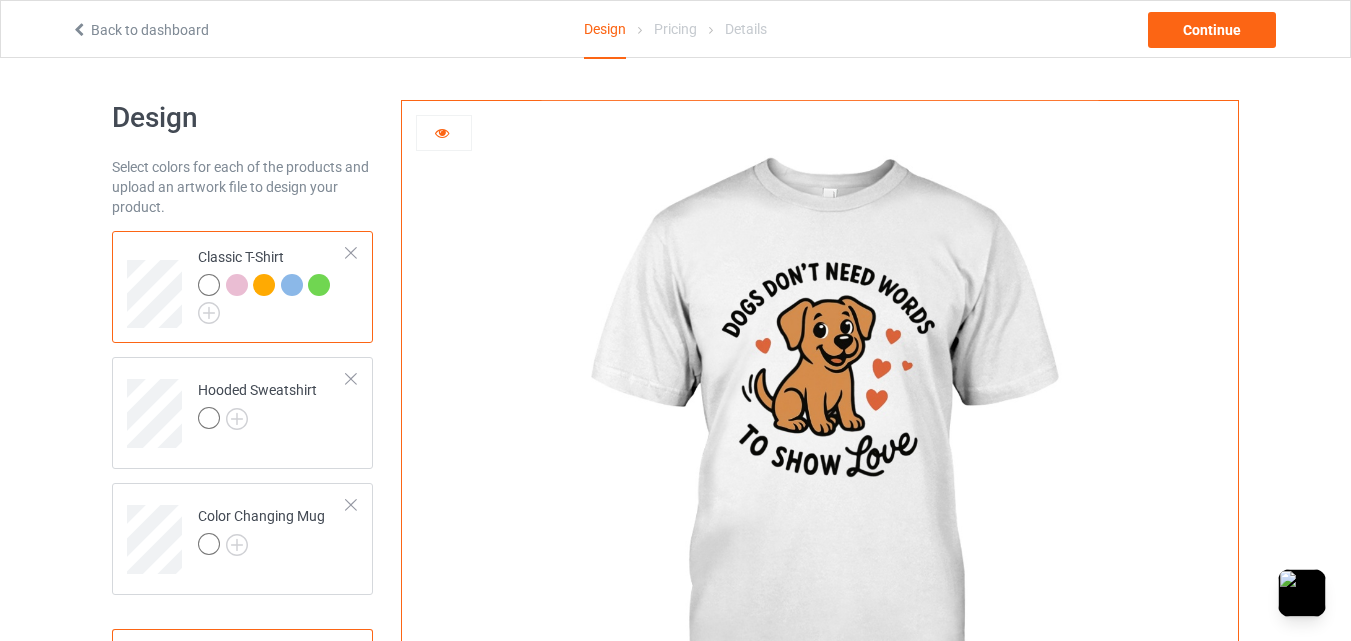 click at bounding box center (237, 285) 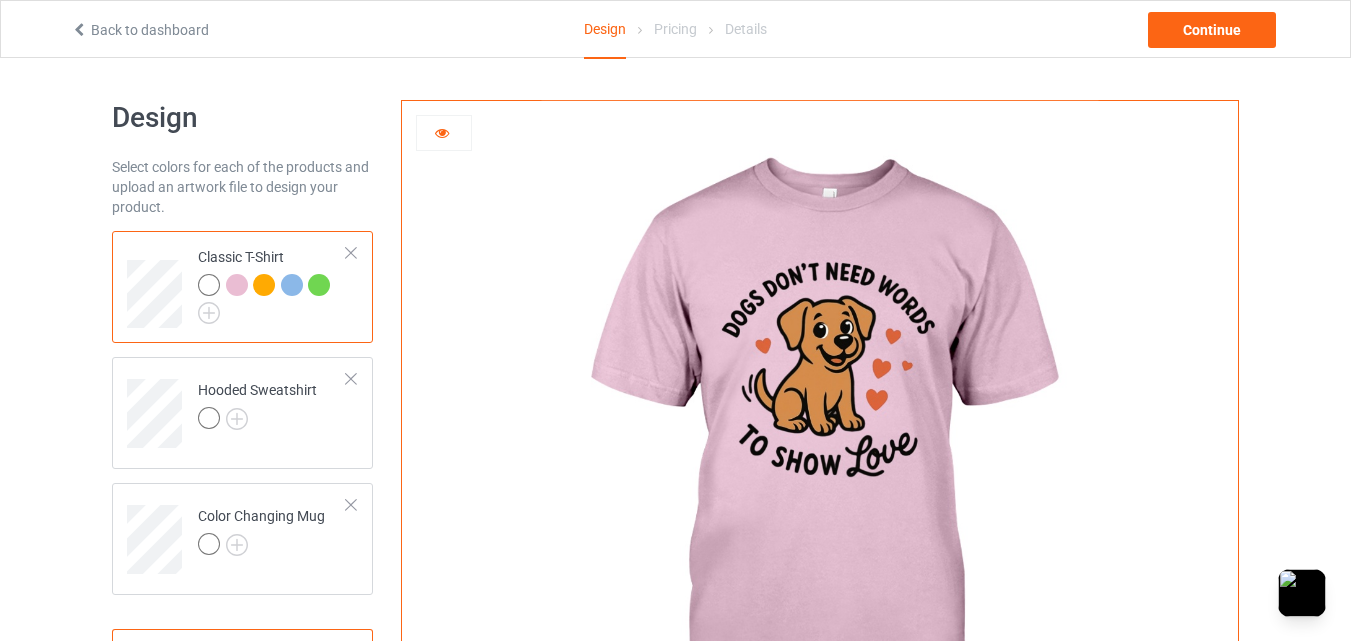 click at bounding box center (264, 285) 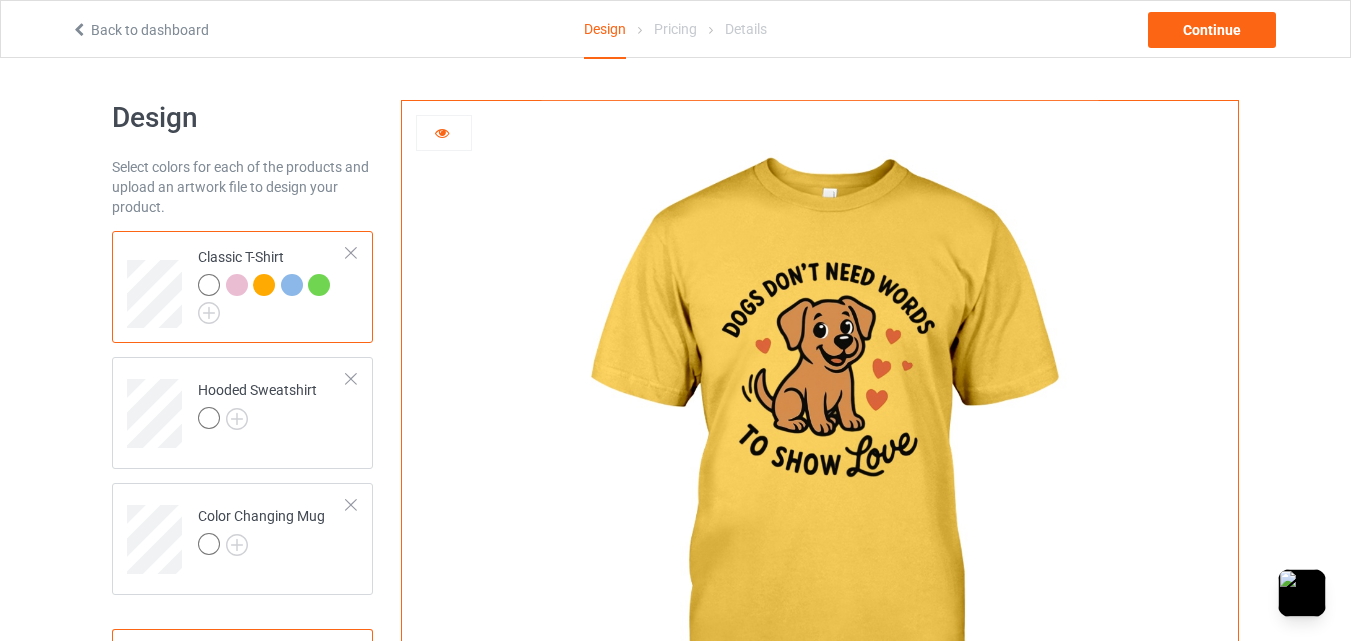 click at bounding box center (292, 285) 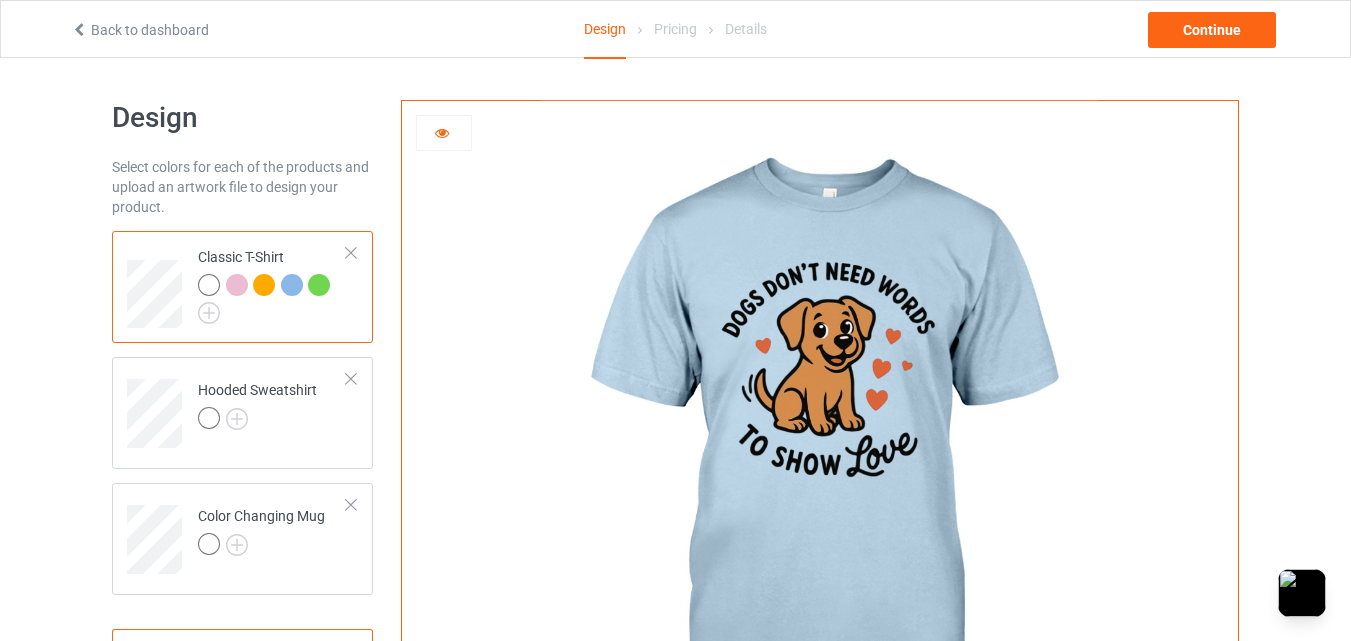 click at bounding box center [319, 285] 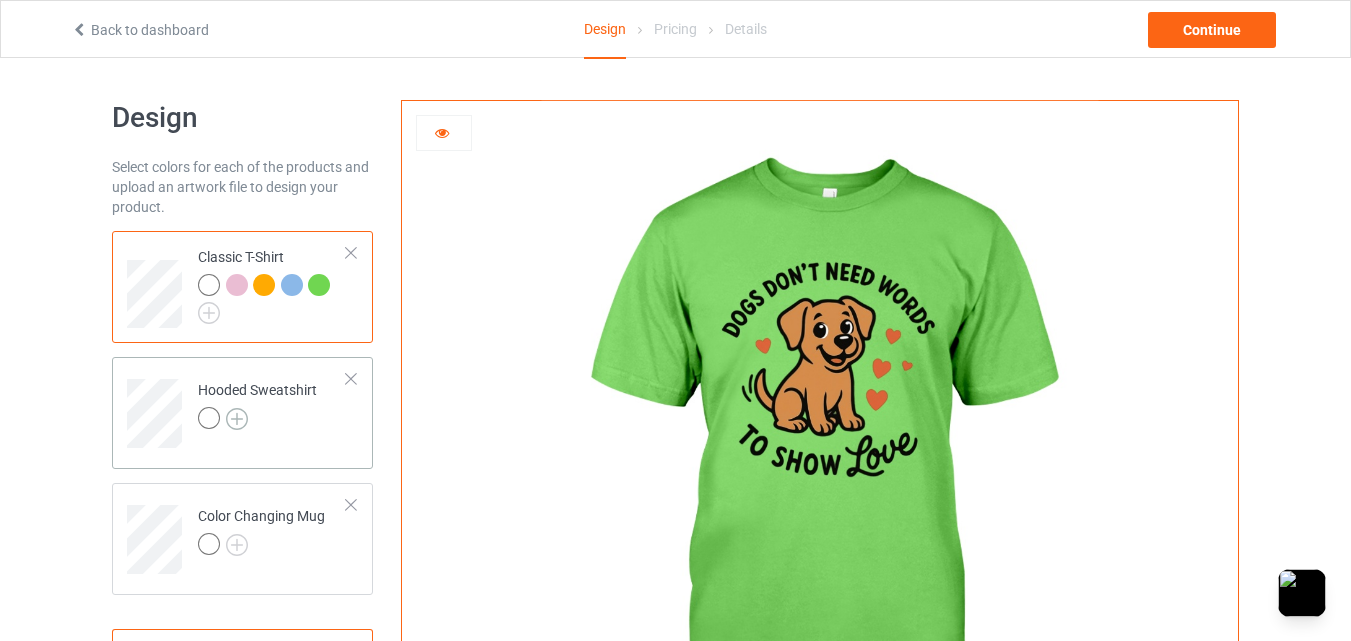 click at bounding box center (237, 419) 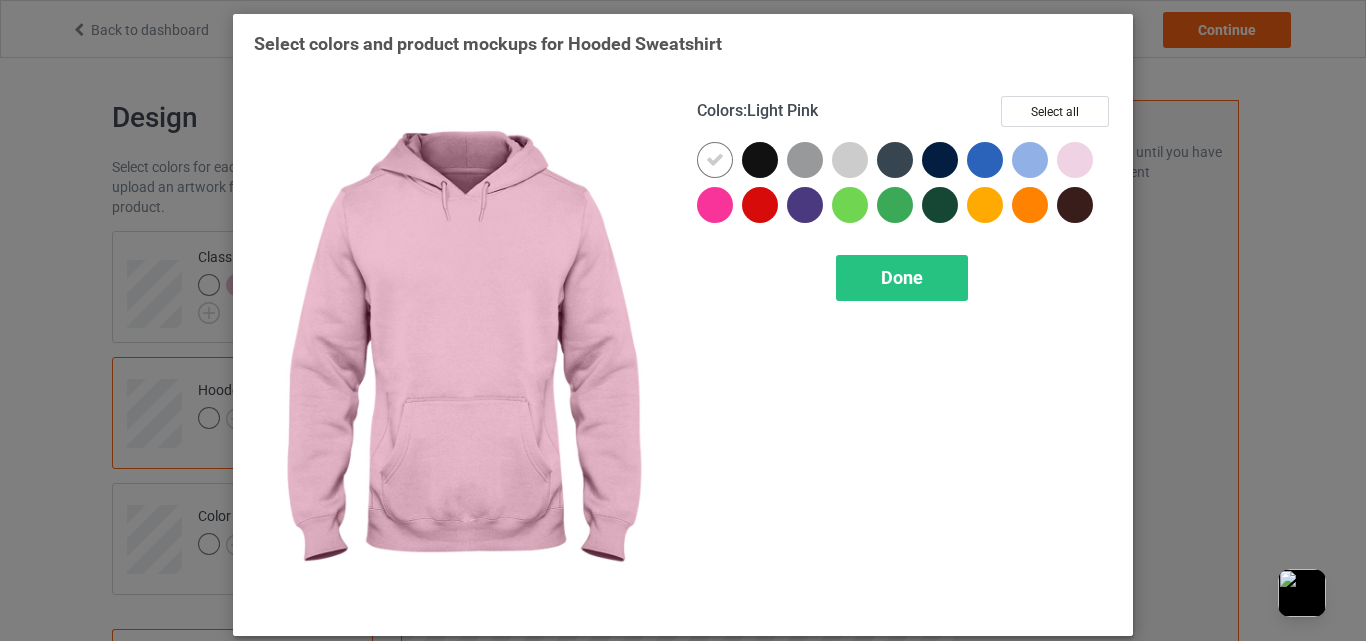 click at bounding box center (1075, 160) 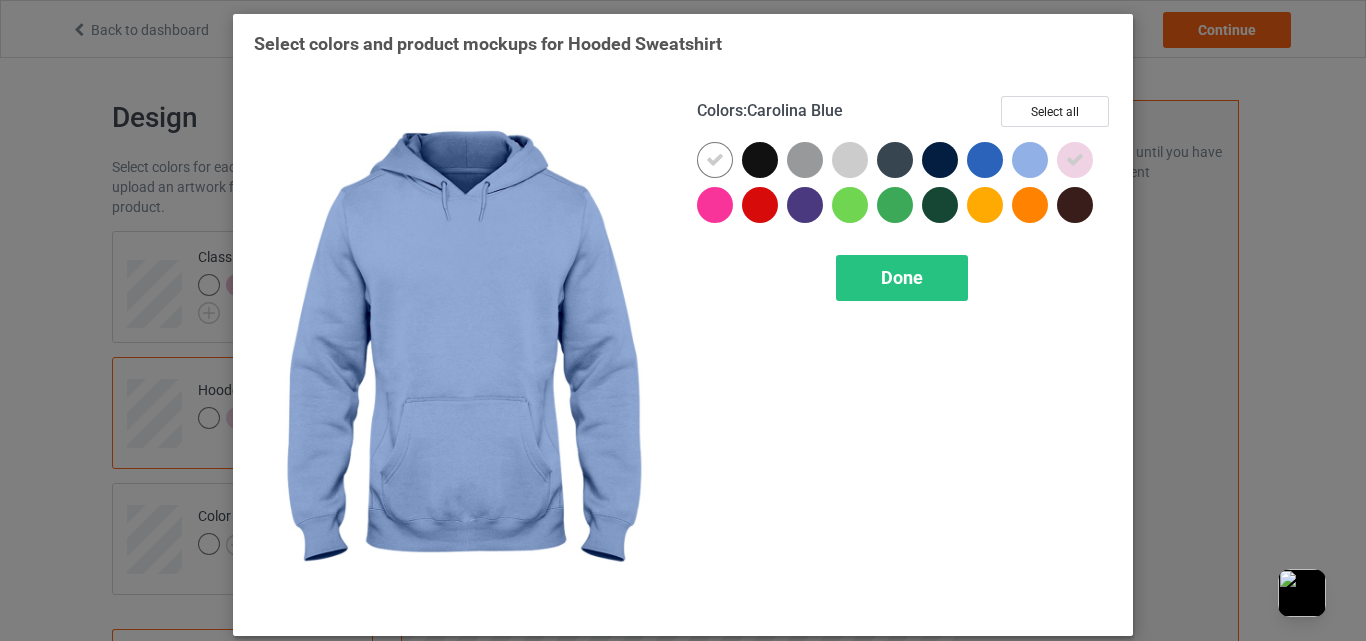 click at bounding box center (1030, 160) 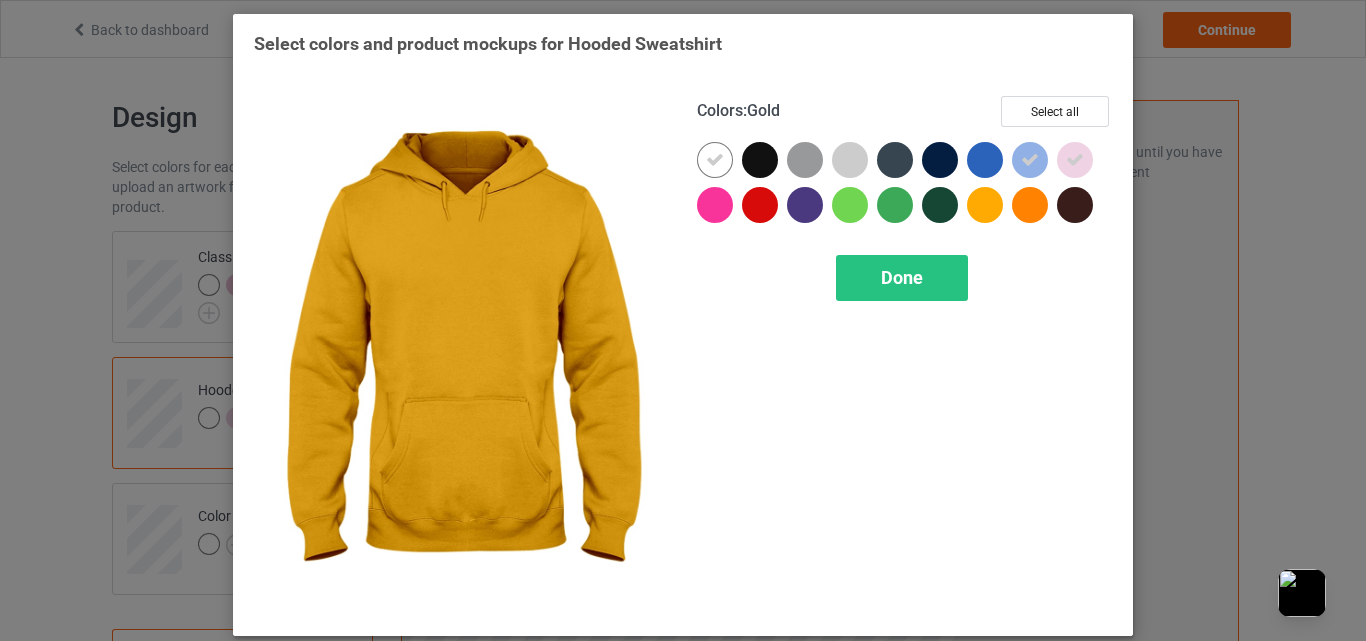 click at bounding box center [985, 205] 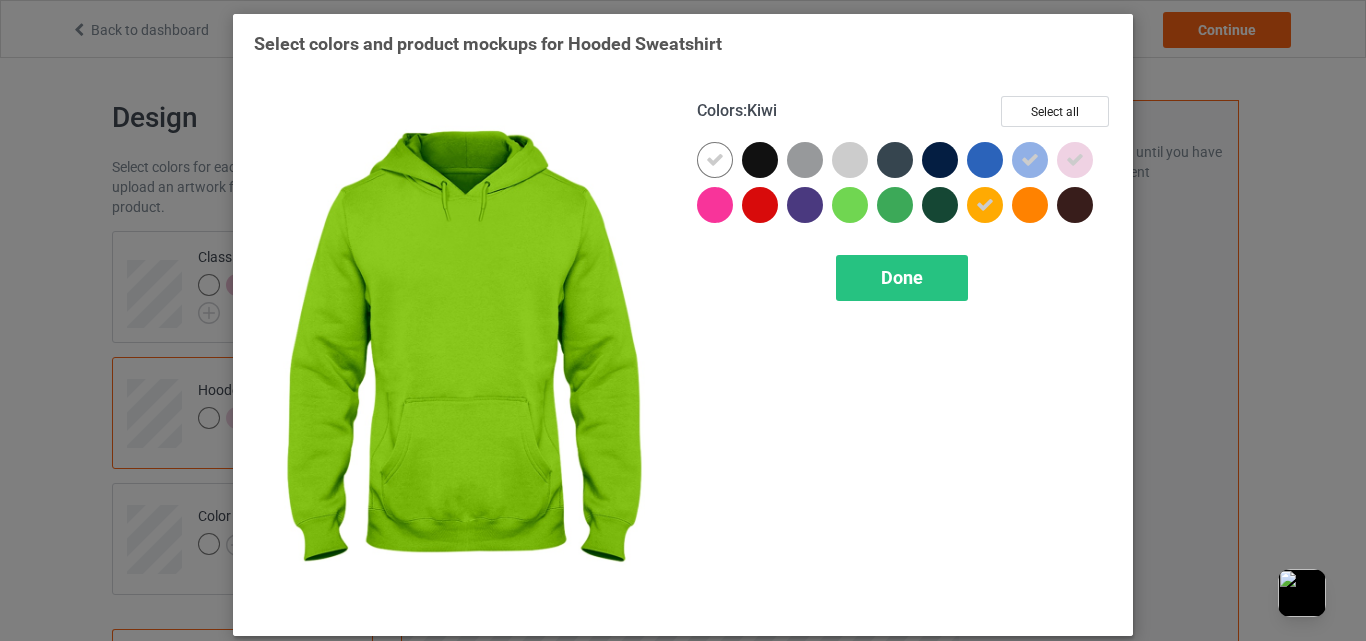 click at bounding box center (850, 205) 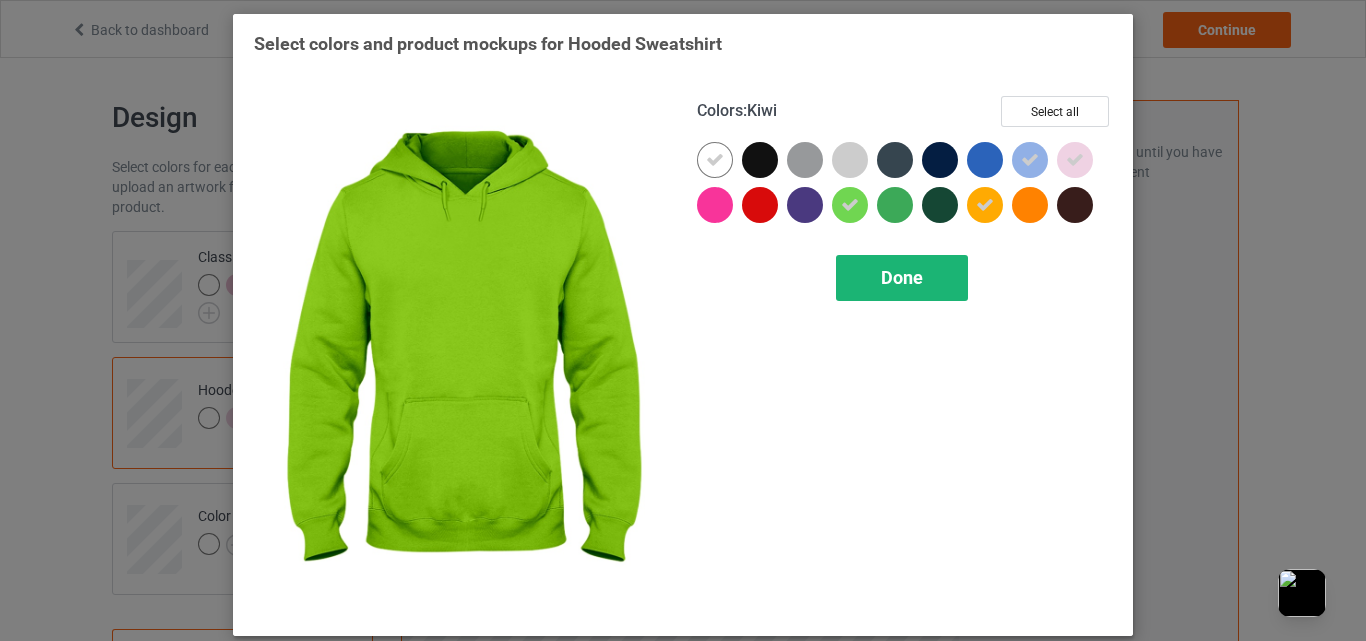 click on "Done" at bounding box center (902, 277) 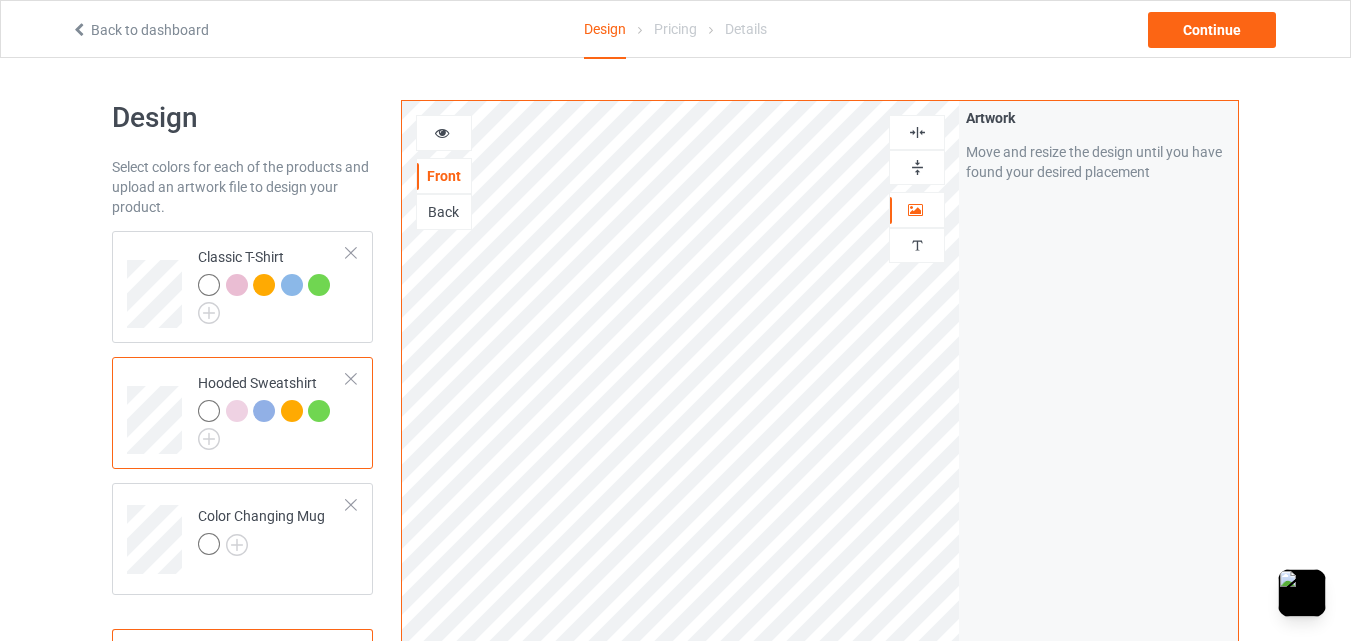 click at bounding box center [444, 133] 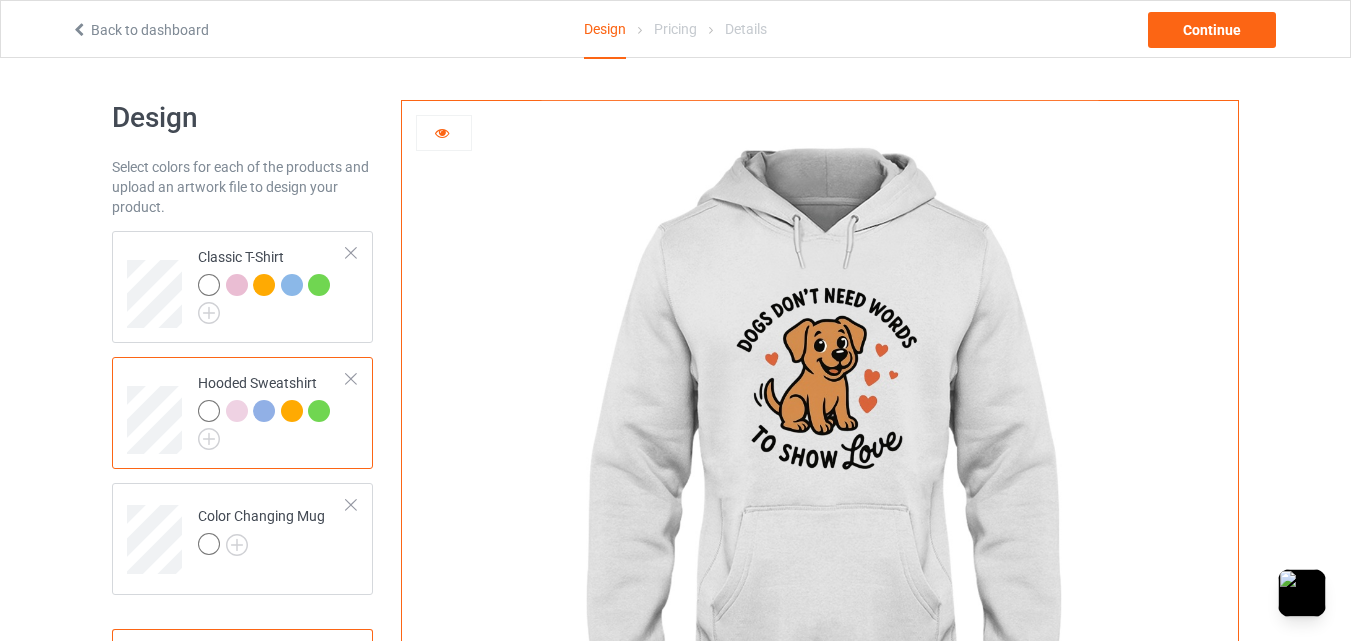 click at bounding box center (237, 411) 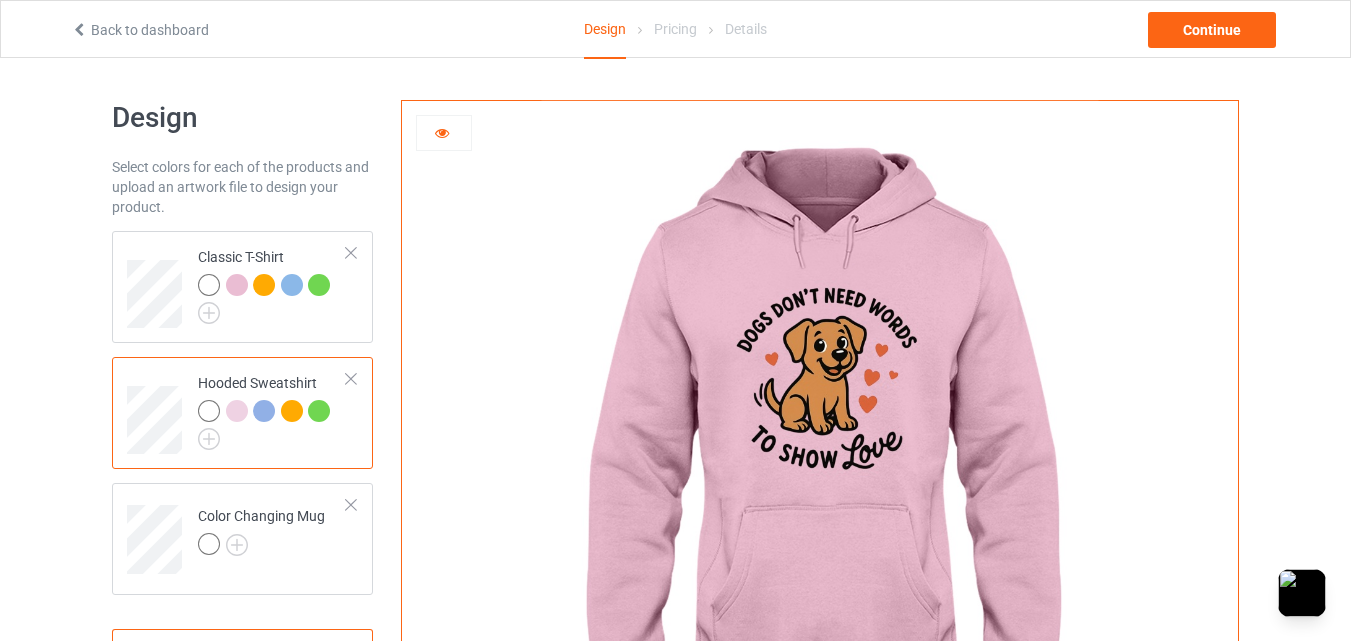 click at bounding box center (264, 411) 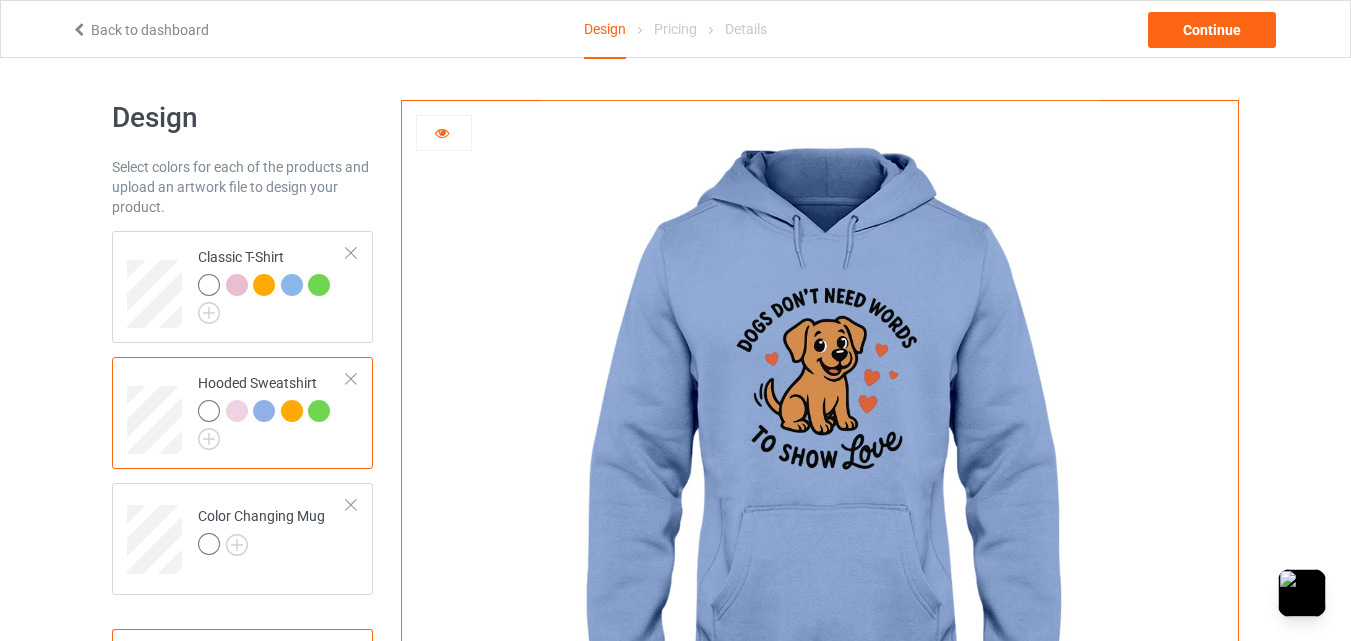 click at bounding box center (292, 411) 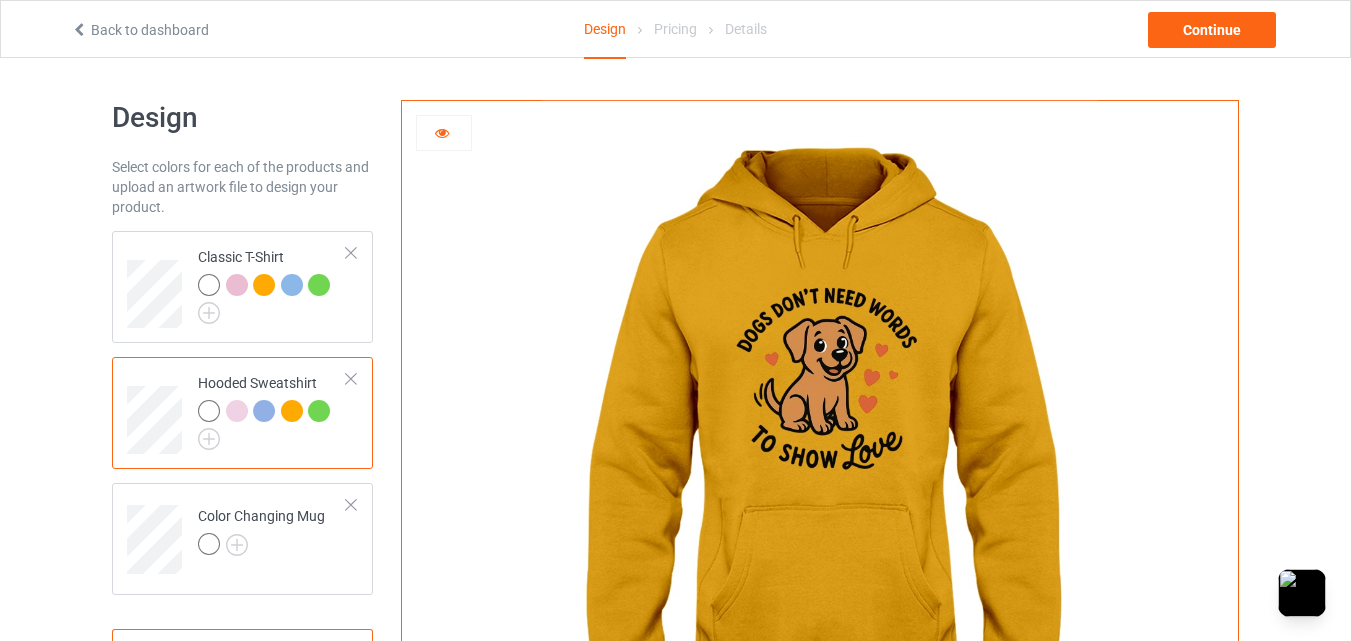 click at bounding box center (319, 411) 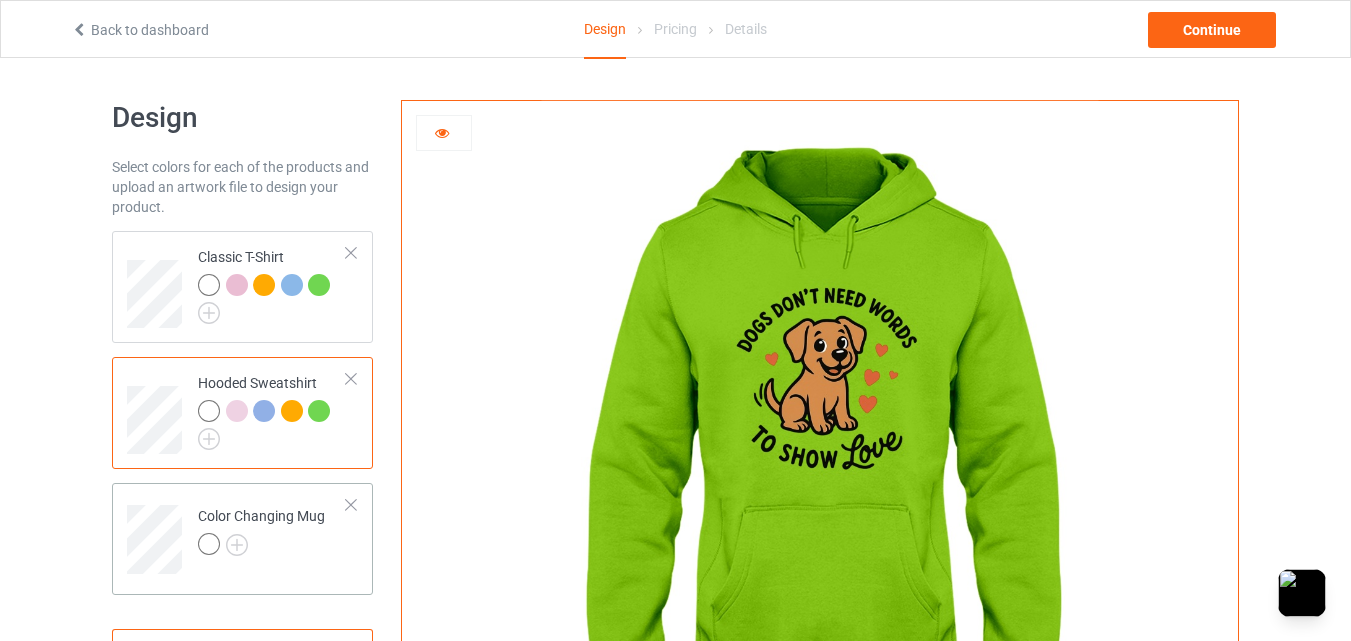 click at bounding box center [261, 547] 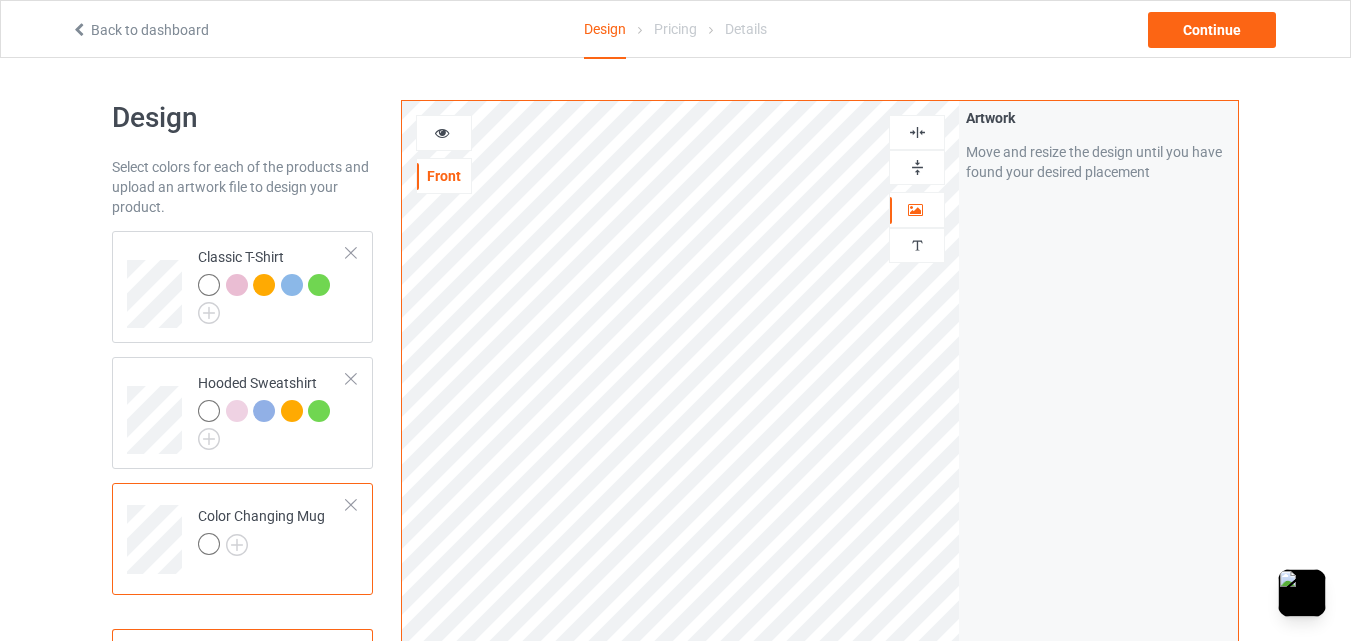 click at bounding box center (442, 130) 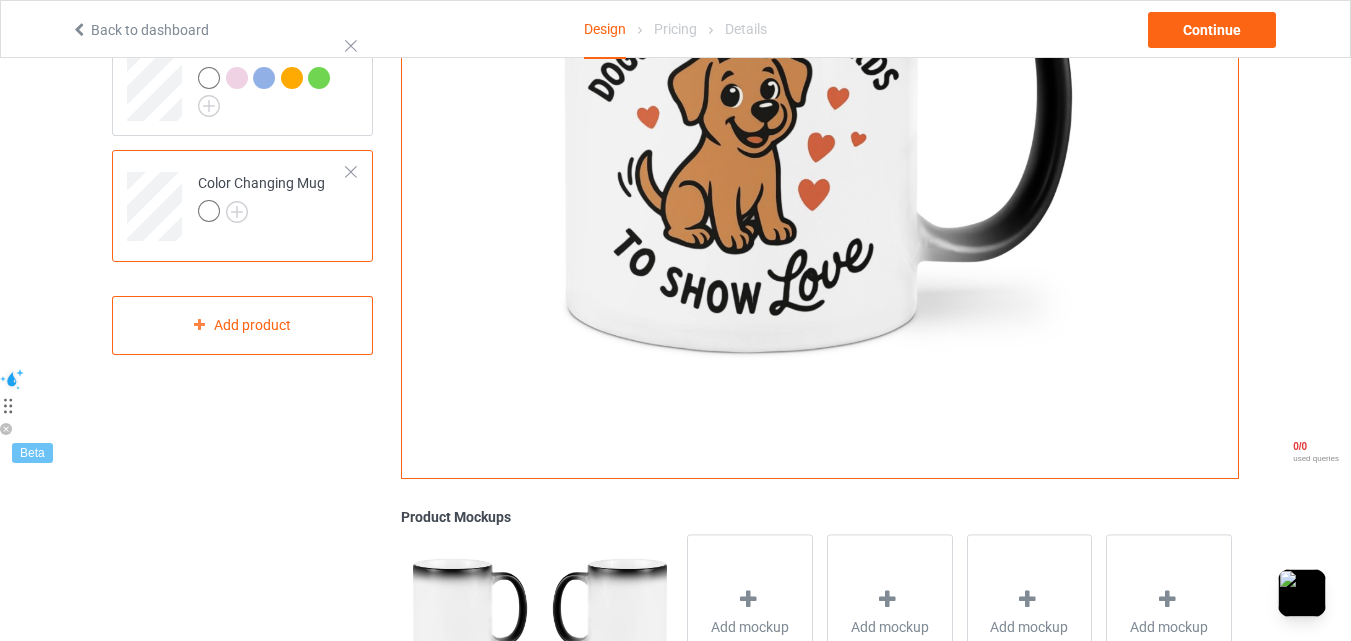 scroll, scrollTop: 167, scrollLeft: 0, axis: vertical 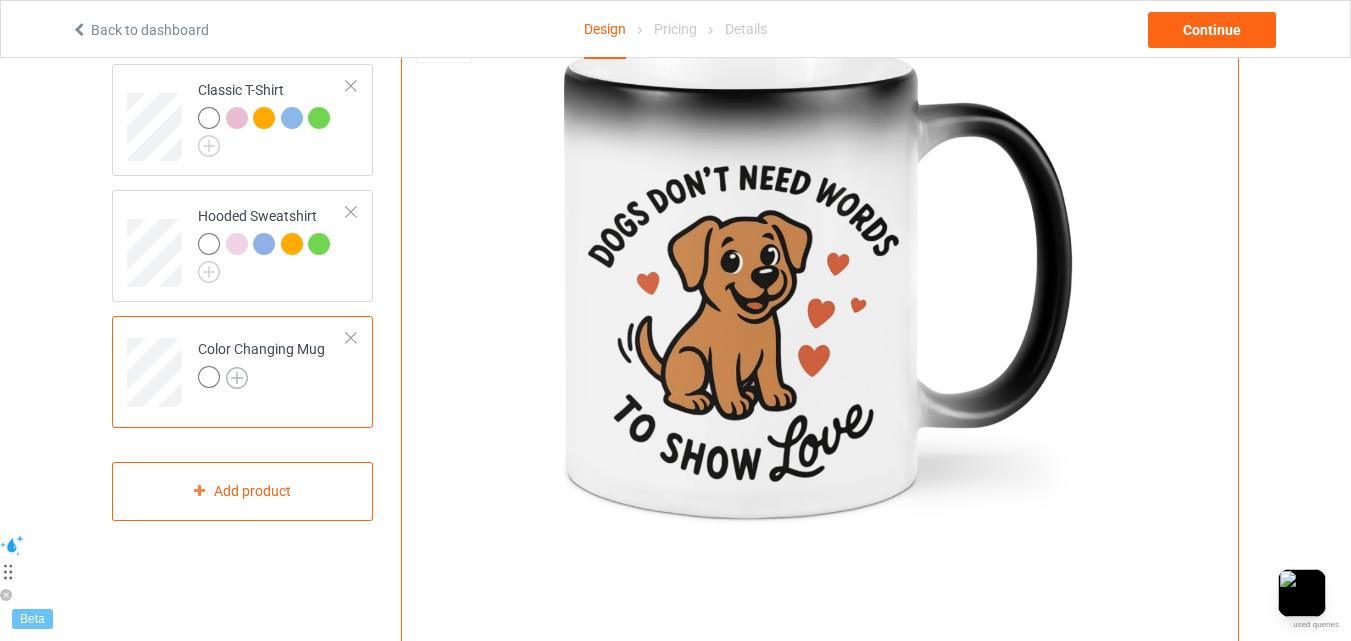 click at bounding box center (237, 378) 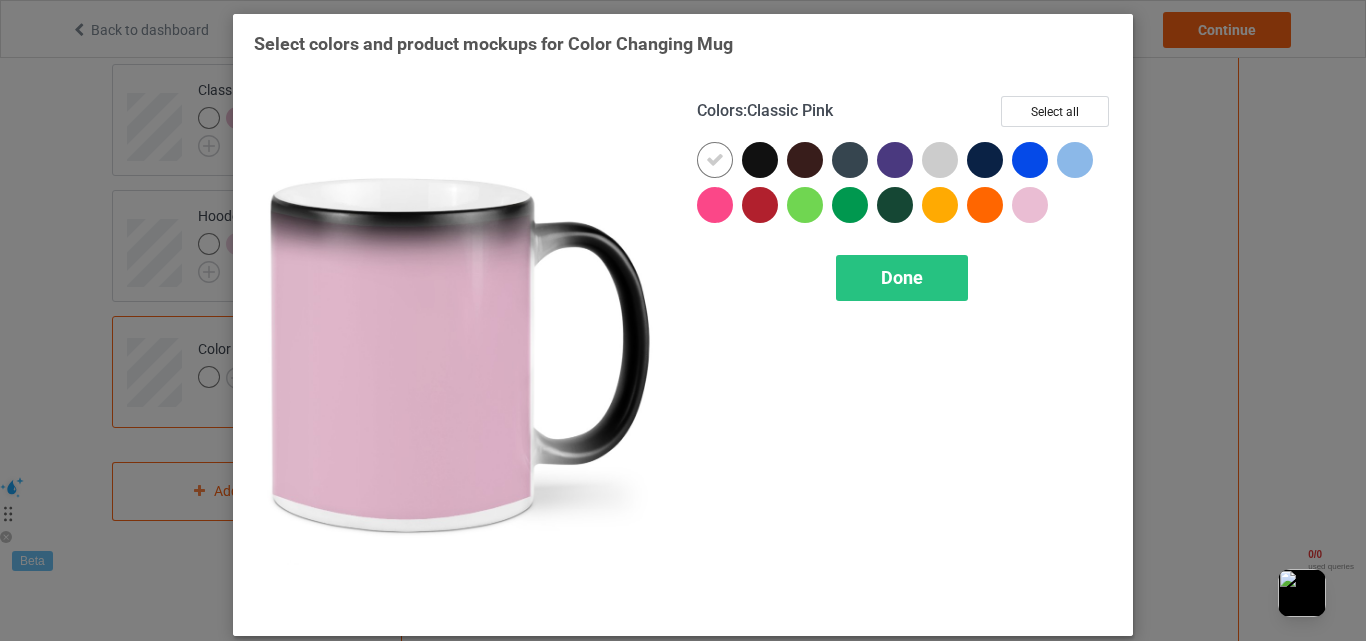 click at bounding box center (1030, 205) 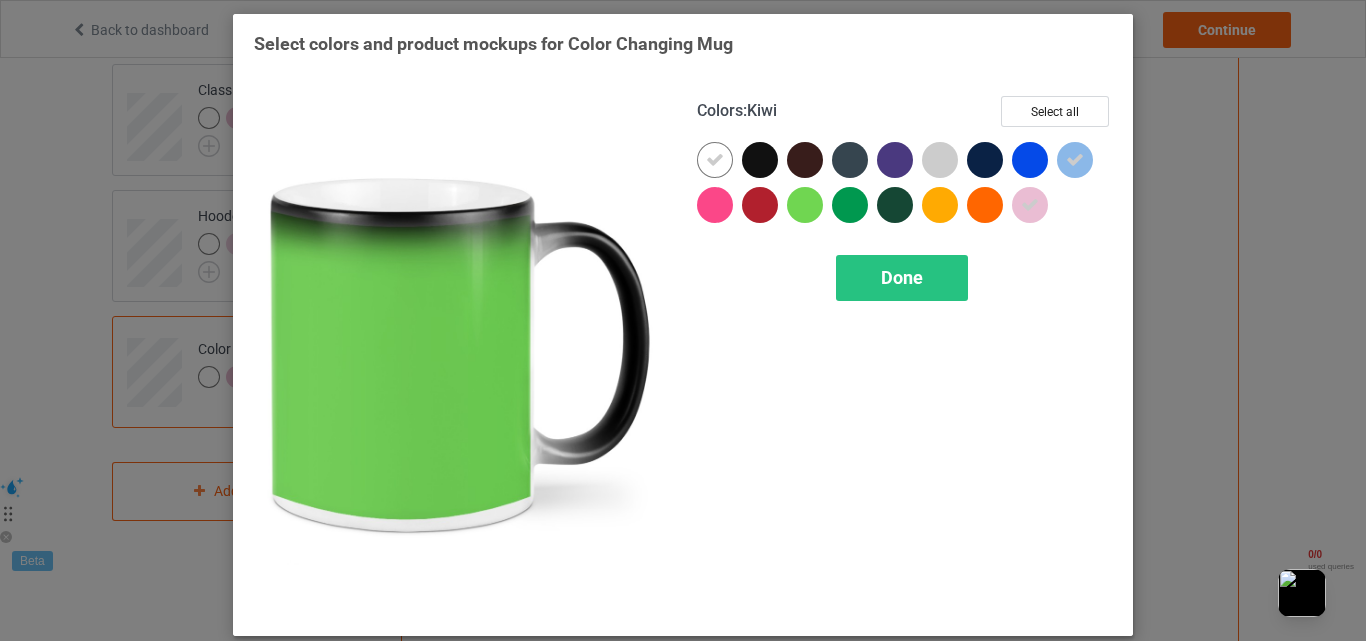 click at bounding box center (805, 205) 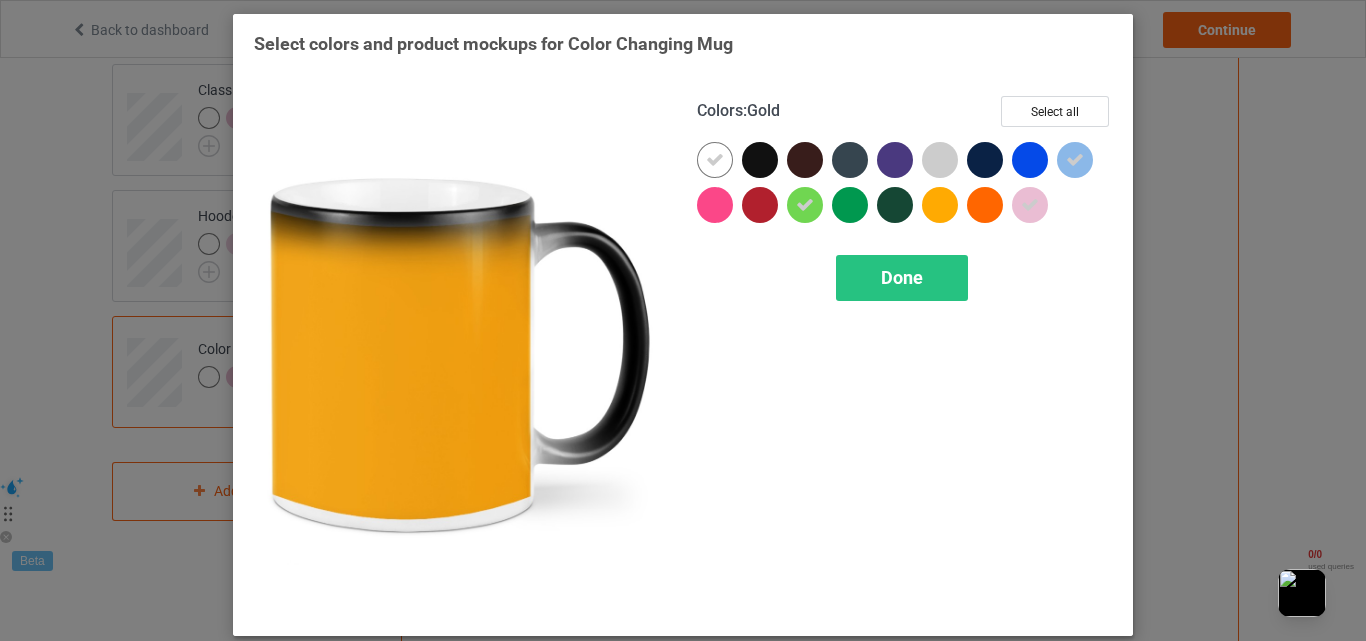 click at bounding box center [940, 205] 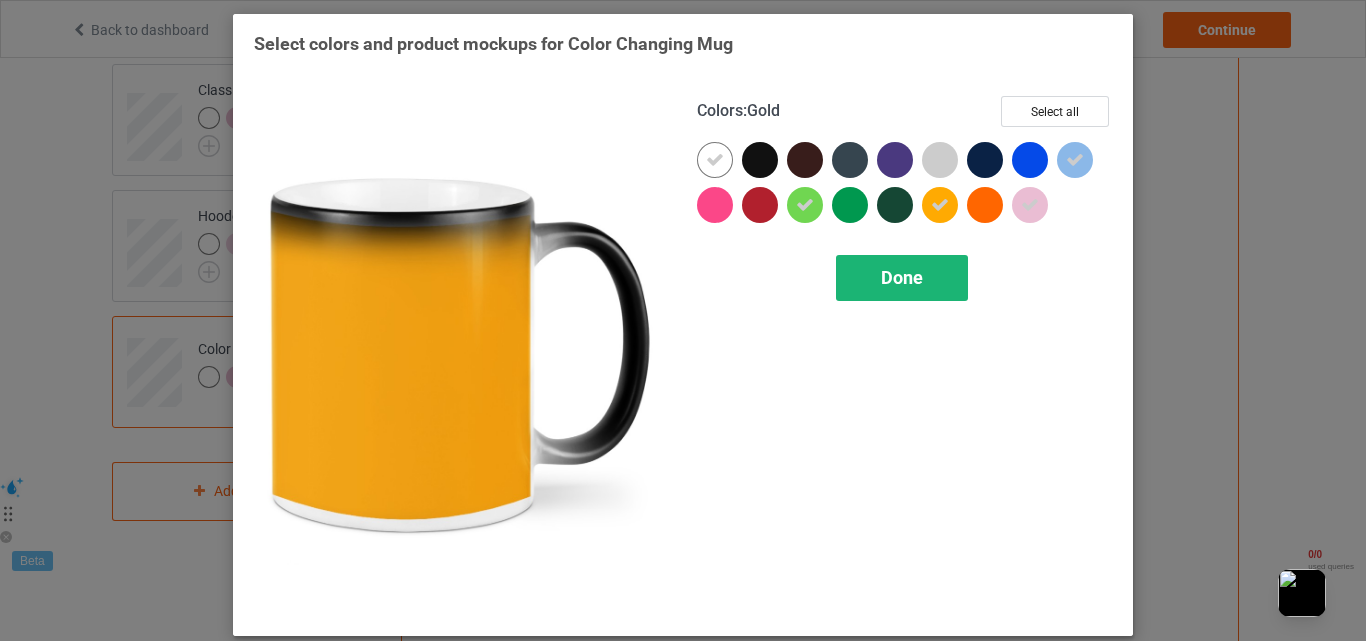 click on "Done" at bounding box center [902, 277] 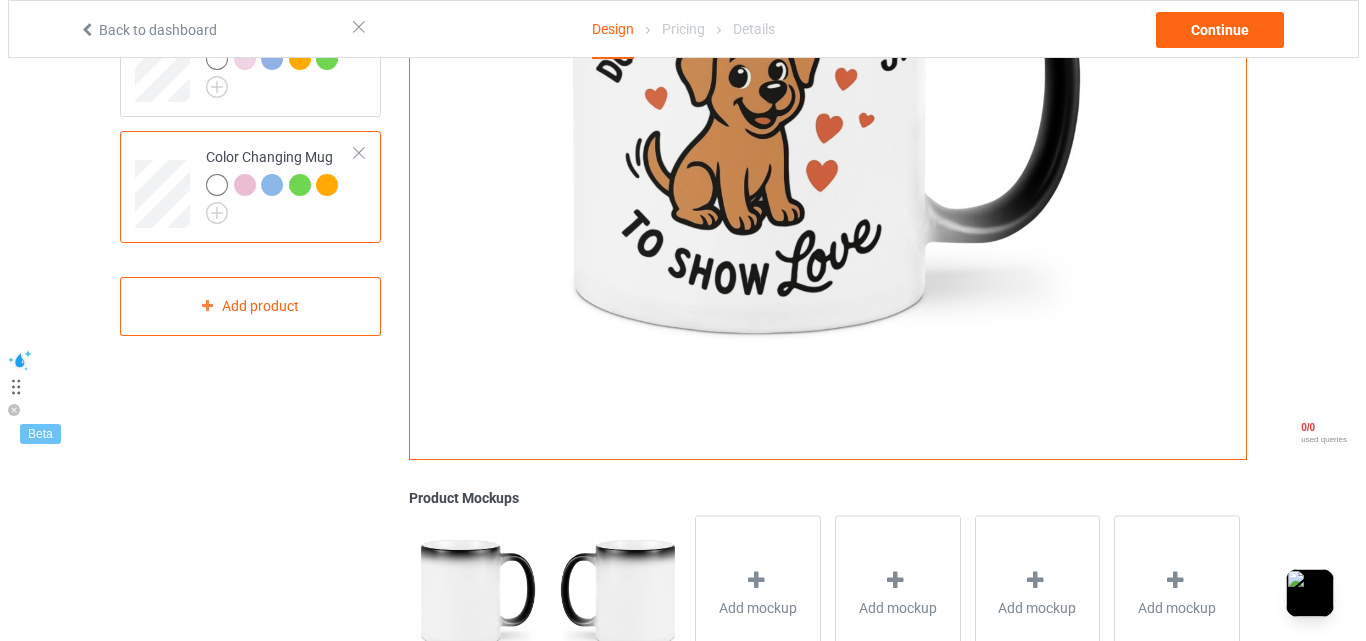scroll, scrollTop: 604, scrollLeft: 0, axis: vertical 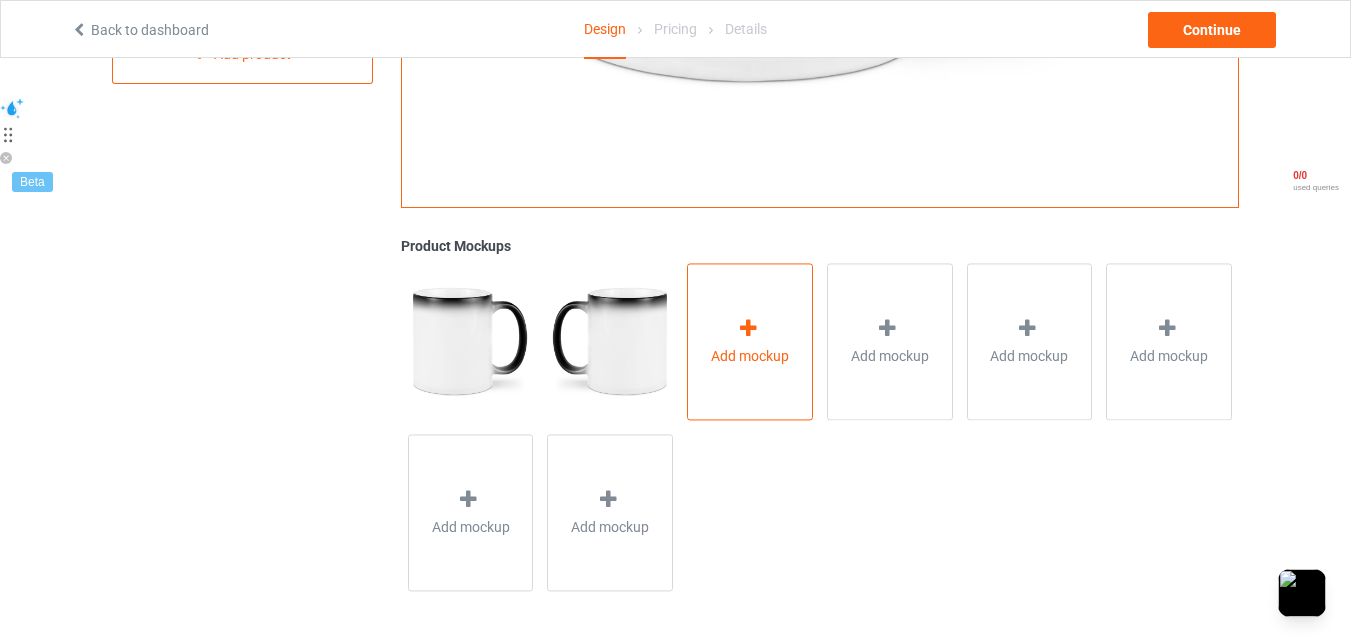 click on "Add mockup" at bounding box center (750, 356) 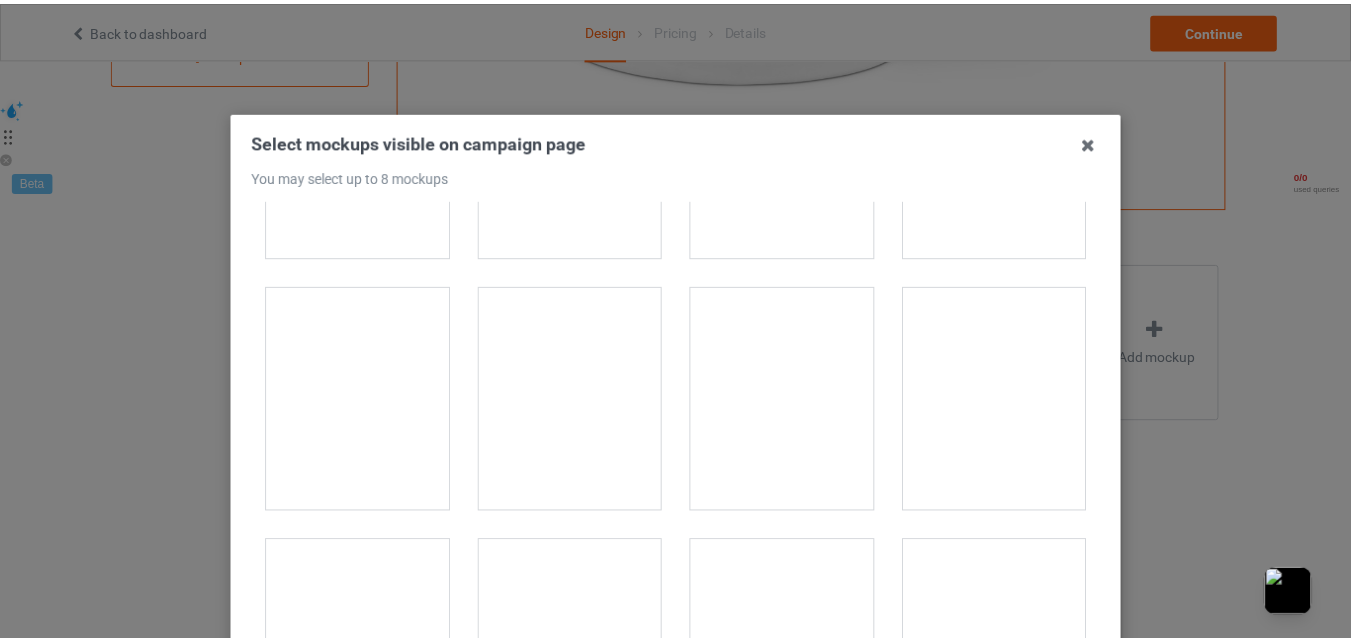 scroll, scrollTop: 4000, scrollLeft: 0, axis: vertical 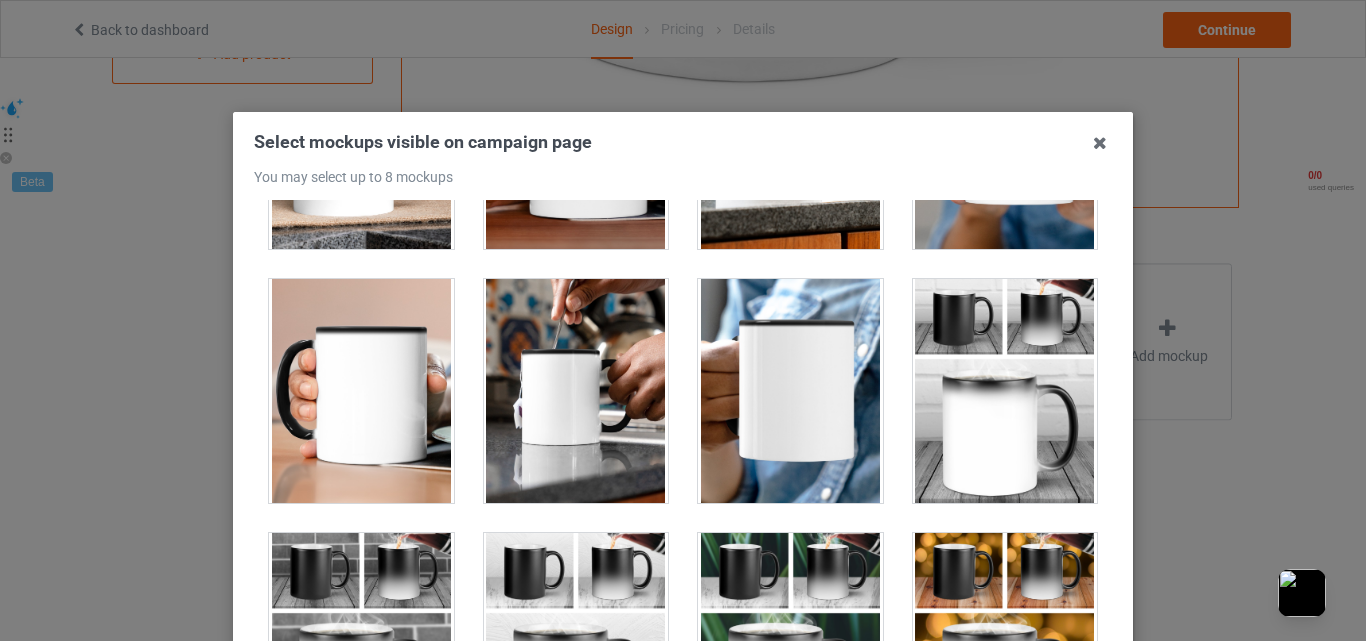 click at bounding box center [576, 391] 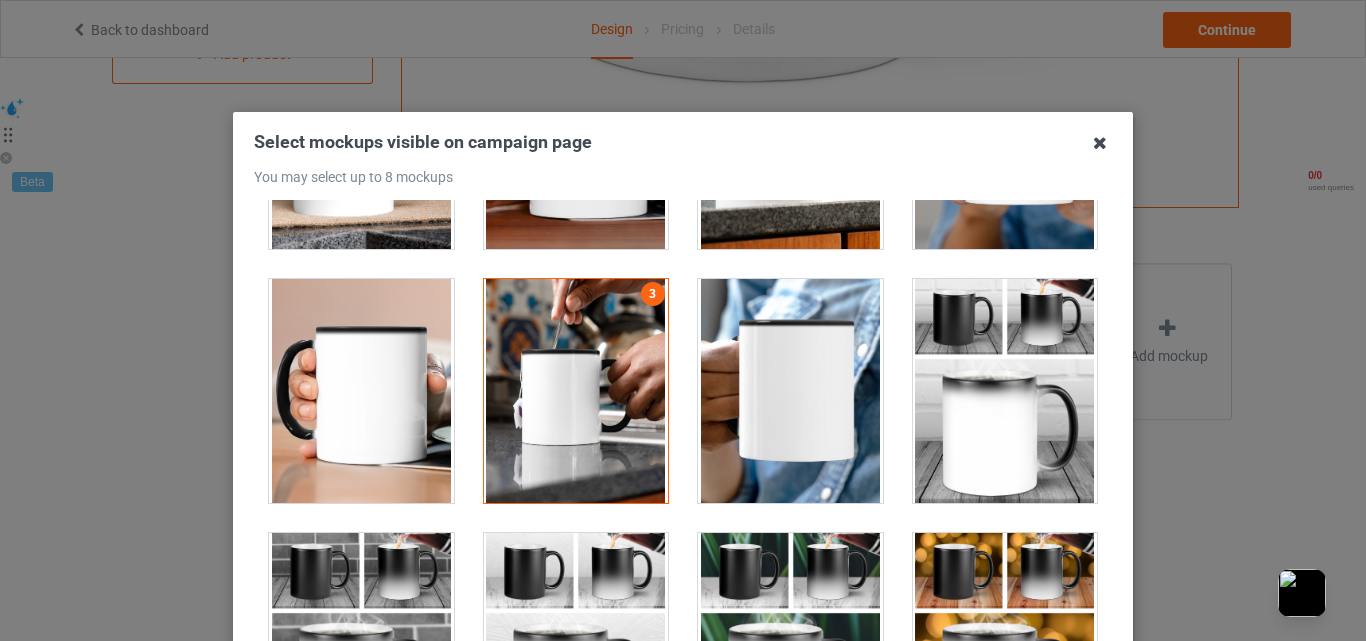 click at bounding box center [1100, 143] 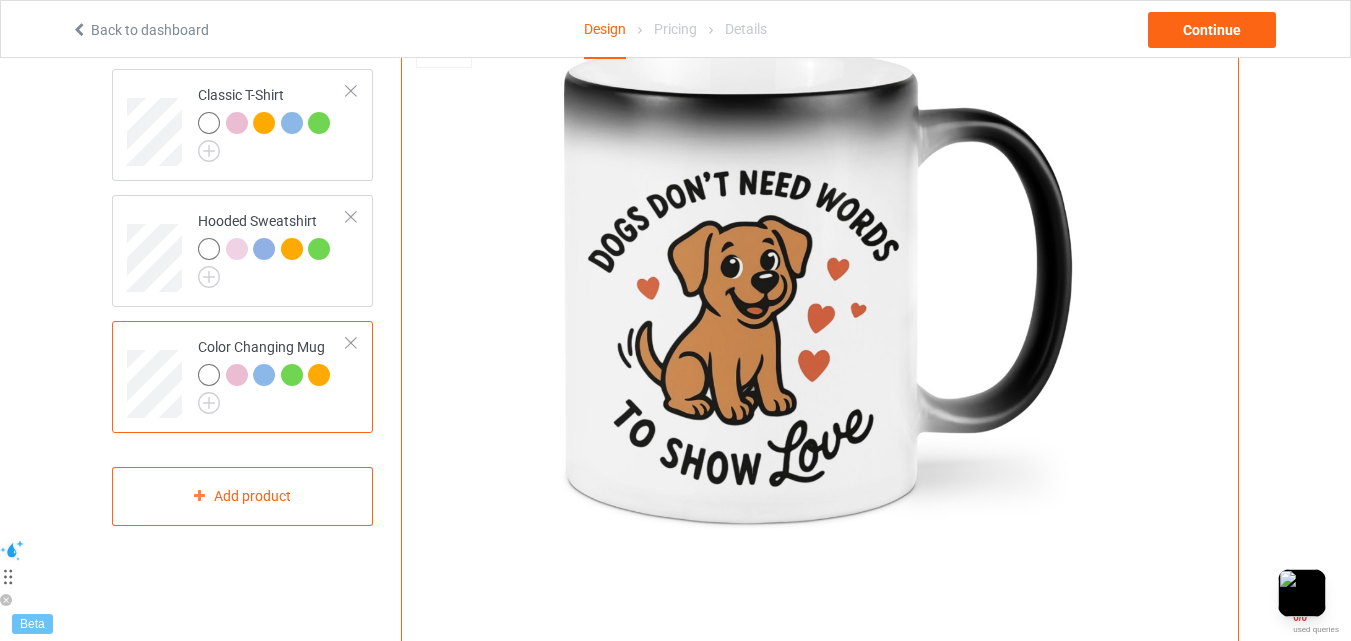 scroll, scrollTop: 0, scrollLeft: 0, axis: both 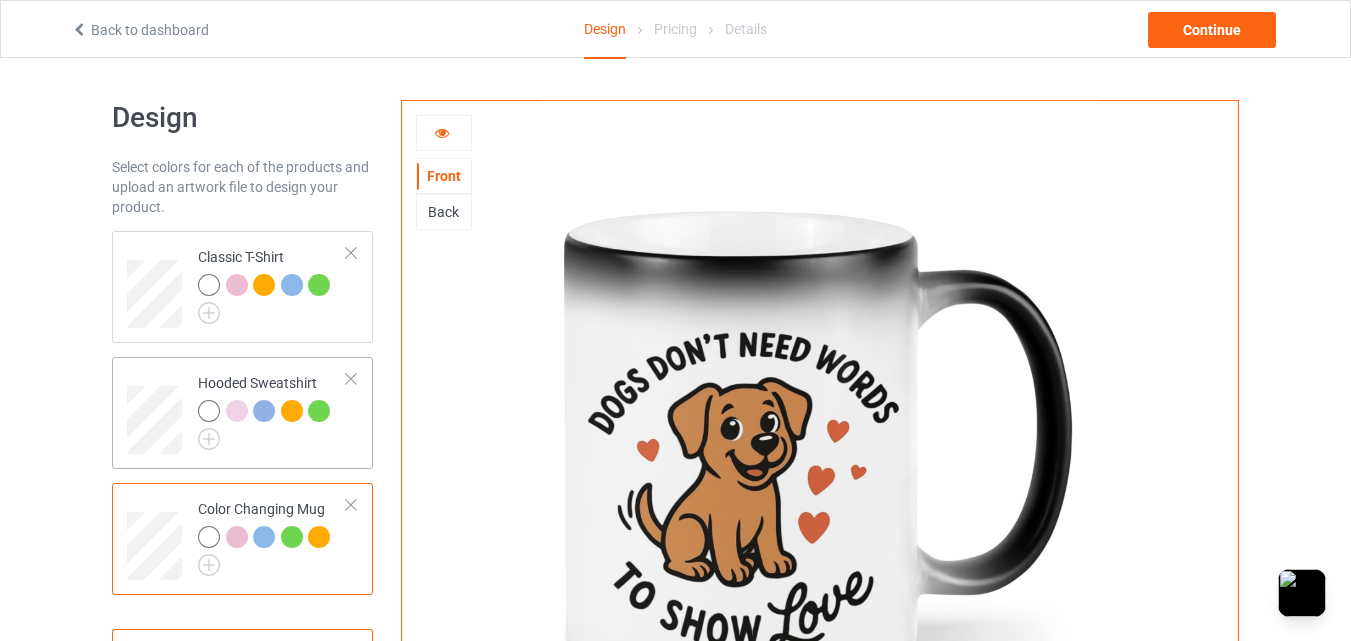 click at bounding box center [295, 414] 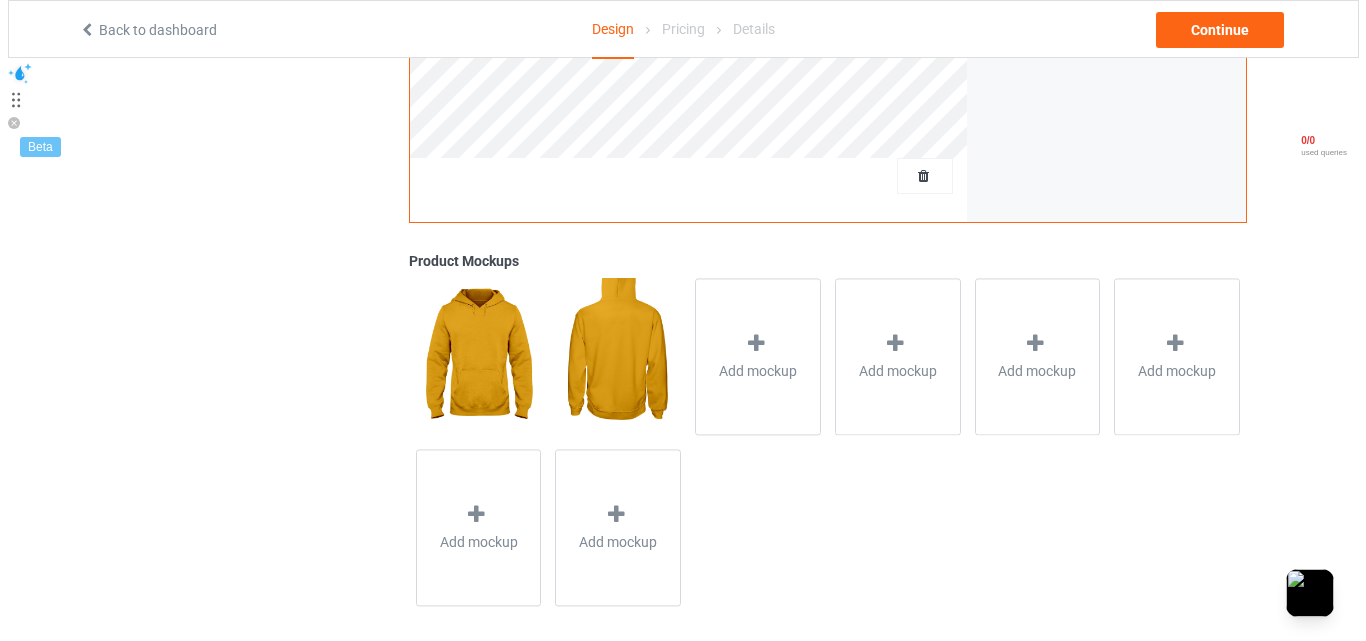 scroll, scrollTop: 655, scrollLeft: 0, axis: vertical 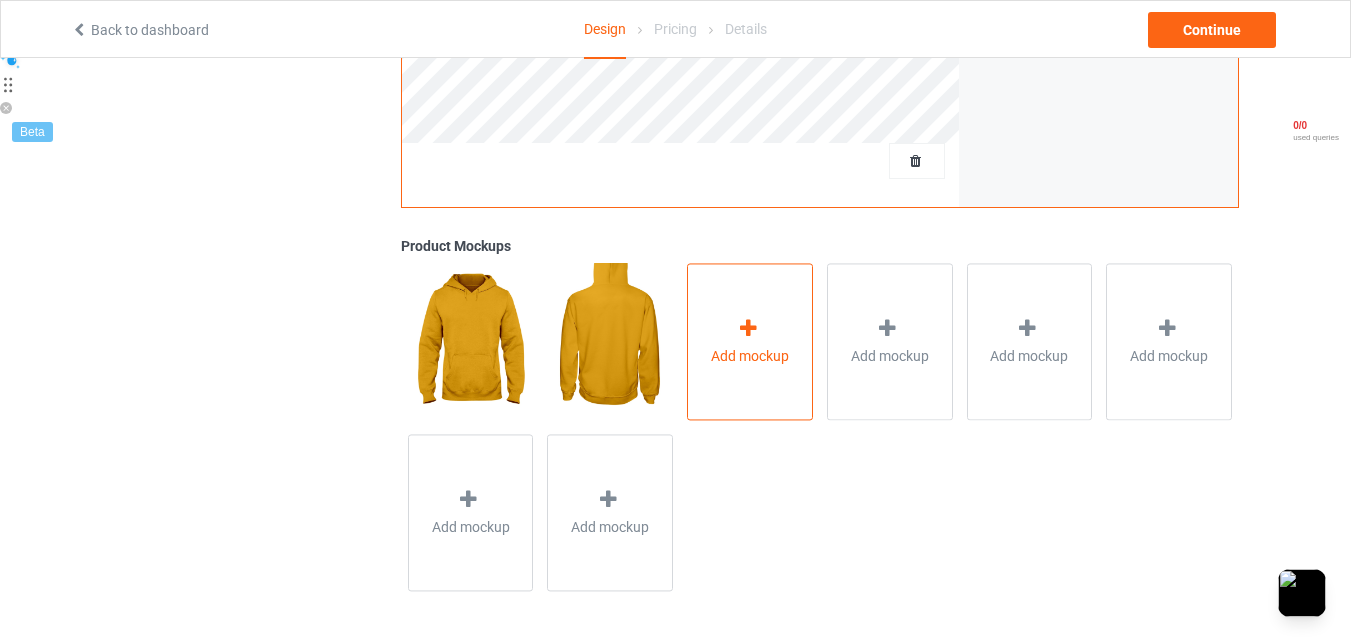 click at bounding box center (748, 328) 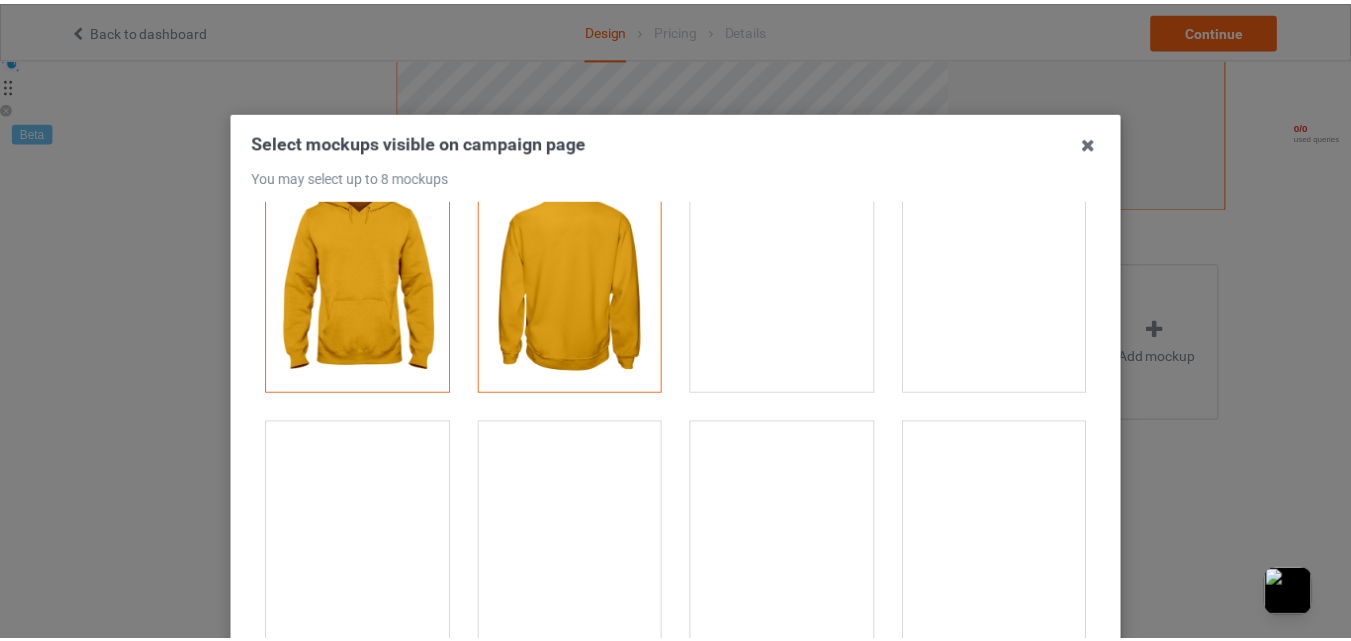 scroll, scrollTop: 0, scrollLeft: 0, axis: both 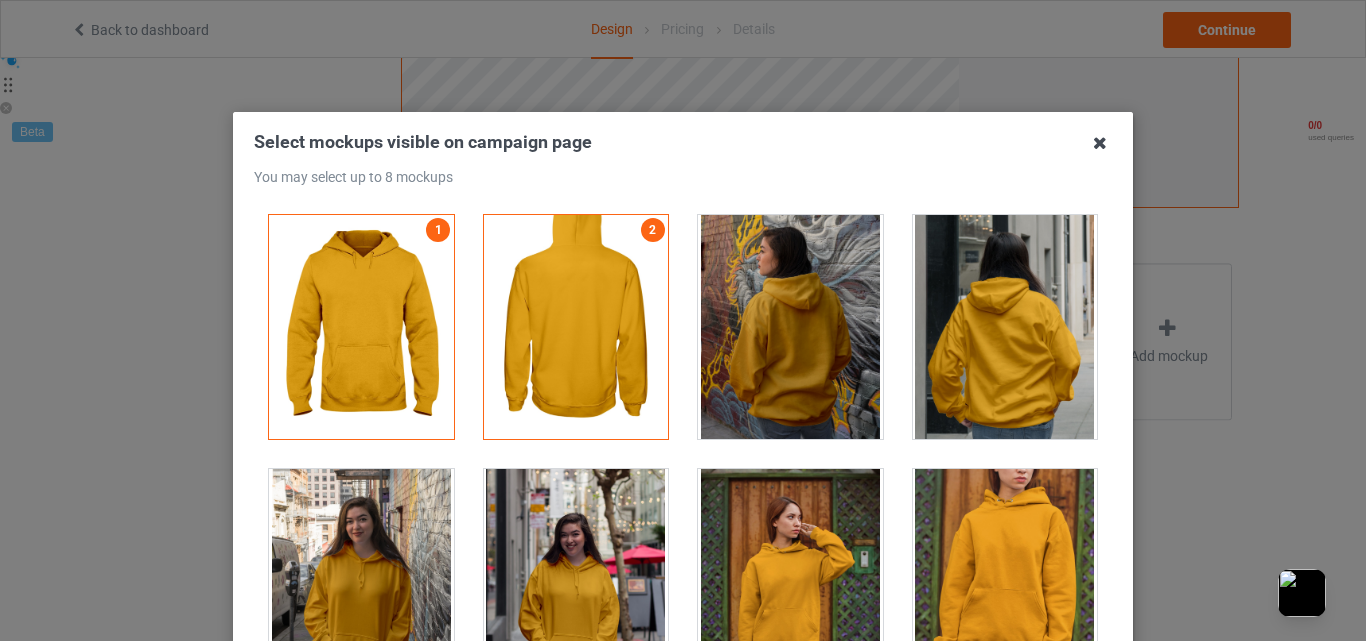 click at bounding box center (1100, 143) 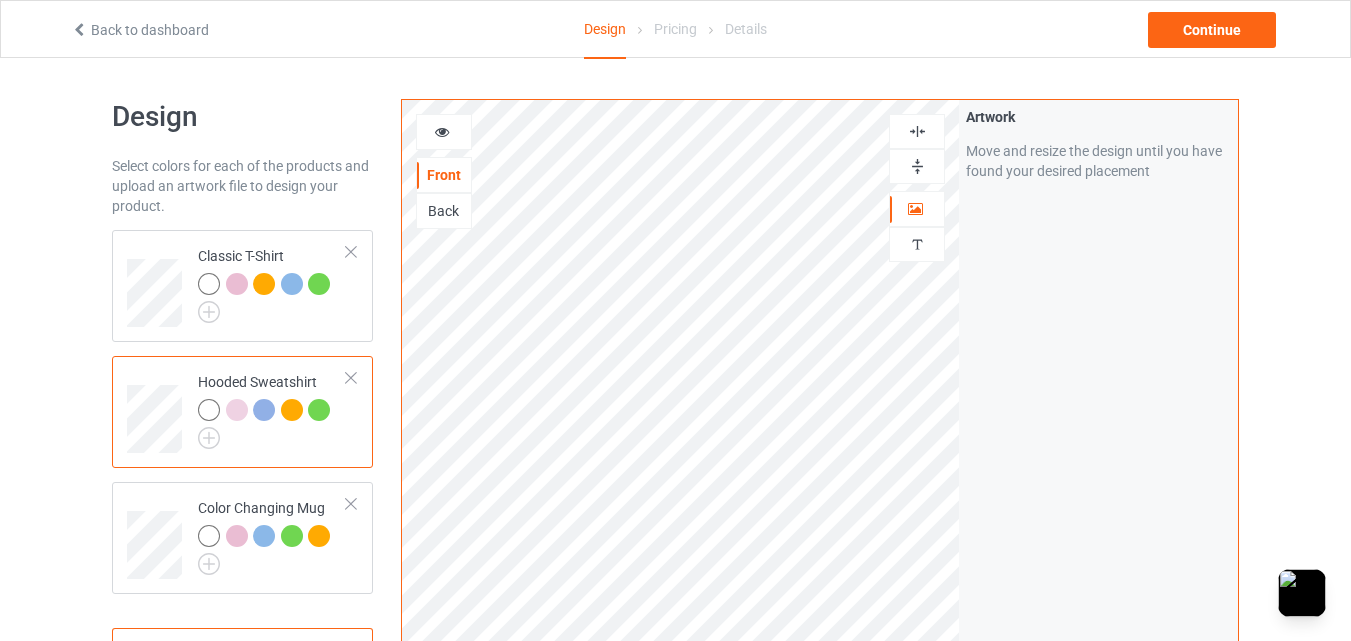 scroll, scrollTop: 0, scrollLeft: 0, axis: both 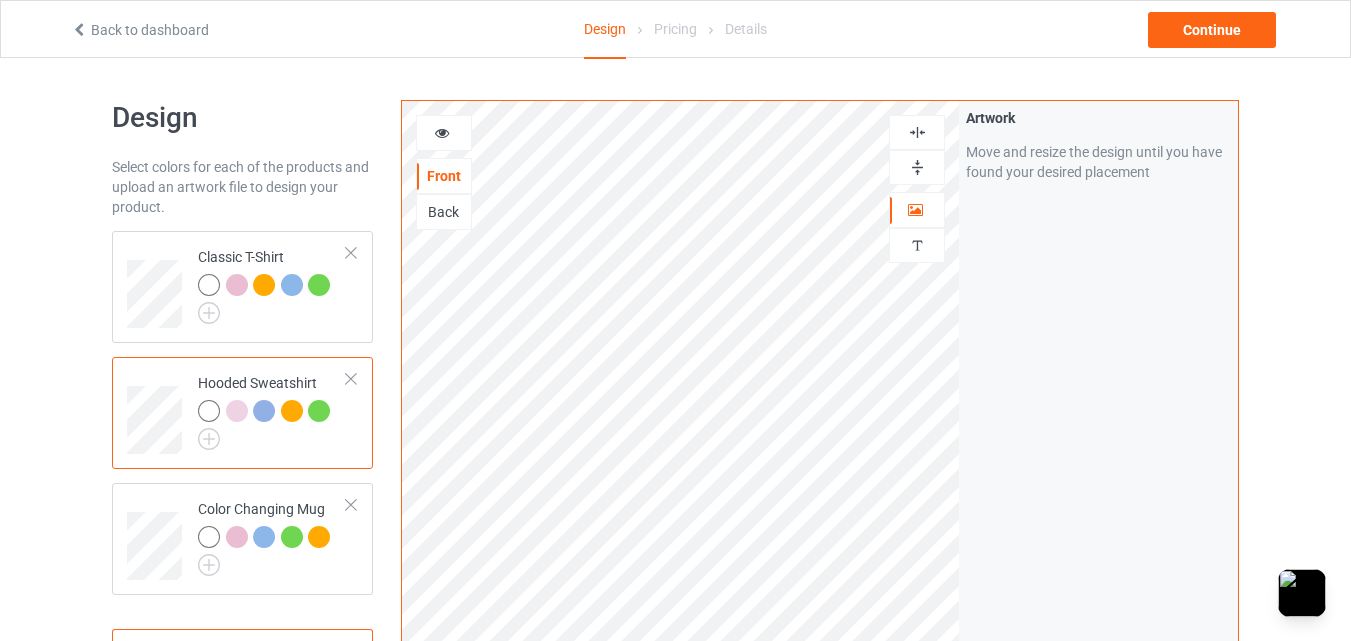 click at bounding box center (209, 411) 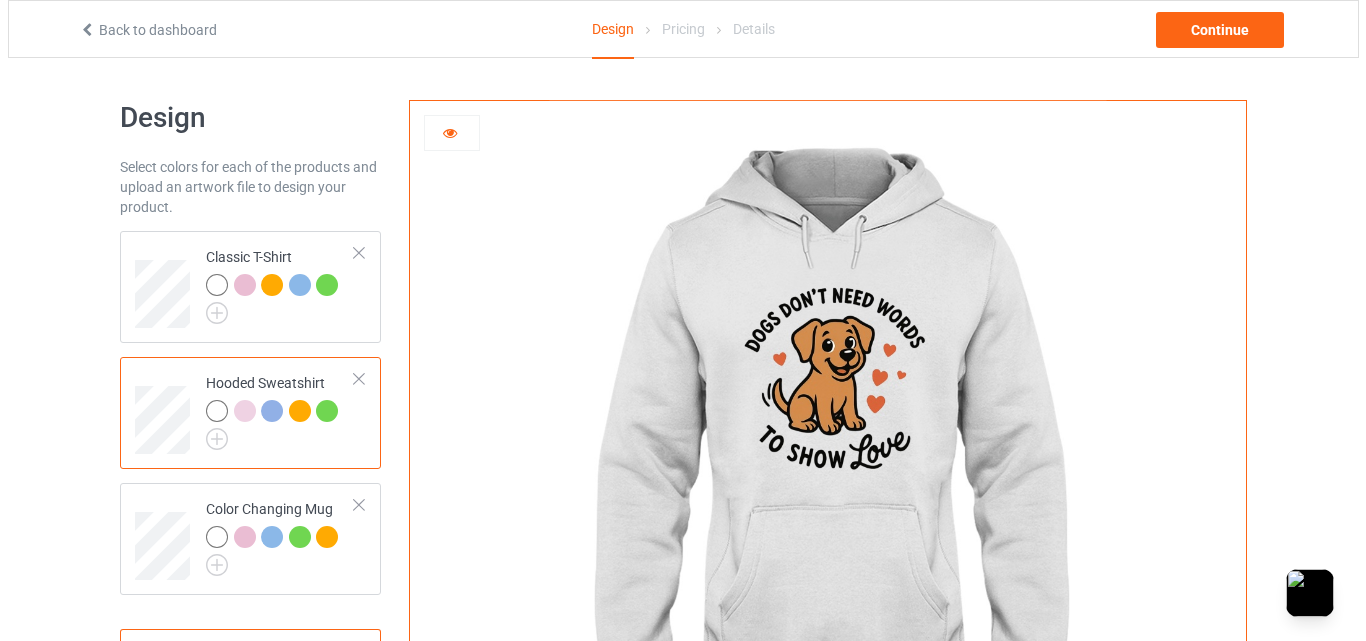 scroll, scrollTop: 333, scrollLeft: 0, axis: vertical 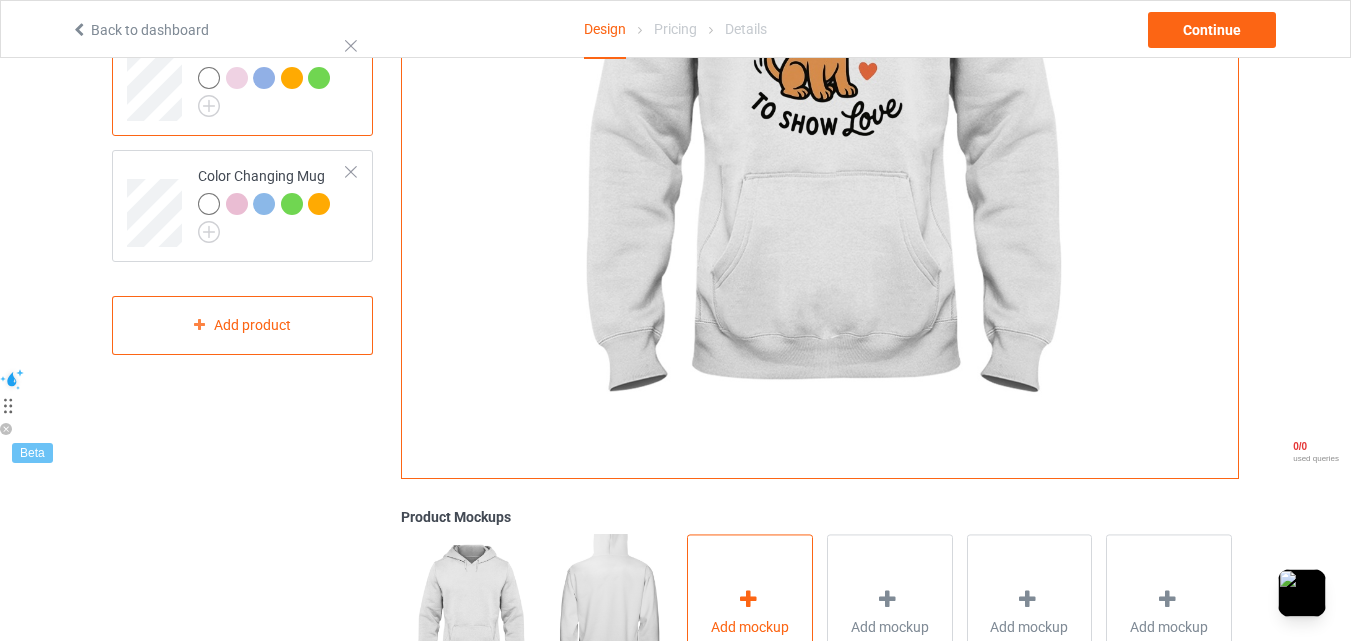click on "Add mockup" at bounding box center (750, 612) 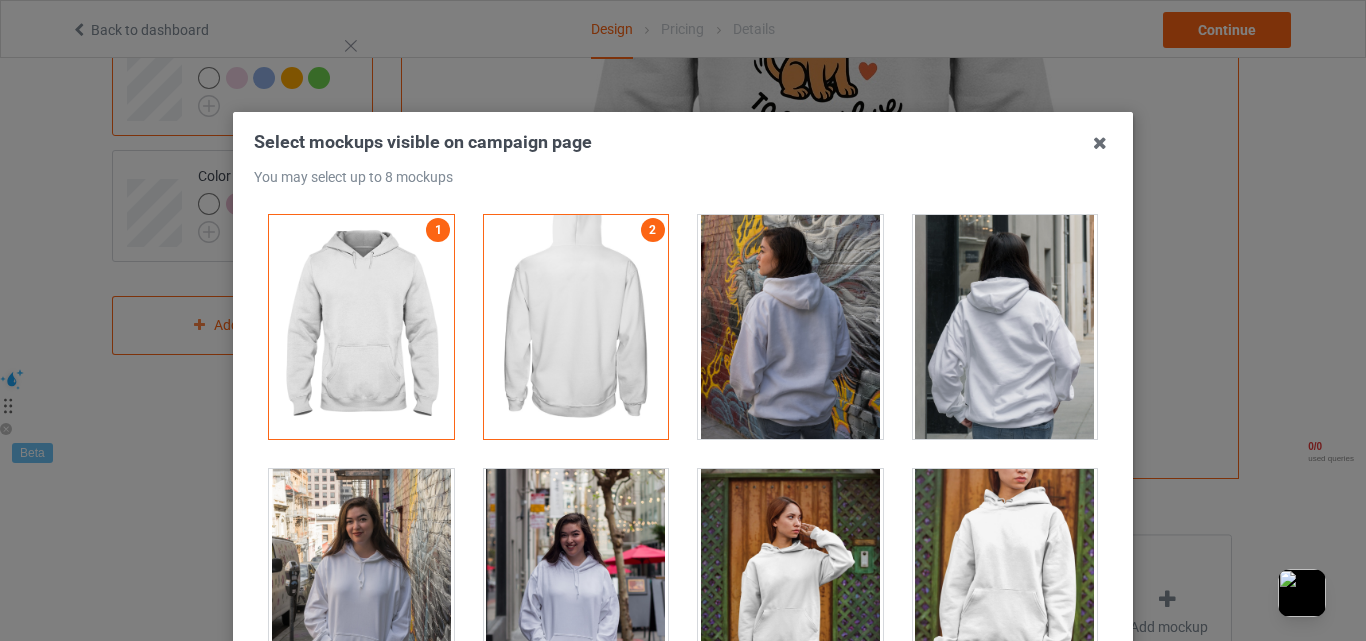 click at bounding box center [576, 581] 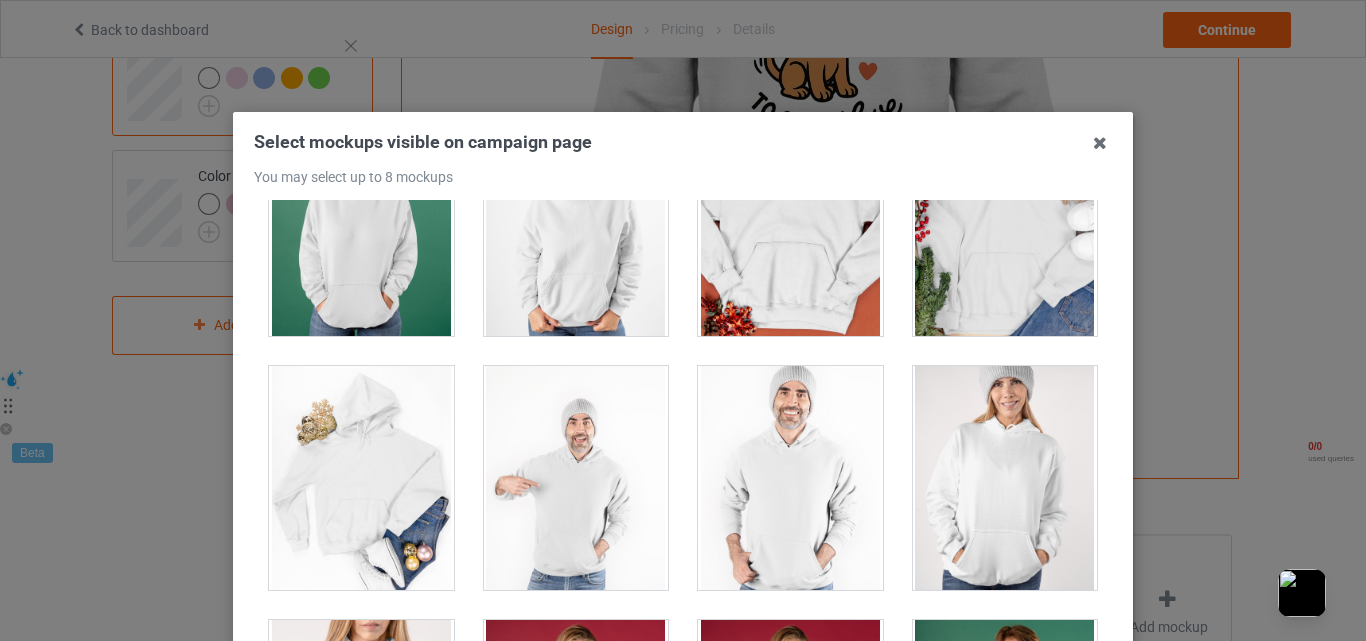 scroll, scrollTop: 4333, scrollLeft: 0, axis: vertical 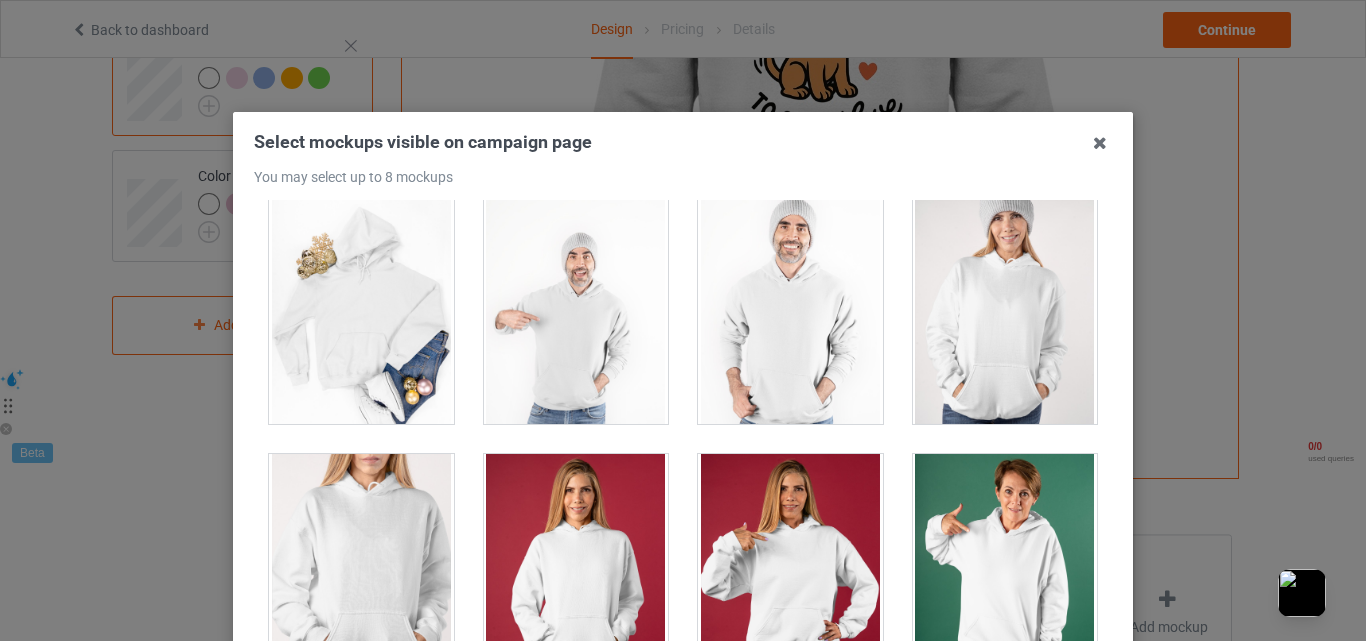 click at bounding box center [361, 312] 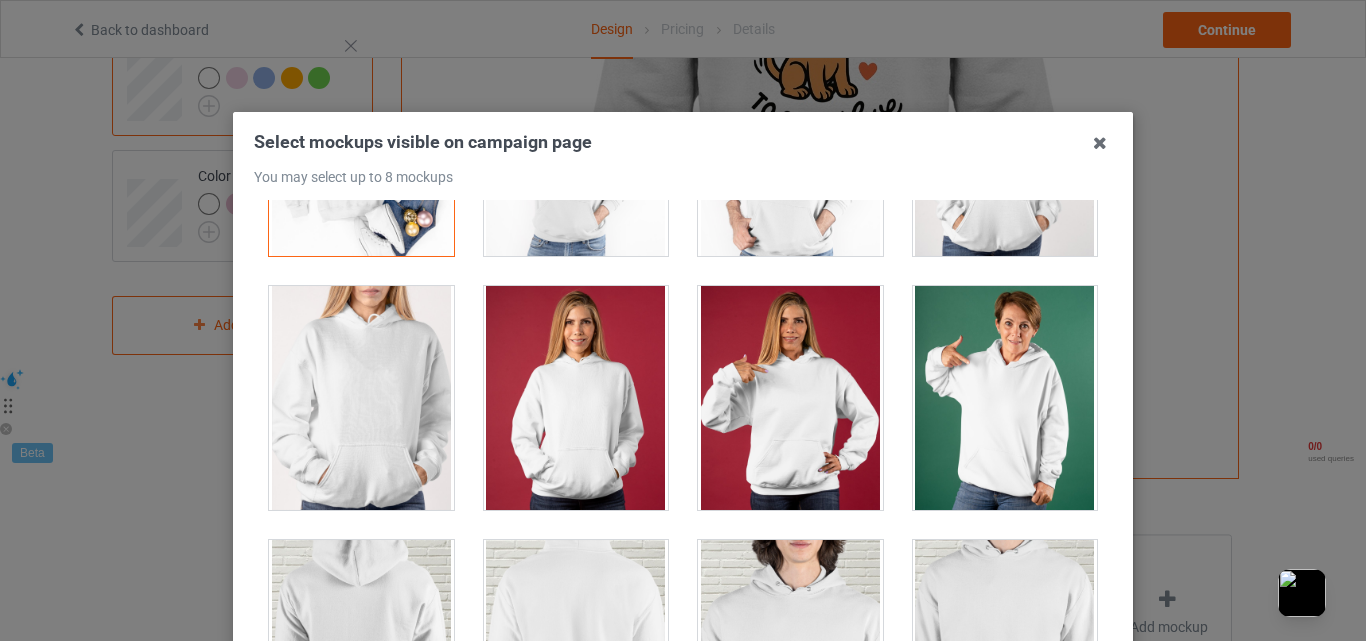 scroll, scrollTop: 4500, scrollLeft: 0, axis: vertical 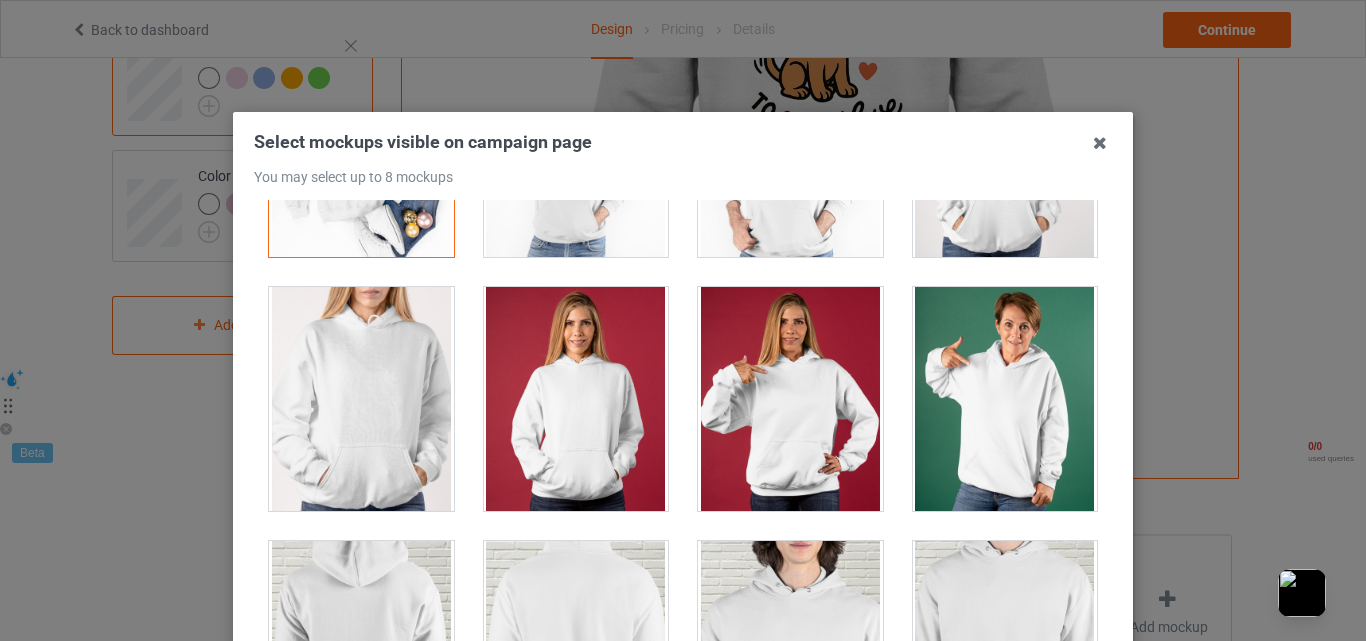click at bounding box center [576, 399] 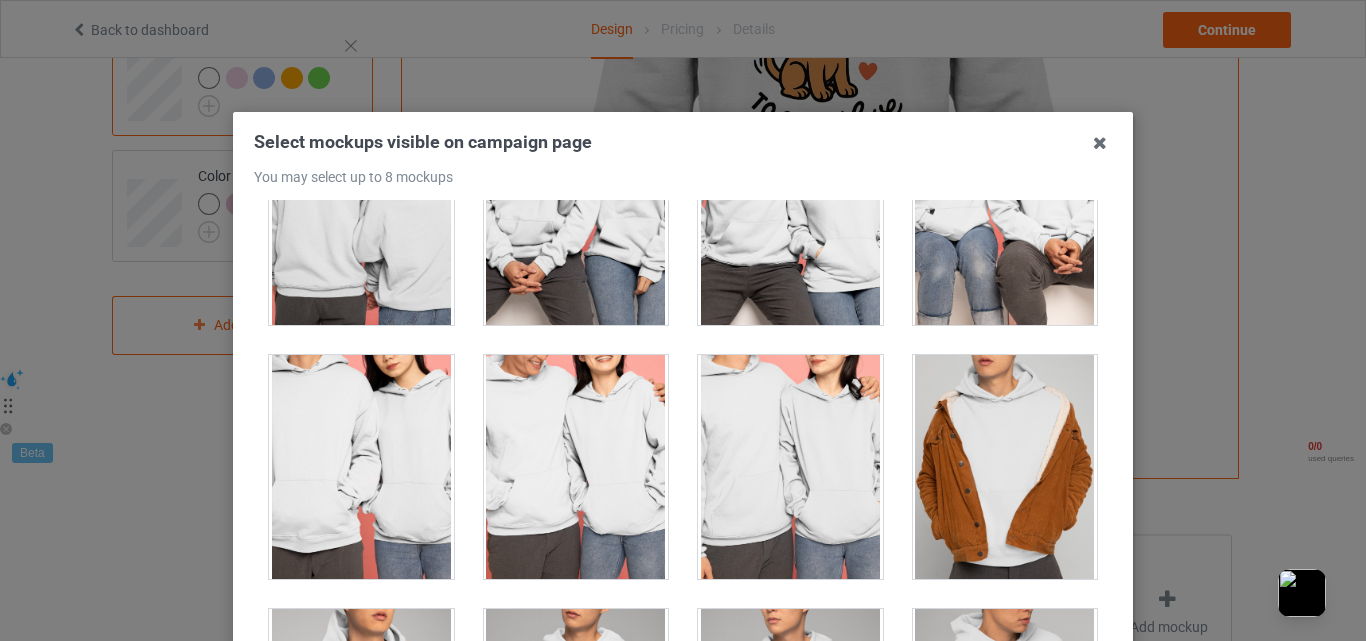 scroll, scrollTop: 7333, scrollLeft: 0, axis: vertical 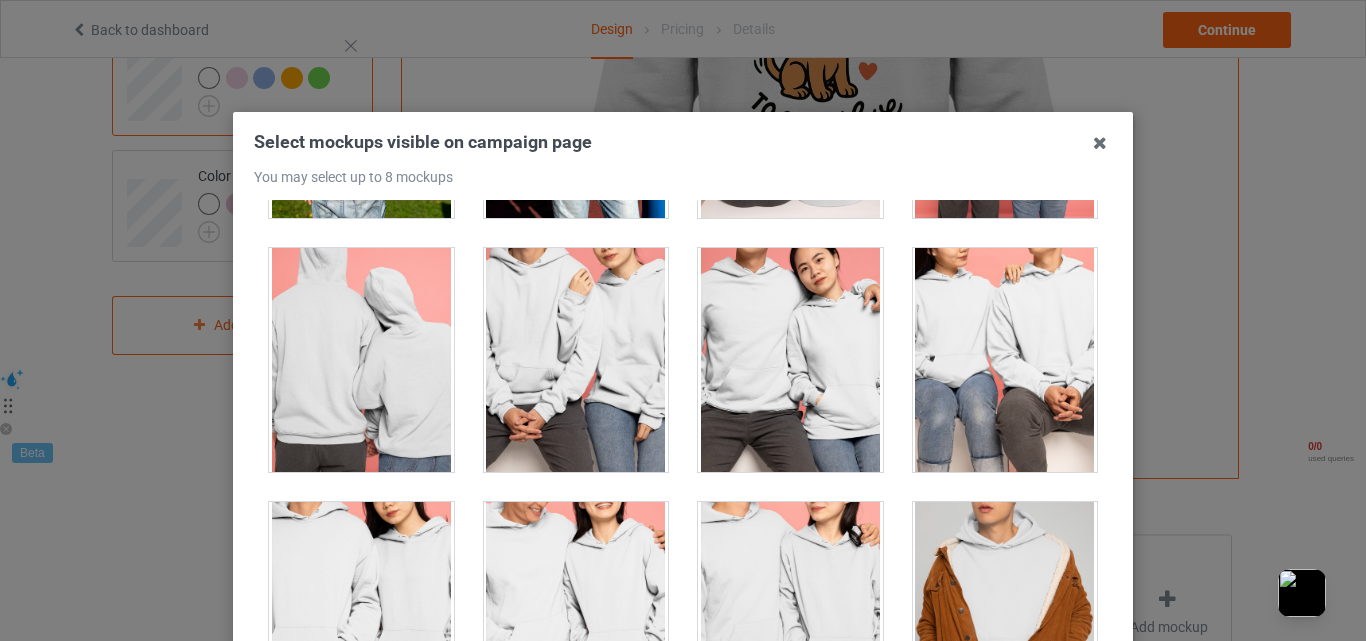 click at bounding box center [1005, 360] 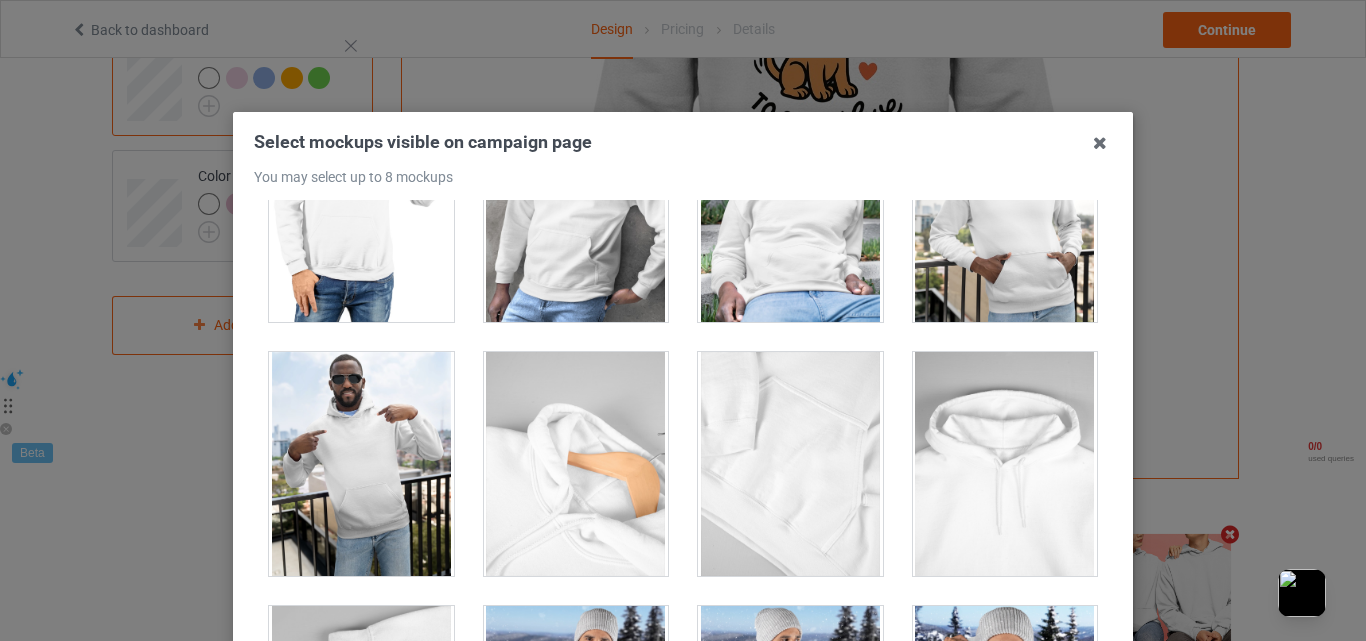 scroll, scrollTop: 11333, scrollLeft: 0, axis: vertical 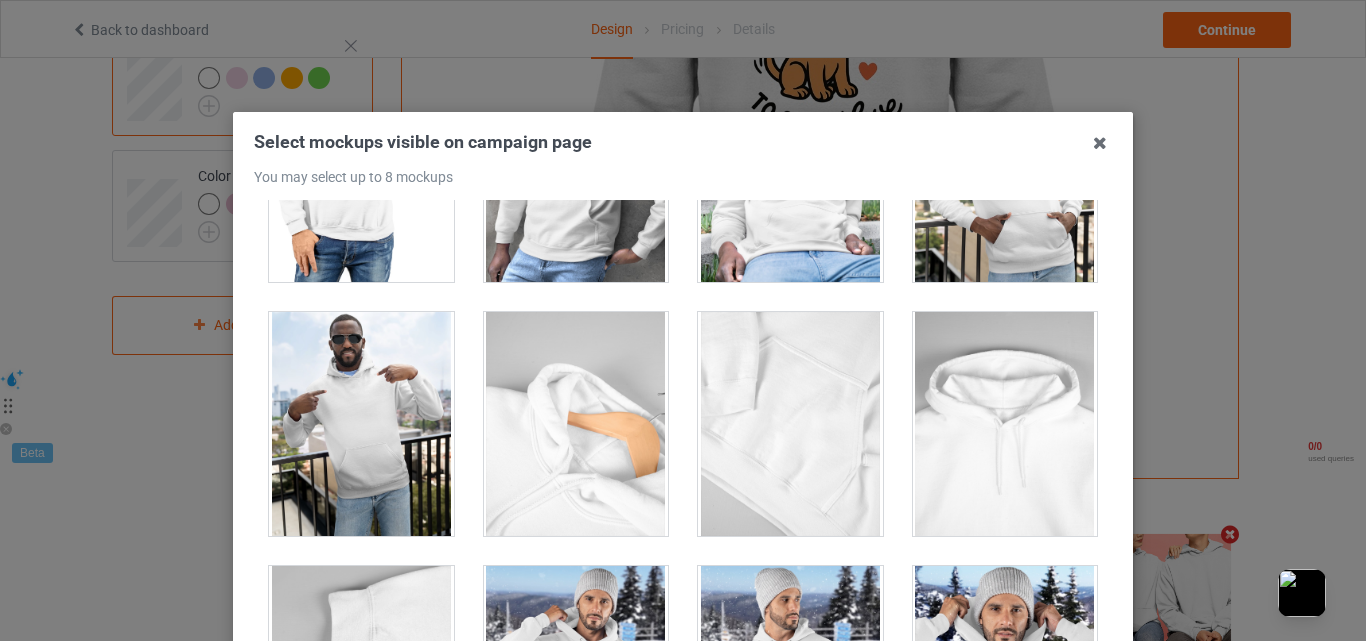 click at bounding box center (790, 424) 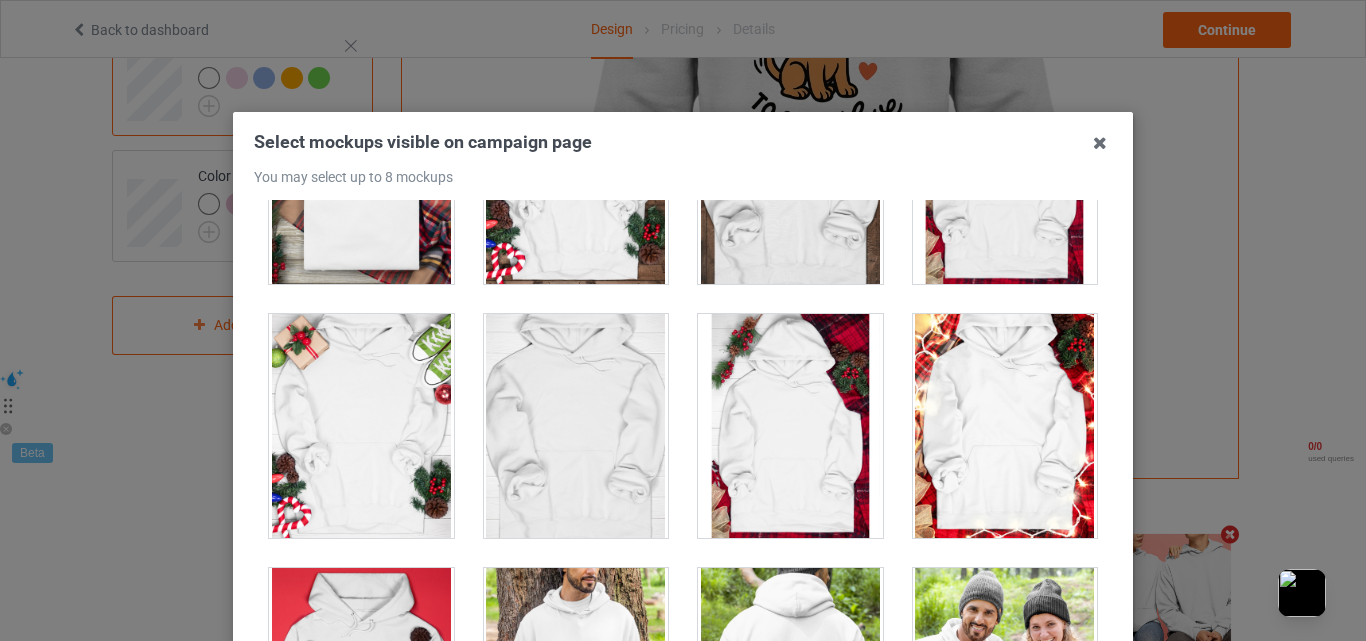 scroll, scrollTop: 14333, scrollLeft: 0, axis: vertical 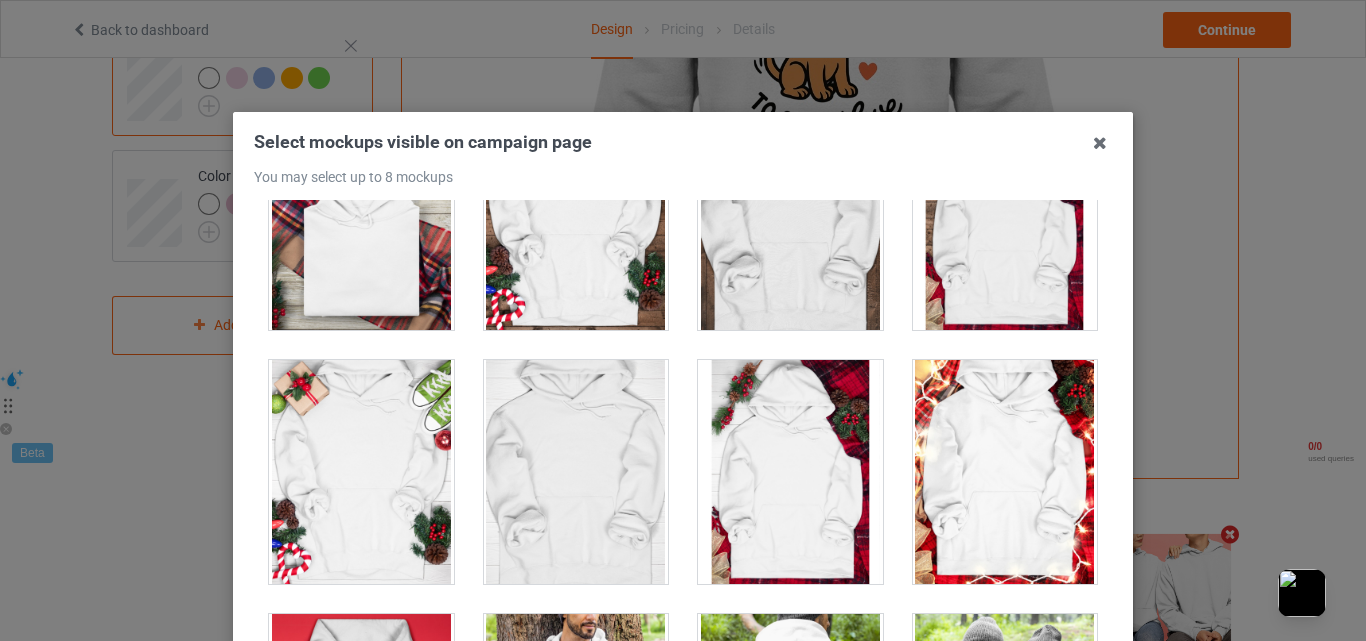 click at bounding box center (576, 472) 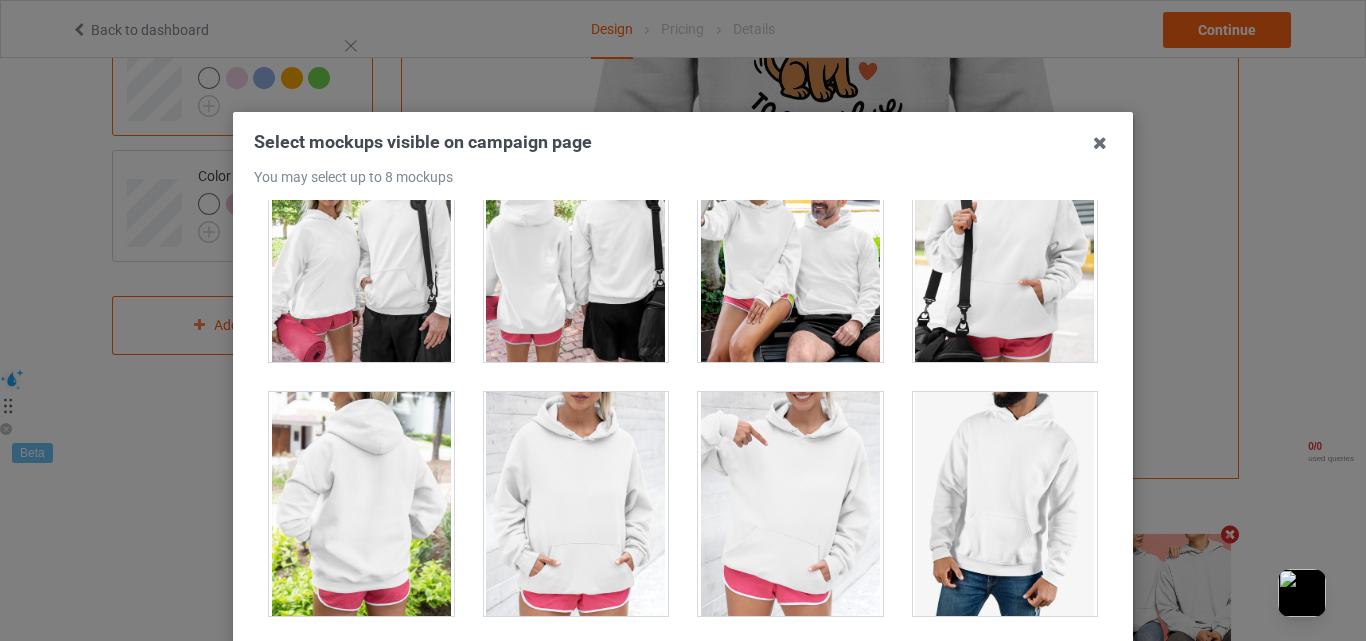 scroll, scrollTop: 17167, scrollLeft: 0, axis: vertical 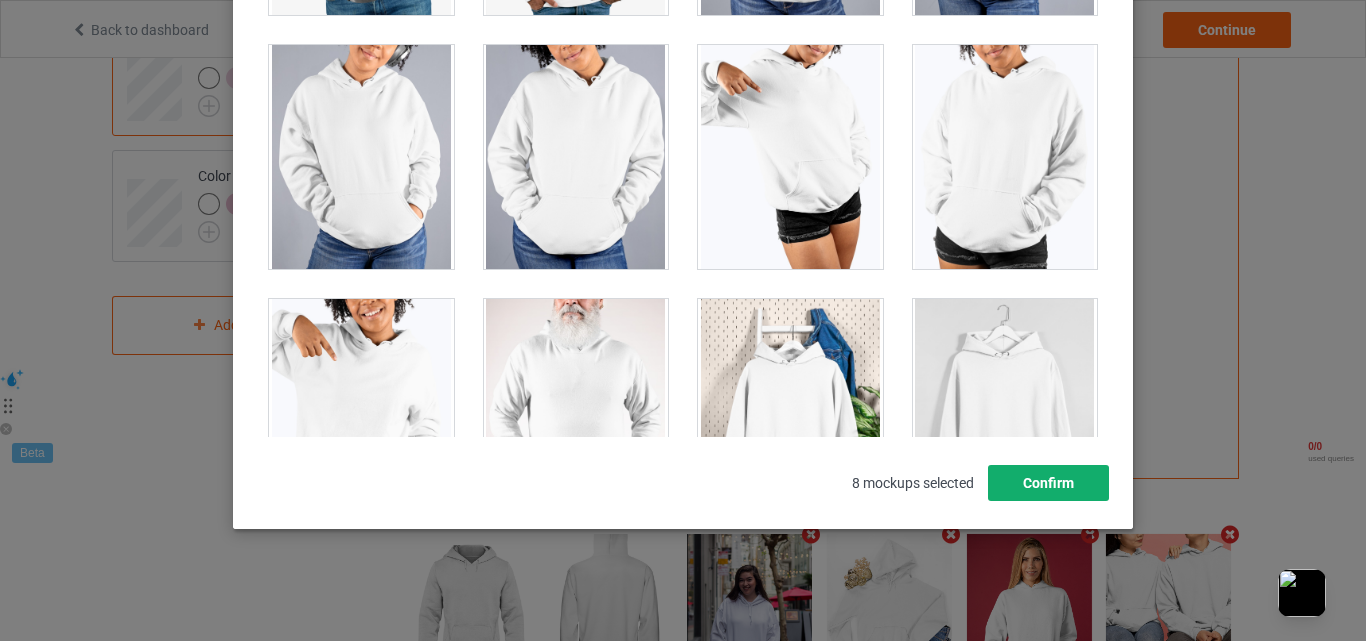 click on "Confirm" at bounding box center (1048, 483) 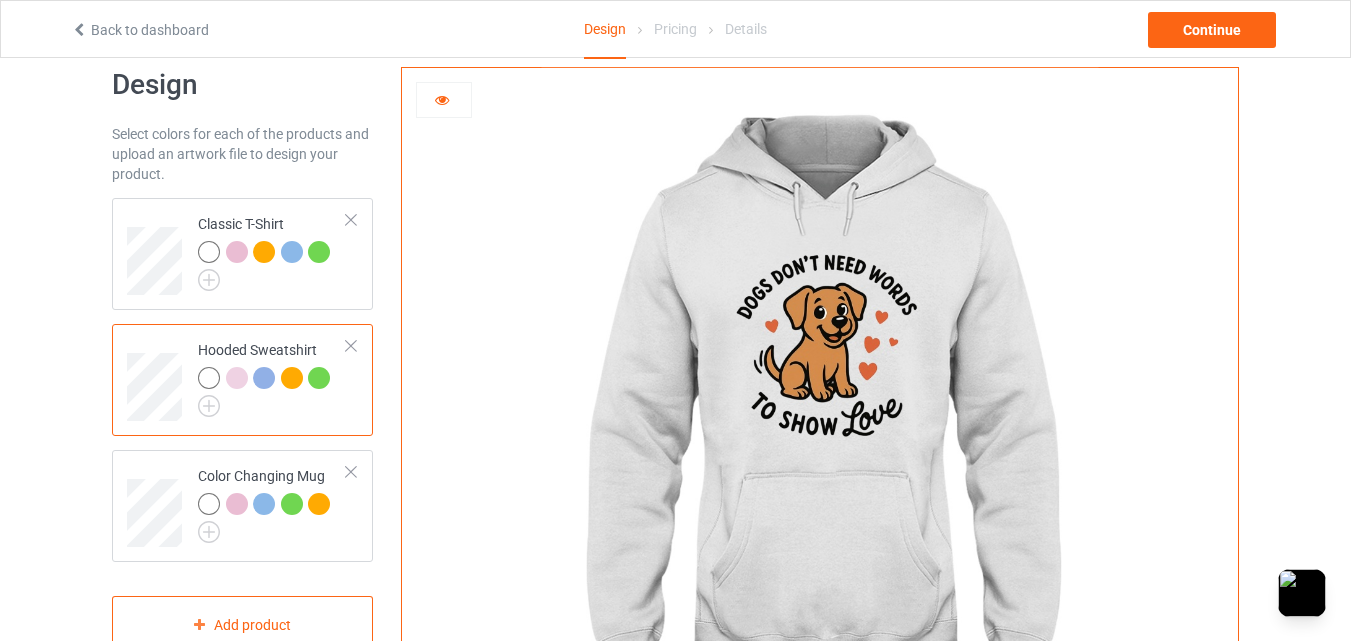 scroll, scrollTop: 0, scrollLeft: 0, axis: both 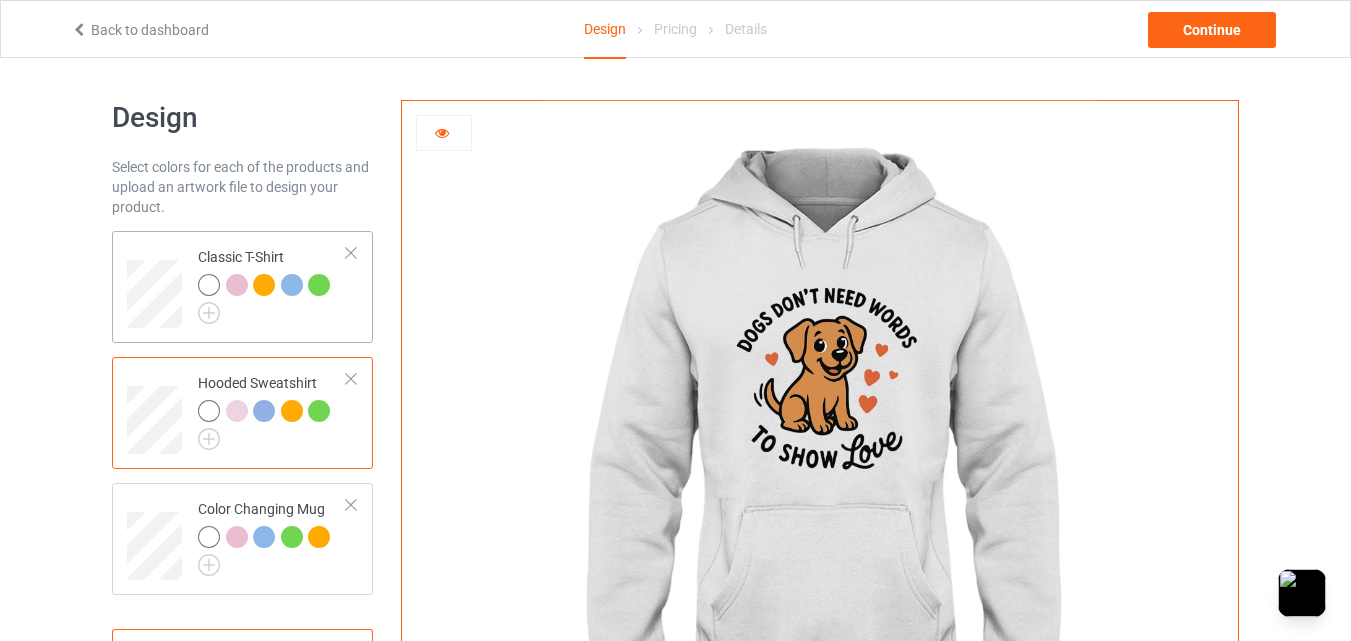 click at bounding box center [295, 288] 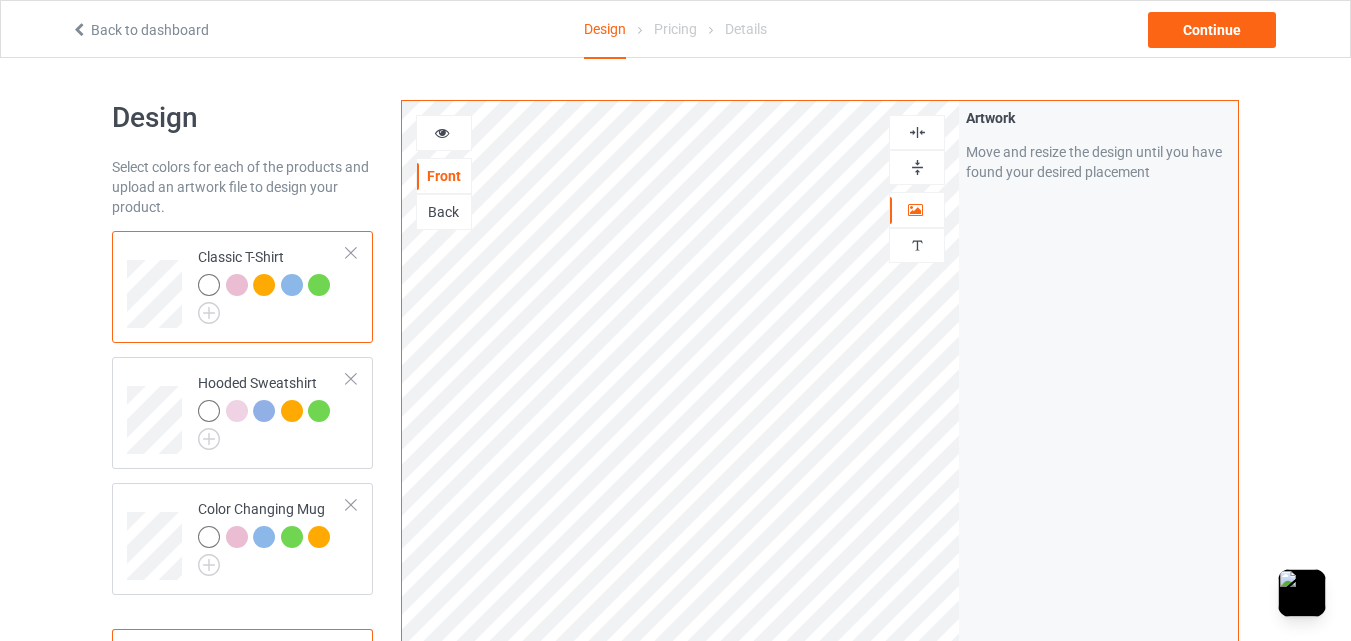click at bounding box center (442, 130) 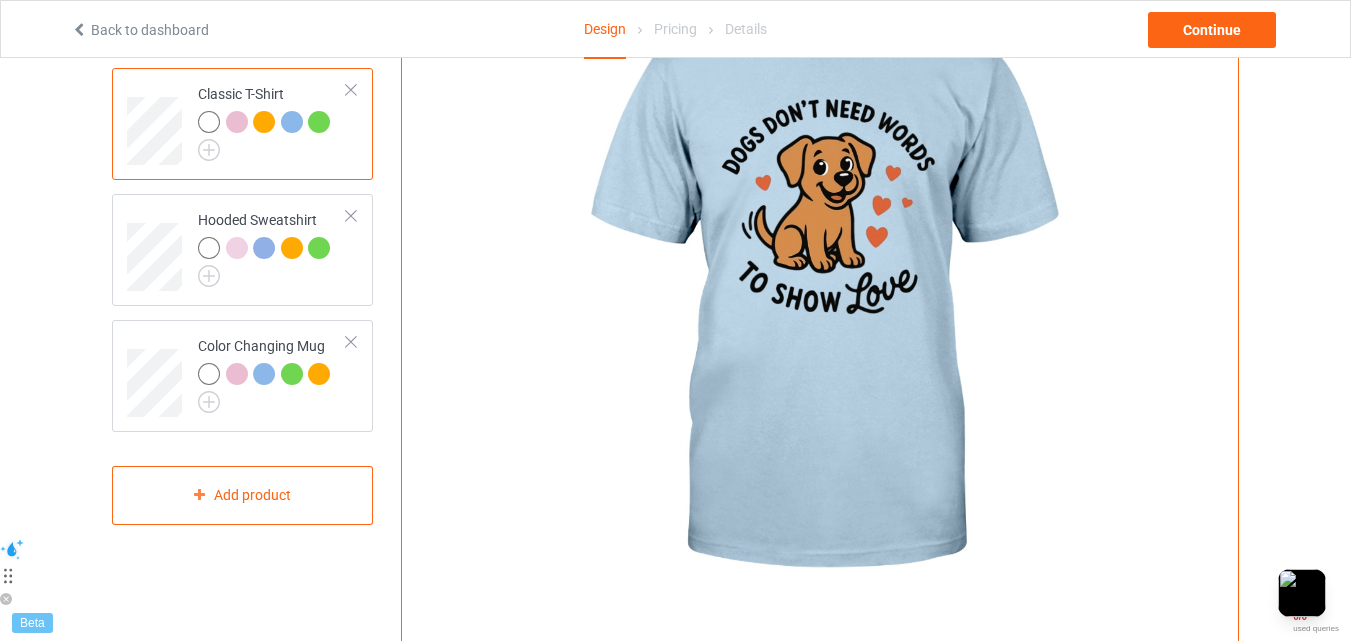 scroll, scrollTop: 167, scrollLeft: 0, axis: vertical 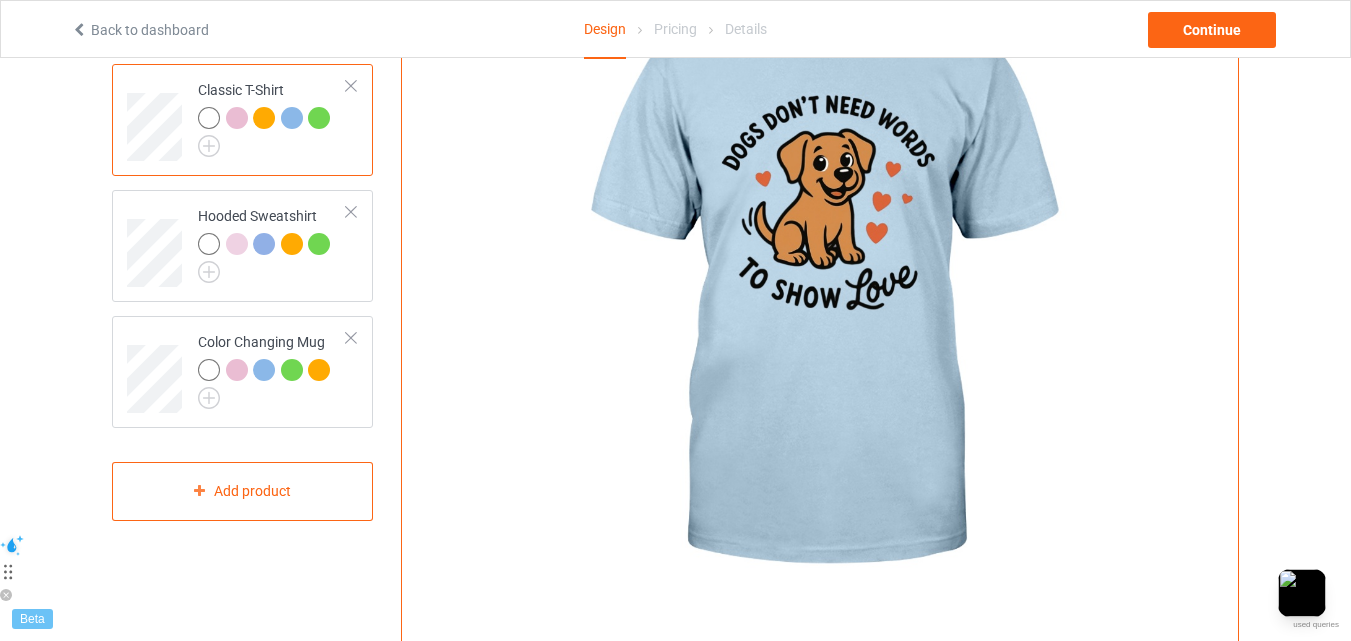 click at bounding box center (209, 118) 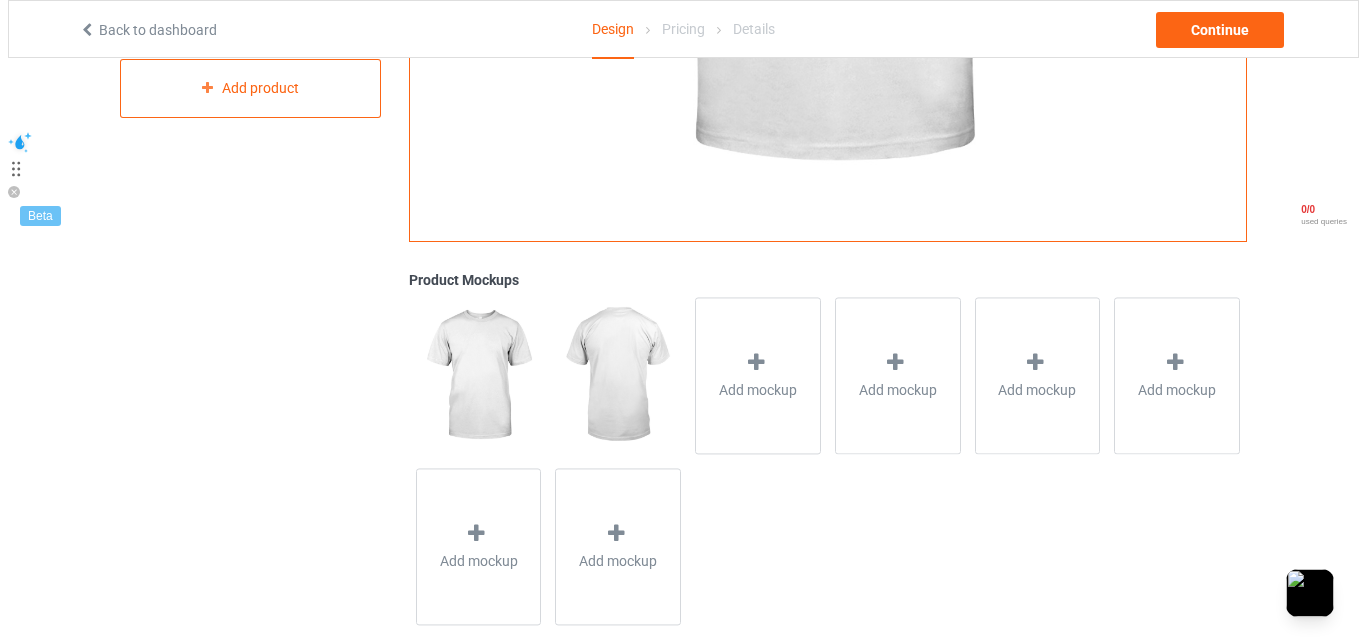 scroll, scrollTop: 604, scrollLeft: 0, axis: vertical 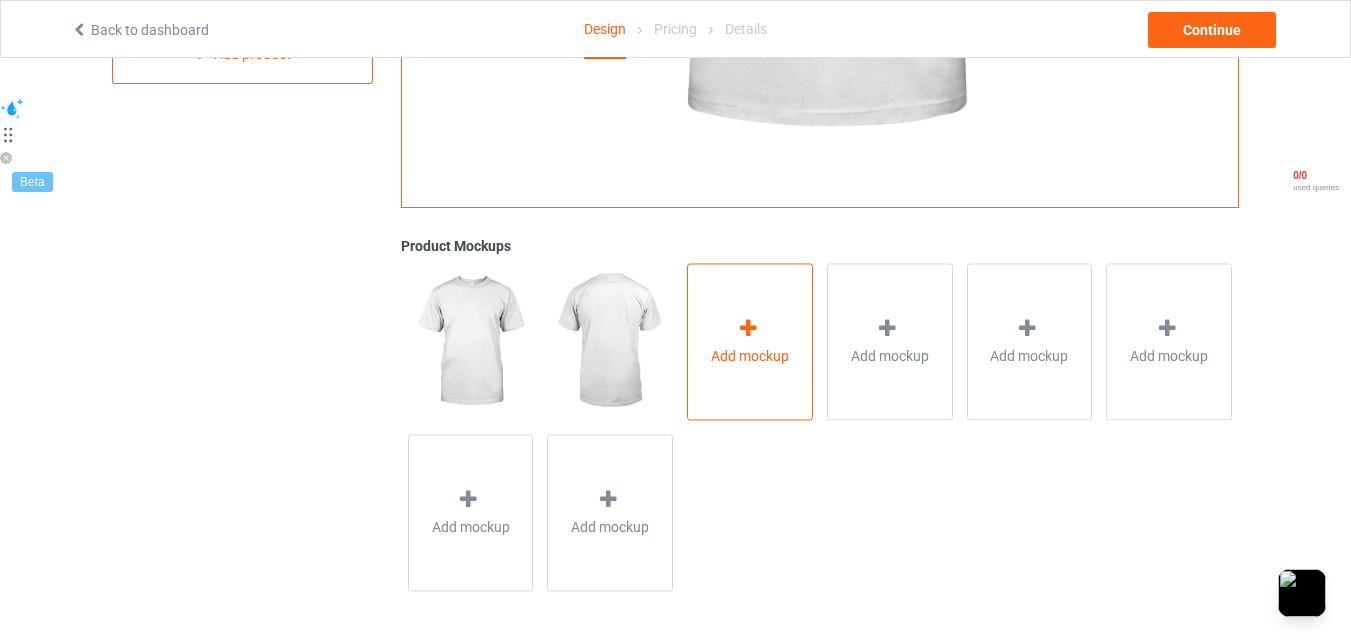click at bounding box center (748, 328) 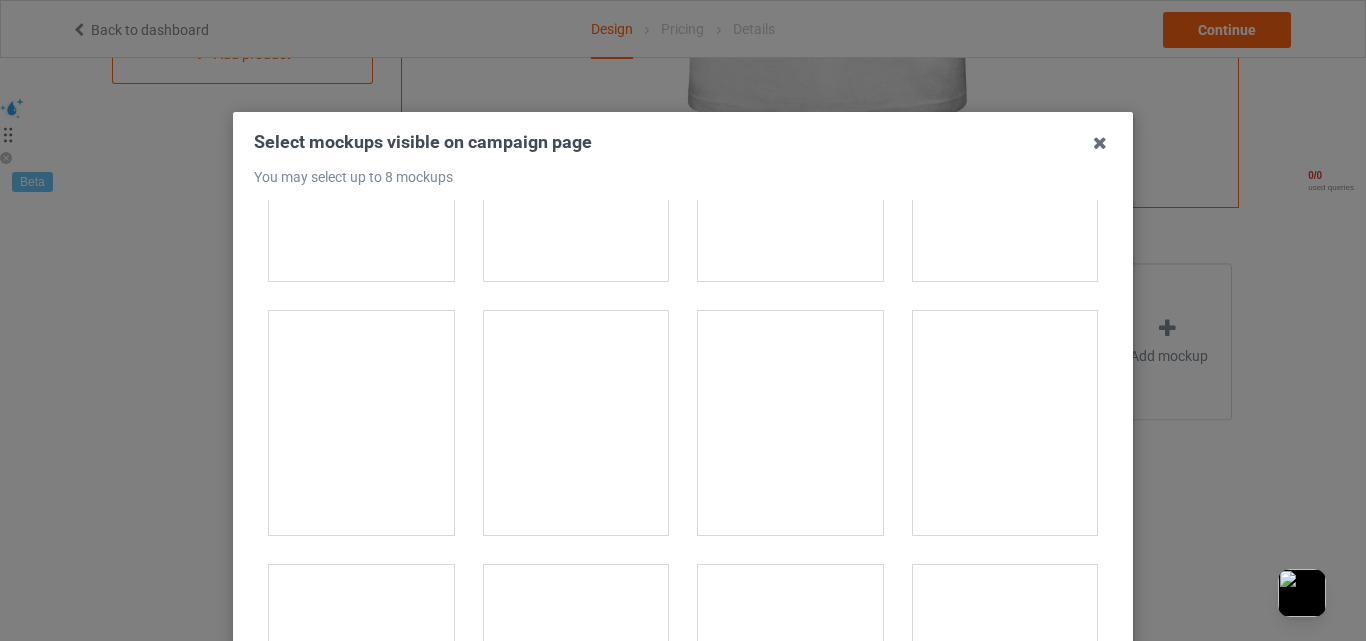 scroll, scrollTop: 3000, scrollLeft: 0, axis: vertical 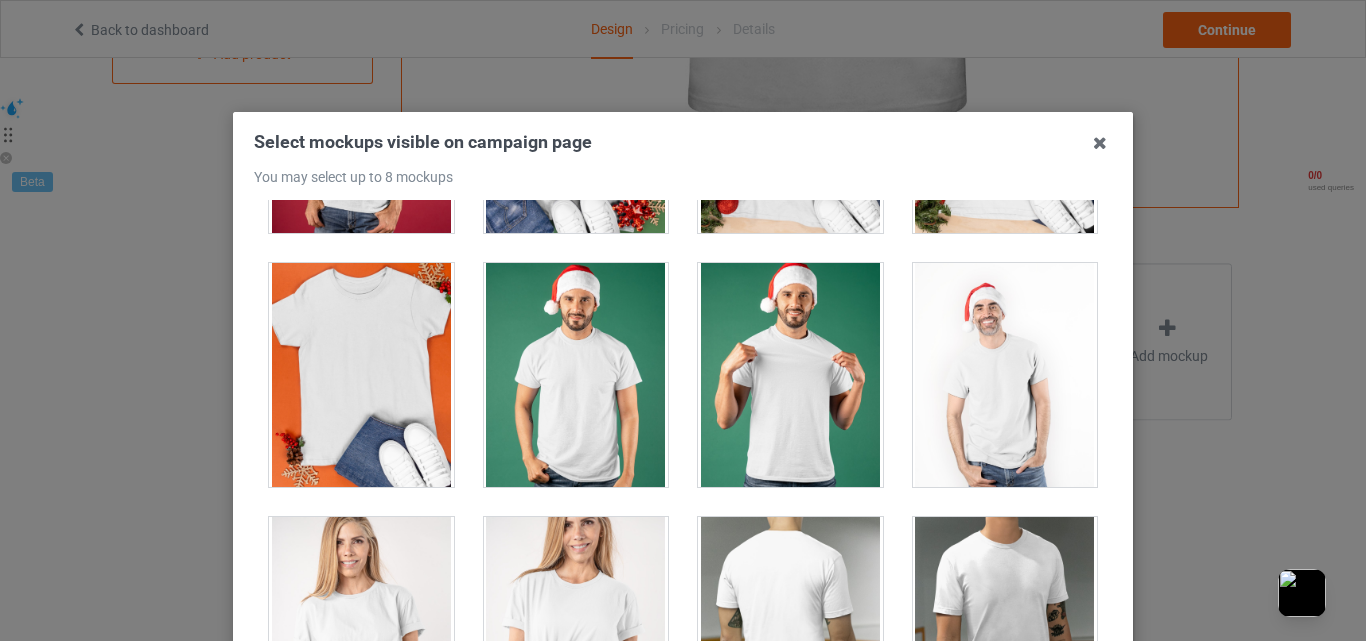 click at bounding box center [361, 375] 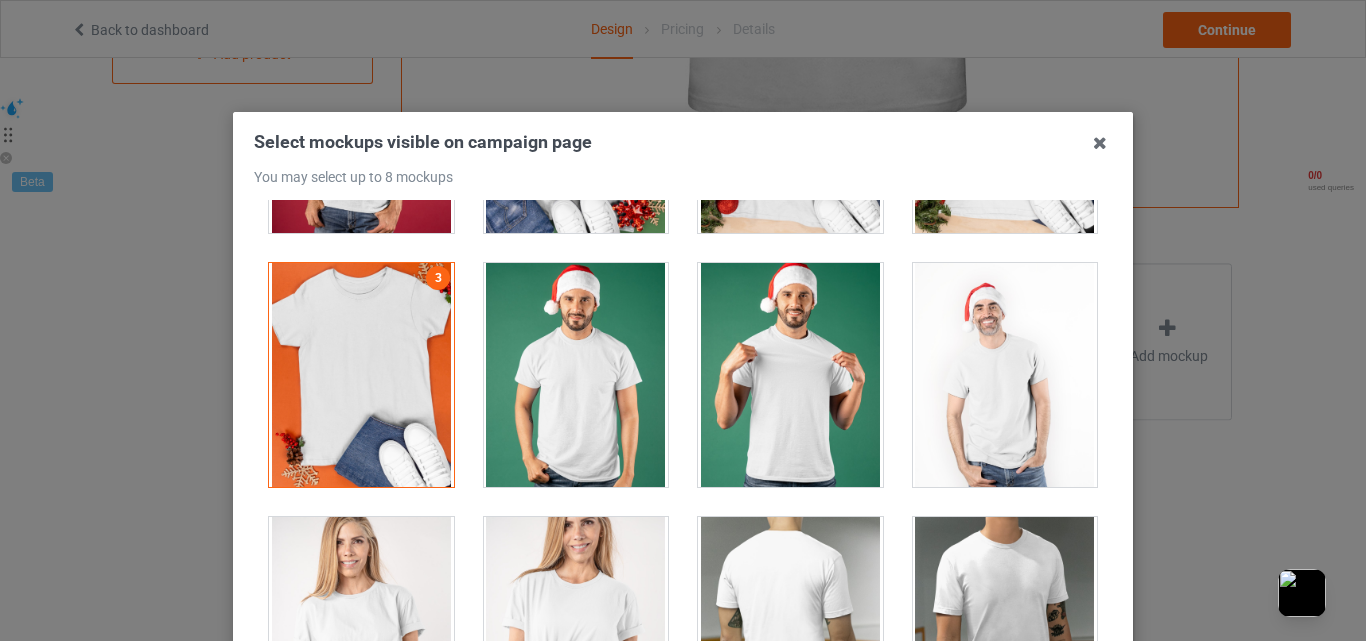 scroll, scrollTop: 3167, scrollLeft: 0, axis: vertical 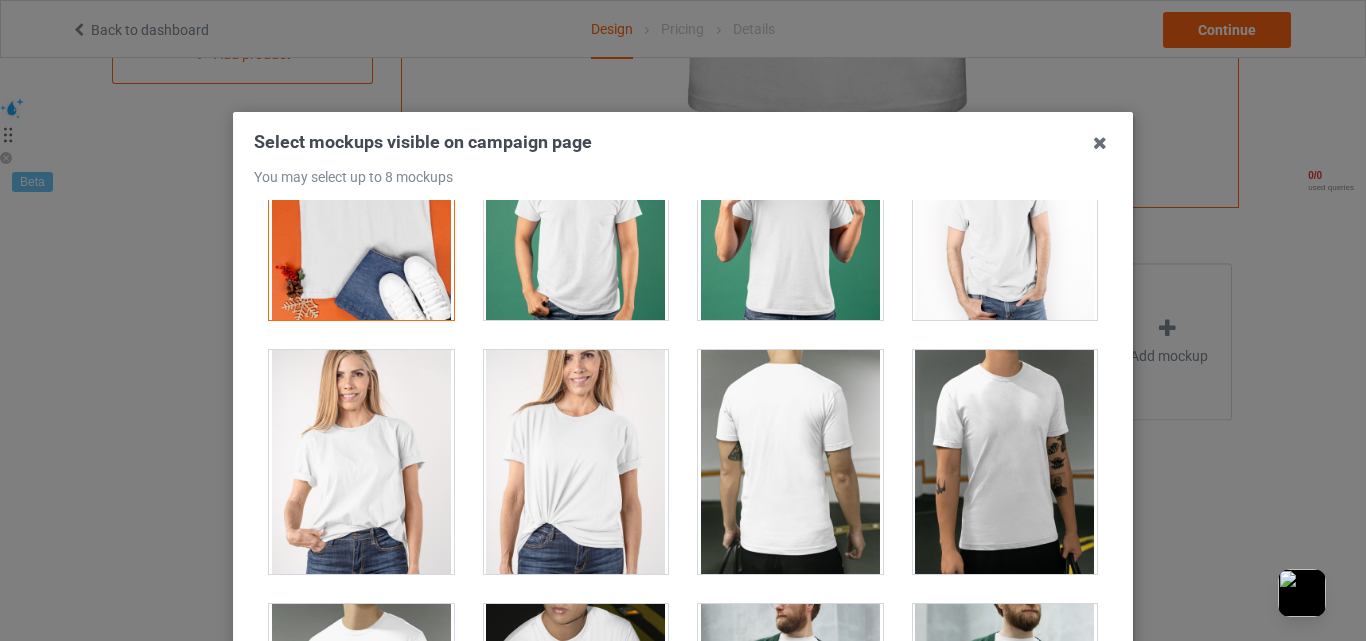 click at bounding box center [361, 462] 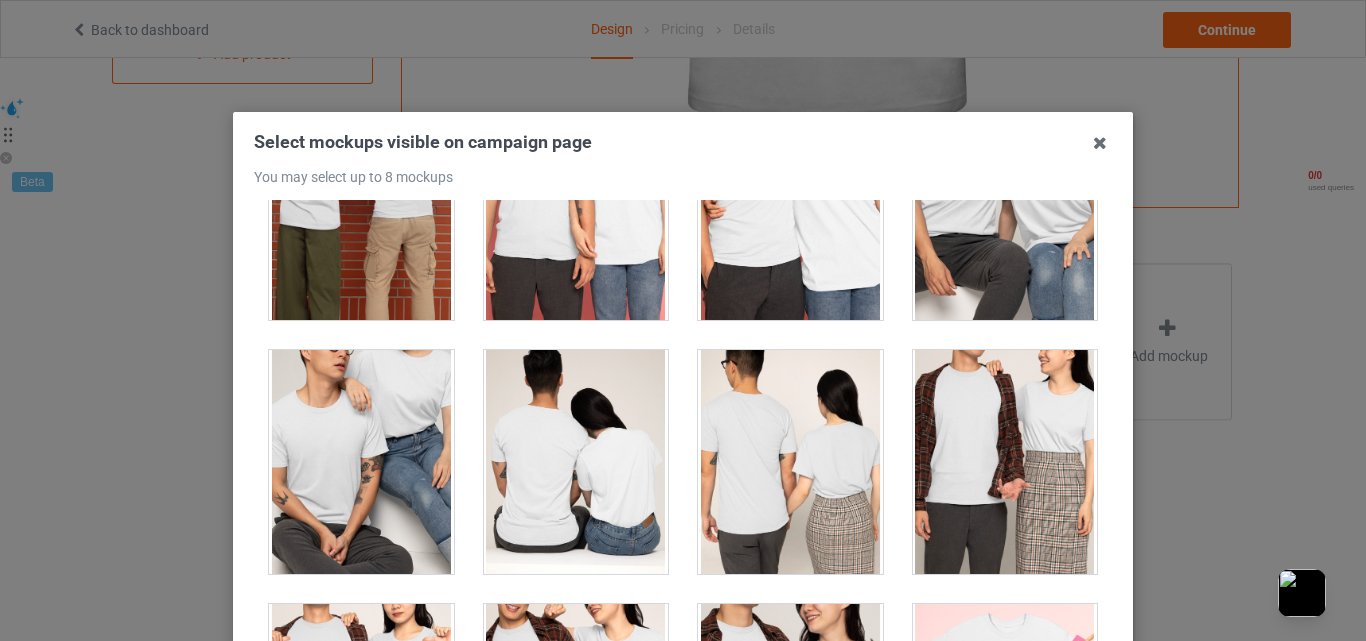 scroll, scrollTop: 7500, scrollLeft: 0, axis: vertical 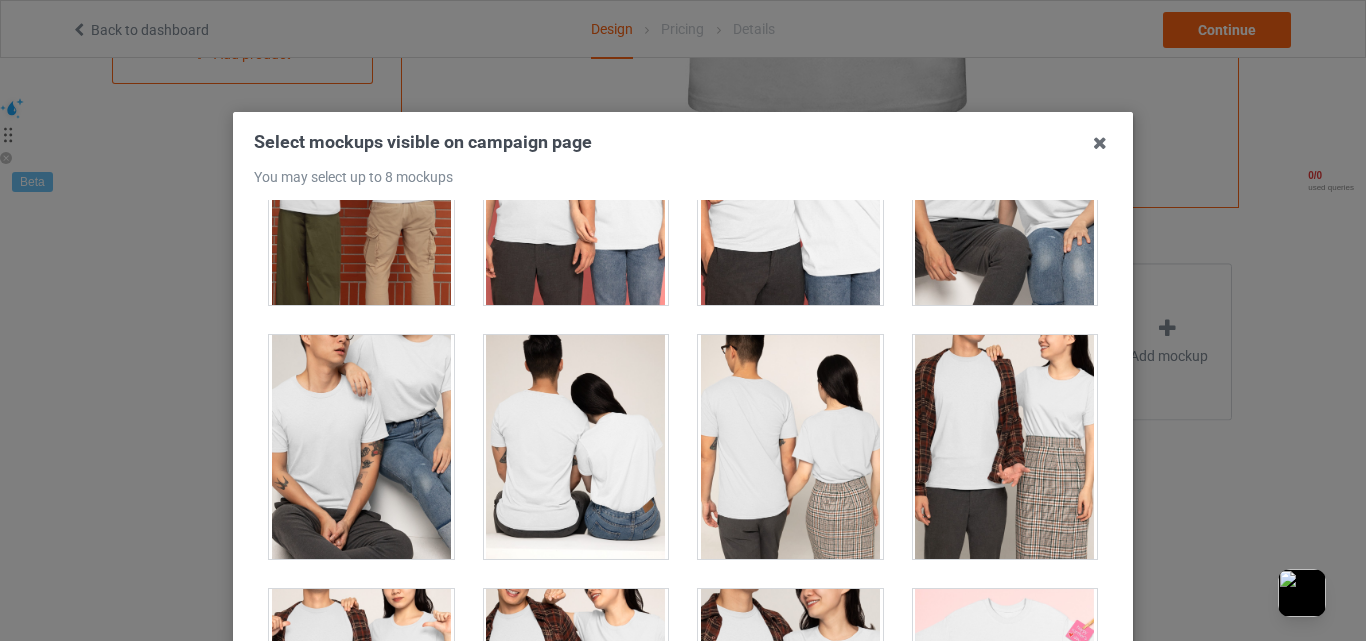 click at bounding box center [361, 447] 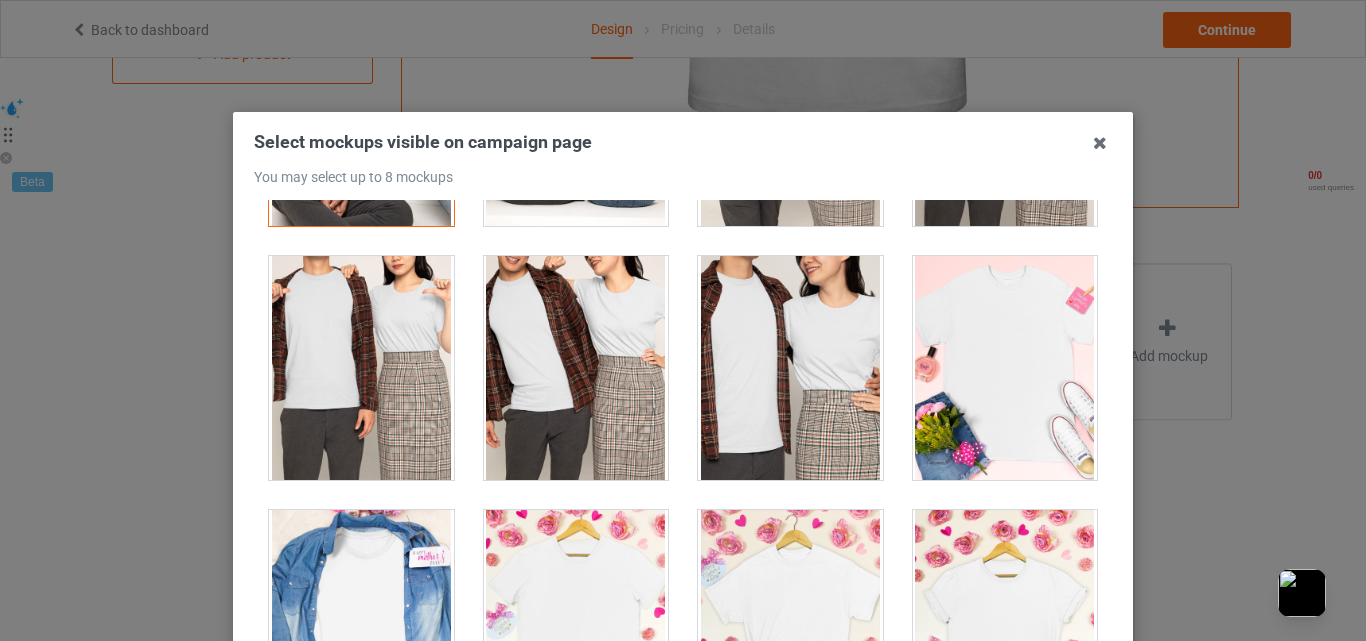 scroll, scrollTop: 8000, scrollLeft: 0, axis: vertical 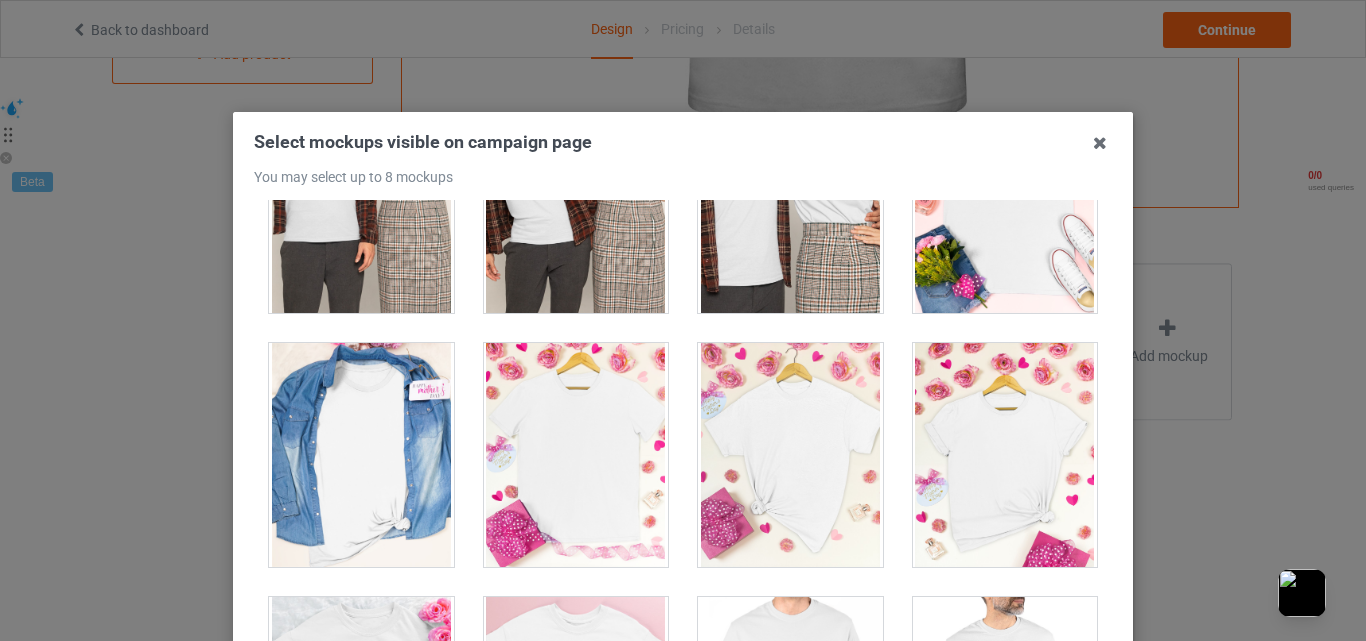 click at bounding box center (361, 455) 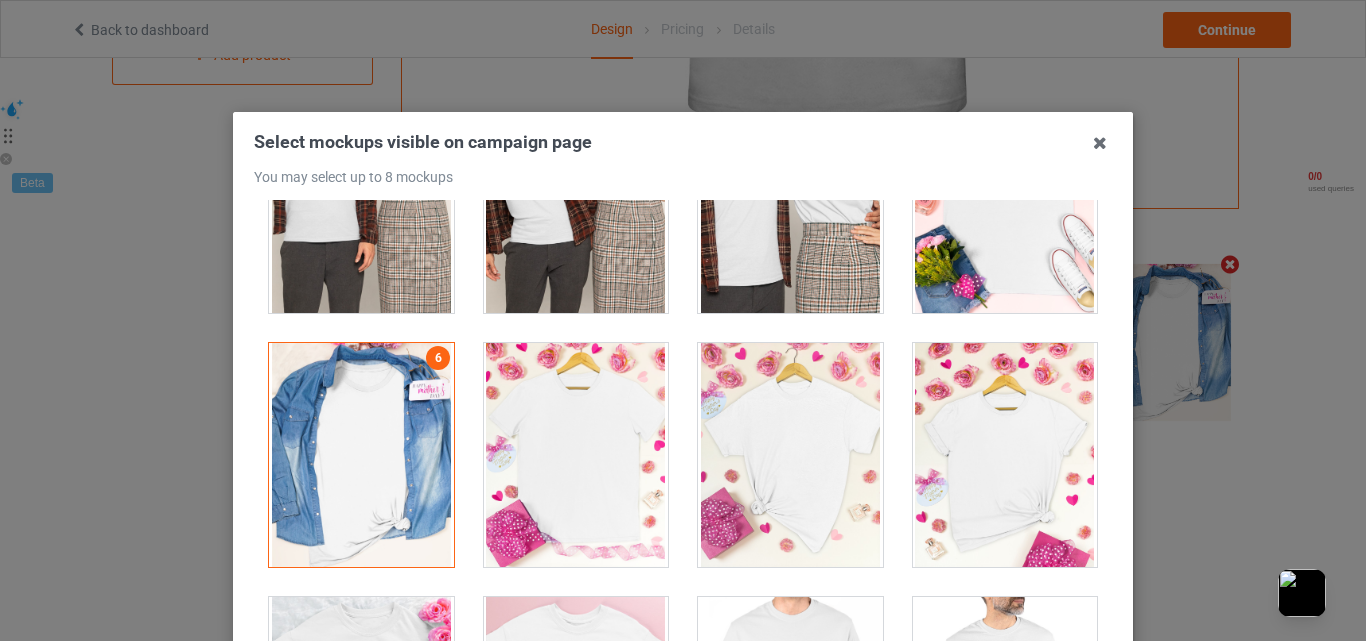 scroll, scrollTop: 603, scrollLeft: 0, axis: vertical 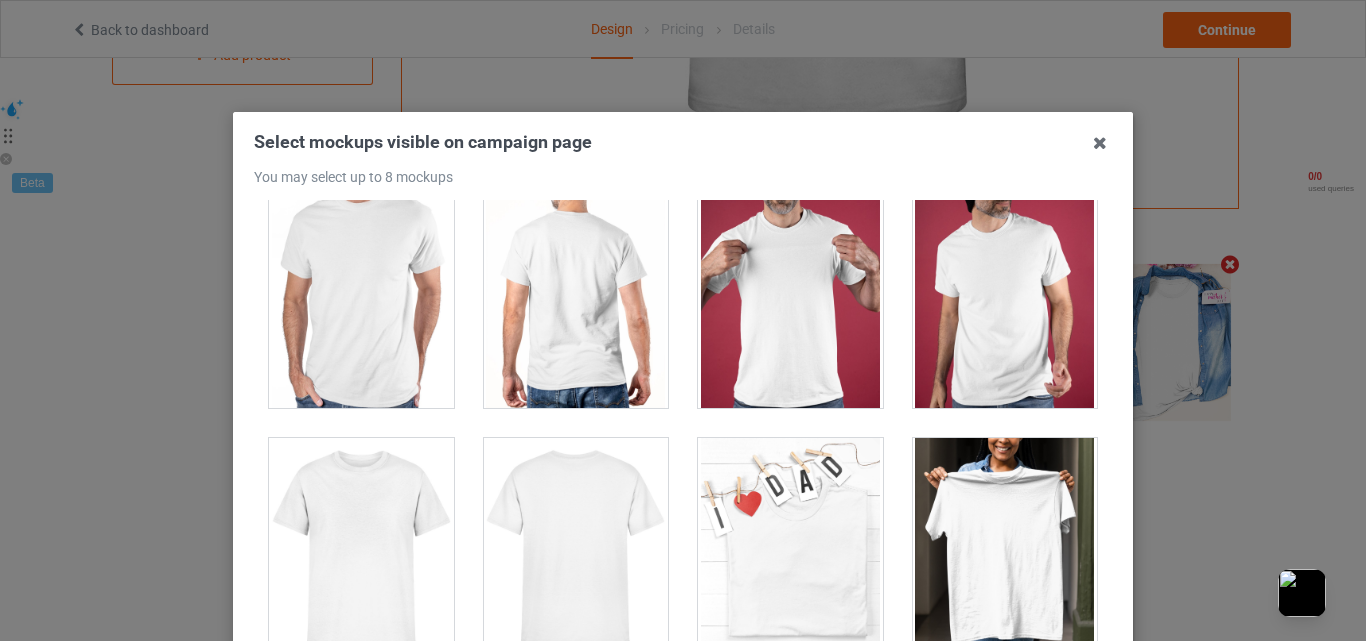 click at bounding box center (1005, 550) 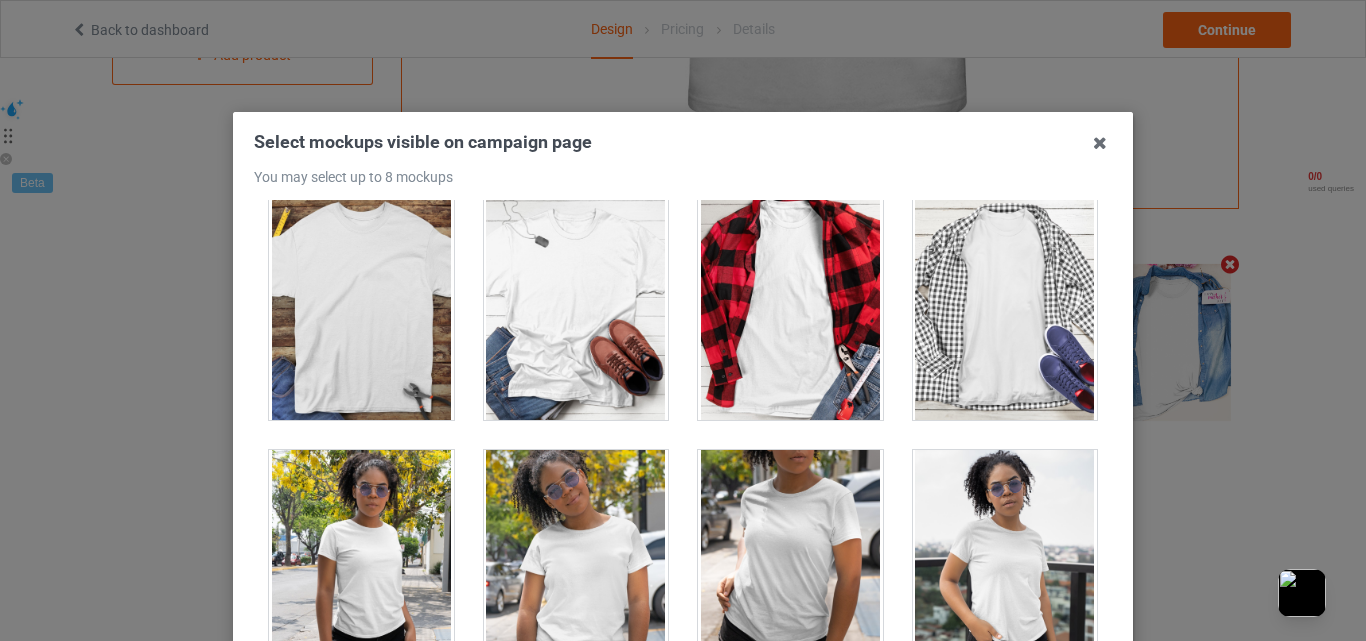 scroll, scrollTop: 13500, scrollLeft: 0, axis: vertical 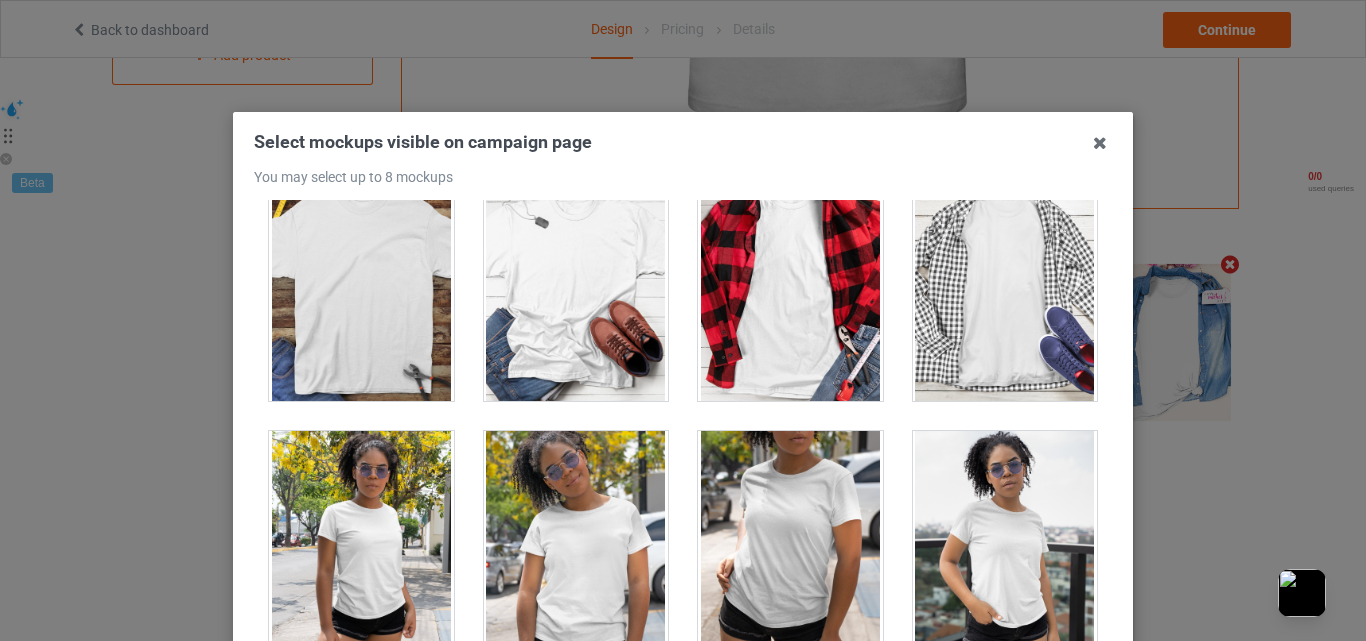 drag, startPoint x: 584, startPoint y: 316, endPoint x: 717, endPoint y: 427, distance: 173.23395 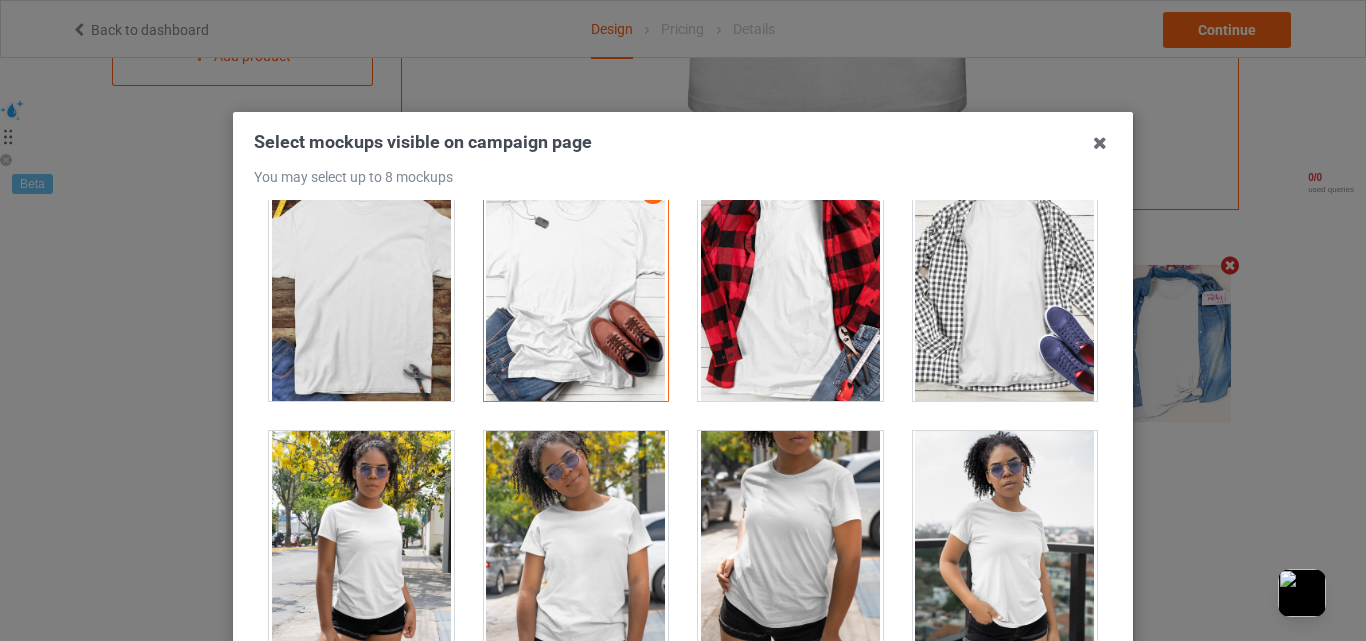 scroll, scrollTop: 602, scrollLeft: 0, axis: vertical 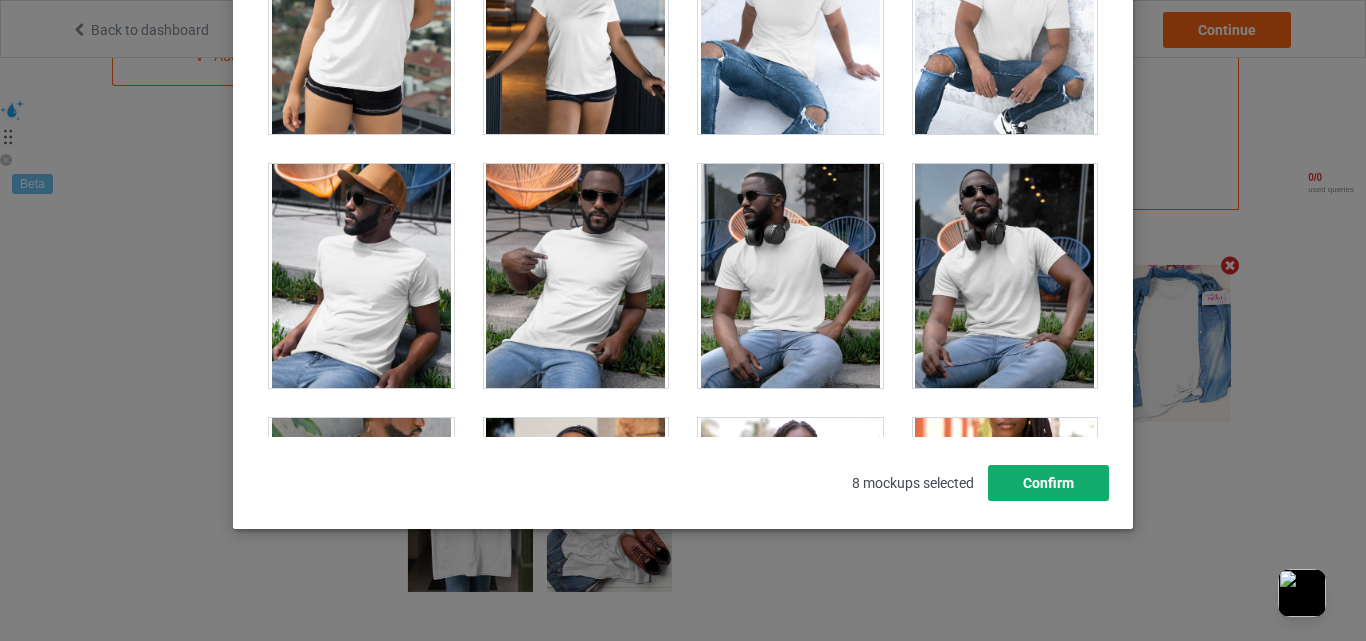 click on "Confirm" at bounding box center [1048, 483] 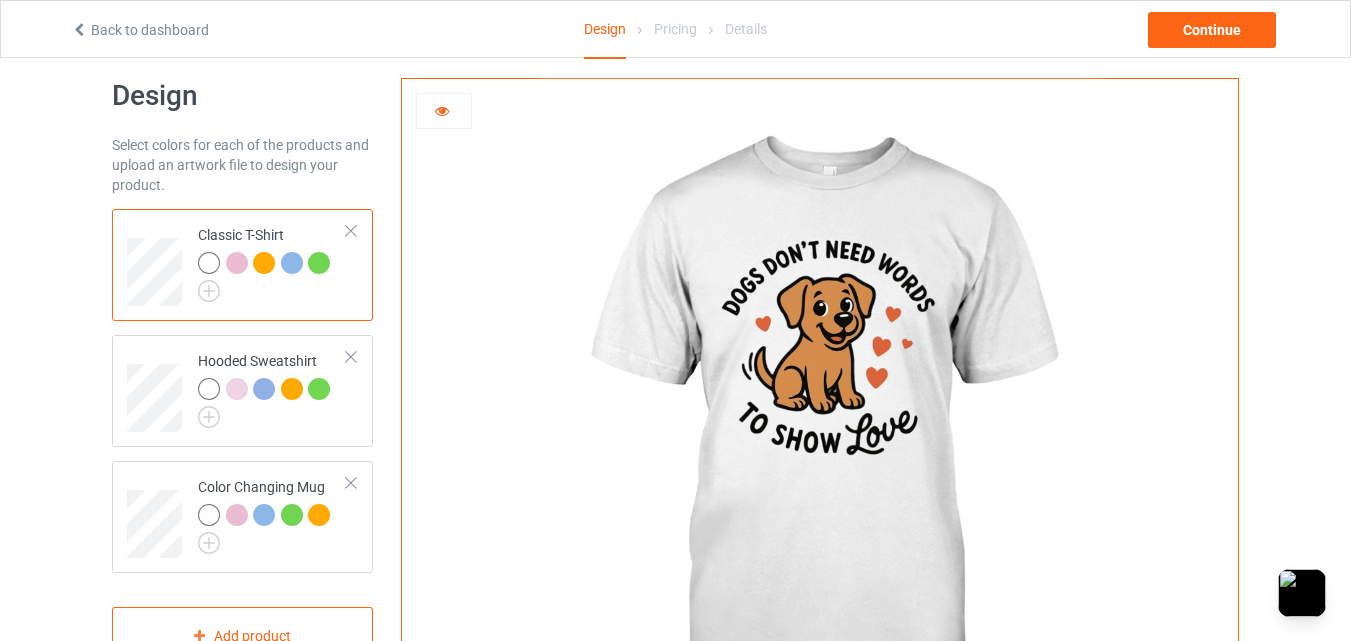 scroll, scrollTop: 0, scrollLeft: 0, axis: both 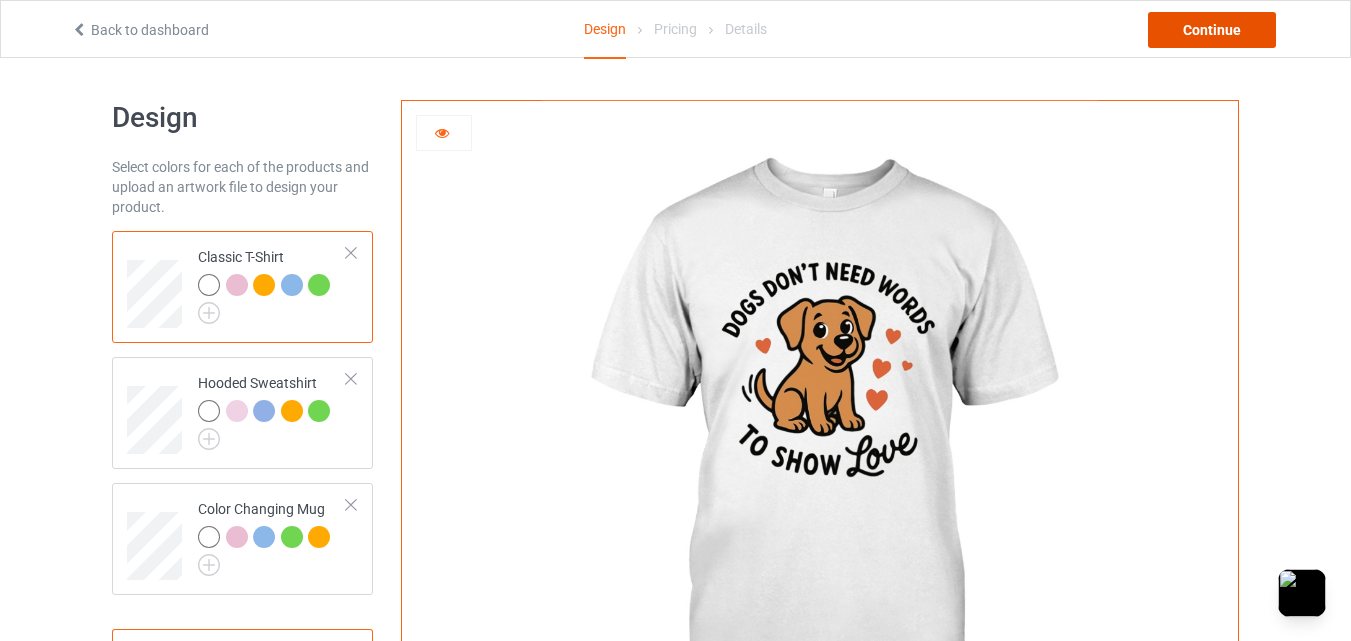 click on "Continue" at bounding box center [1212, 30] 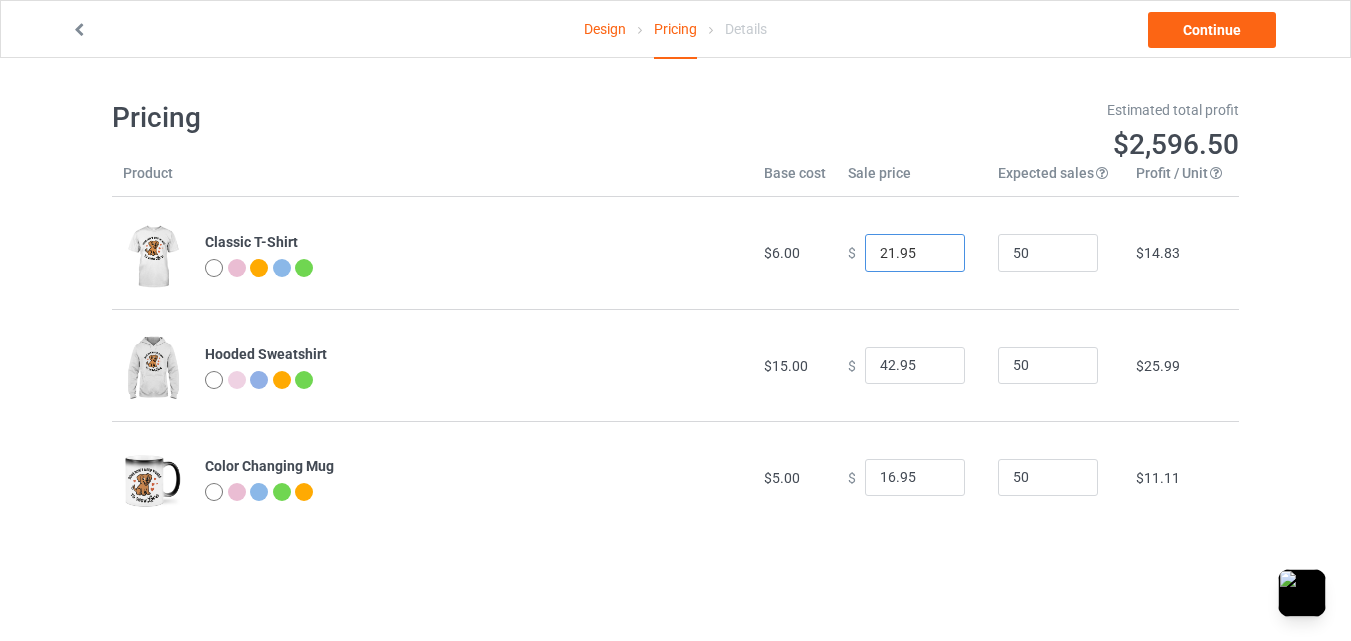 click on "21.95" at bounding box center [915, 253] 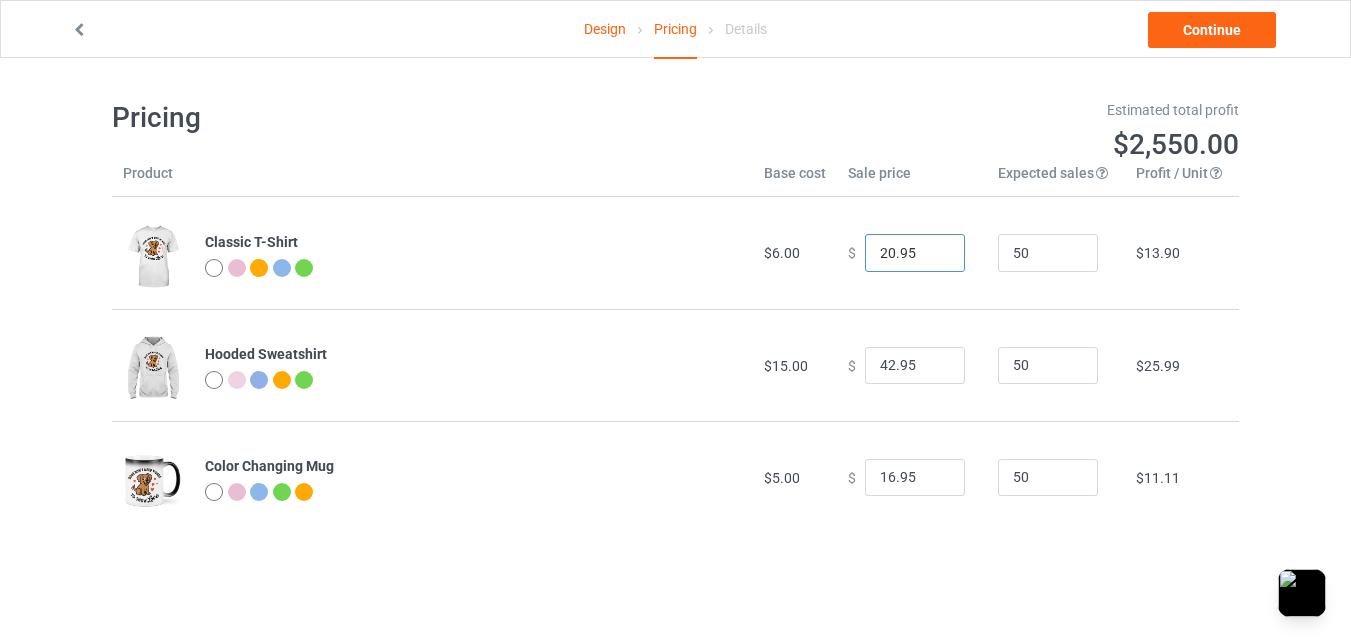 click on "20.95" at bounding box center (915, 253) 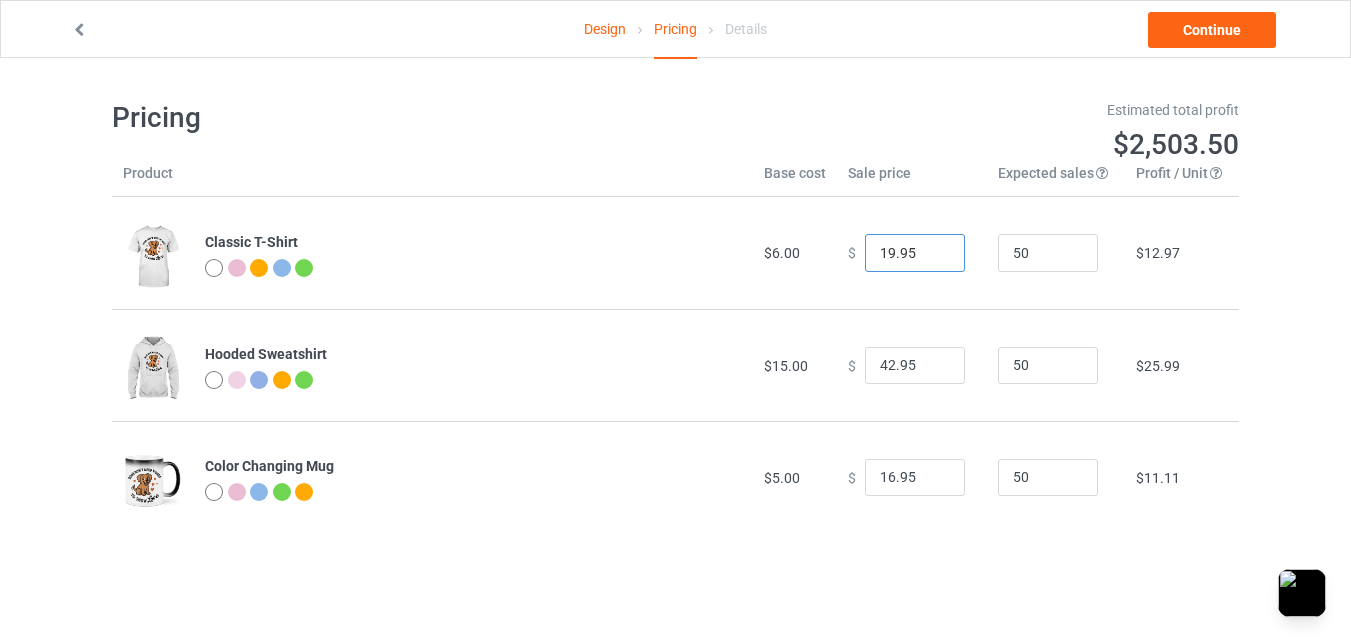 click on "19.95" at bounding box center [915, 253] 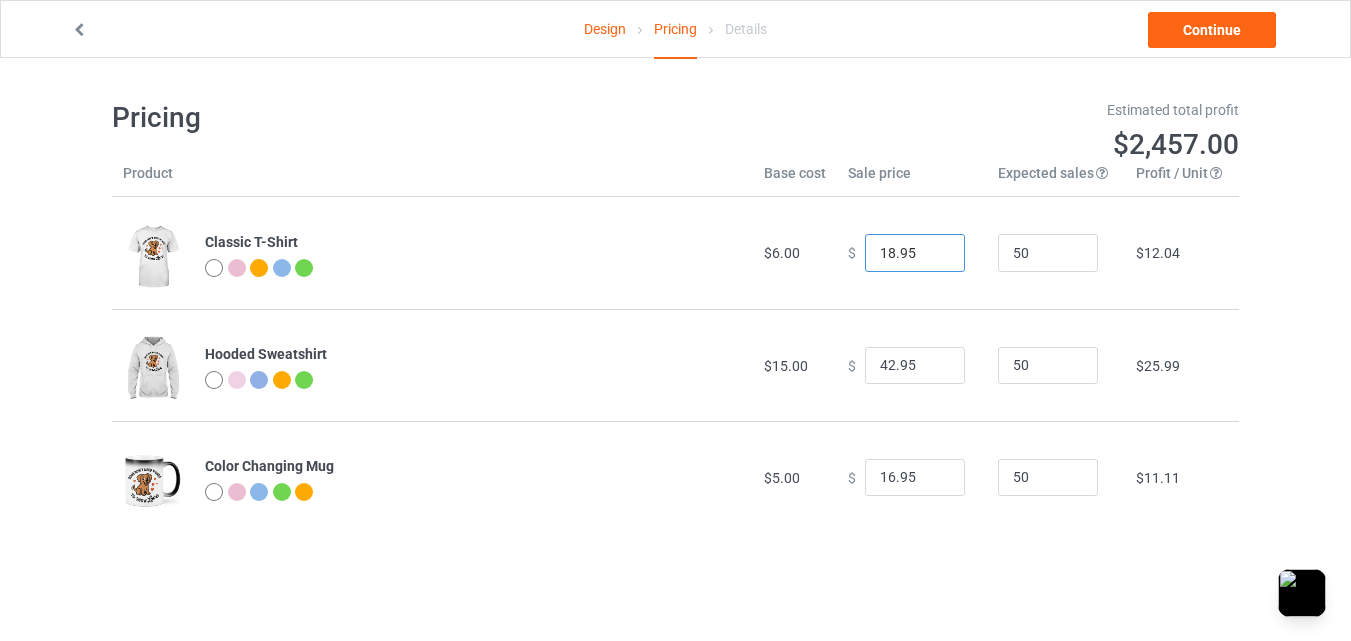 click on "18.95" at bounding box center [915, 253] 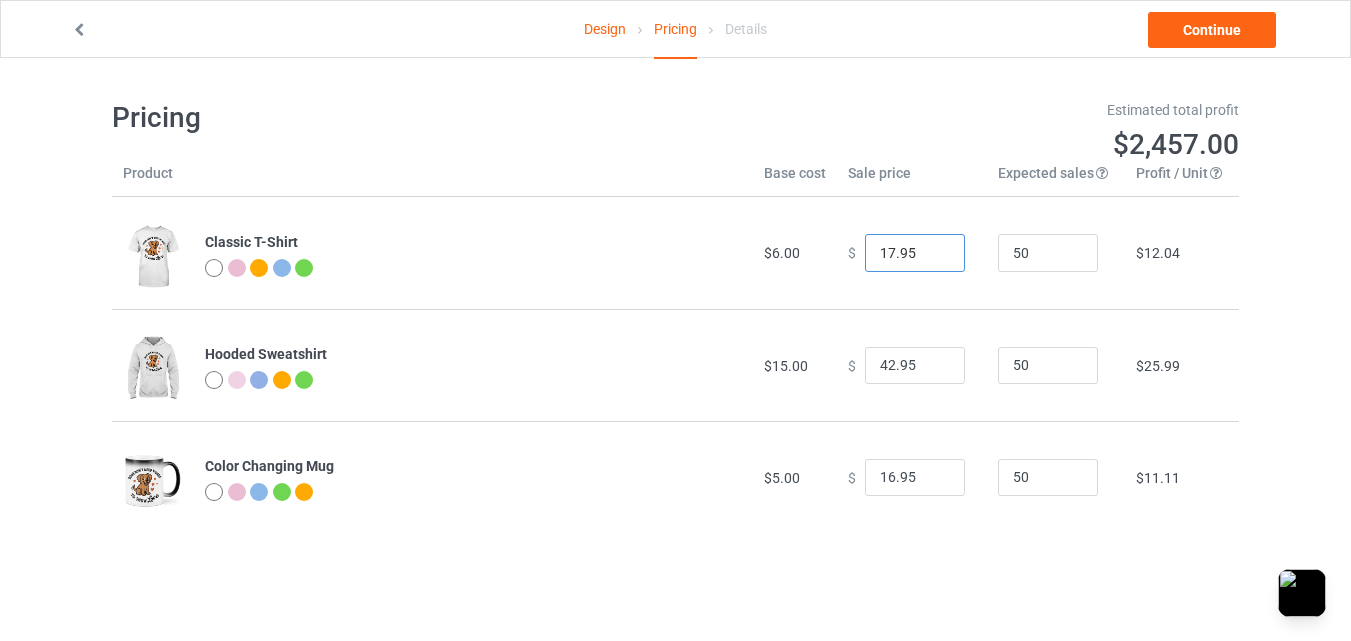 click on "17.95" at bounding box center (915, 253) 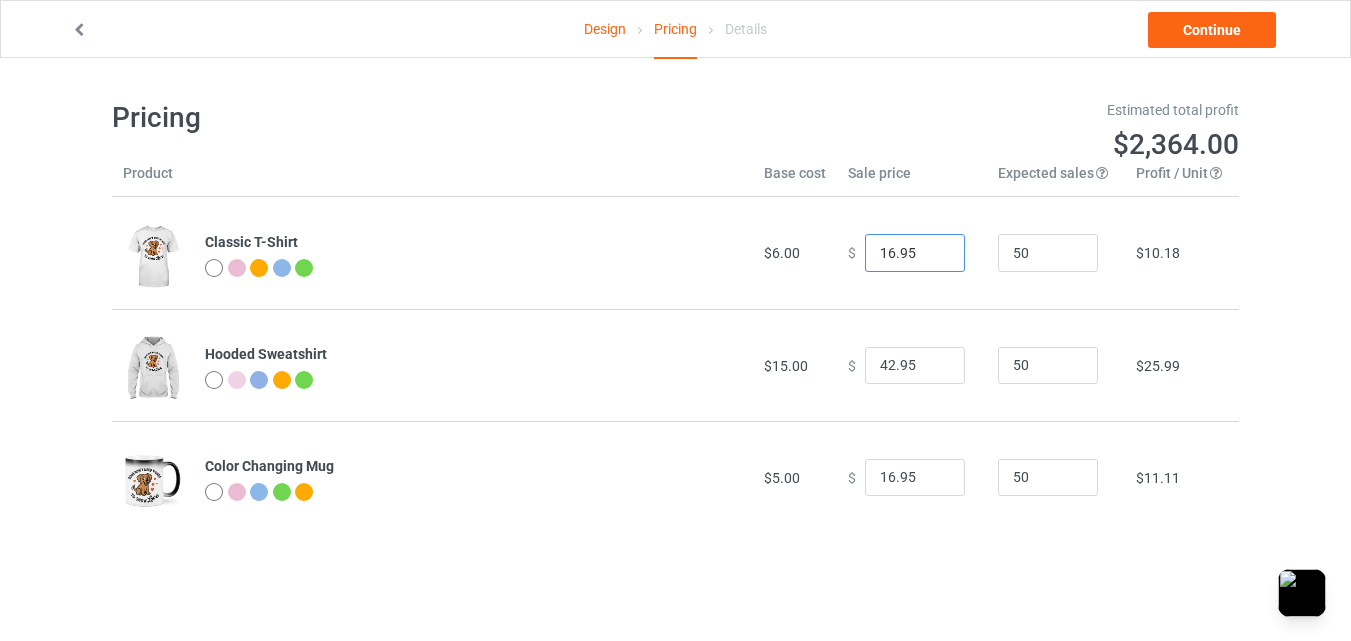 click on "16.95" at bounding box center [915, 253] 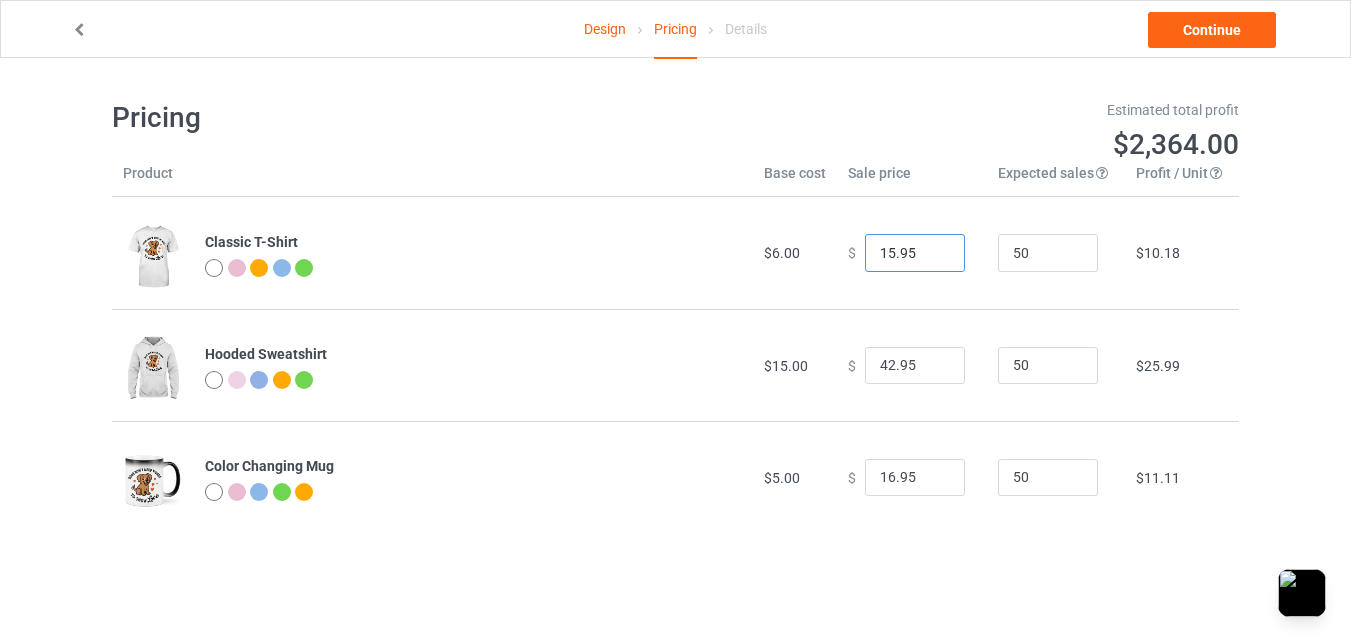 click on "15.95" at bounding box center [915, 253] 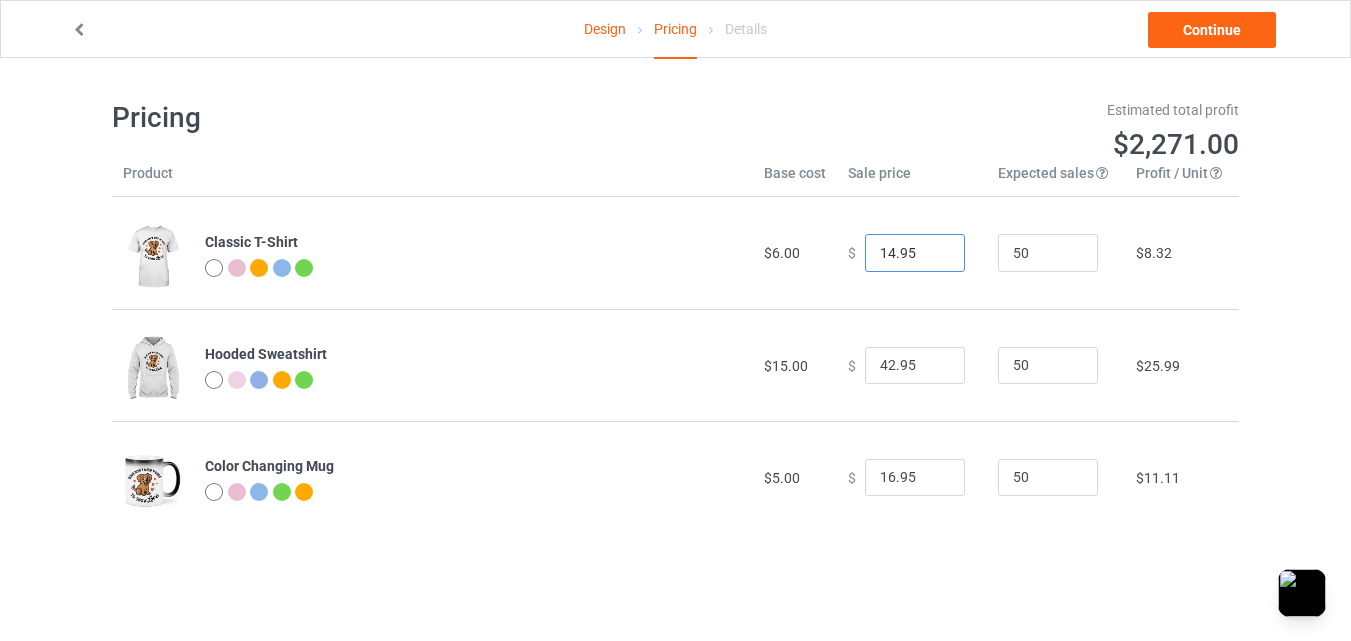 type on "14.95" 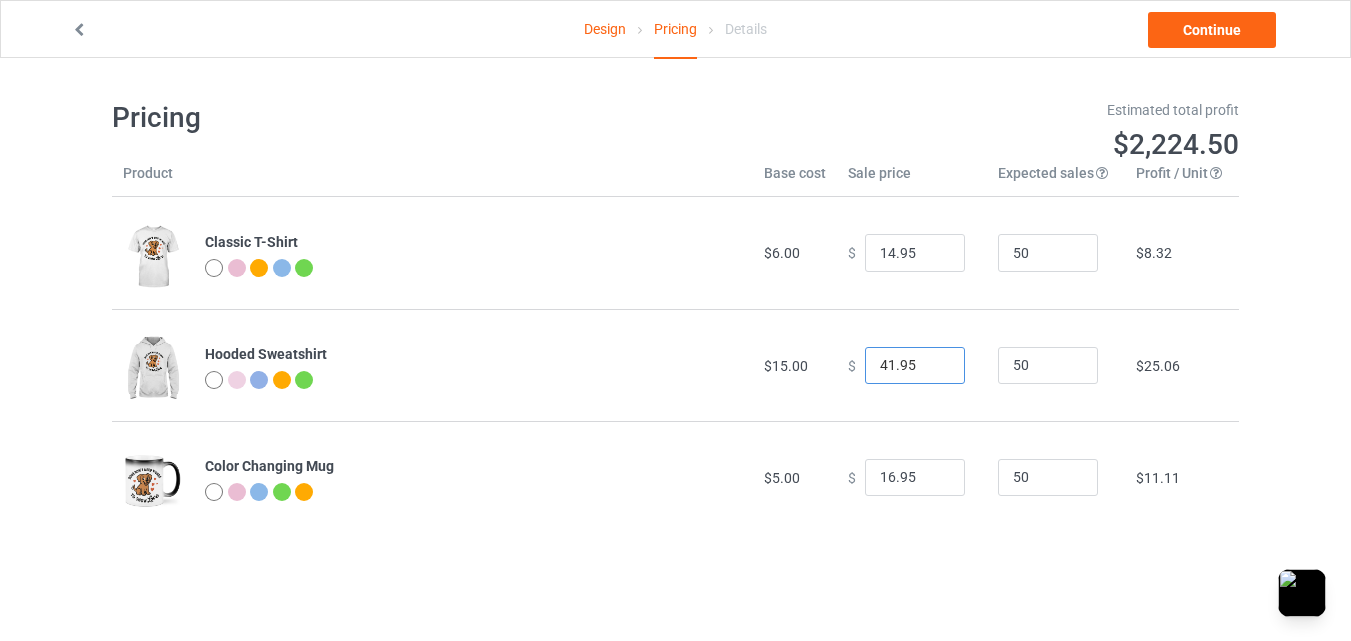 click on "41.95" at bounding box center [915, 366] 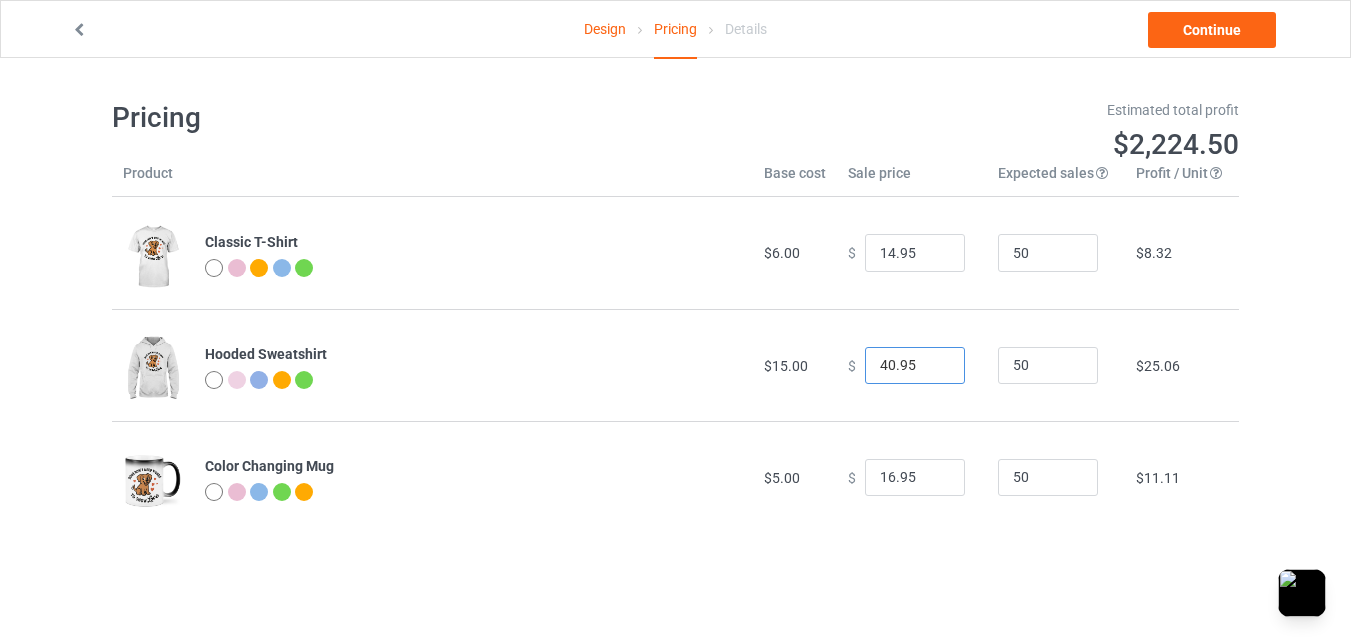 click on "40.95" at bounding box center (915, 366) 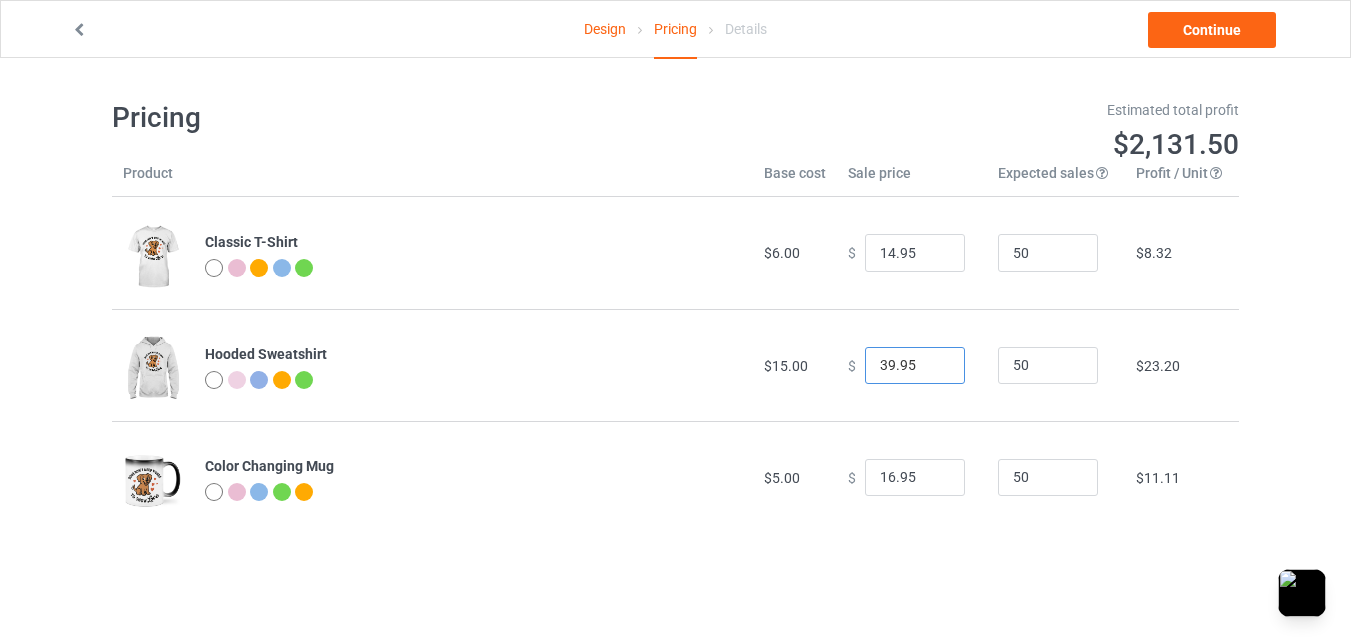 click on "39.95" at bounding box center [915, 366] 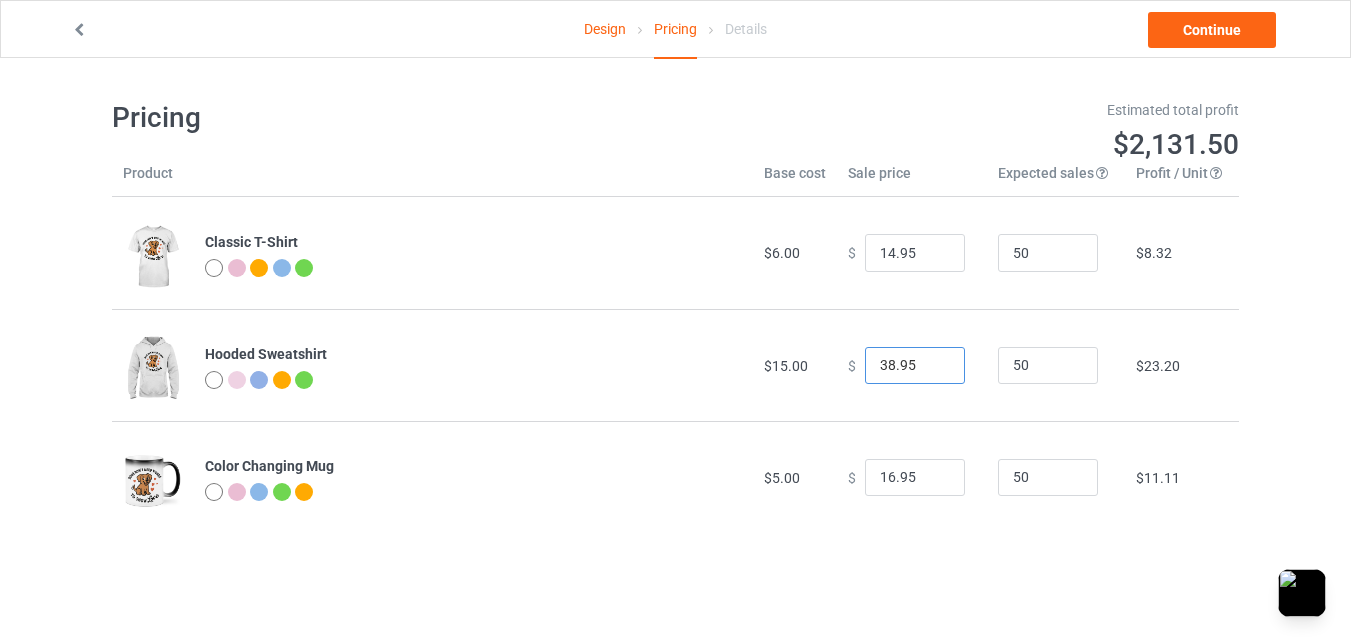 click on "38.95" at bounding box center [915, 366] 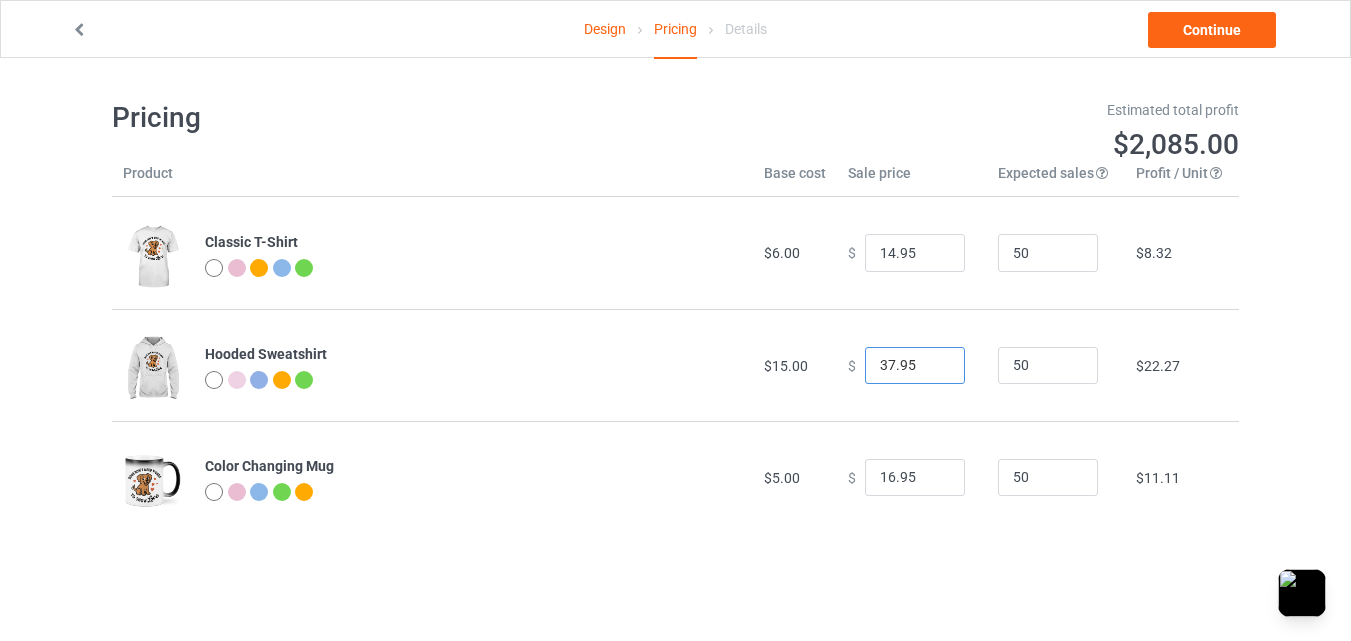 click on "37.95" at bounding box center [915, 366] 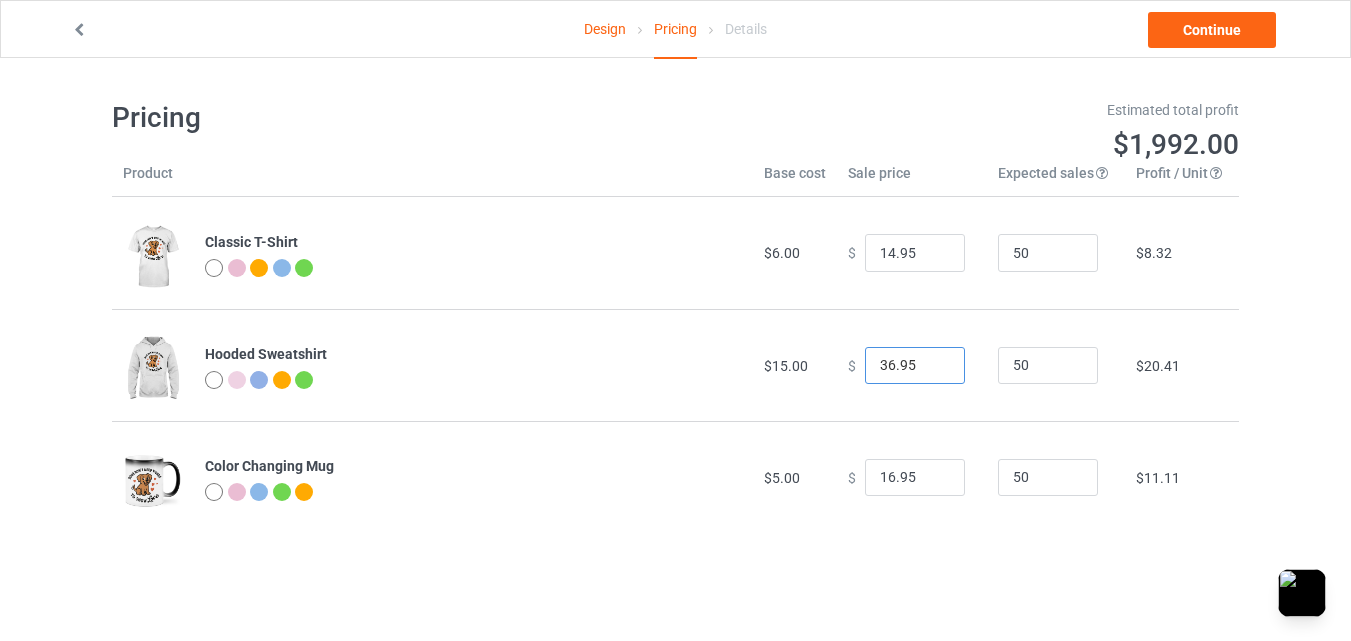 click on "36.95" at bounding box center (915, 366) 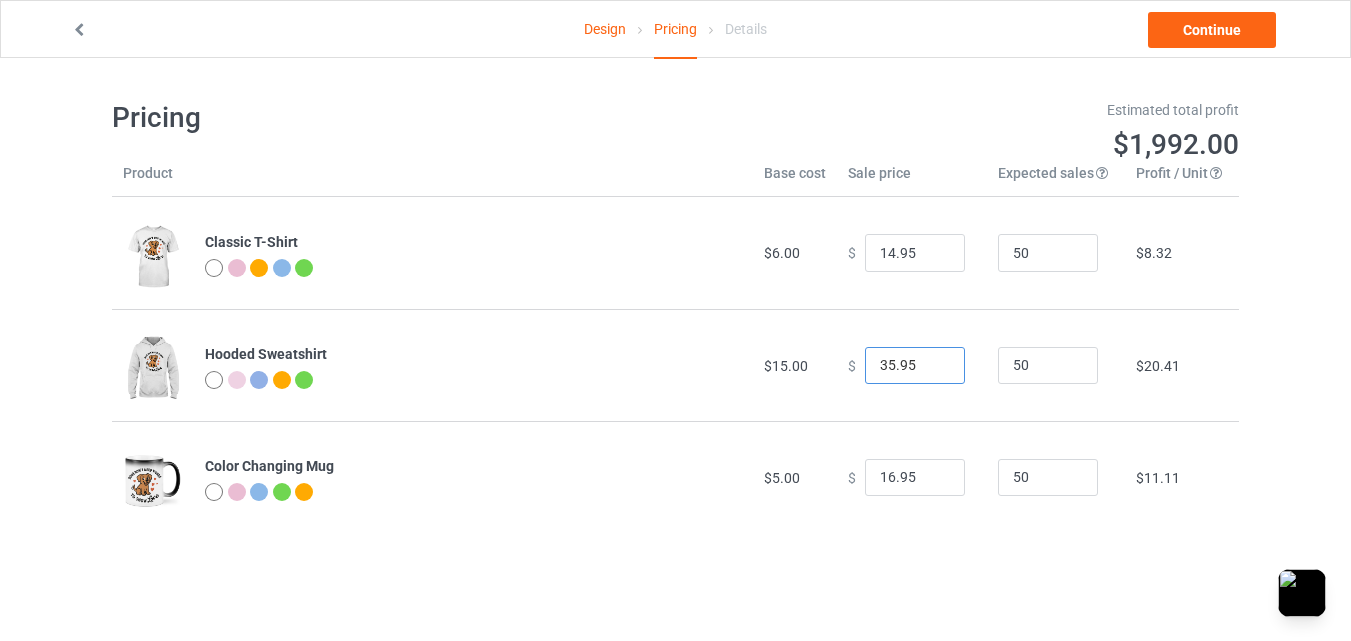 type on "35.95" 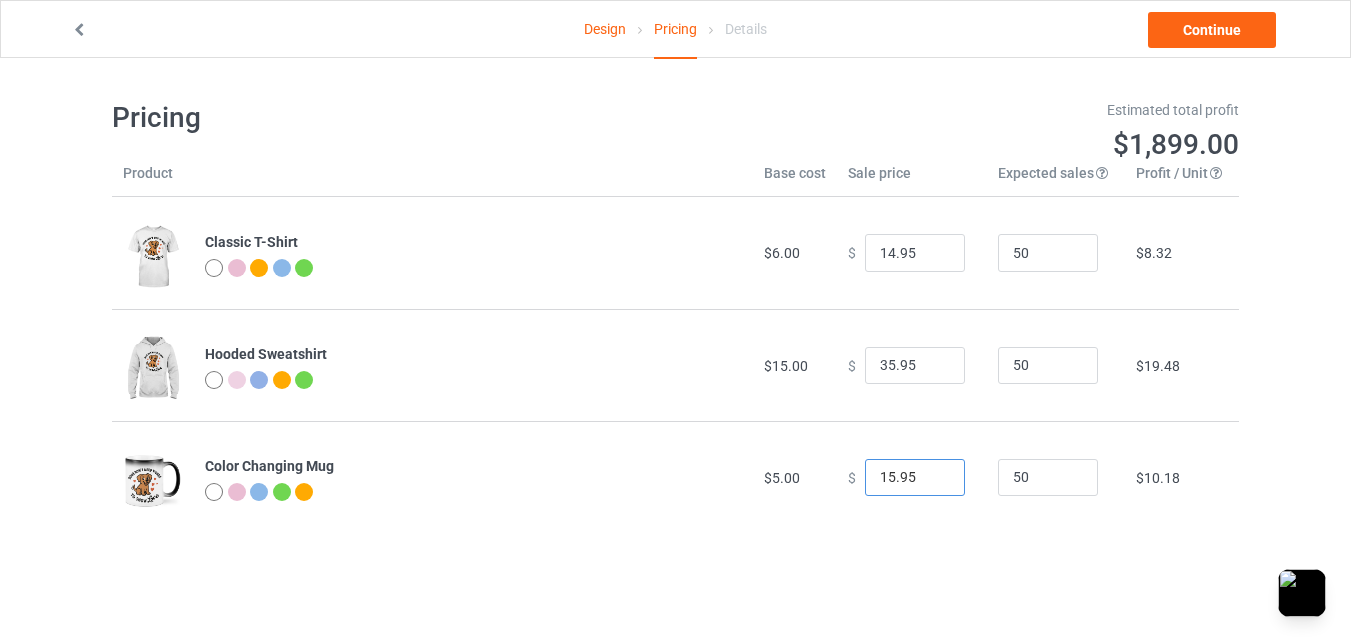 click on "15.95" at bounding box center (915, 478) 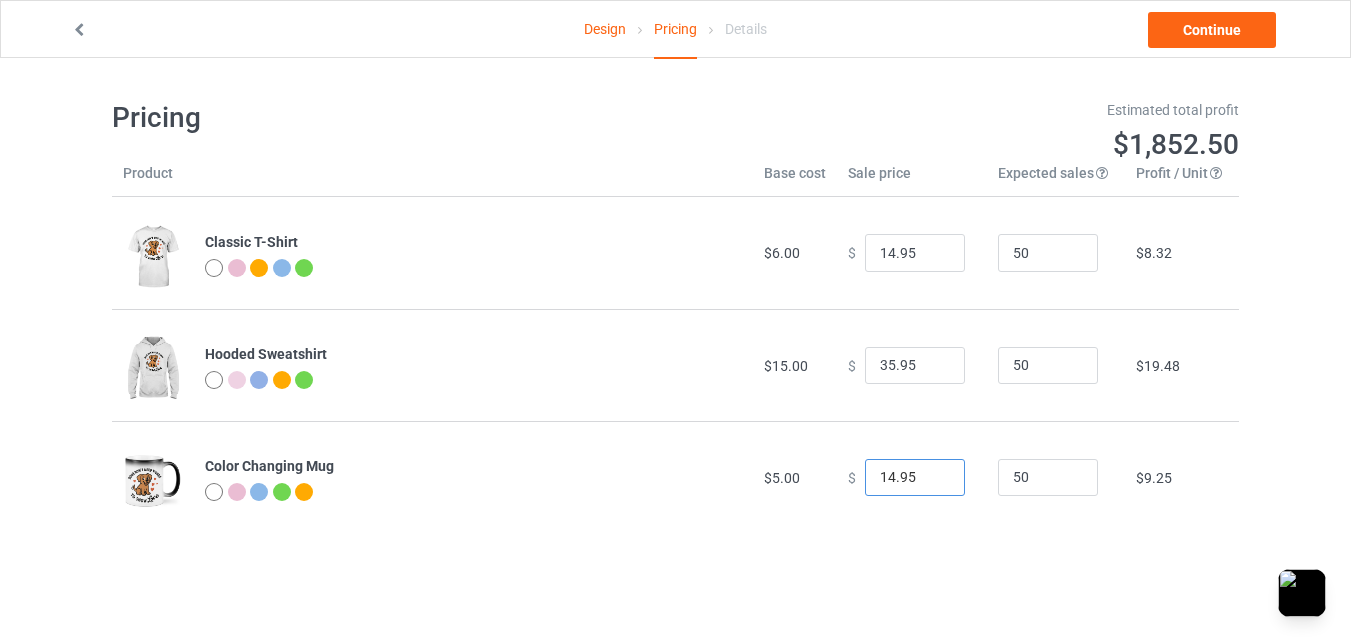 click on "14.95" at bounding box center [915, 478] 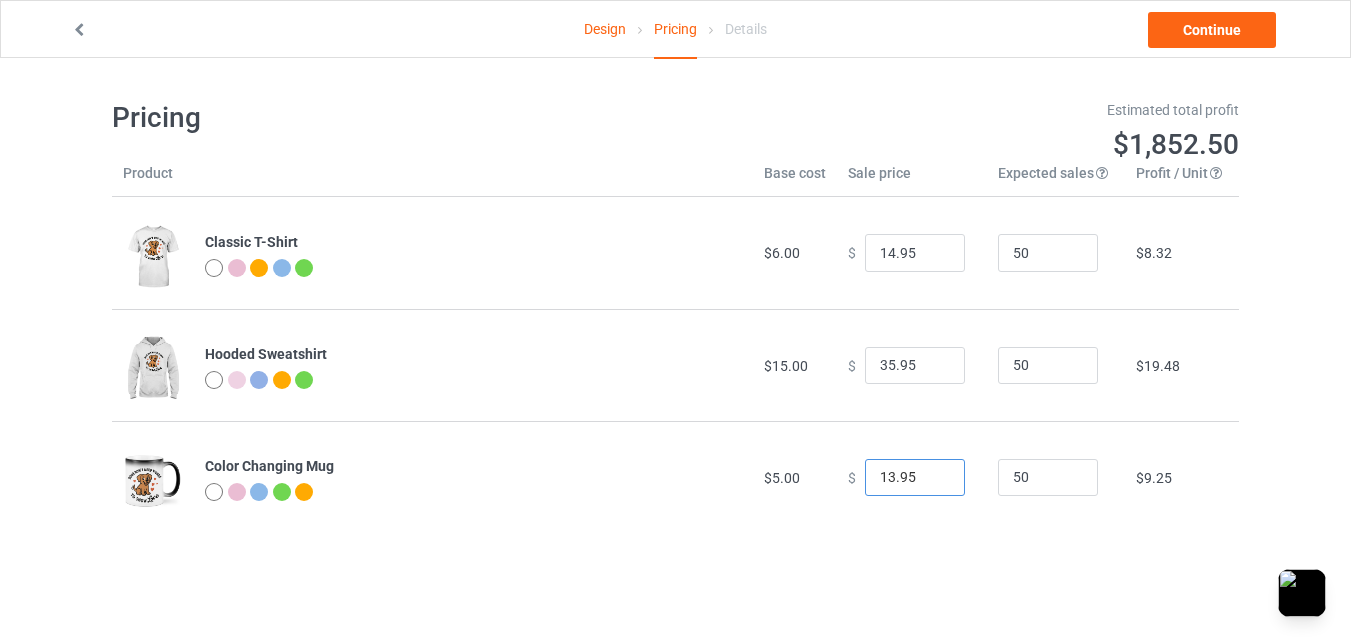 click on "13.95" at bounding box center (915, 478) 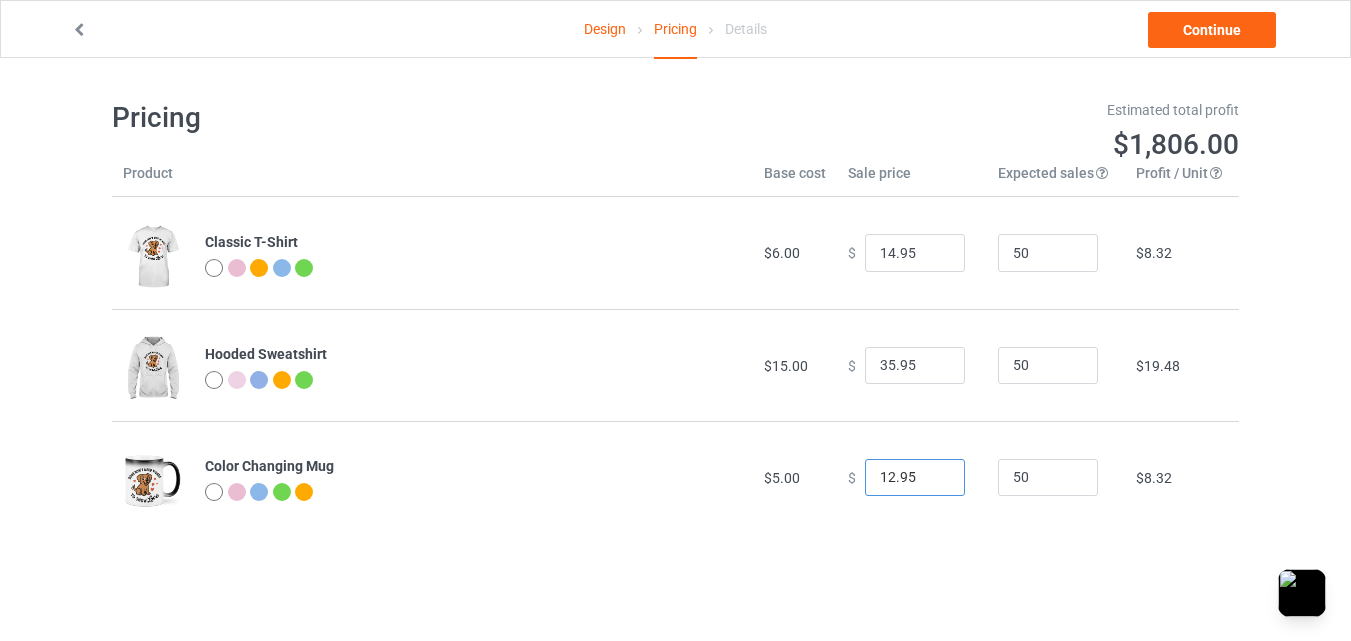 click on "12.95" at bounding box center [915, 478] 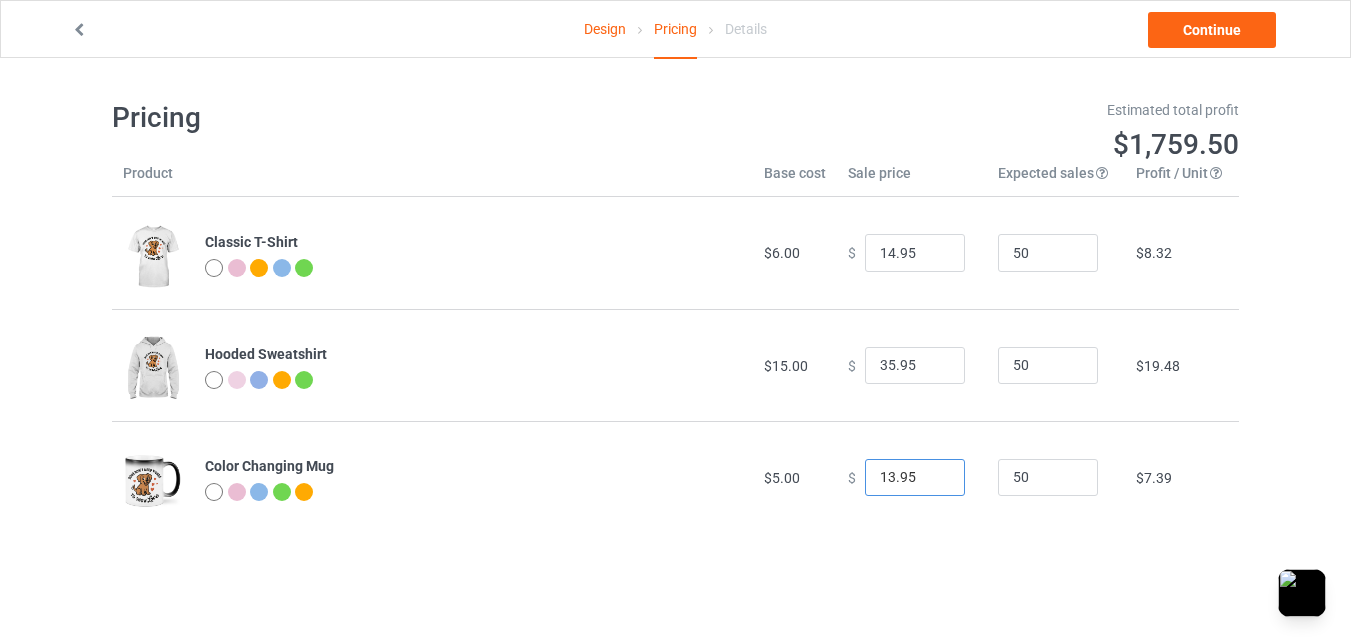 click on "13.95" at bounding box center (915, 478) 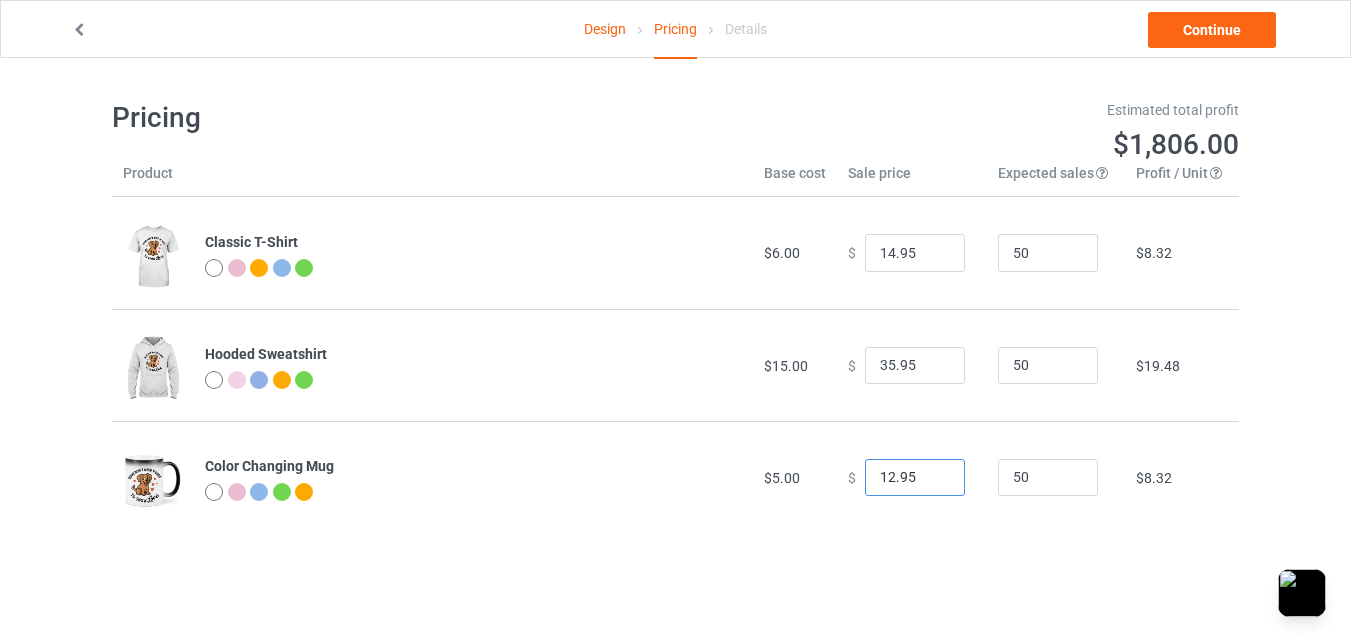 click on "12.95" at bounding box center [915, 478] 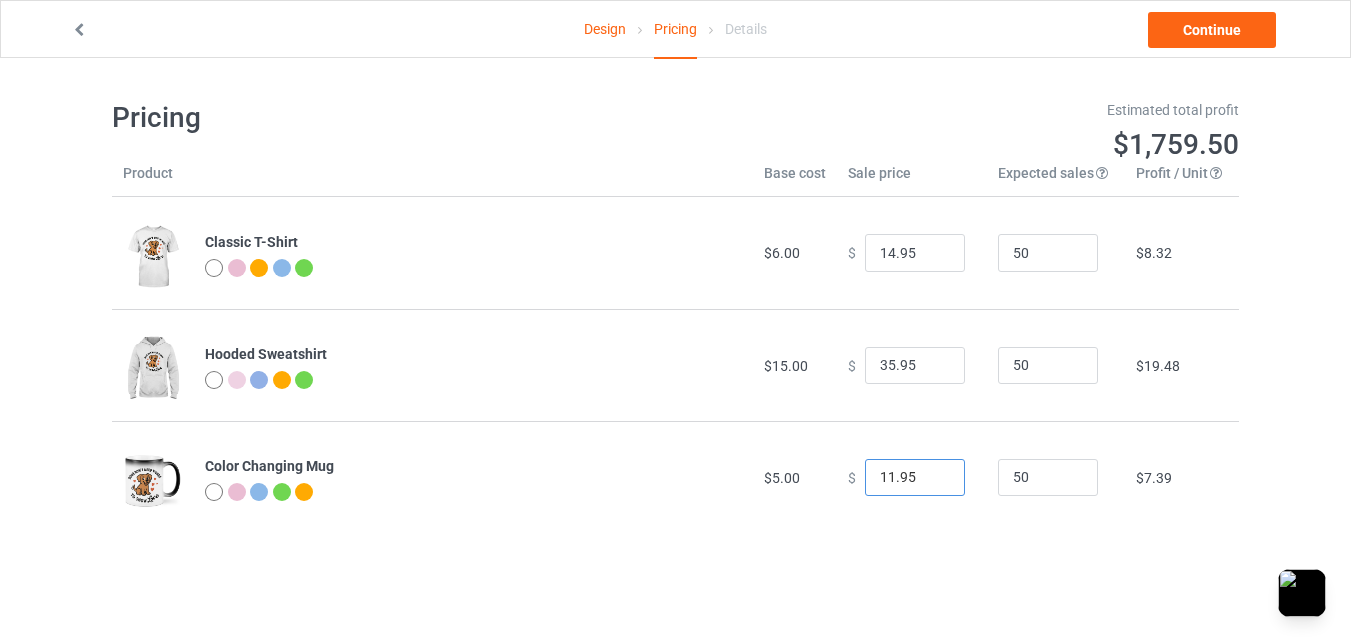 click on "11.95" at bounding box center [915, 478] 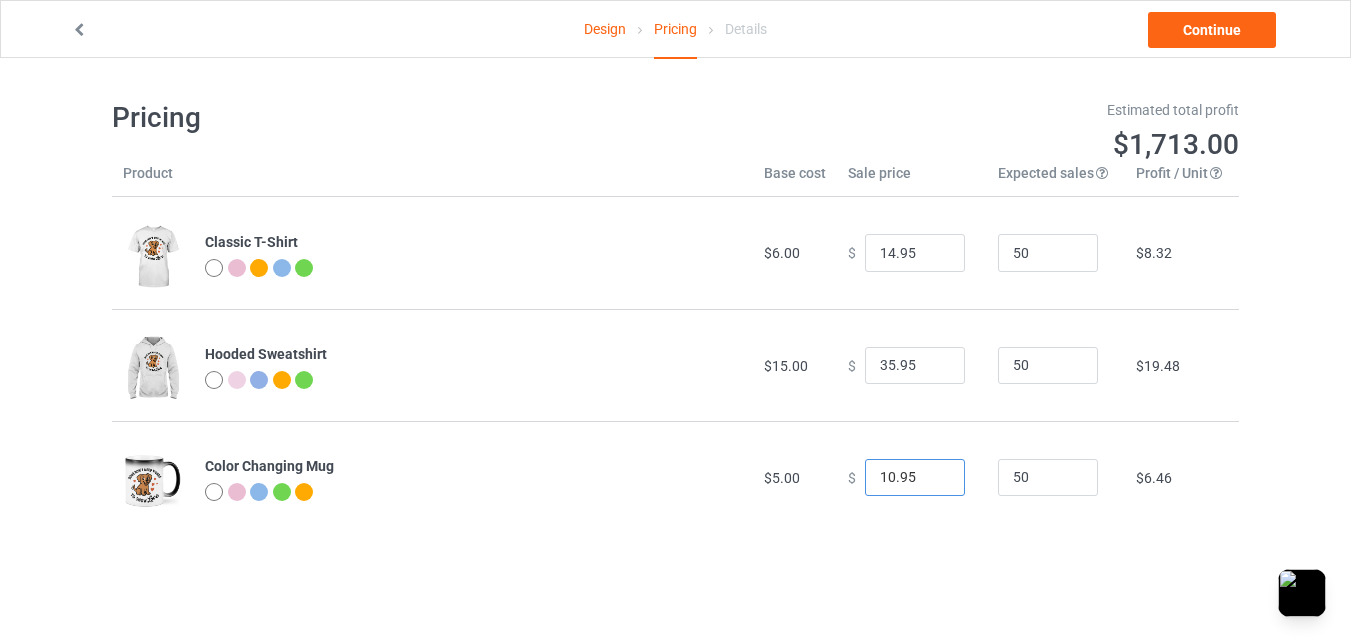 type on "10.95" 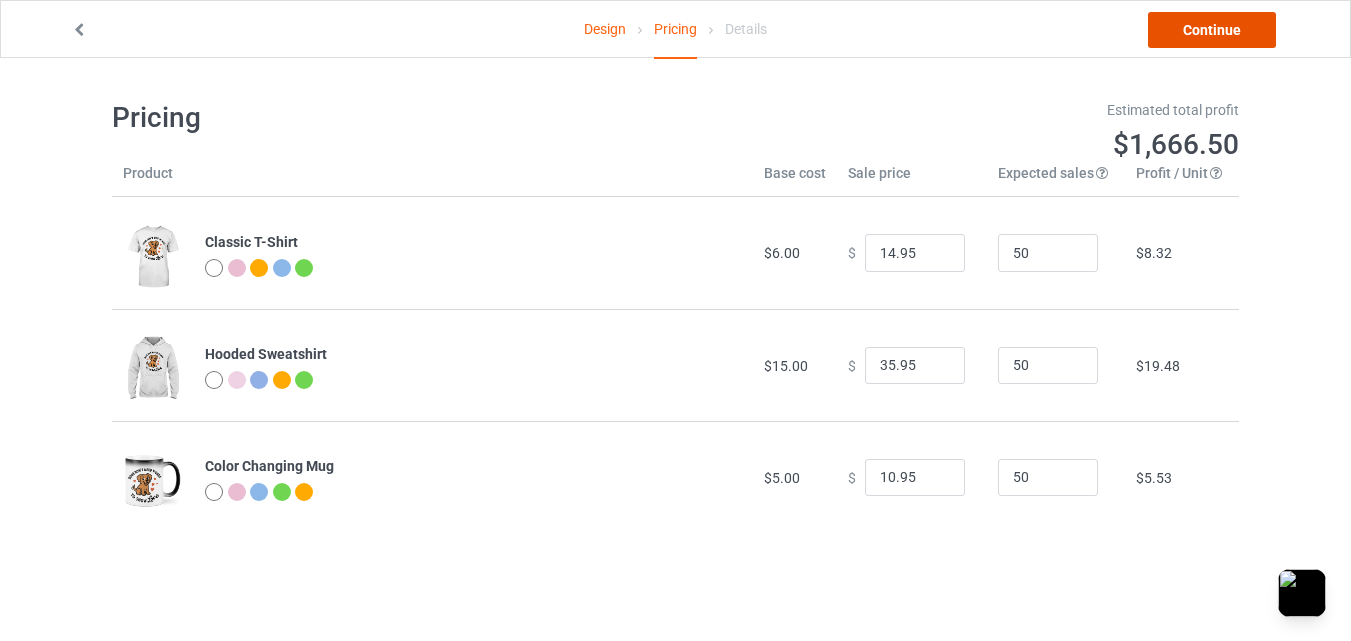 click on "Continue" at bounding box center [1212, 30] 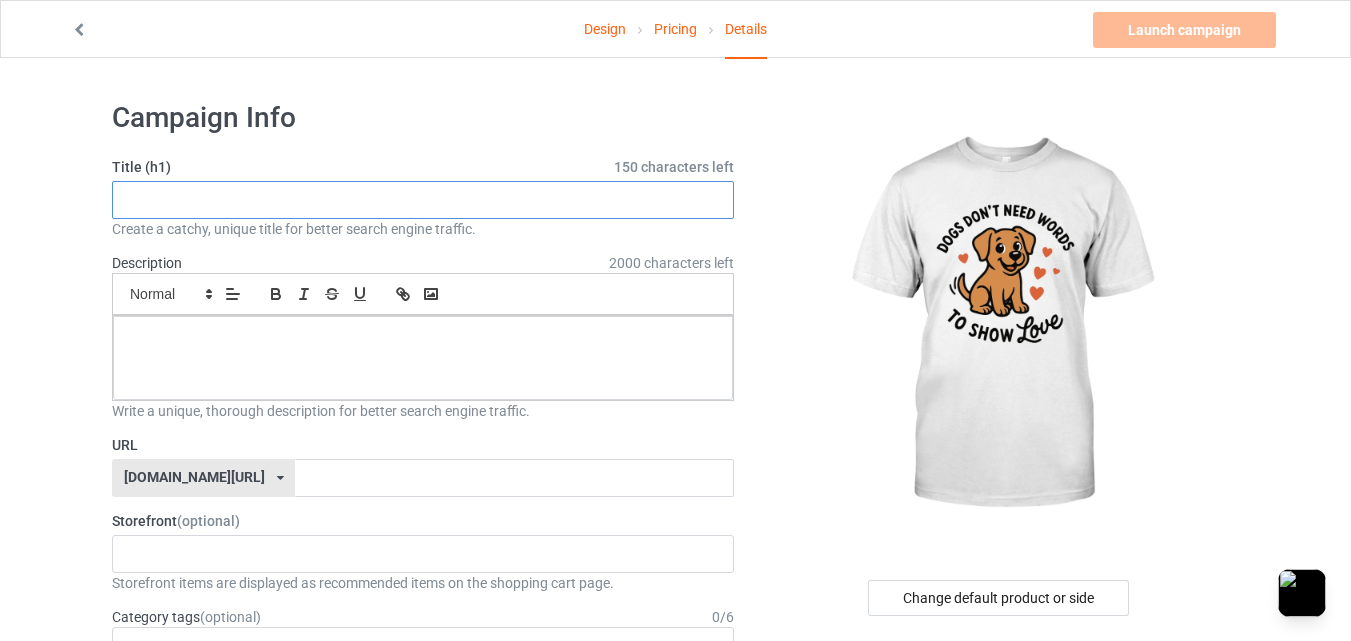 click at bounding box center (423, 200) 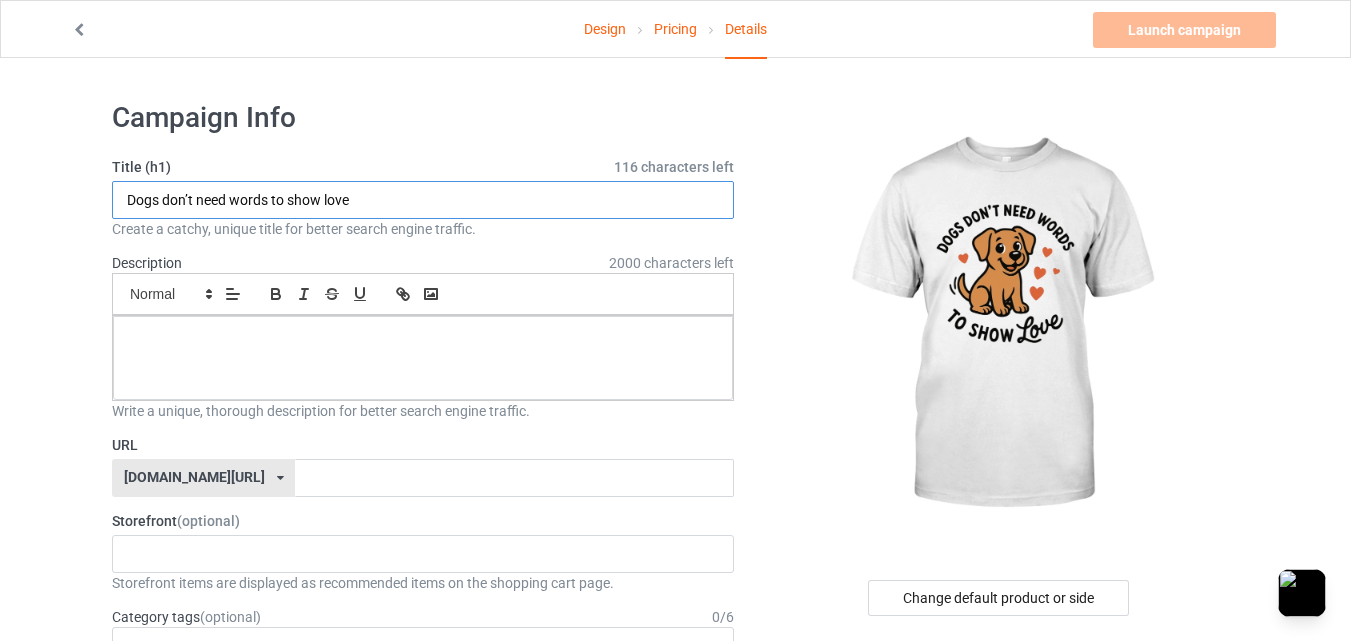 type on "Dogs don’t need words to show love" 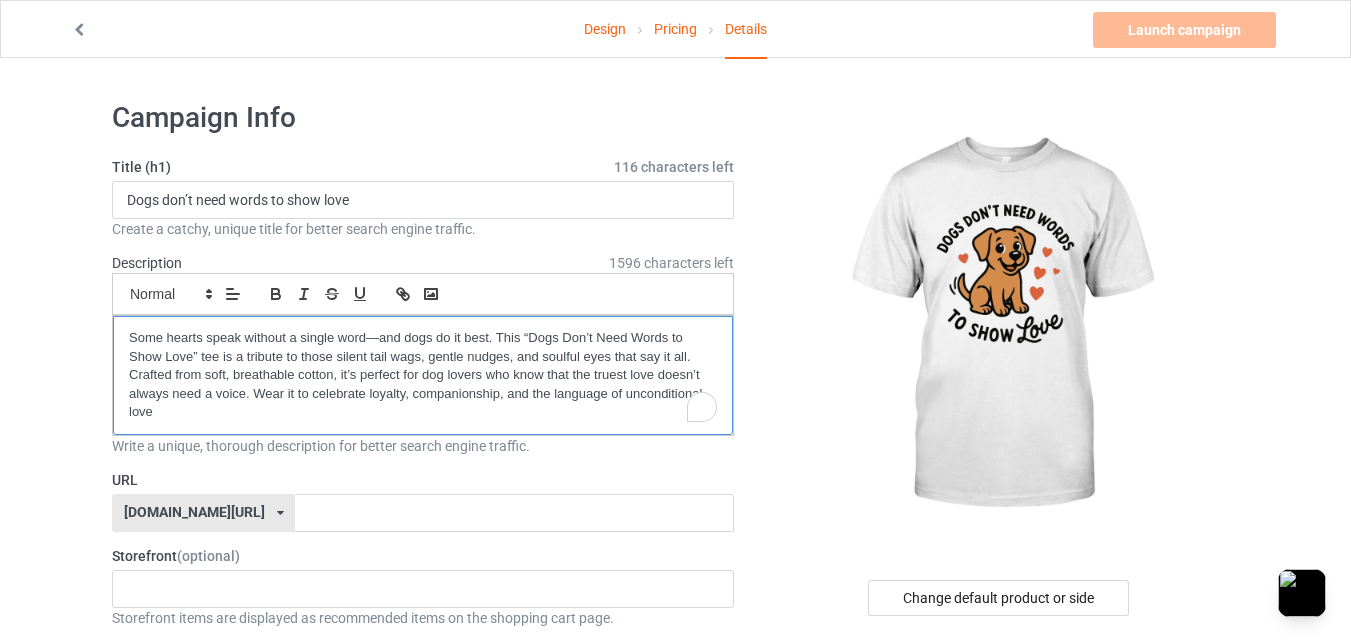scroll, scrollTop: 0, scrollLeft: 0, axis: both 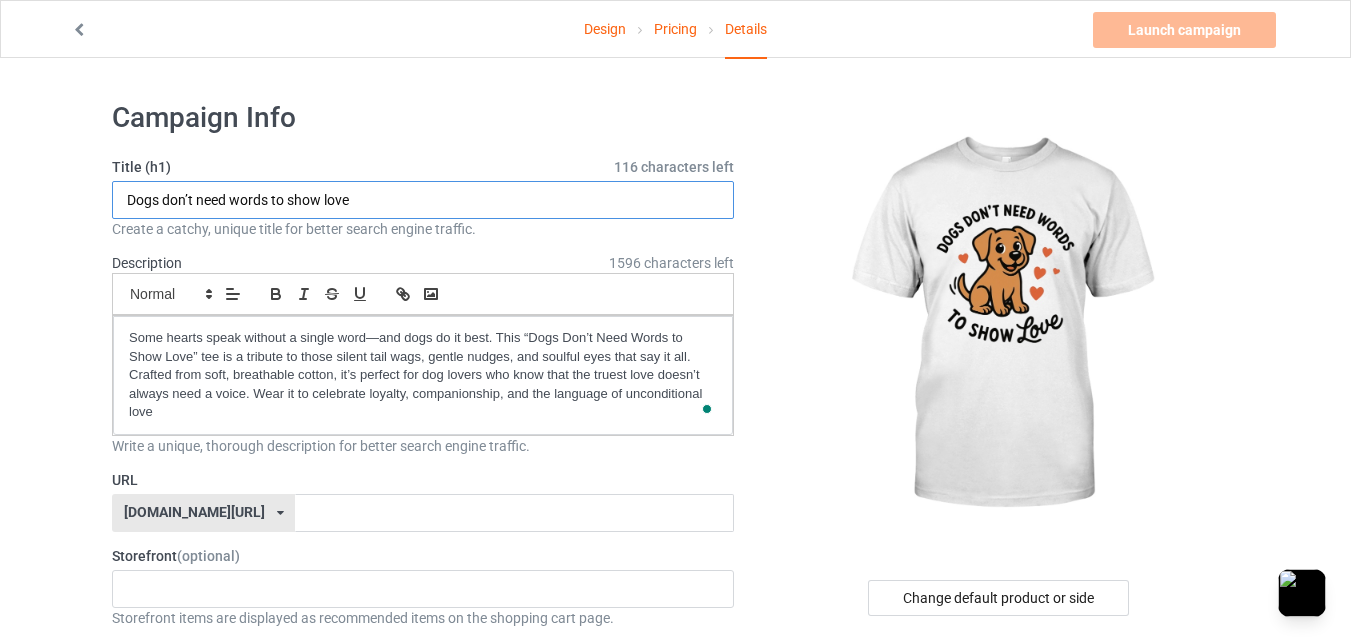 drag, startPoint x: 124, startPoint y: 202, endPoint x: 268, endPoint y: 196, distance: 144.12494 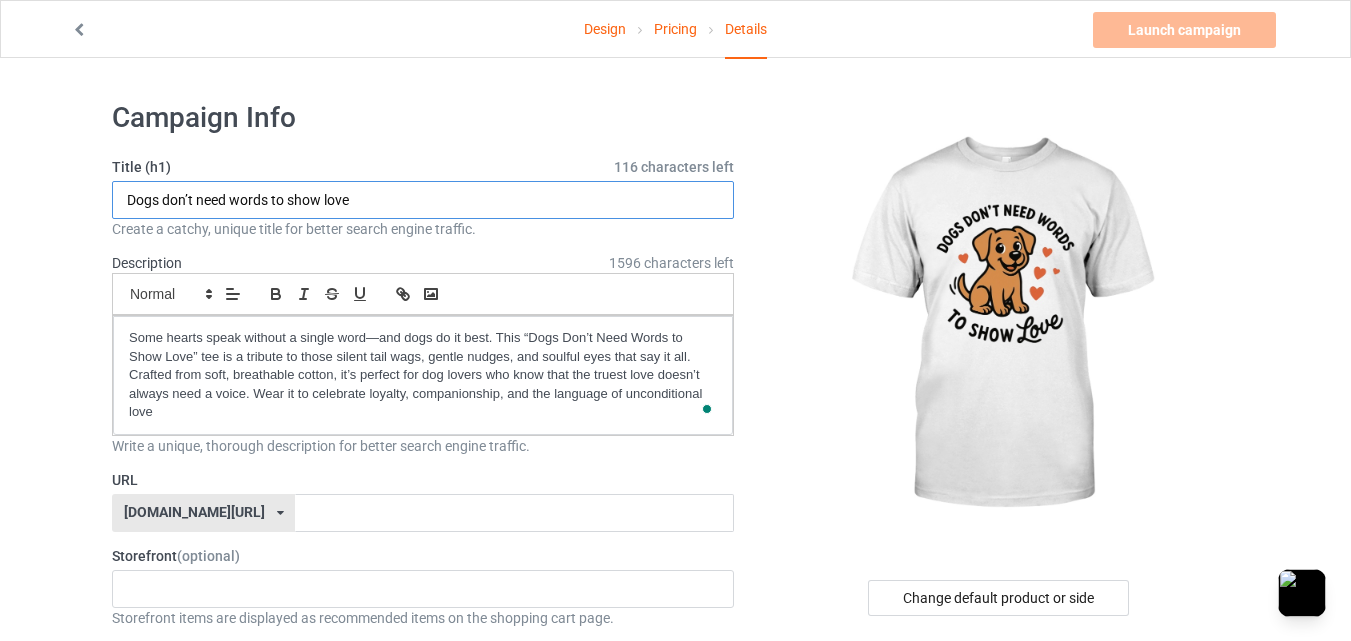 click on "Dogs don’t need words to show love" at bounding box center (423, 200) 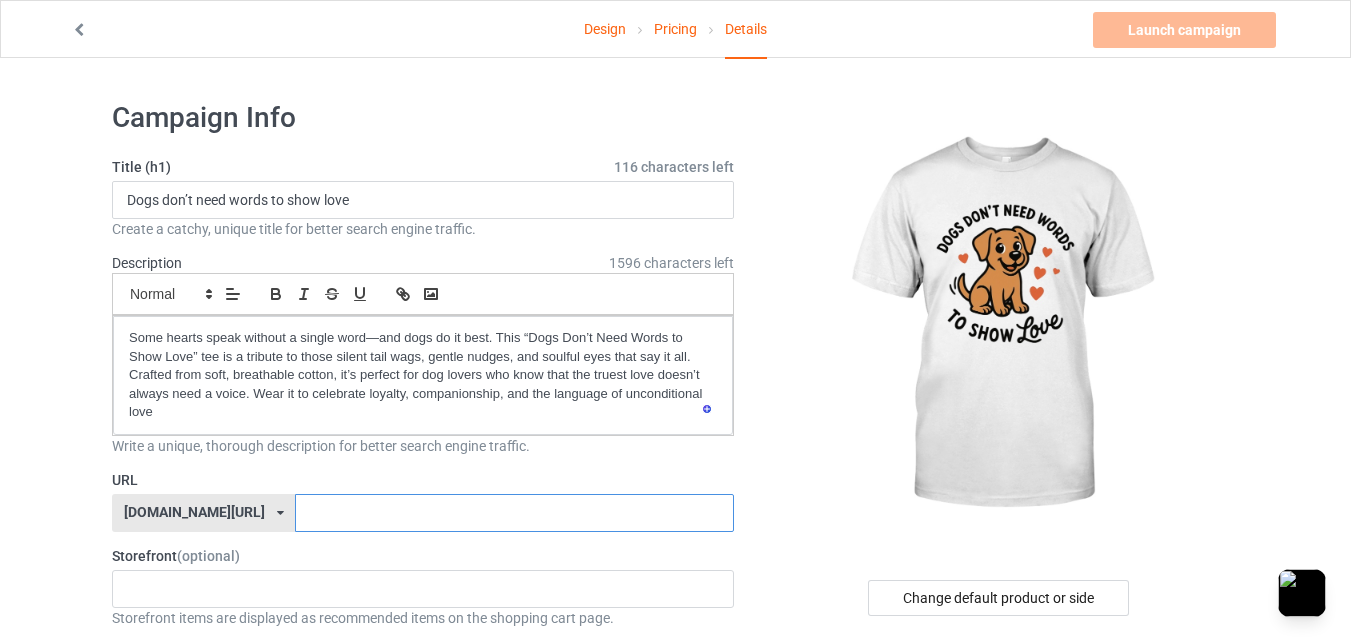 click at bounding box center [514, 513] 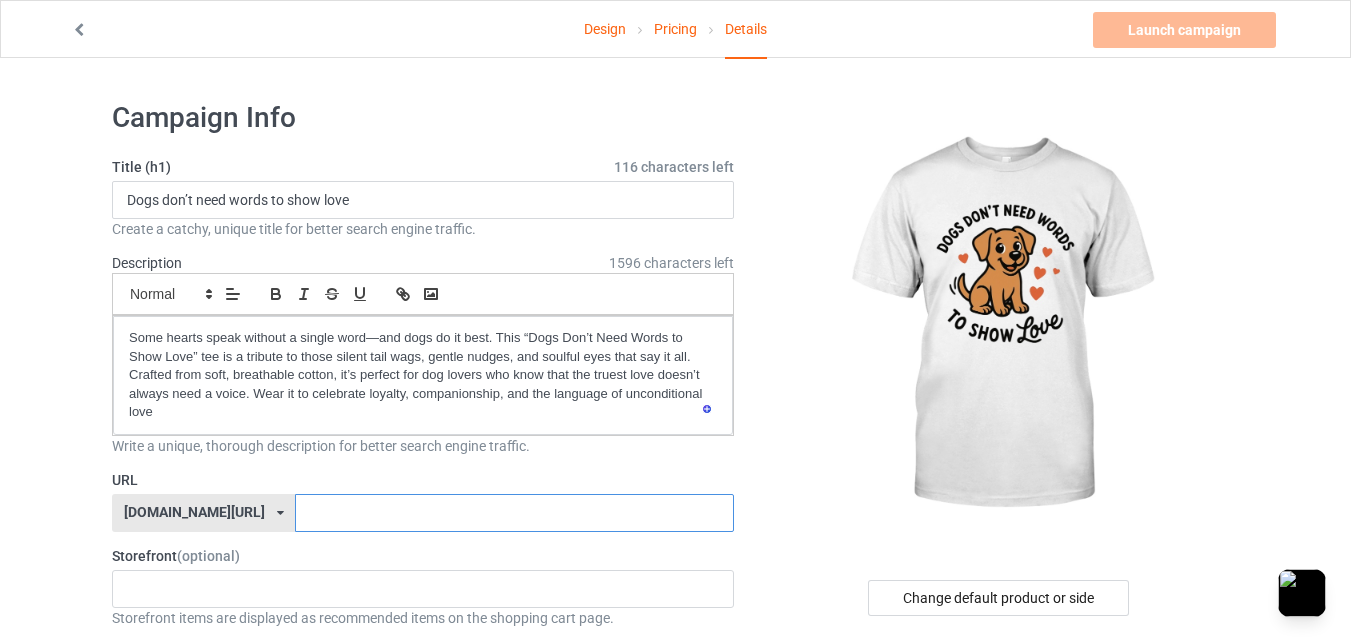 paste on "Dogs don’t need words" 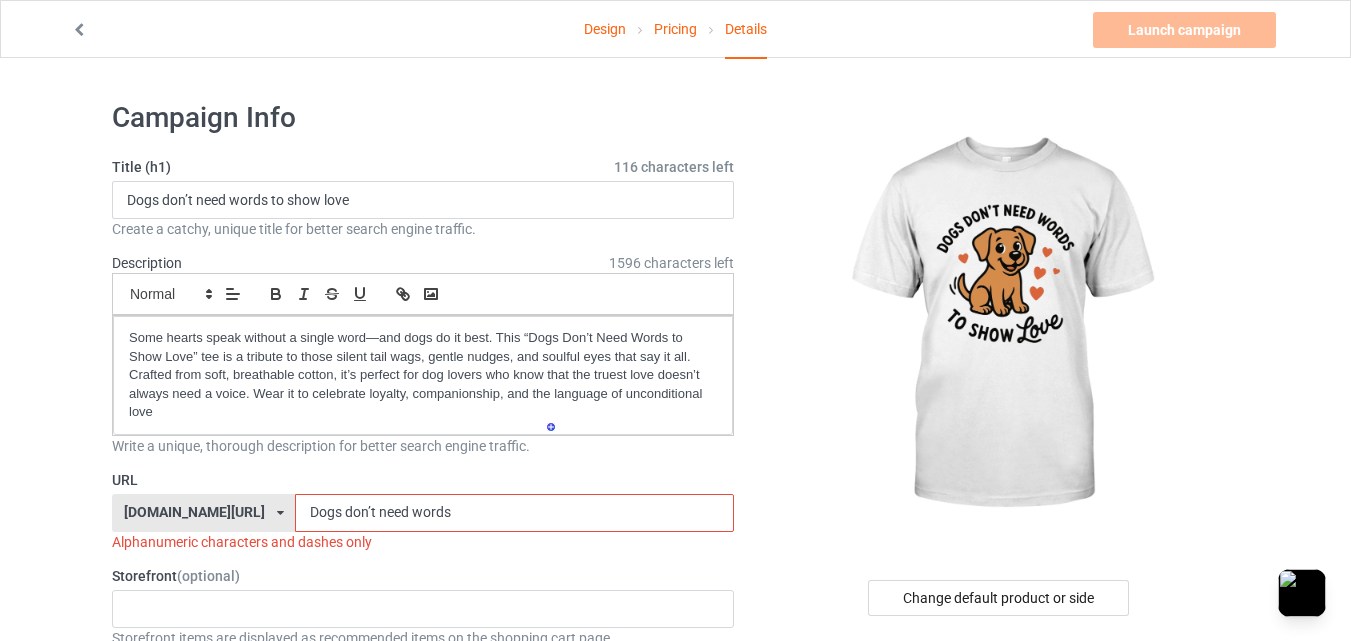 click on "Dogs don’t need words" at bounding box center (514, 513) 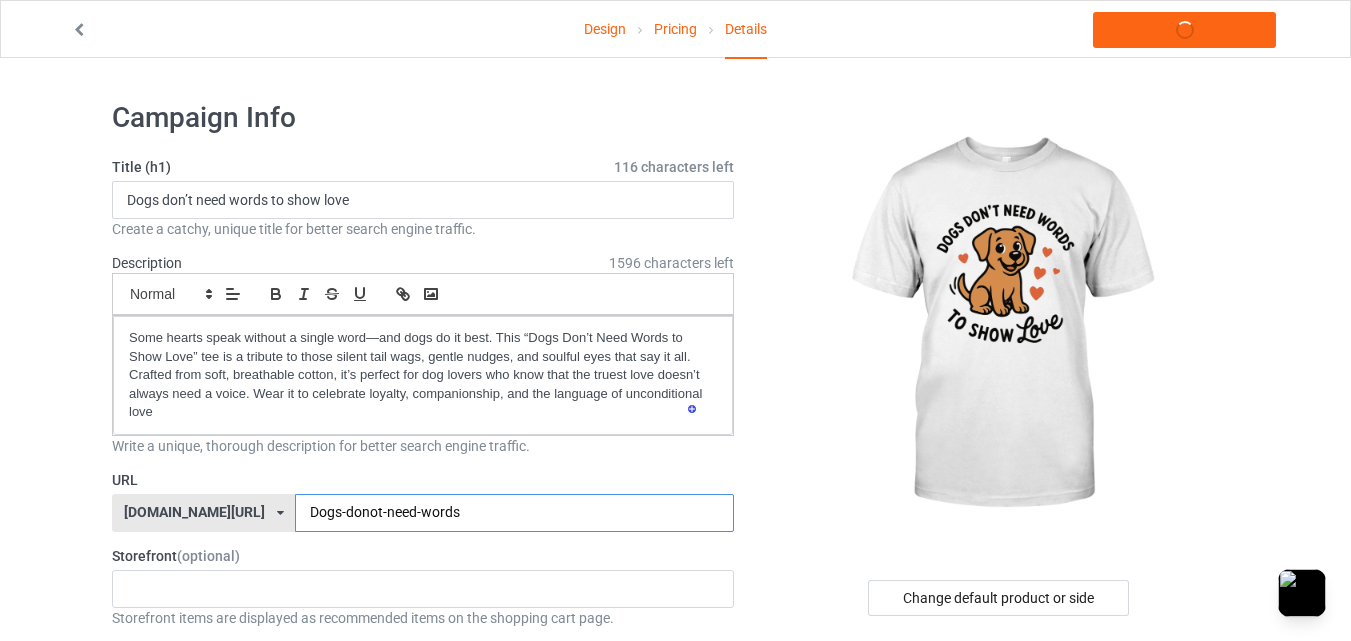 type on "Dogs-do-not-need-words" 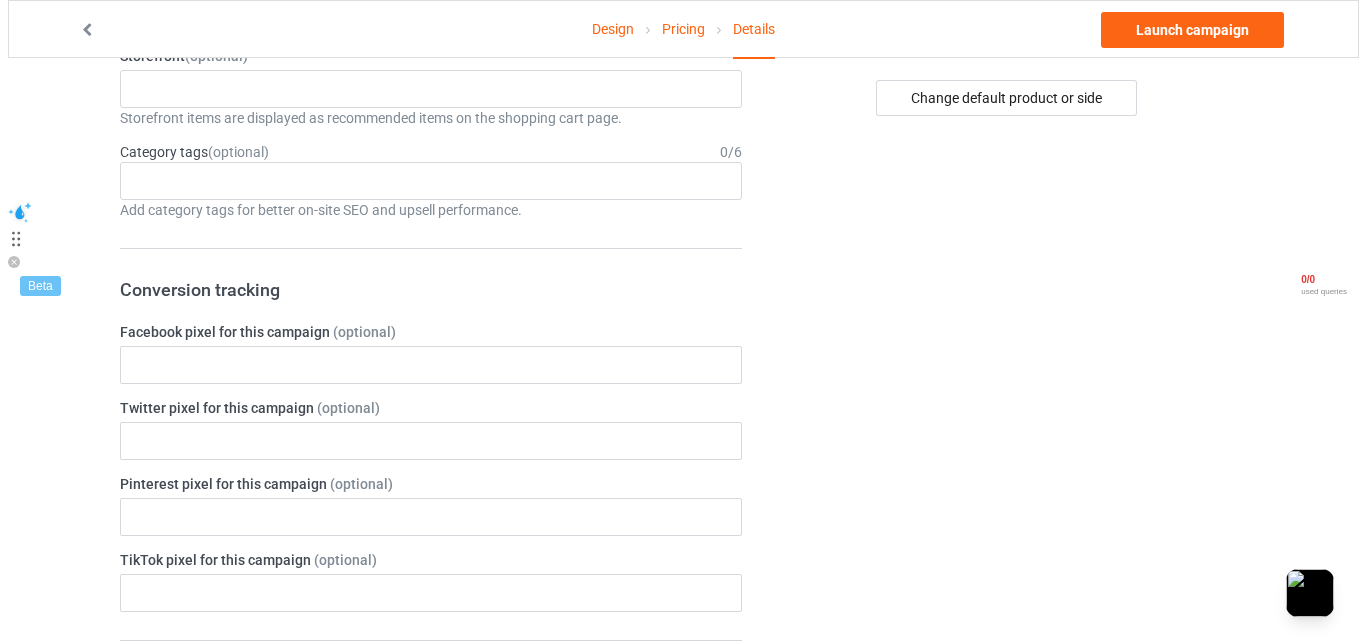 scroll, scrollTop: 0, scrollLeft: 0, axis: both 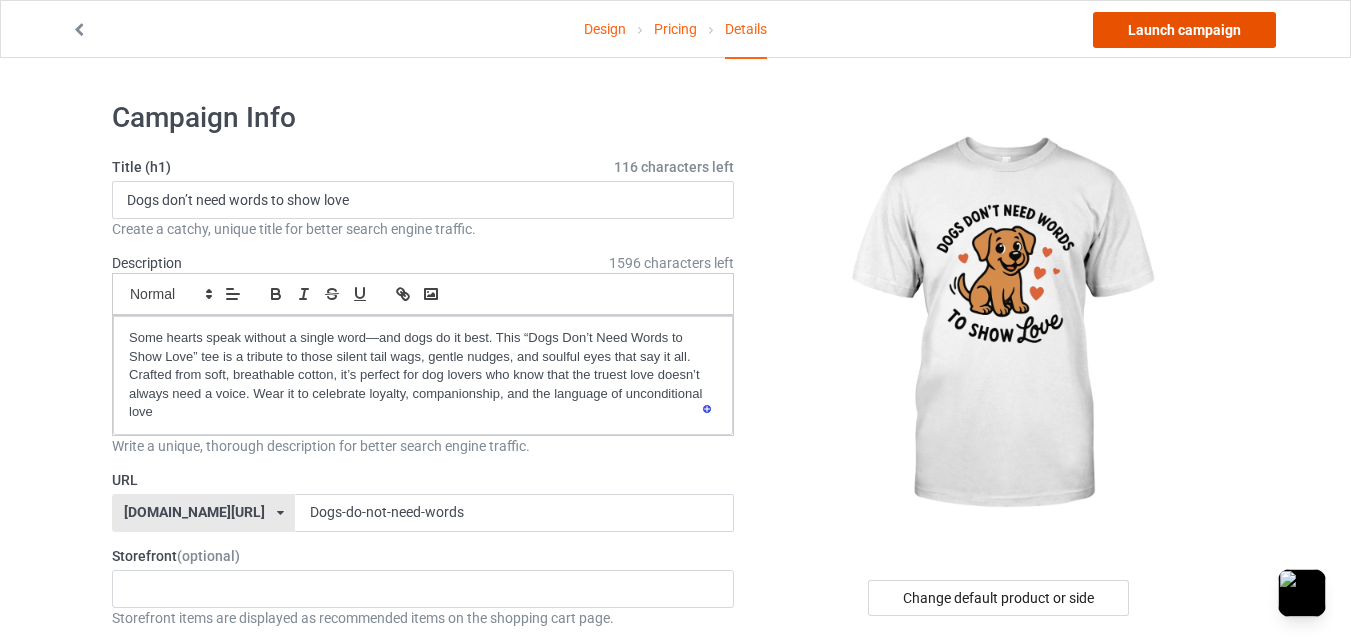 drag, startPoint x: 1142, startPoint y: 32, endPoint x: 1127, endPoint y: 65, distance: 36.249138 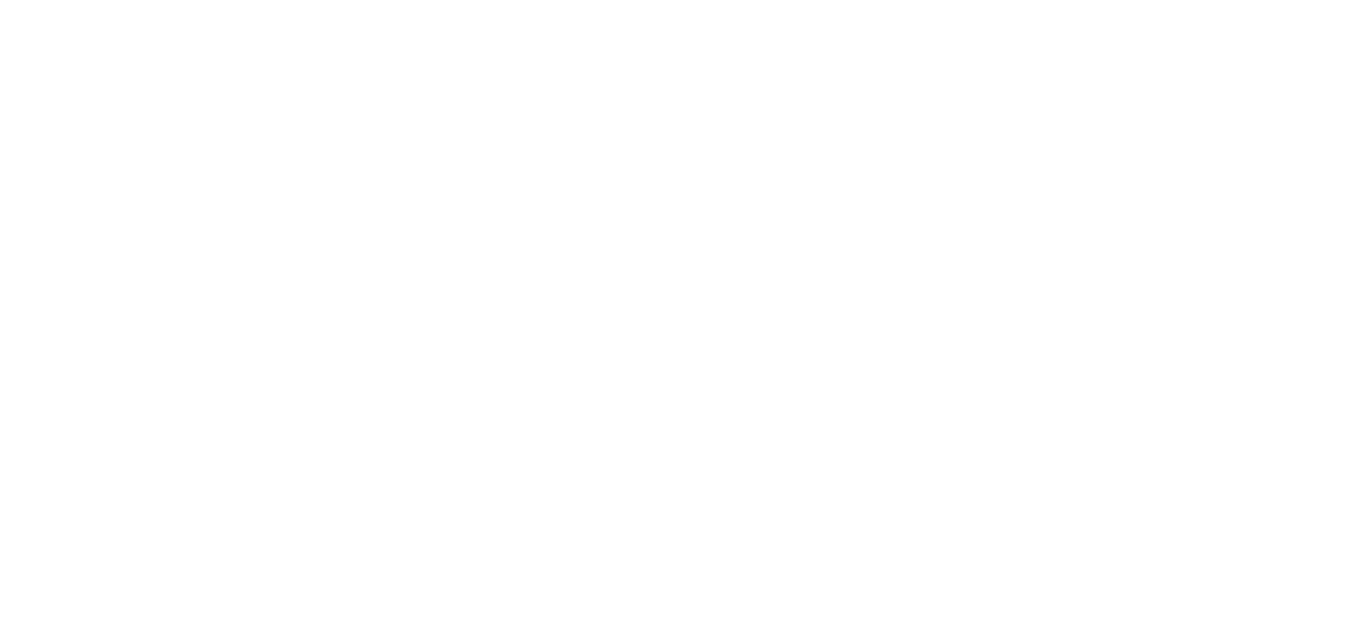 scroll, scrollTop: 0, scrollLeft: 0, axis: both 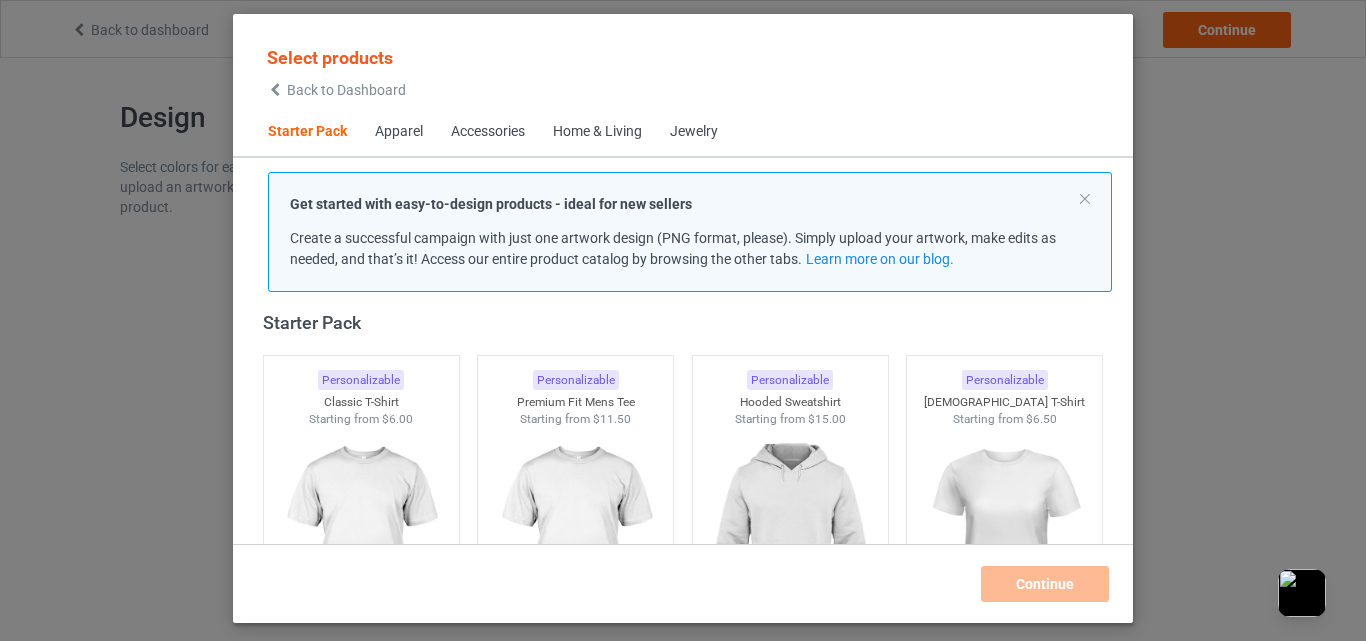 click on "Back to Dashboard" at bounding box center (346, 90) 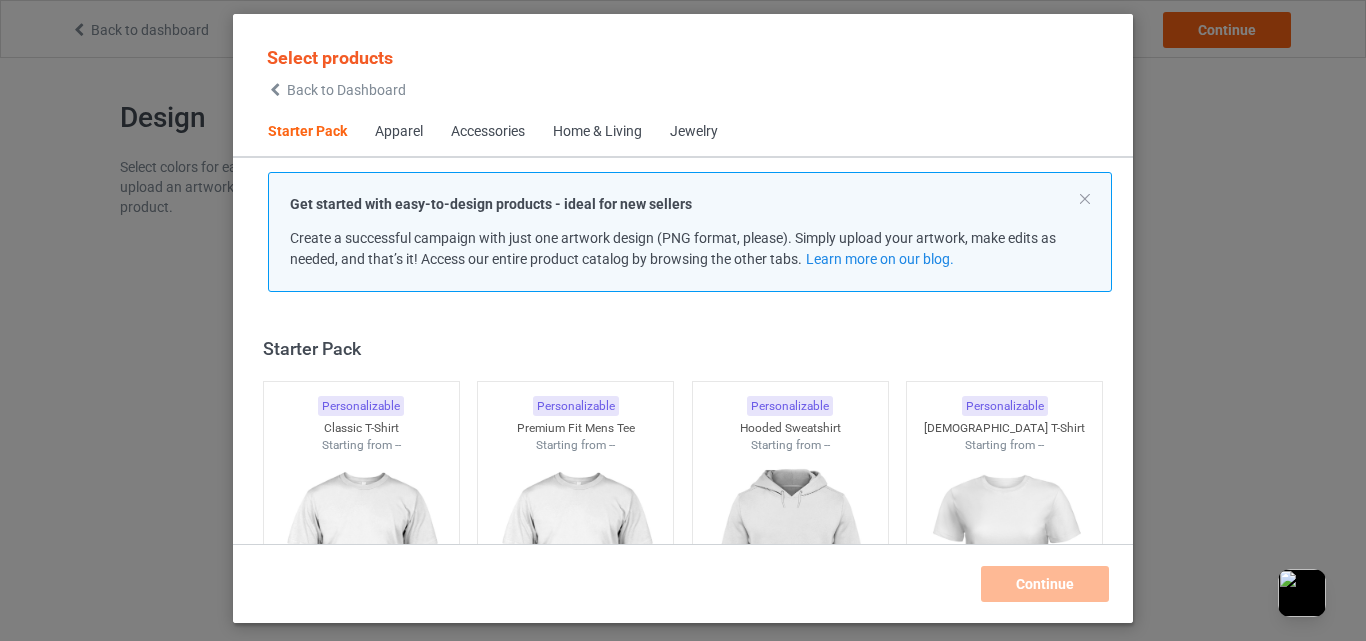 scroll, scrollTop: 0, scrollLeft: 0, axis: both 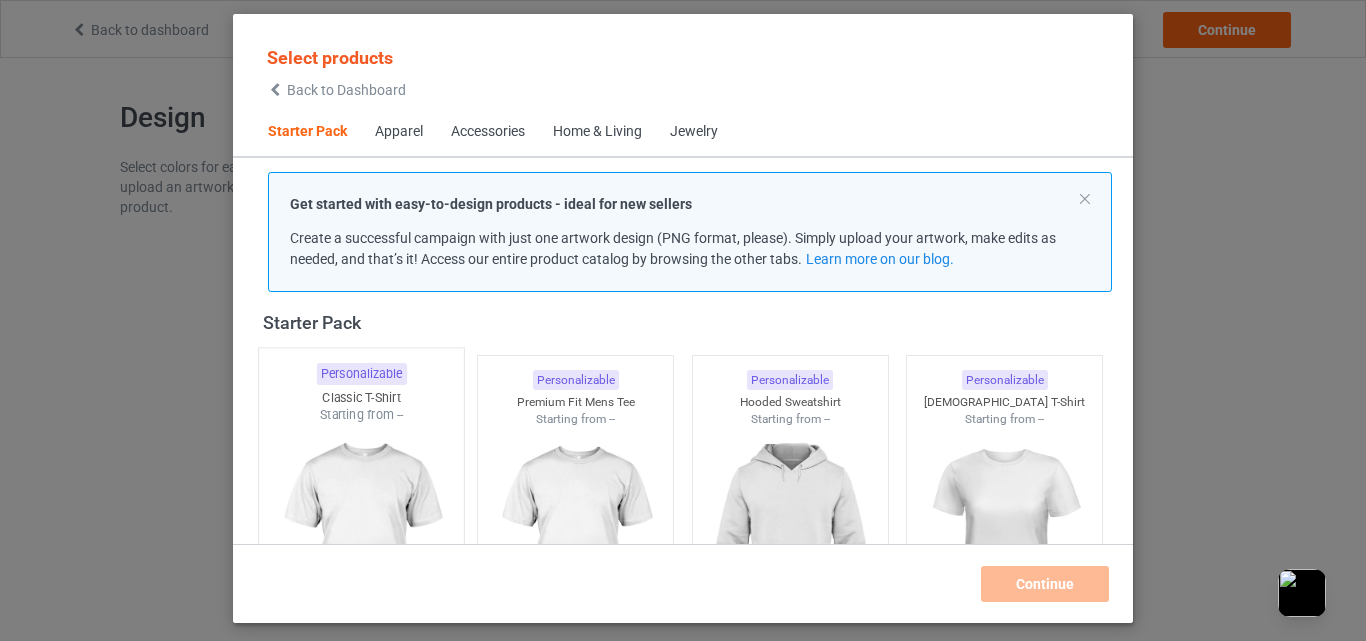 click at bounding box center (361, 541) 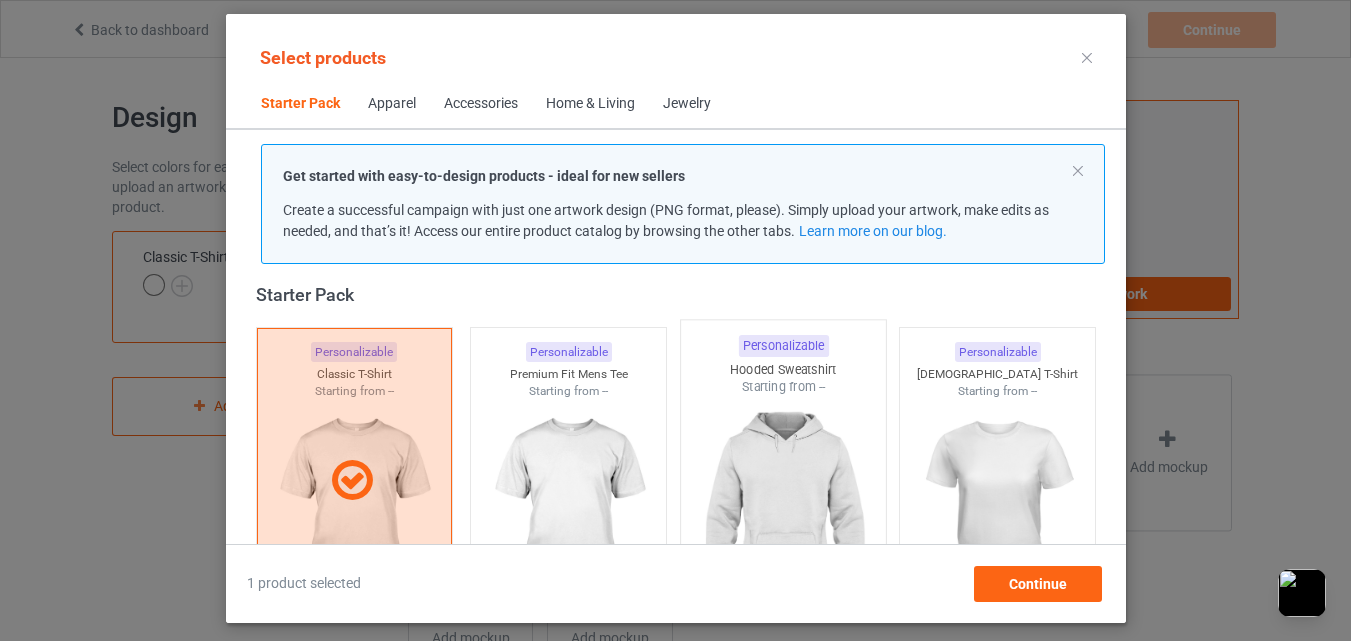 click at bounding box center (783, 513) 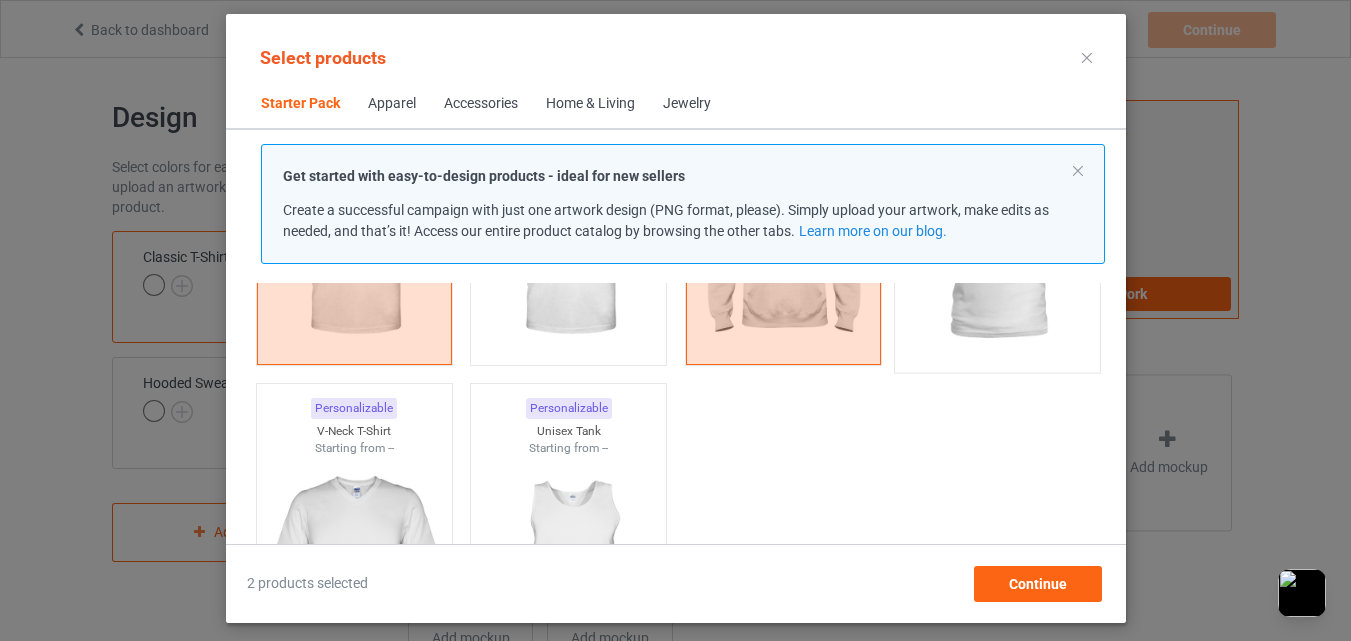scroll, scrollTop: 193, scrollLeft: 0, axis: vertical 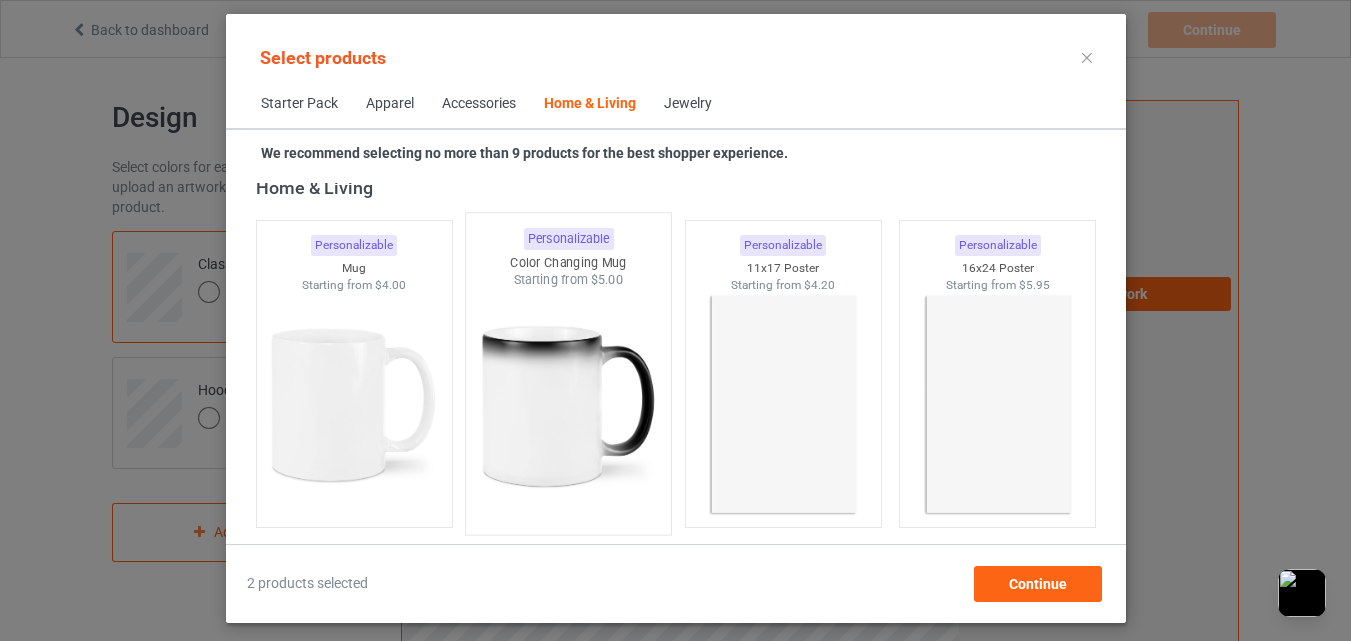 click at bounding box center (568, 406) 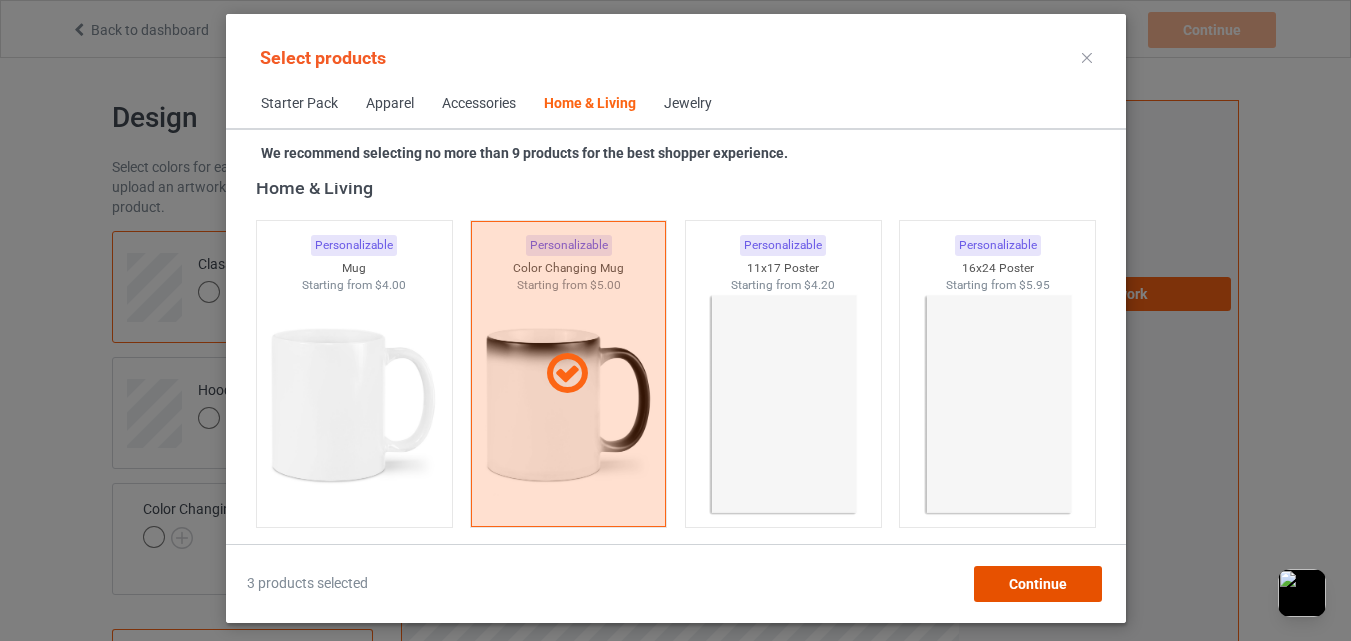 click on "Continue" at bounding box center [1037, 584] 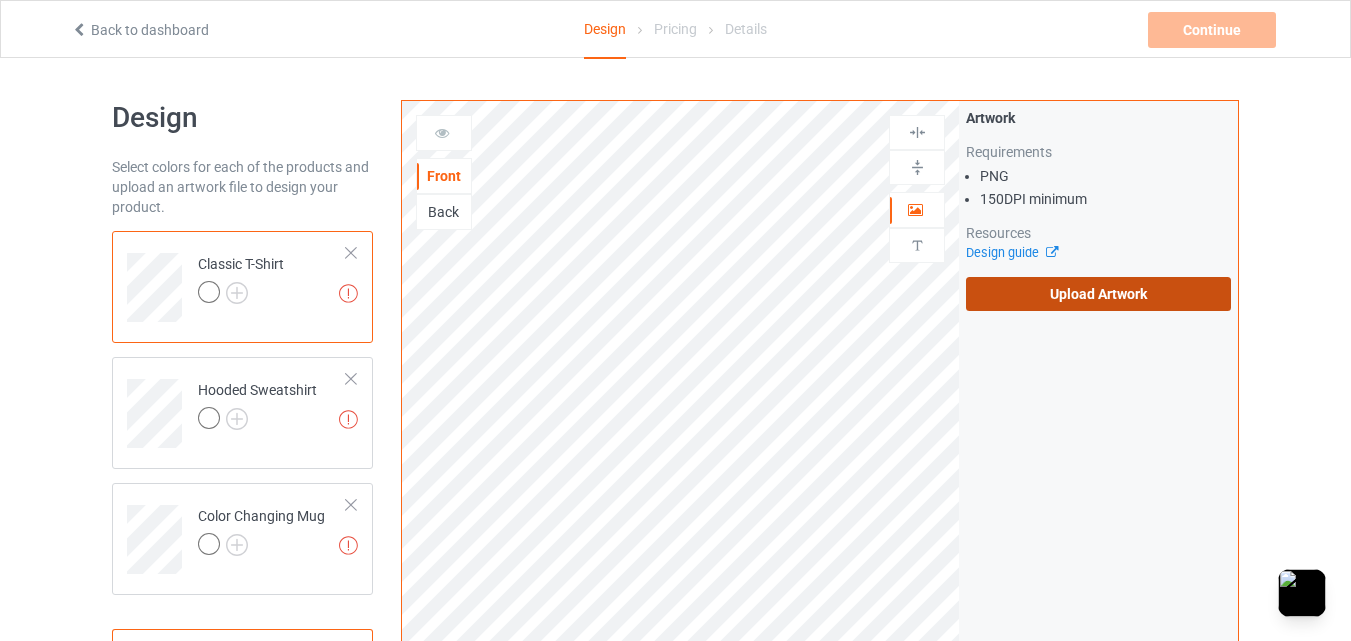 click on "Upload Artwork" at bounding box center [1098, 294] 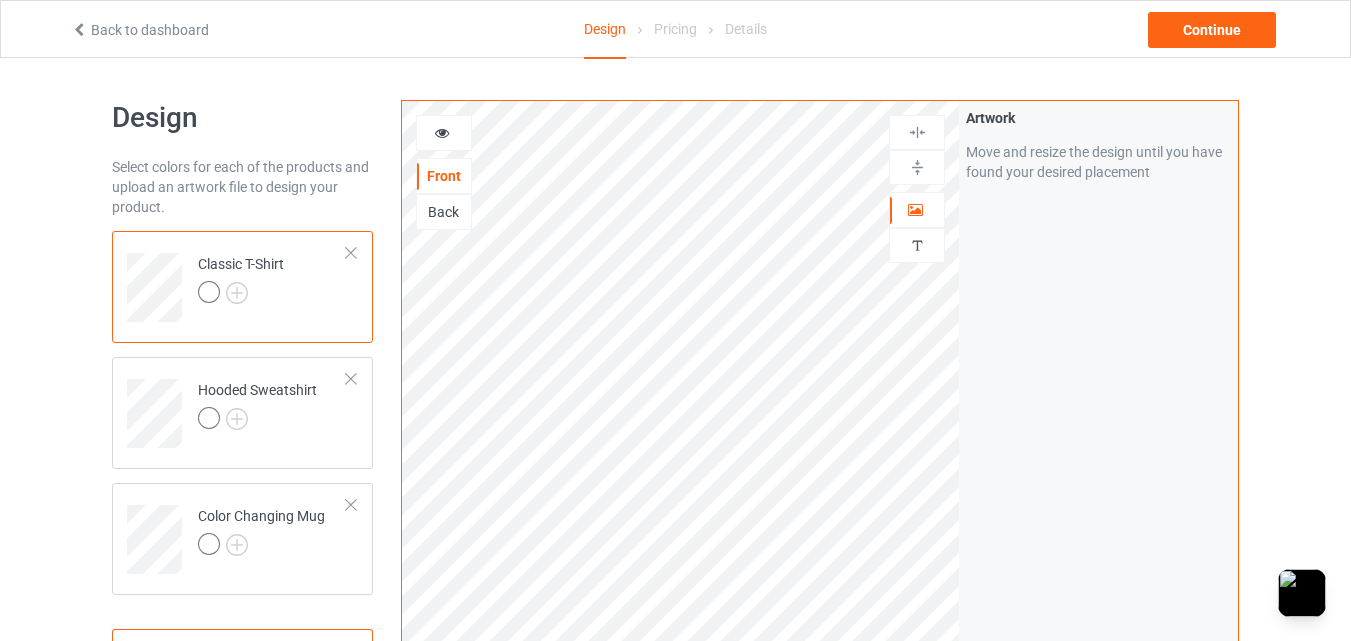 drag, startPoint x: 427, startPoint y: 130, endPoint x: 441, endPoint y: 140, distance: 17.20465 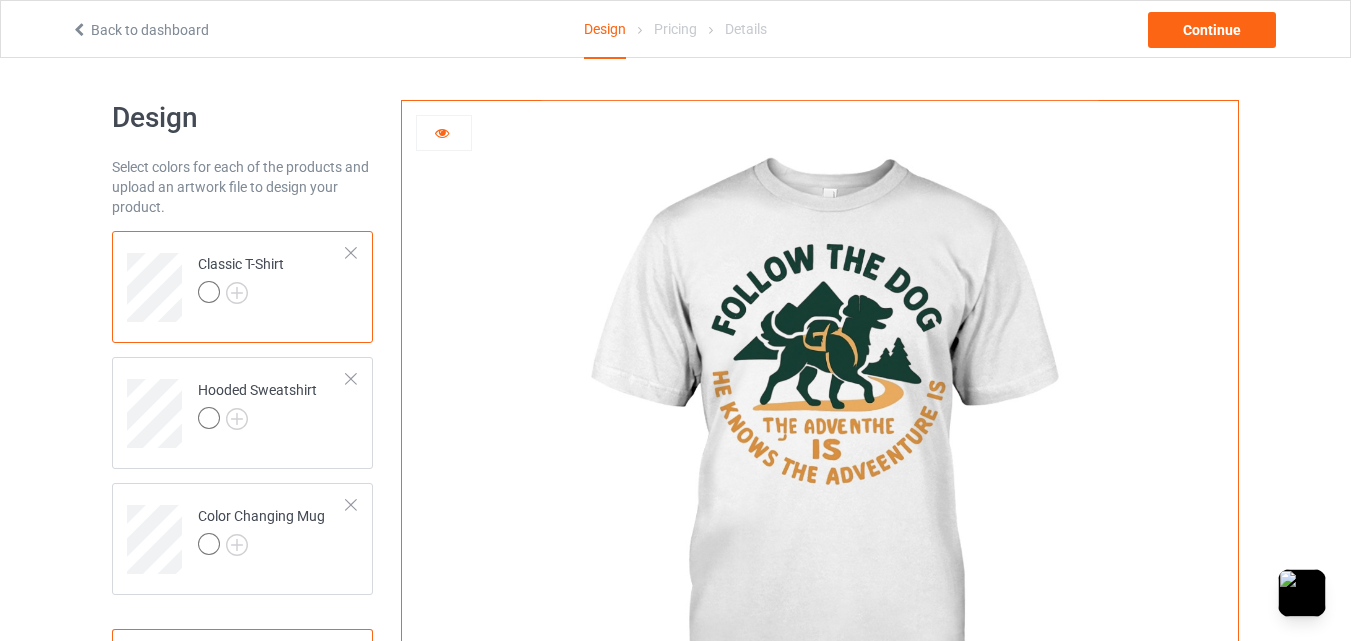 click at bounding box center (444, 133) 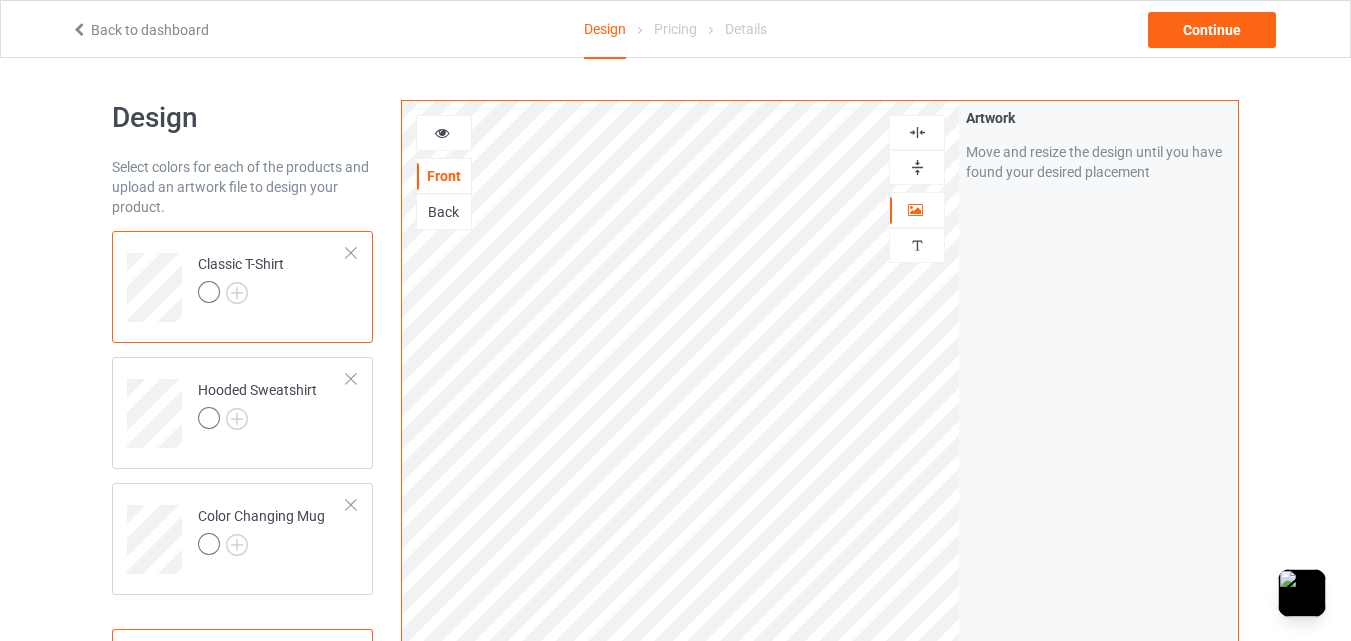 click at bounding box center (442, 130) 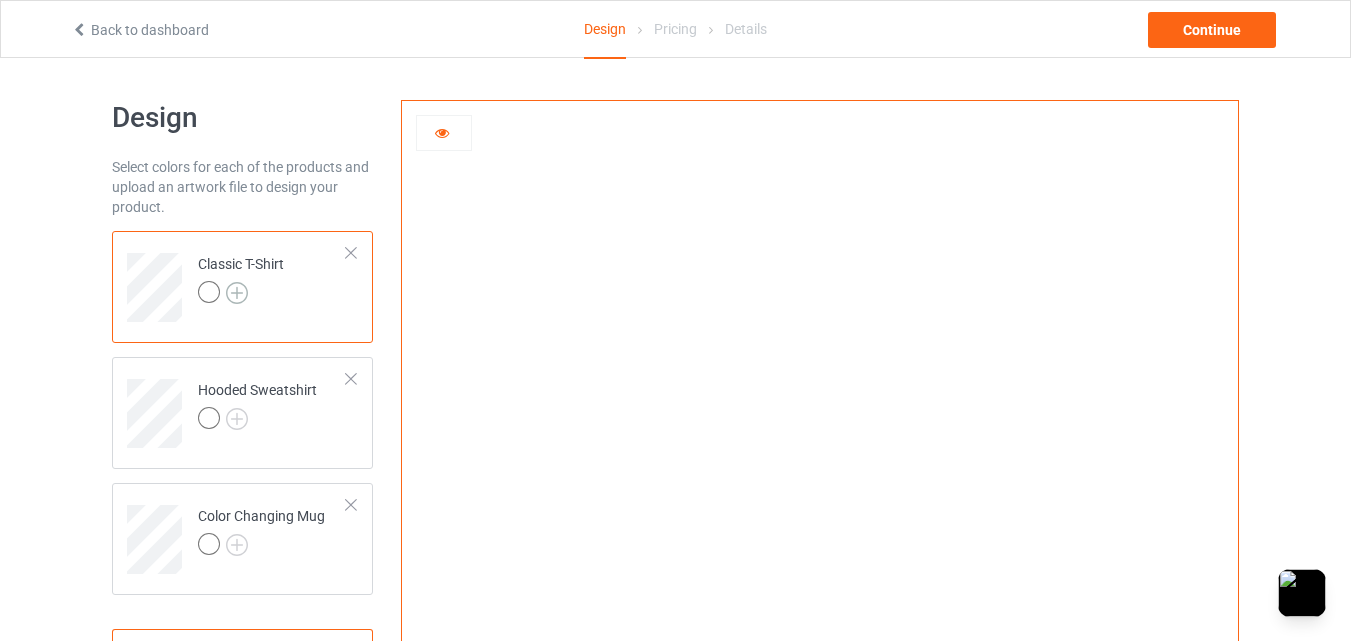 click at bounding box center (237, 293) 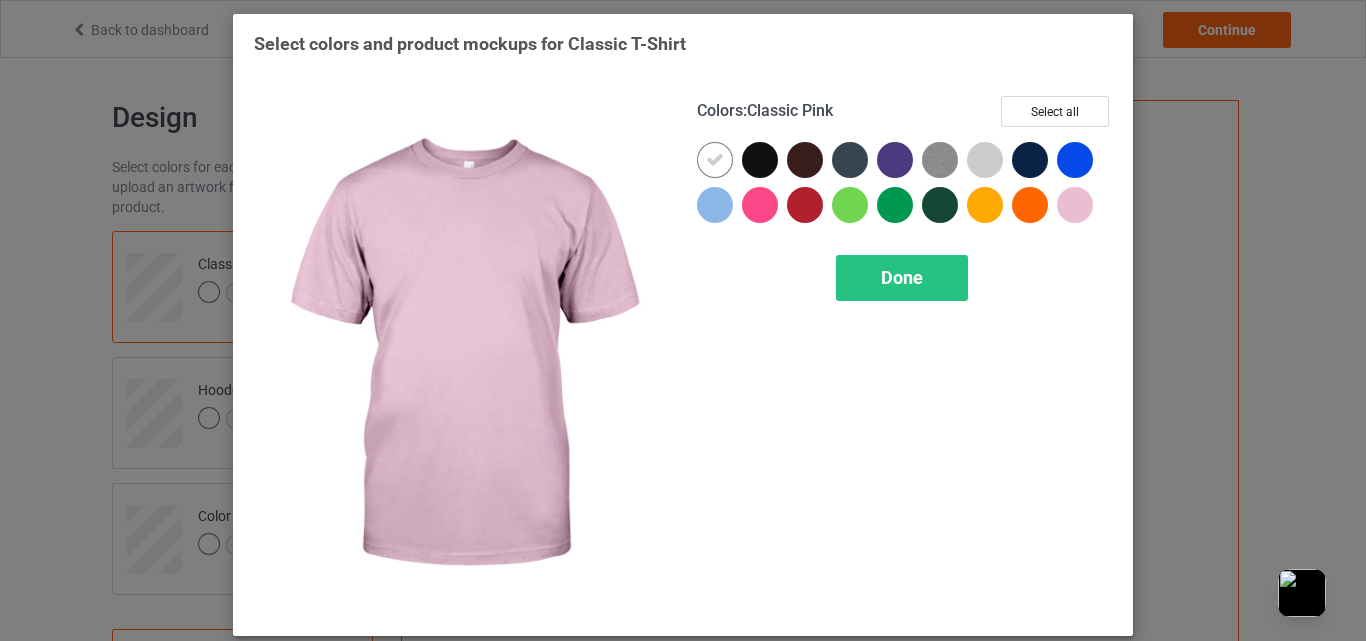 click at bounding box center (1075, 205) 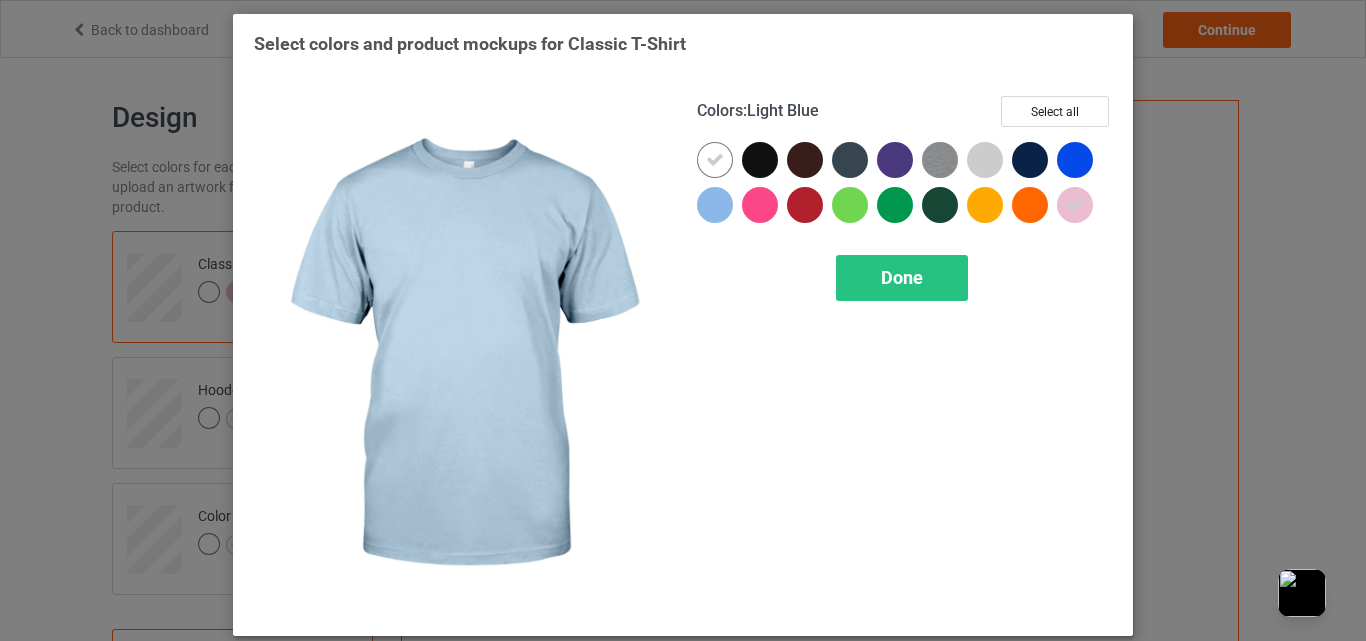 click at bounding box center (715, 205) 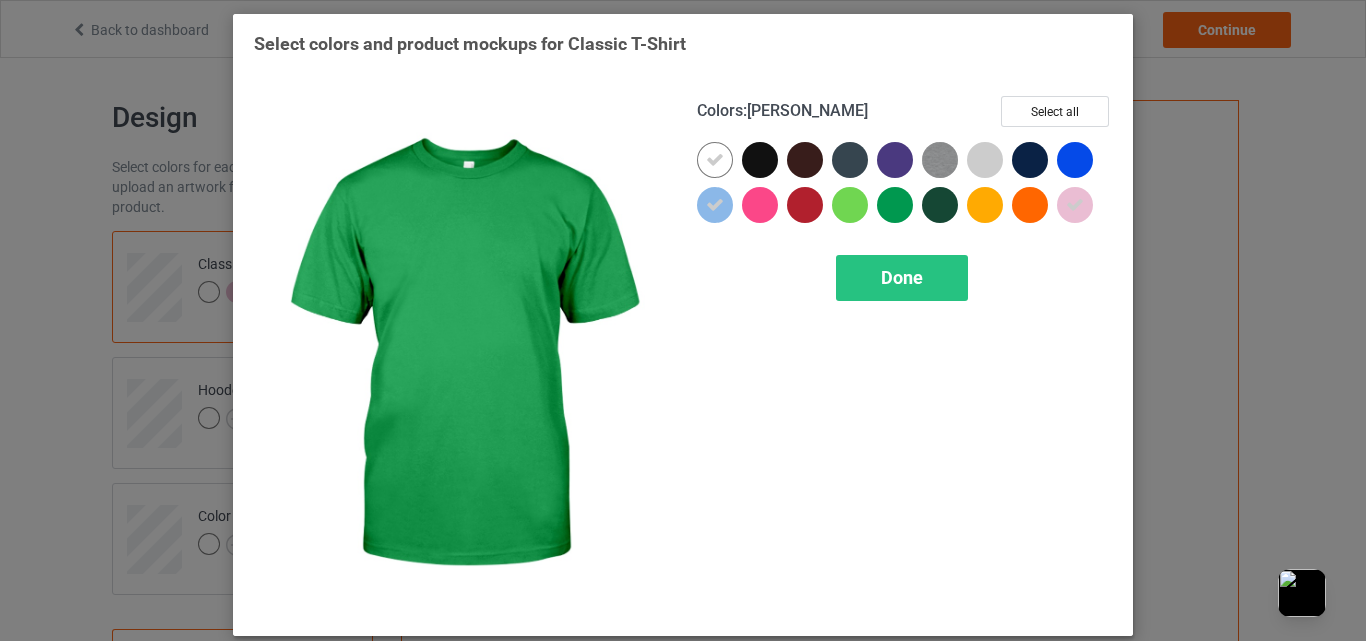 click at bounding box center [850, 205] 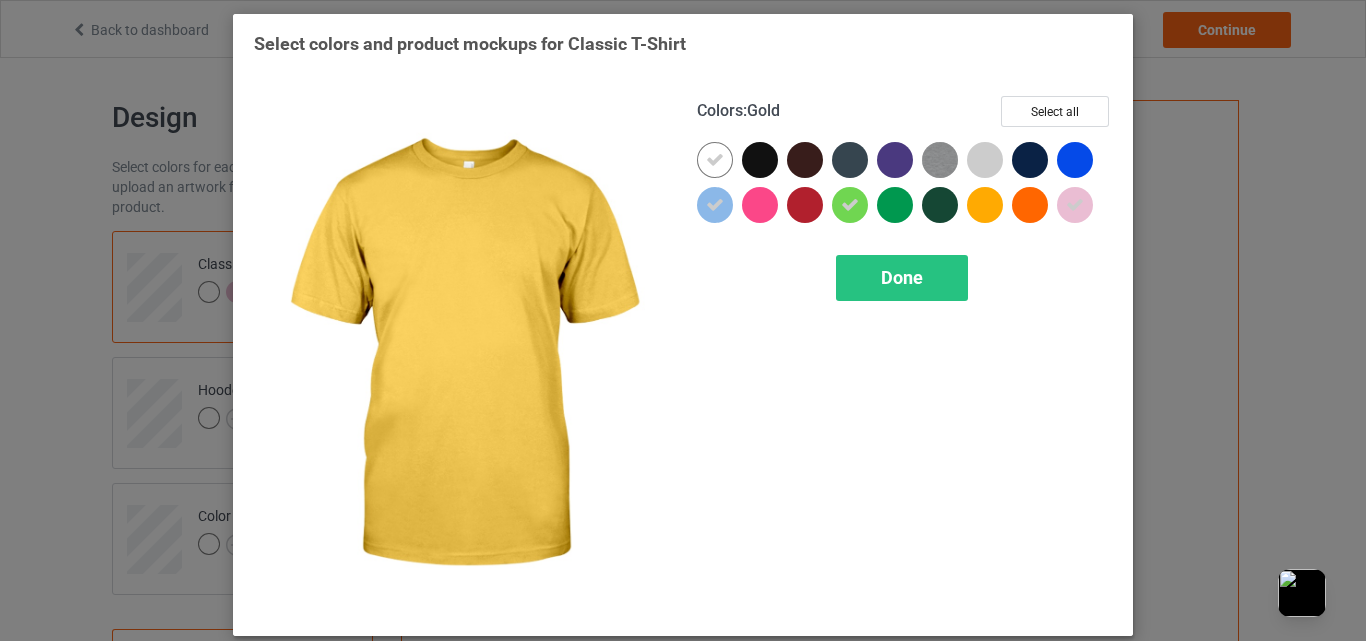 click at bounding box center (985, 205) 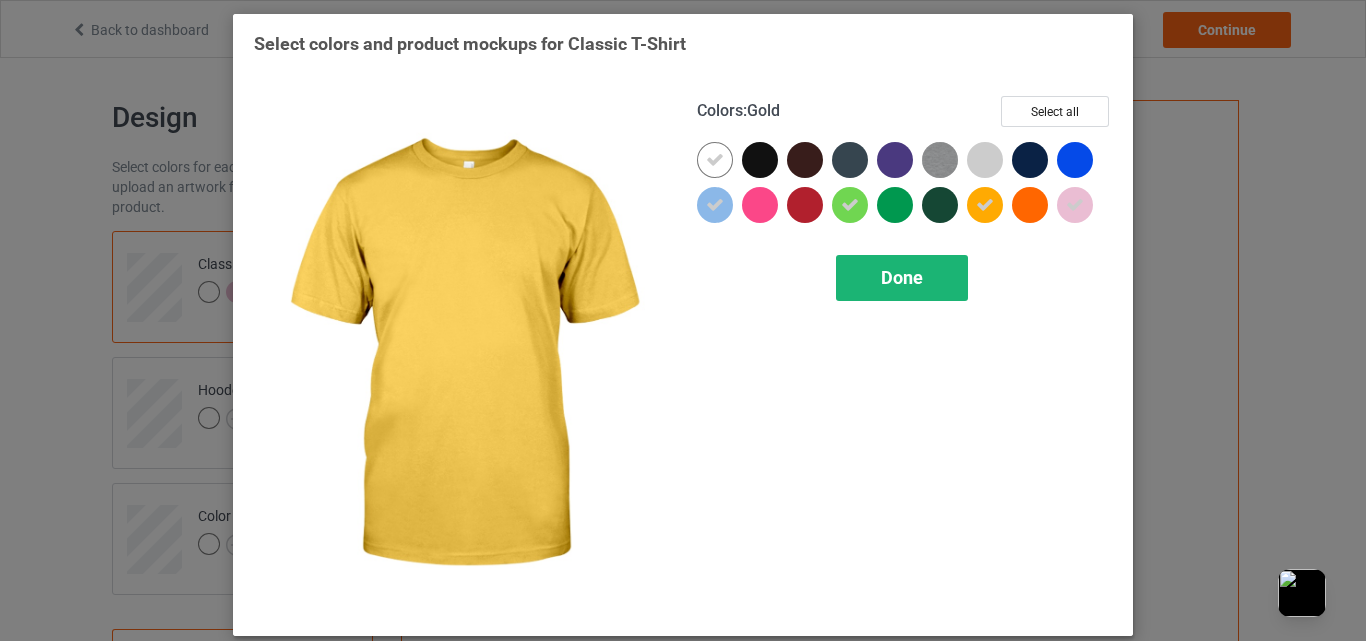 click on "Done" at bounding box center (902, 278) 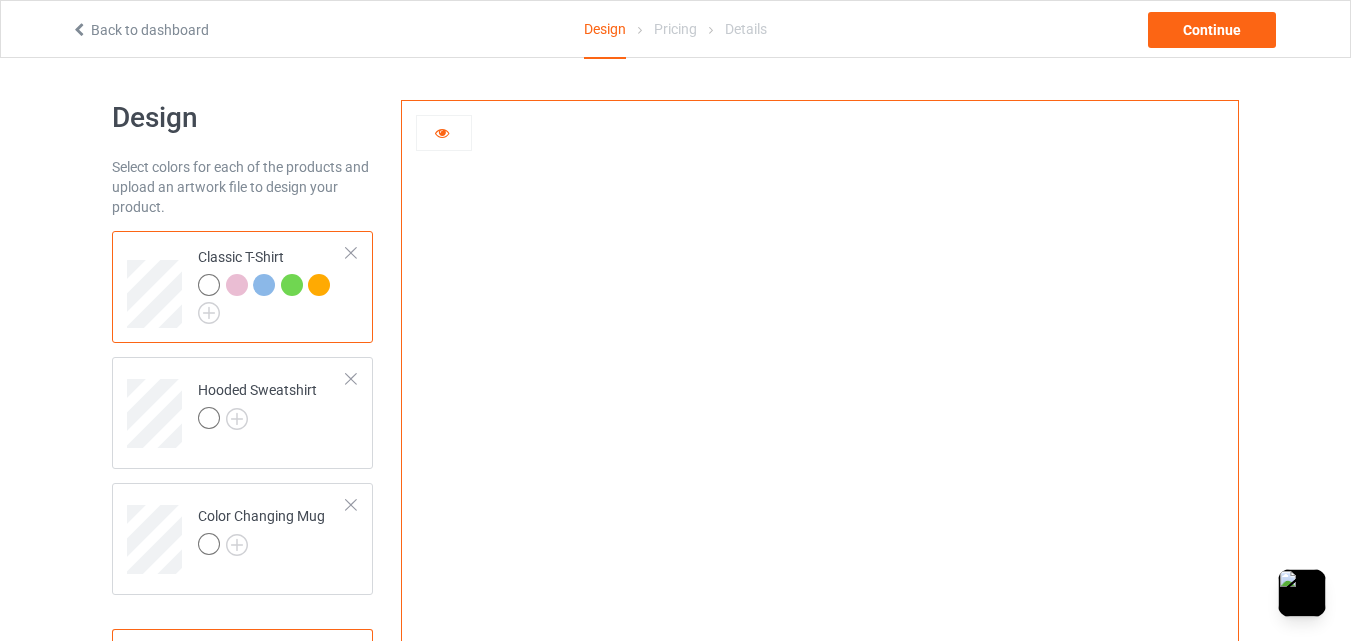 click at bounding box center [319, 285] 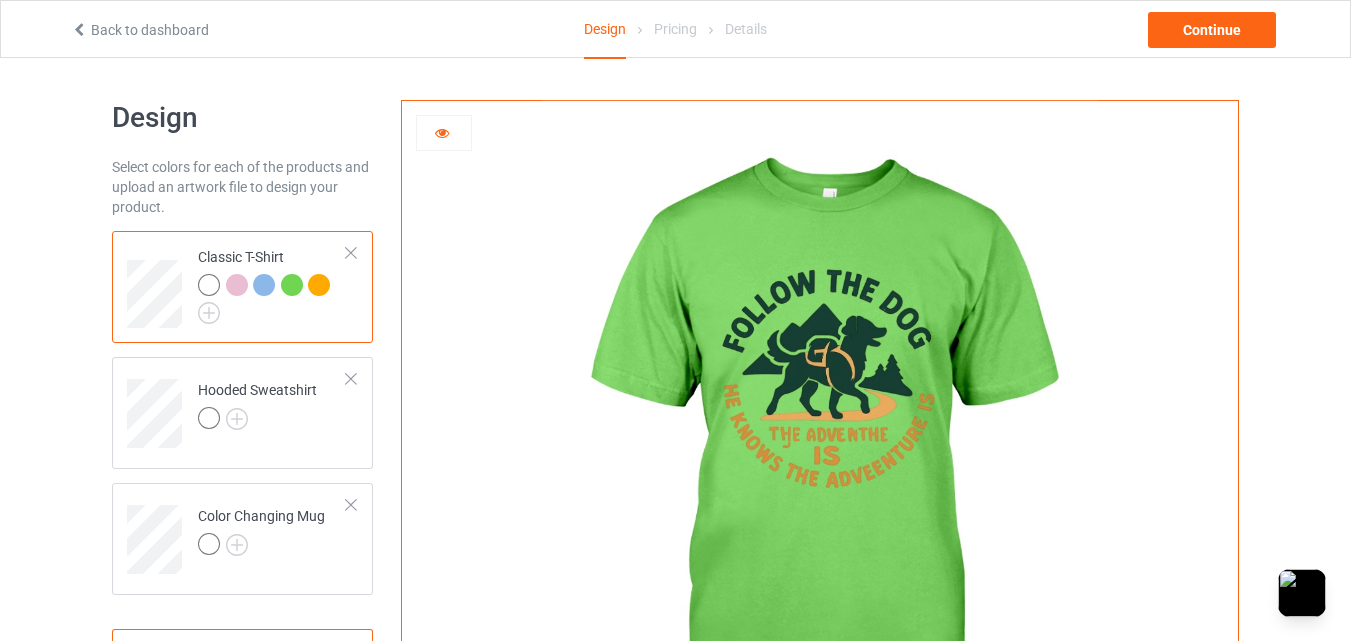 click at bounding box center (264, 285) 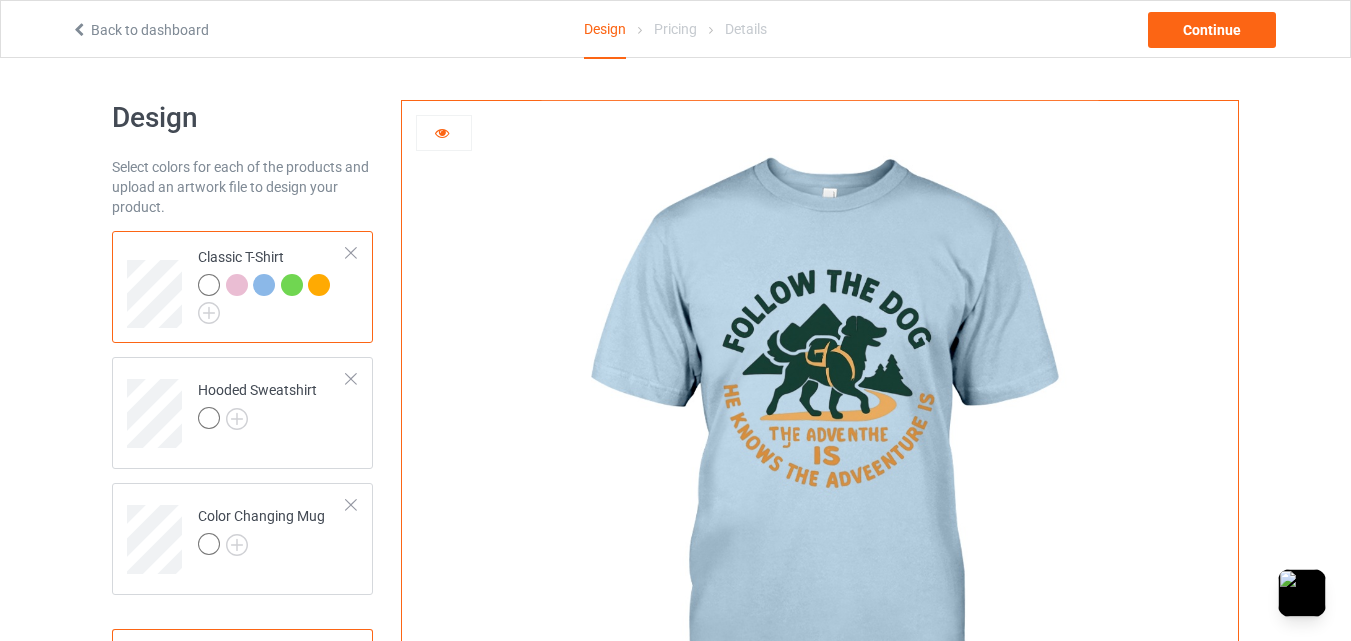 click at bounding box center [237, 285] 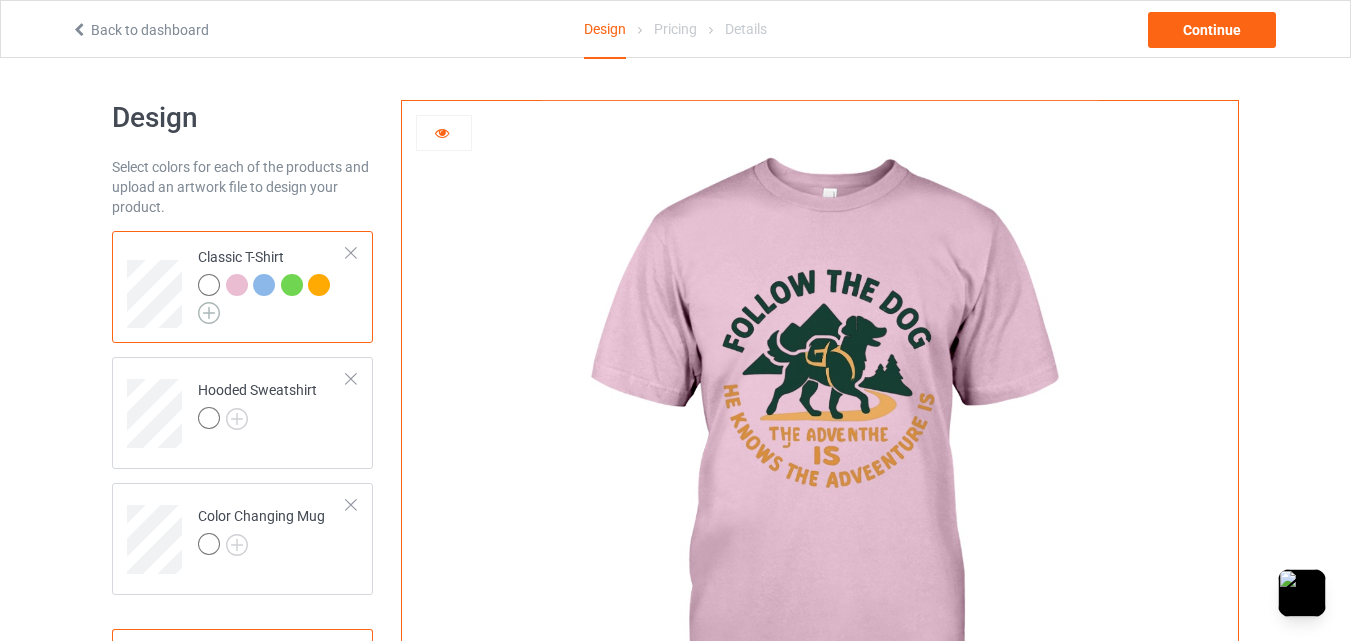 click at bounding box center (209, 313) 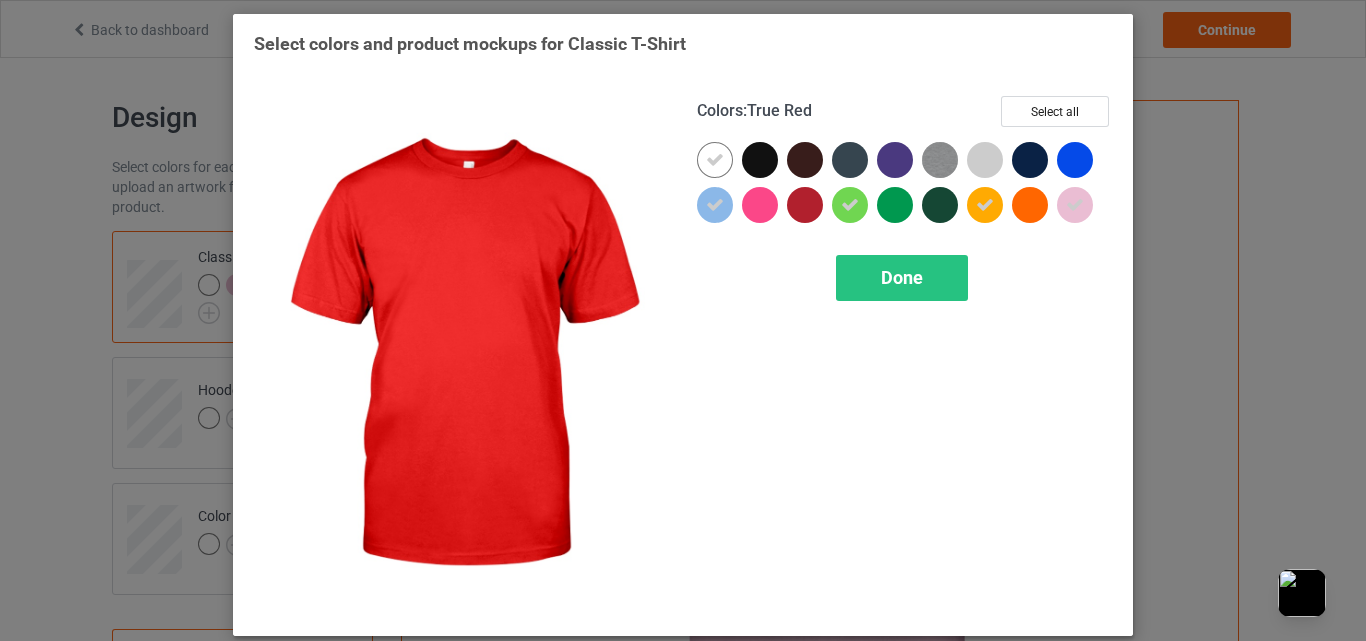 click at bounding box center [805, 205] 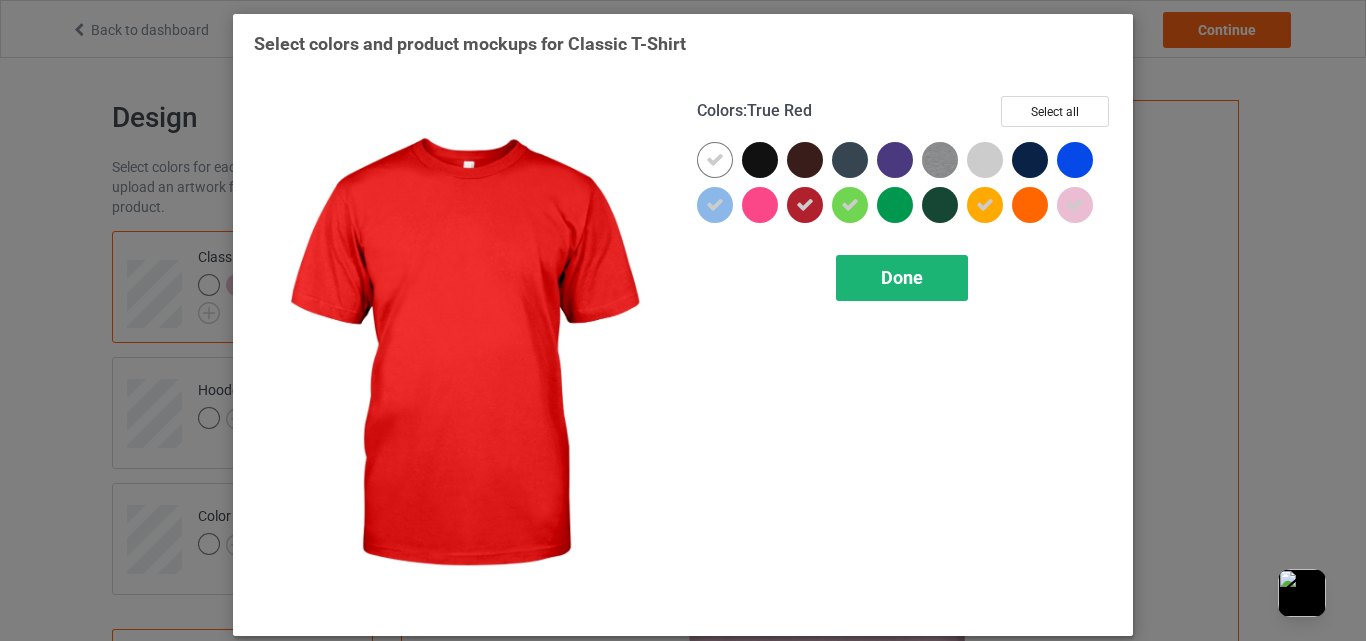 click on "Done" at bounding box center (902, 278) 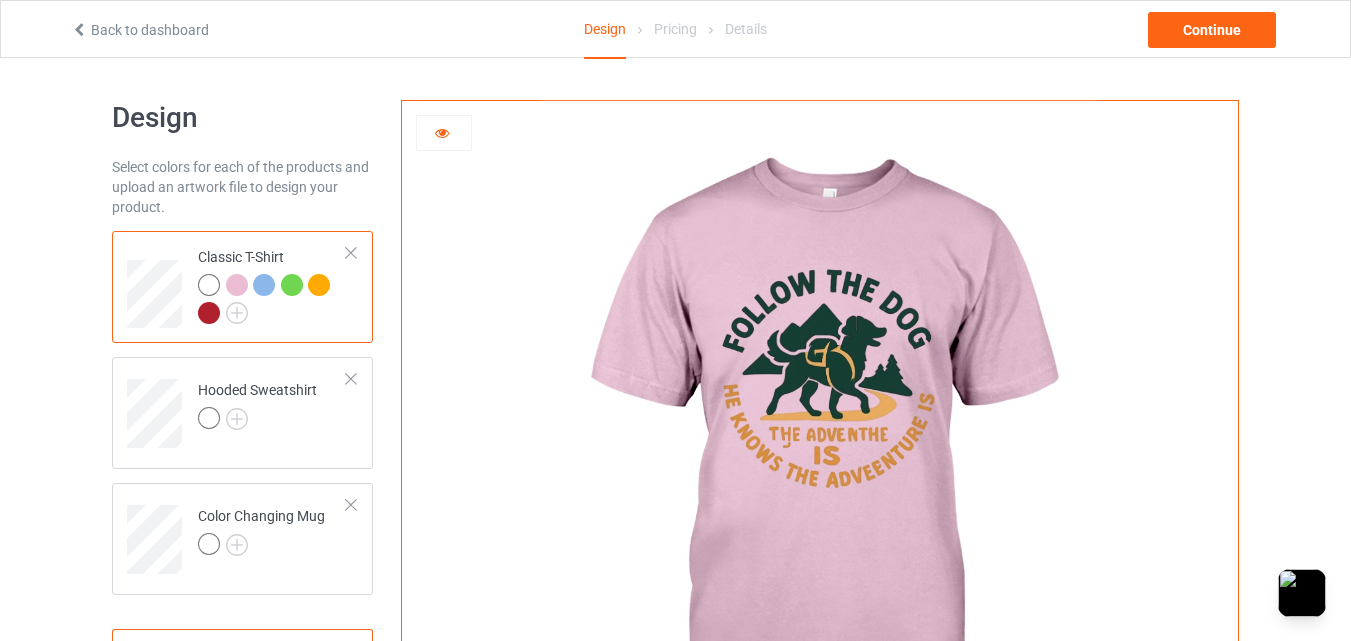 click at bounding box center [209, 313] 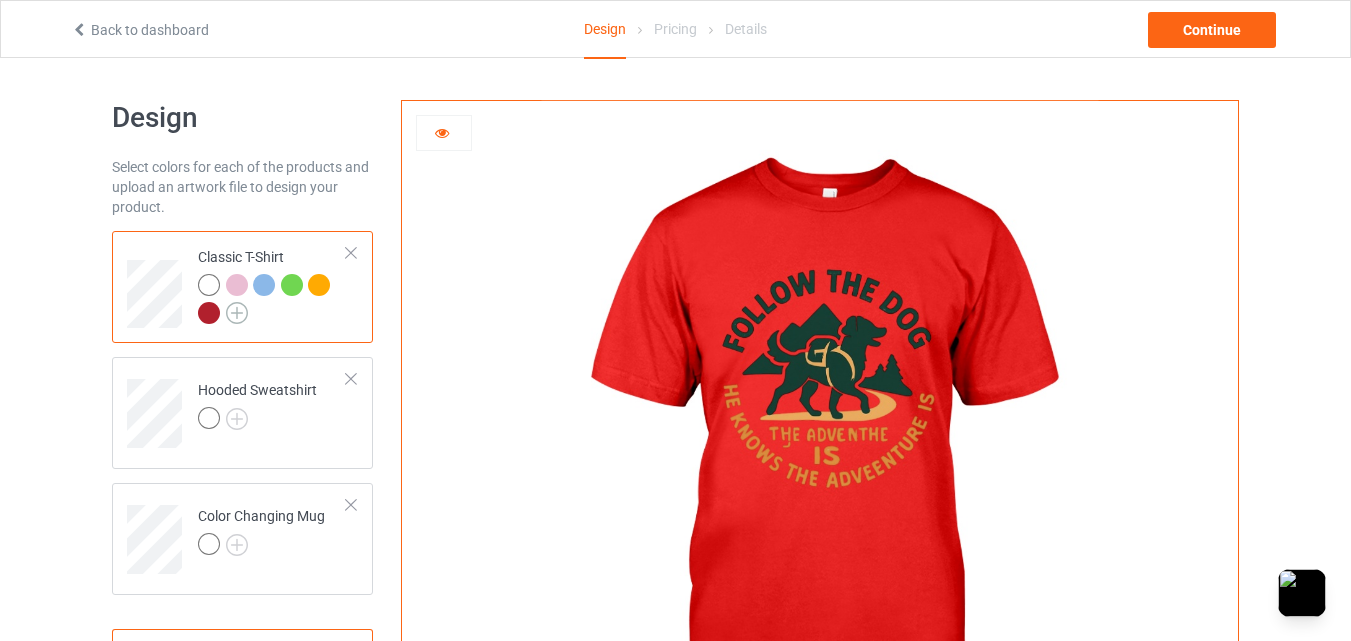 click at bounding box center (237, 313) 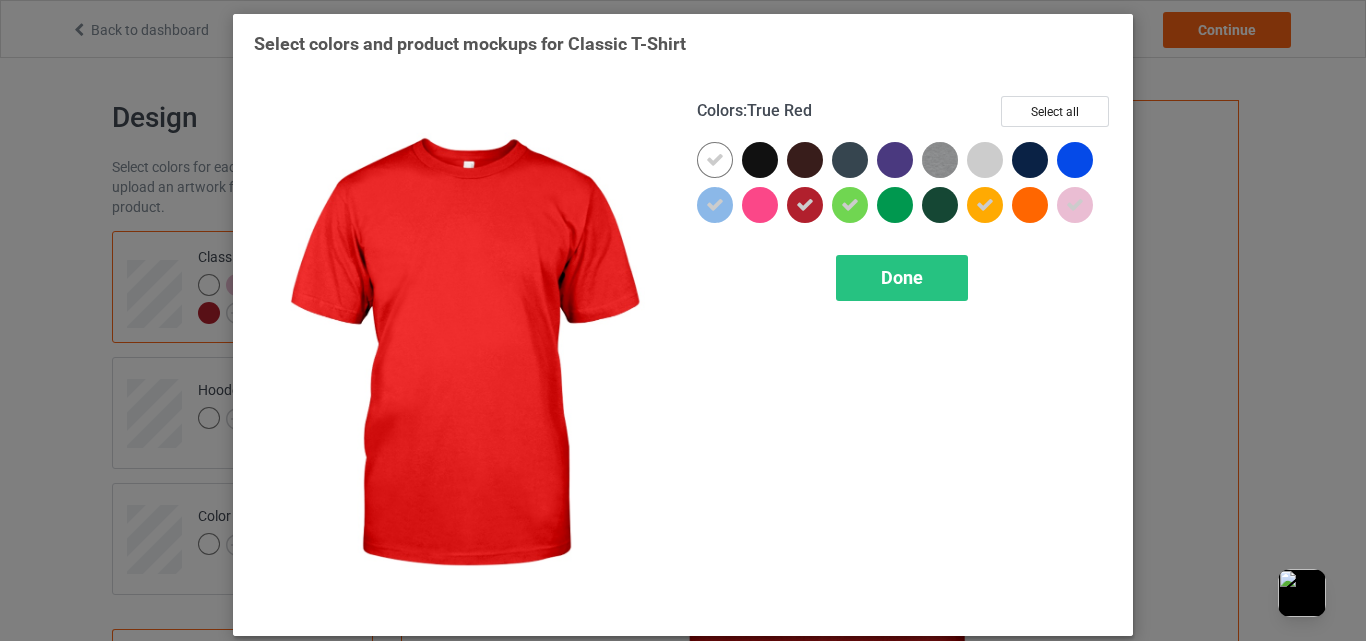 click at bounding box center (805, 205) 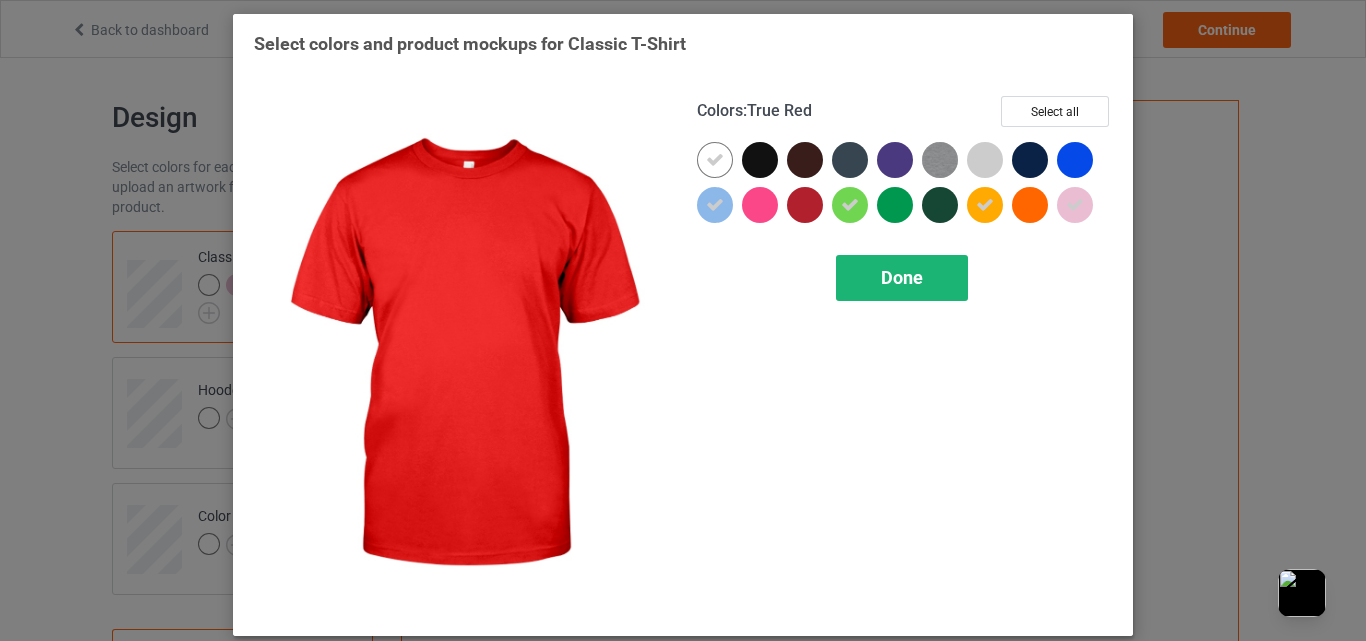 click on "Done" at bounding box center [902, 277] 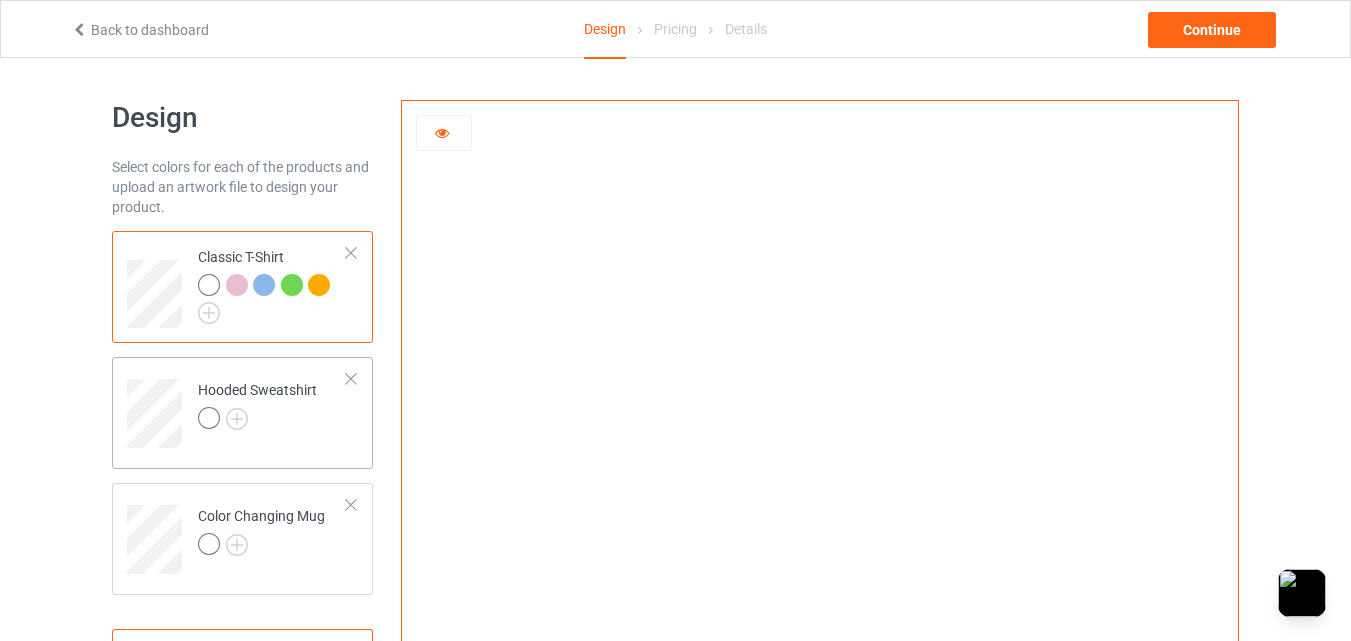 click on "Hooded Sweatshirt" at bounding box center [257, 404] 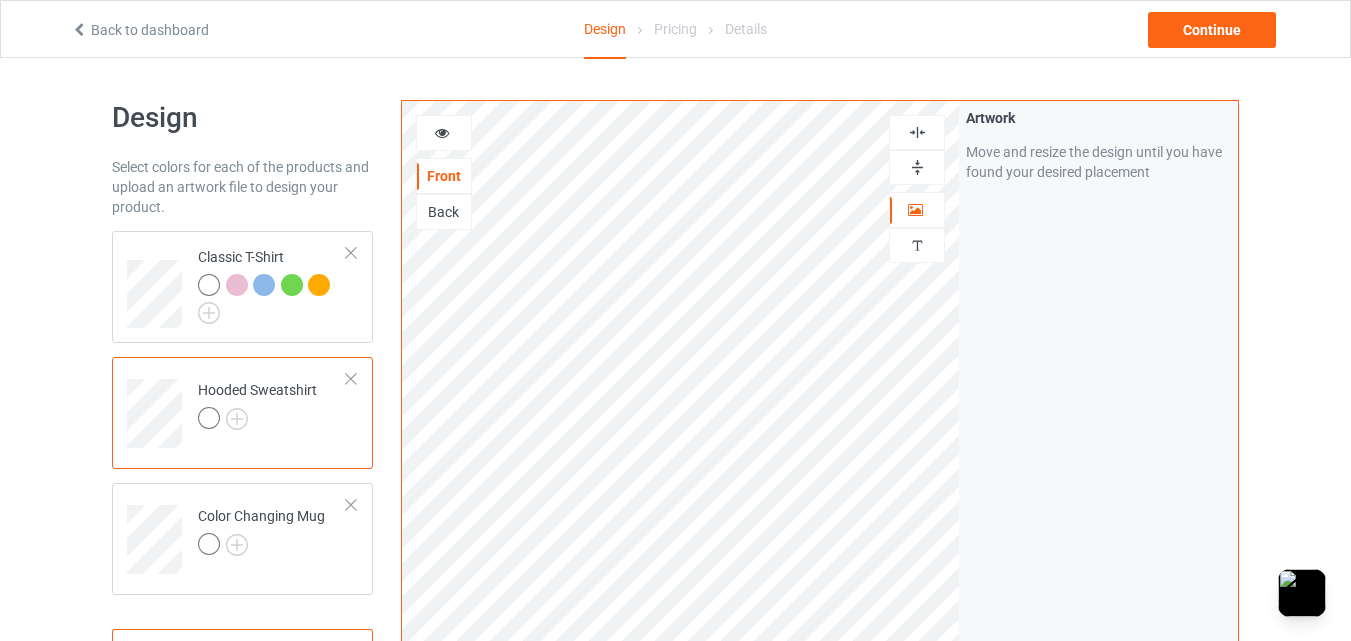 click at bounding box center [444, 133] 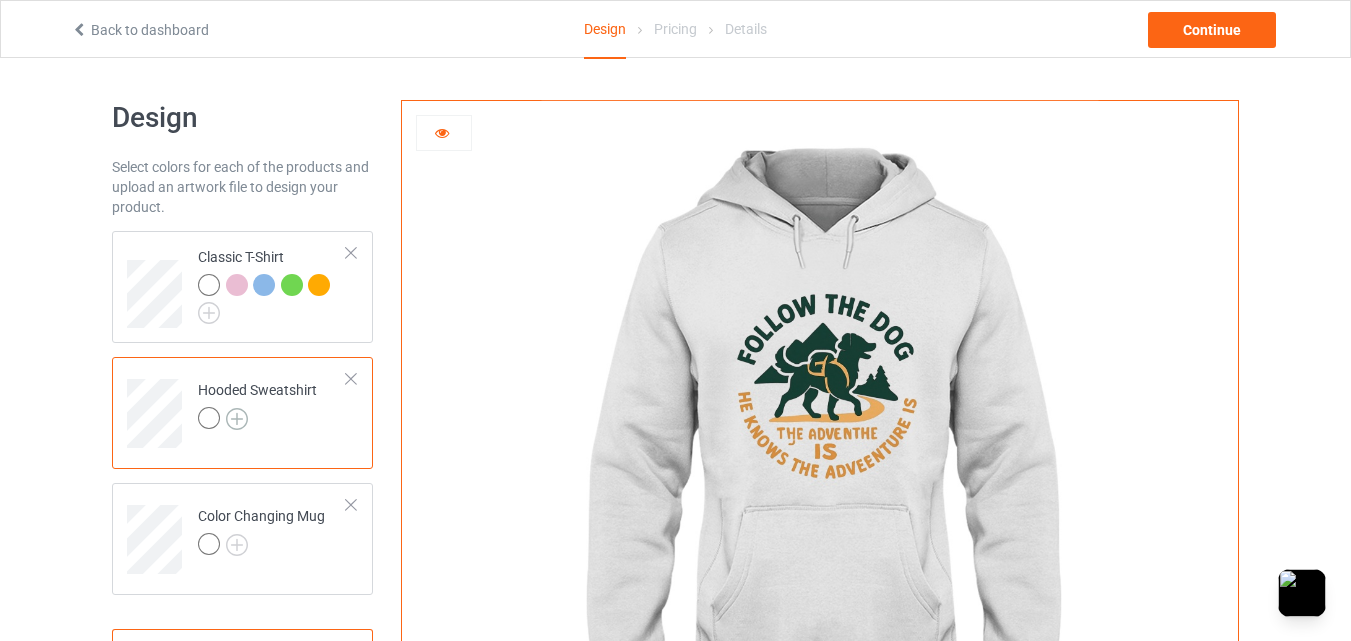 click at bounding box center (237, 419) 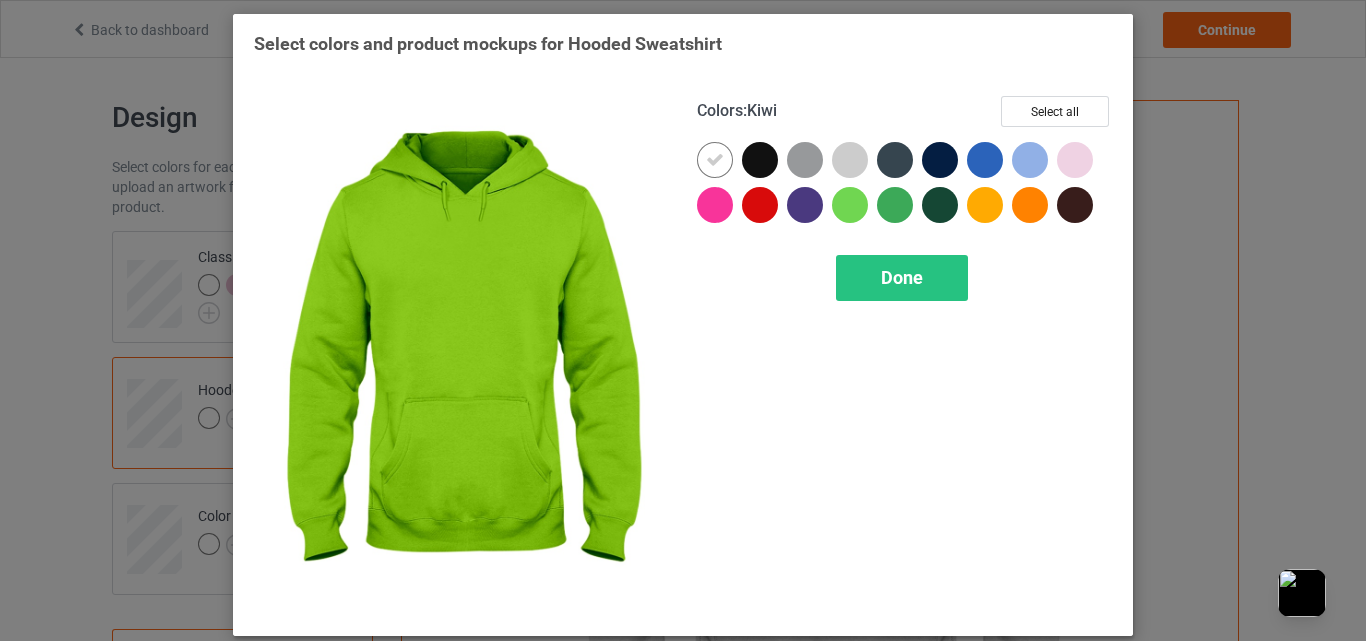 click at bounding box center [850, 205] 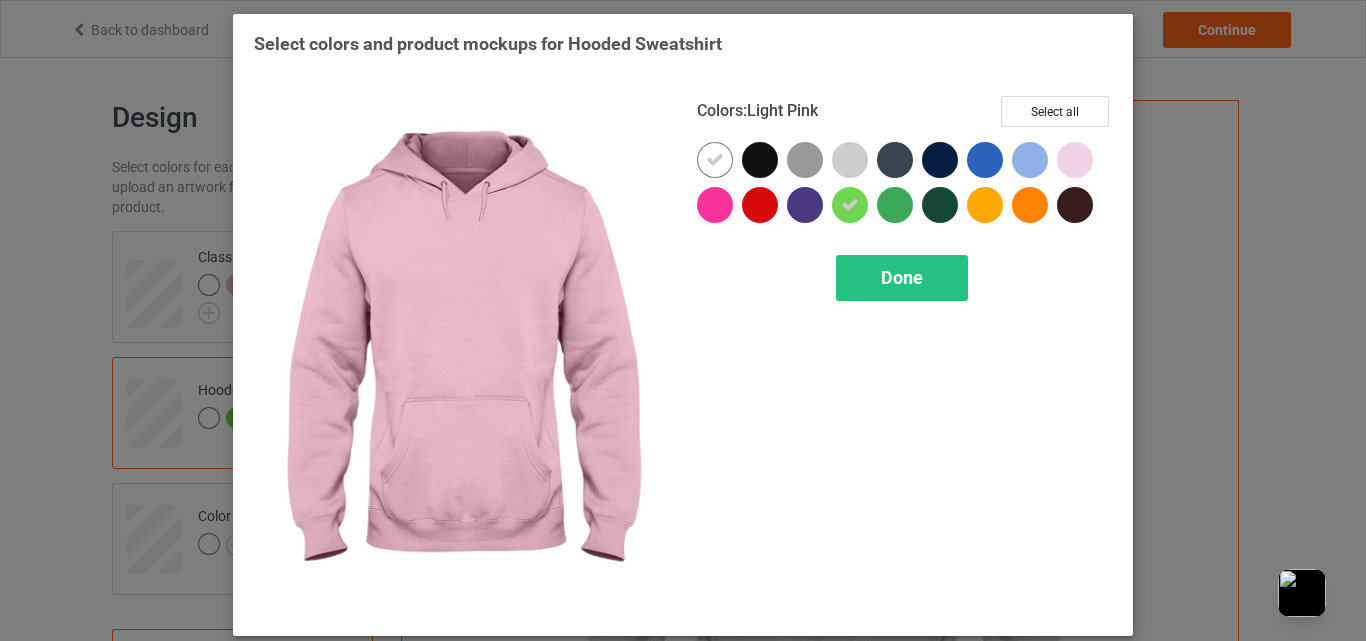 click at bounding box center (1075, 160) 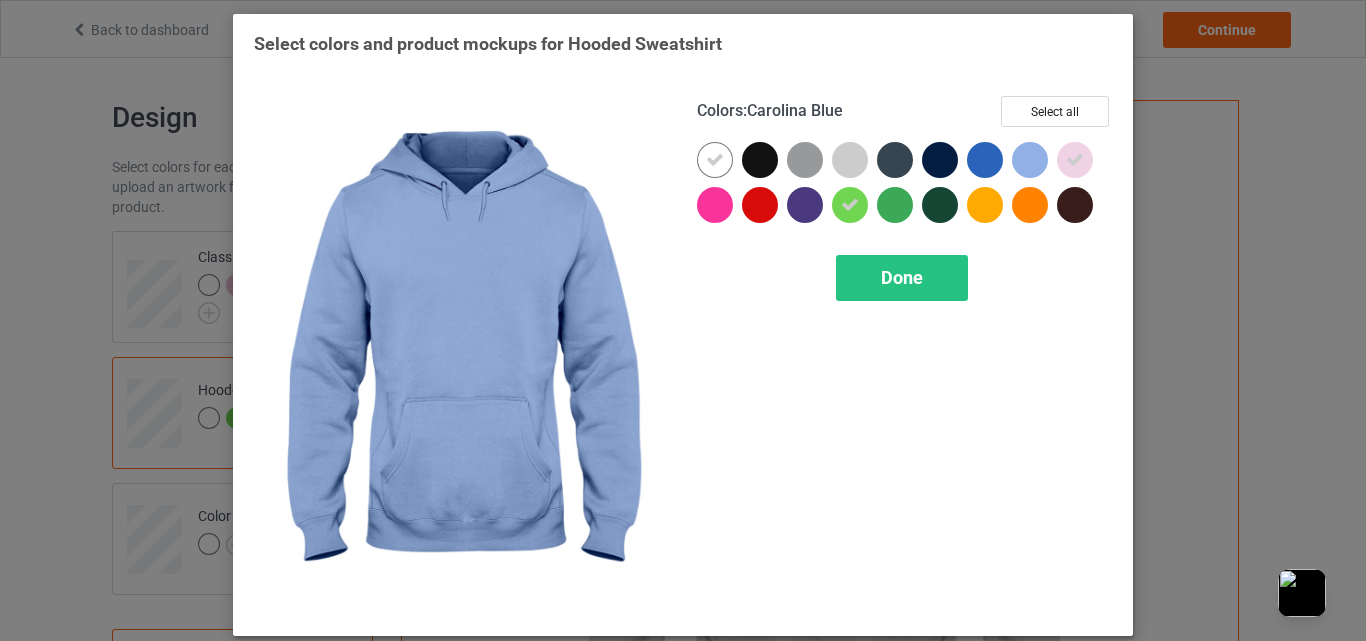 click at bounding box center (1030, 160) 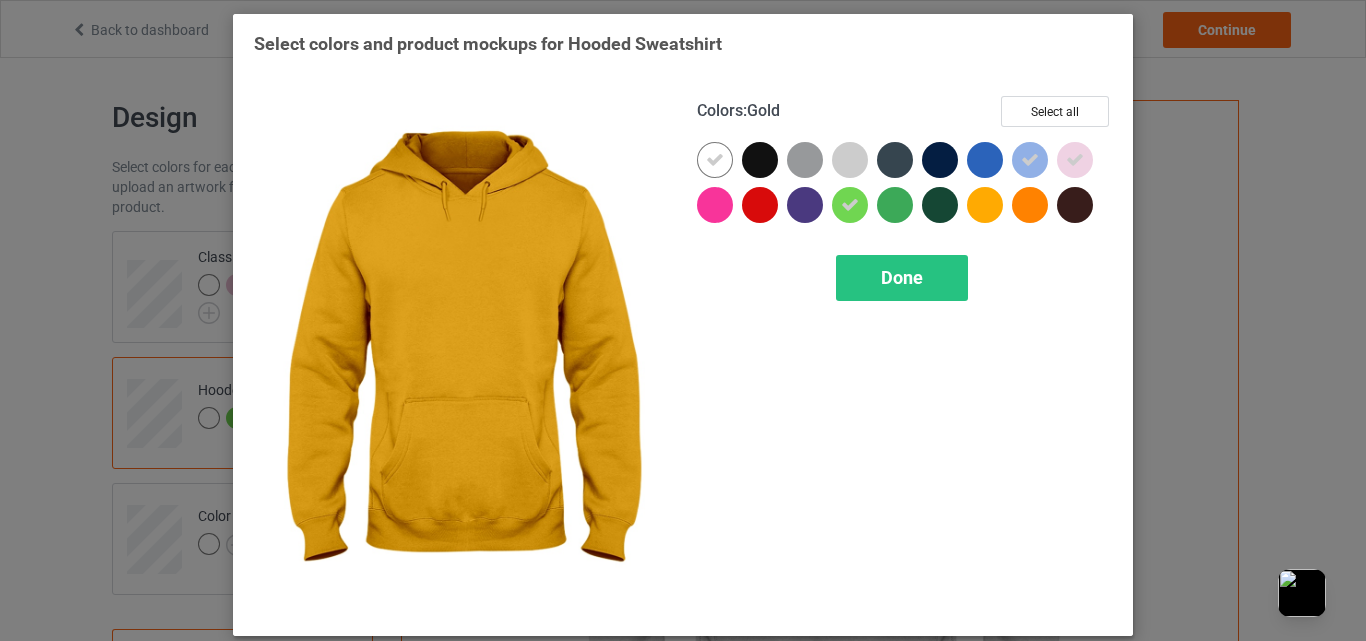 click at bounding box center [985, 205] 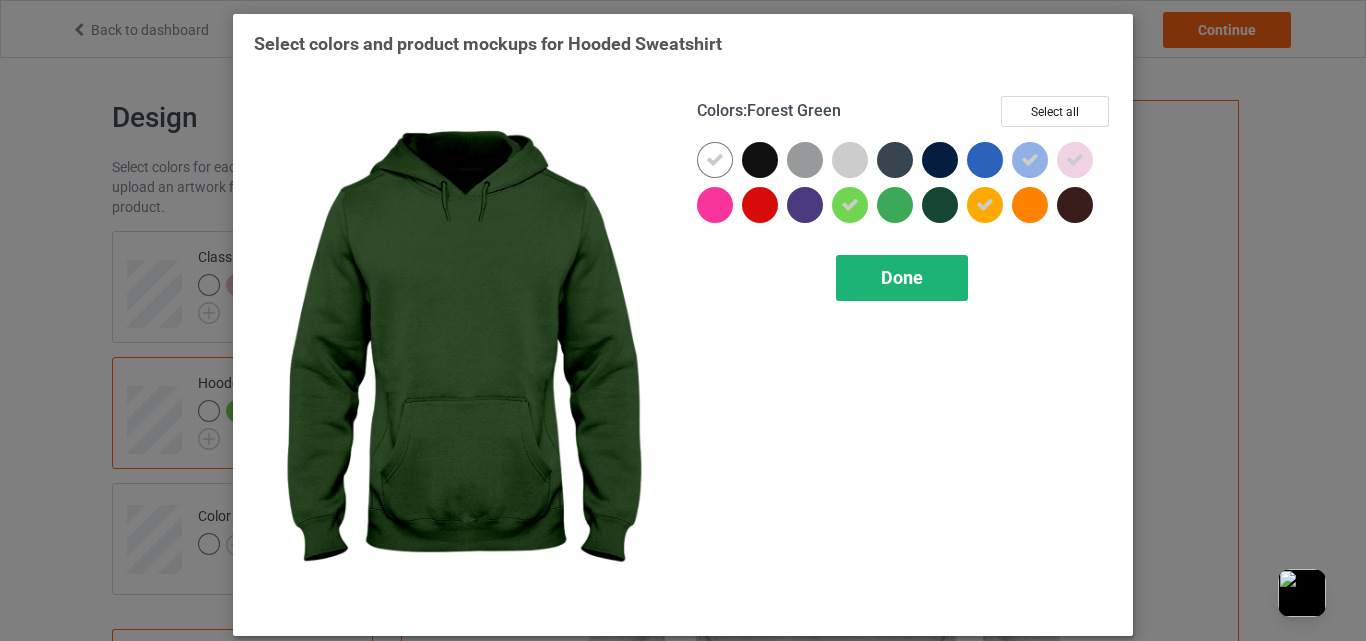 click on "Done" at bounding box center (902, 277) 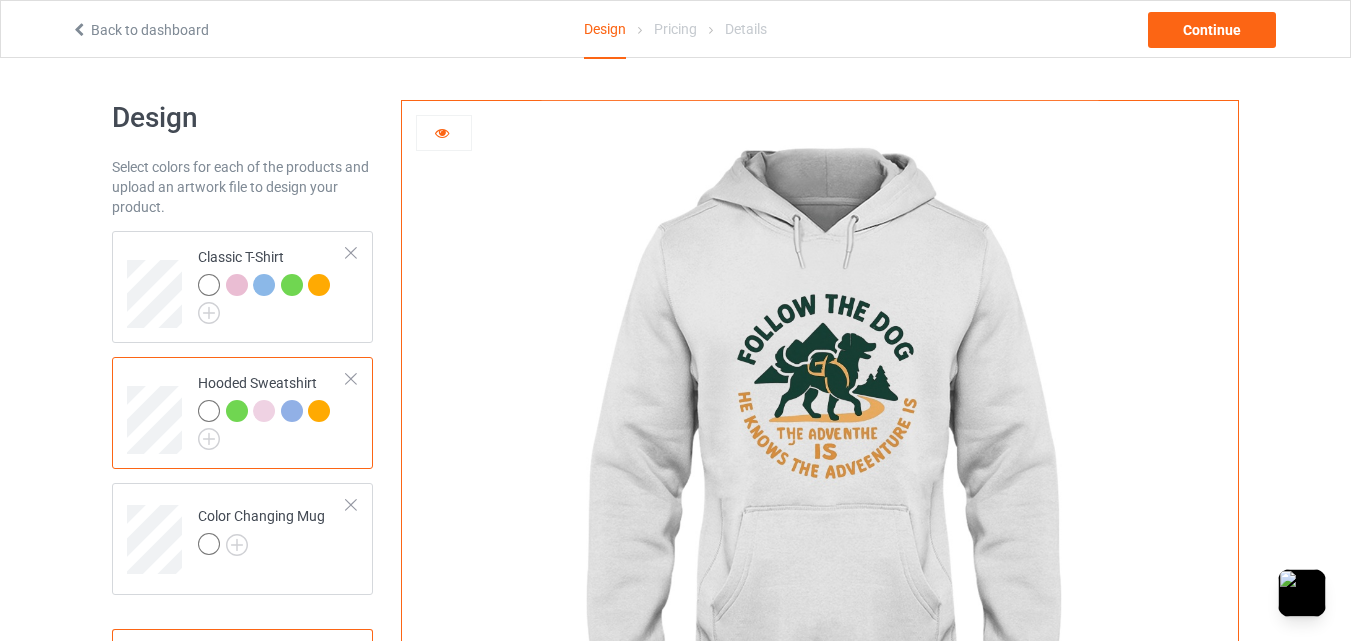 click at bounding box center (319, 411) 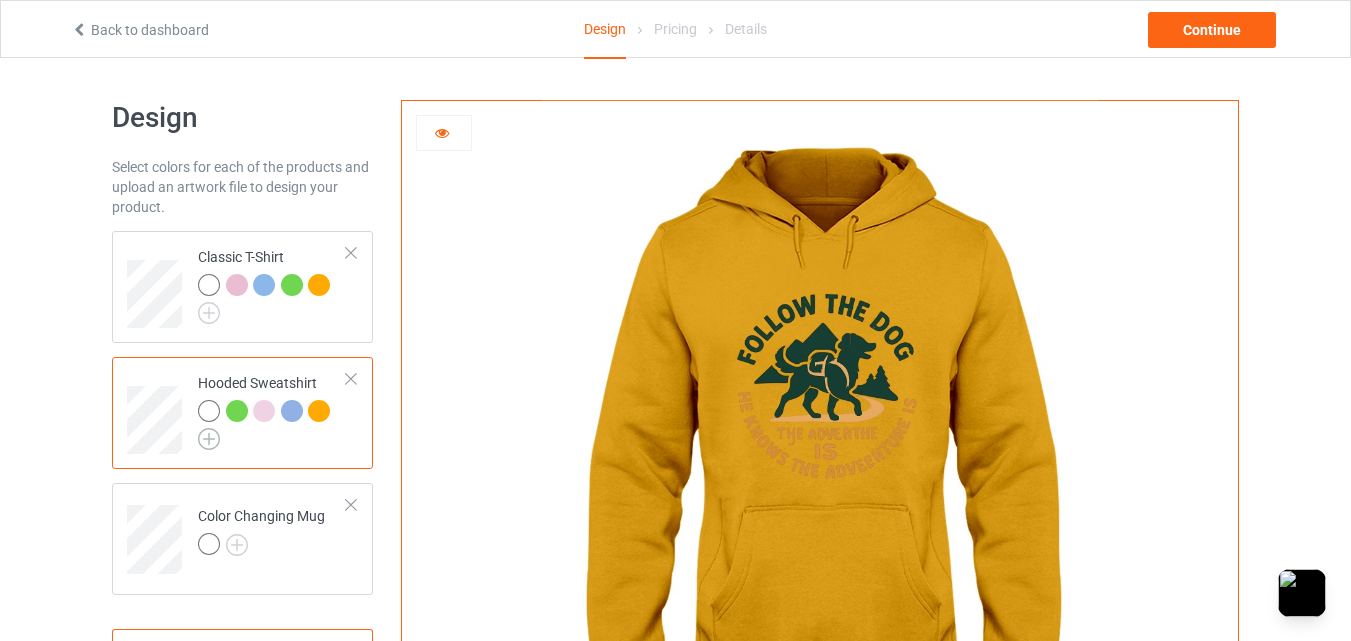 click at bounding box center [209, 439] 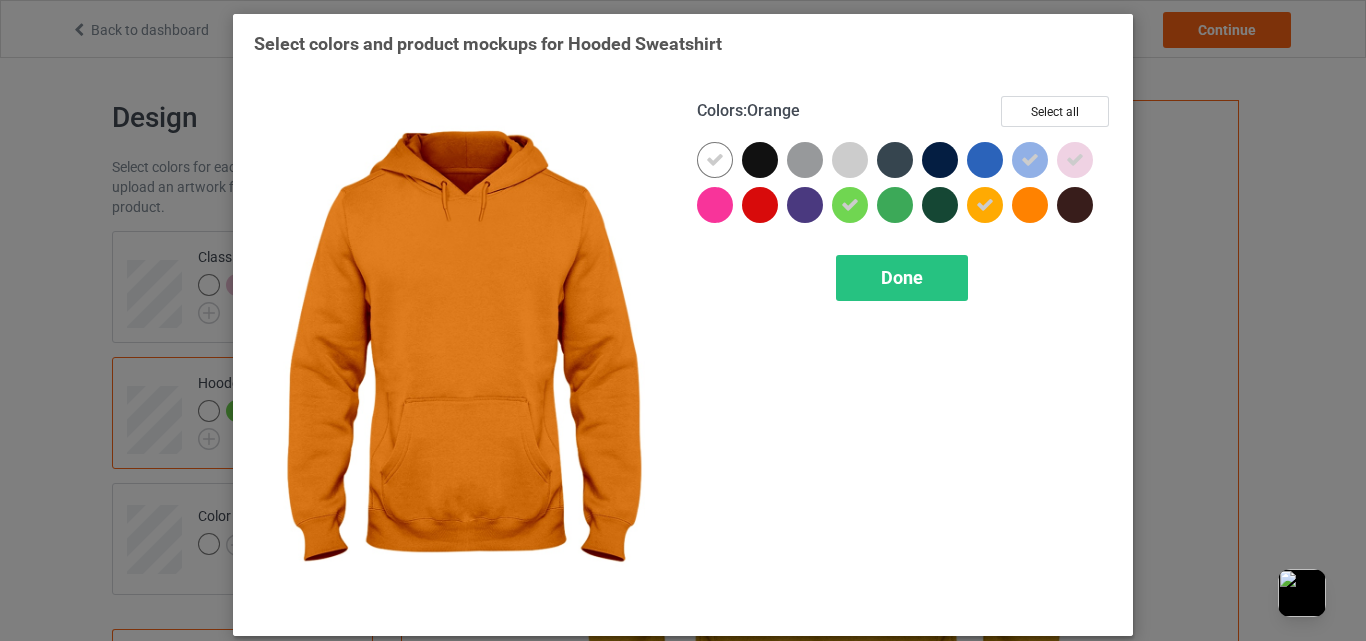 click at bounding box center [1030, 205] 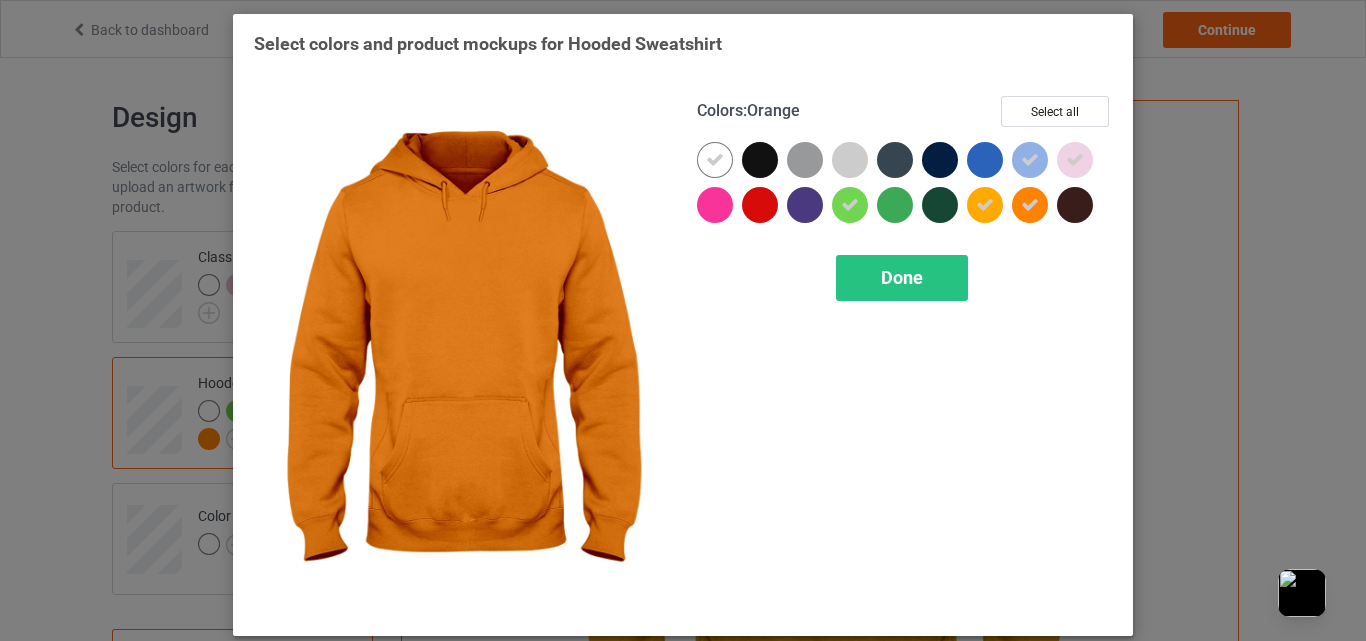 click at bounding box center [1030, 205] 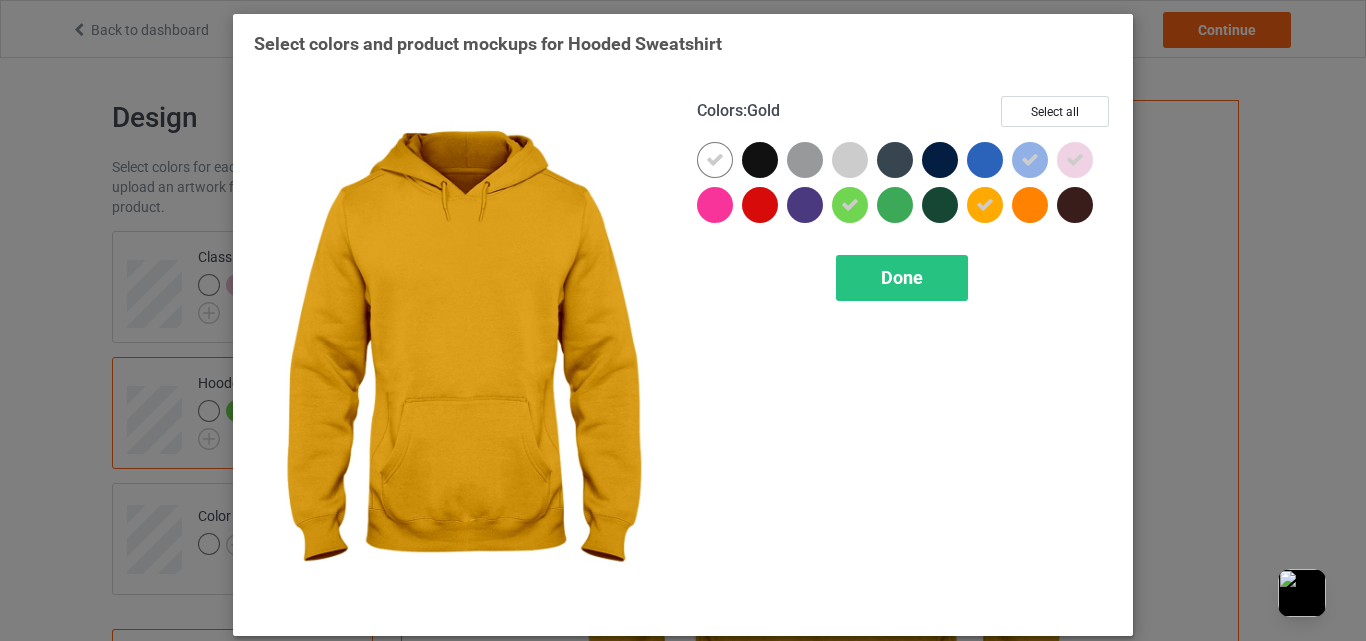 click at bounding box center [985, 205] 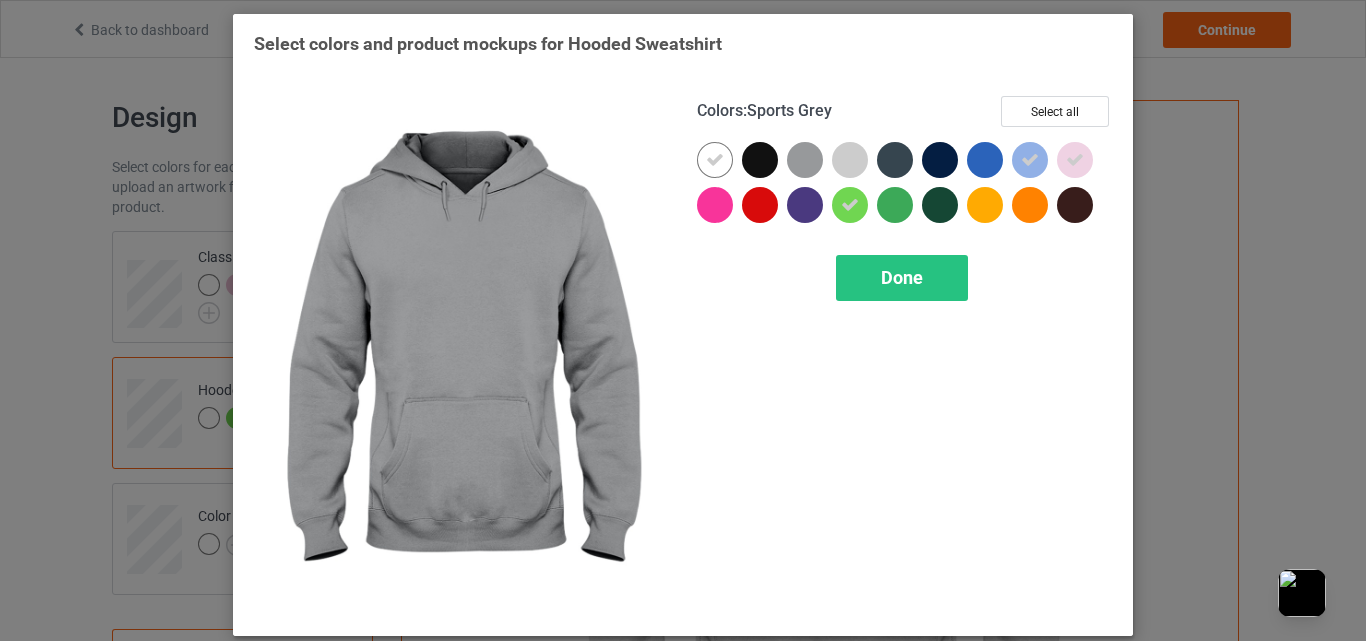 click at bounding box center (805, 160) 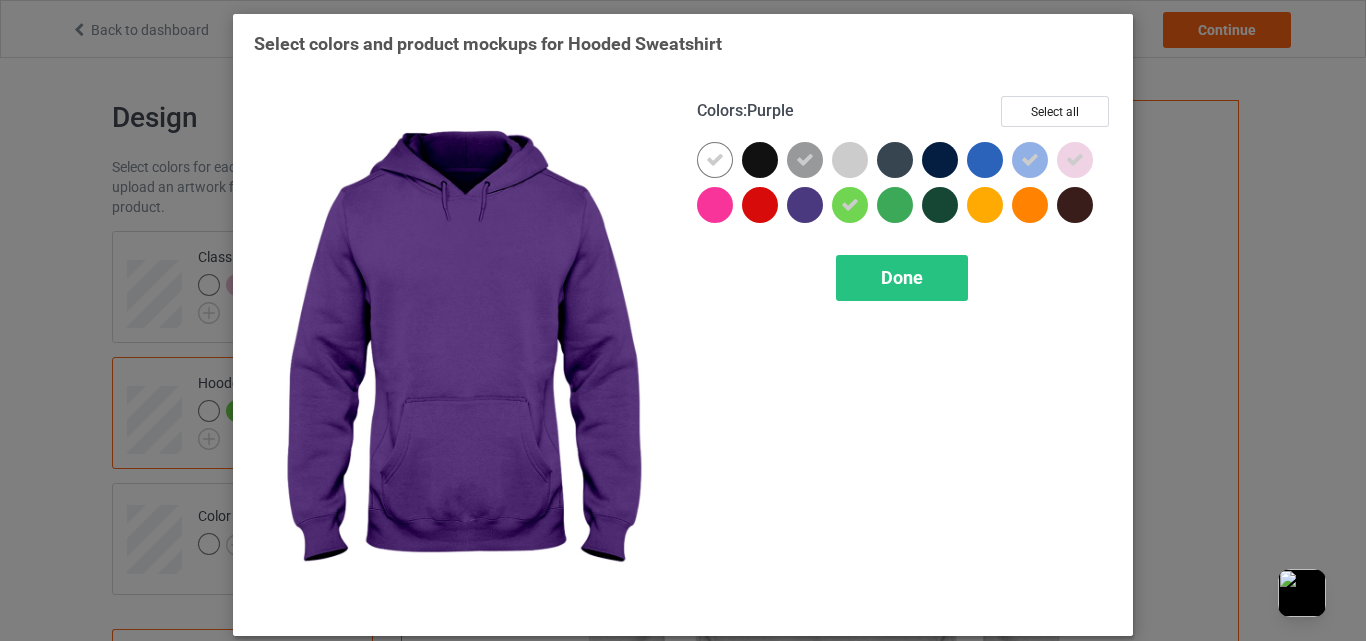 click at bounding box center (805, 205) 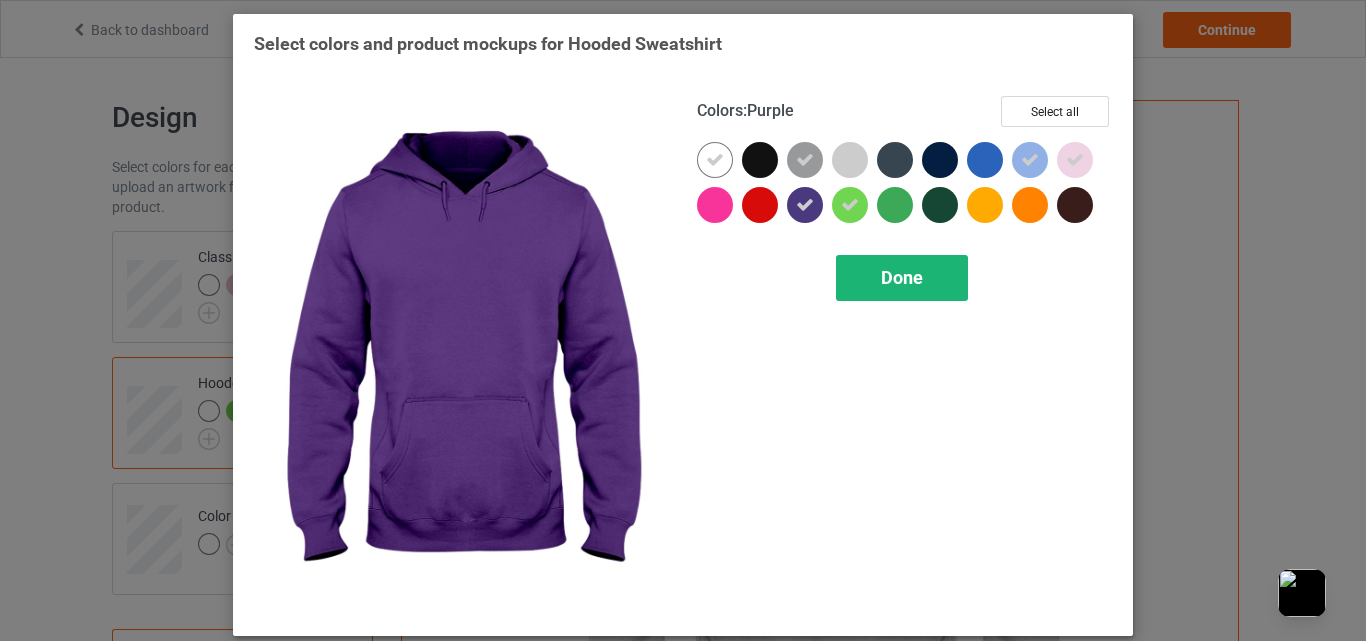 click on "Done" at bounding box center (902, 278) 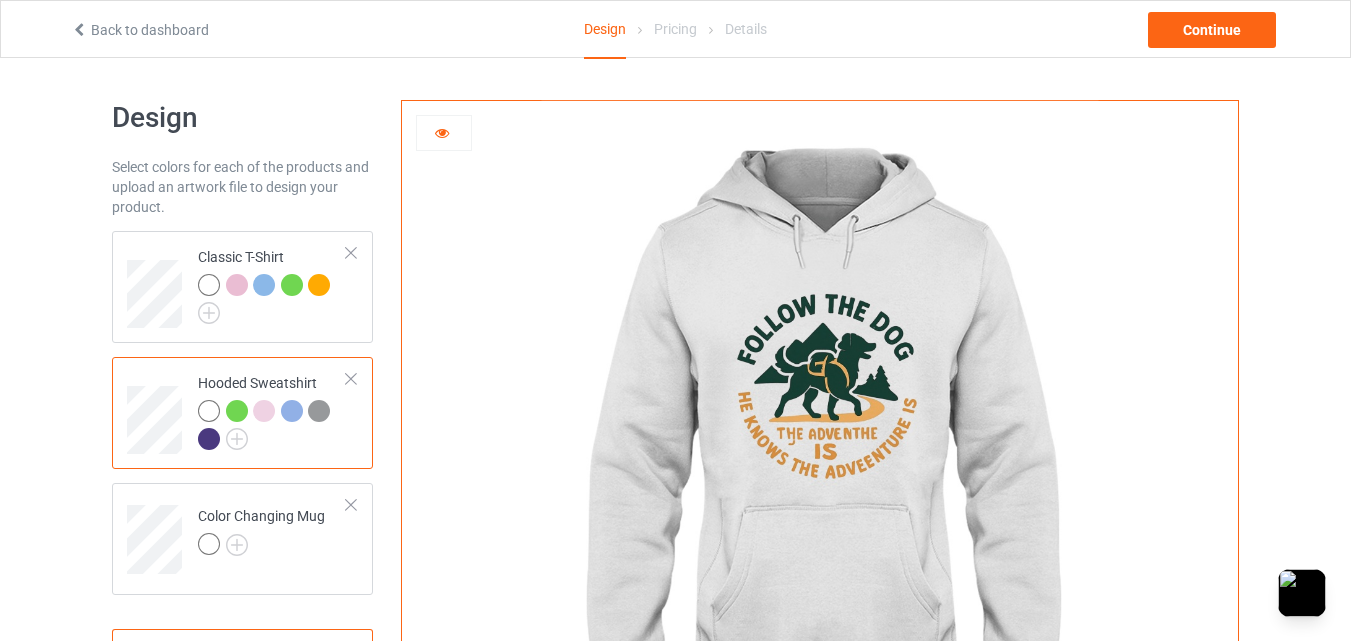 click at bounding box center (209, 439) 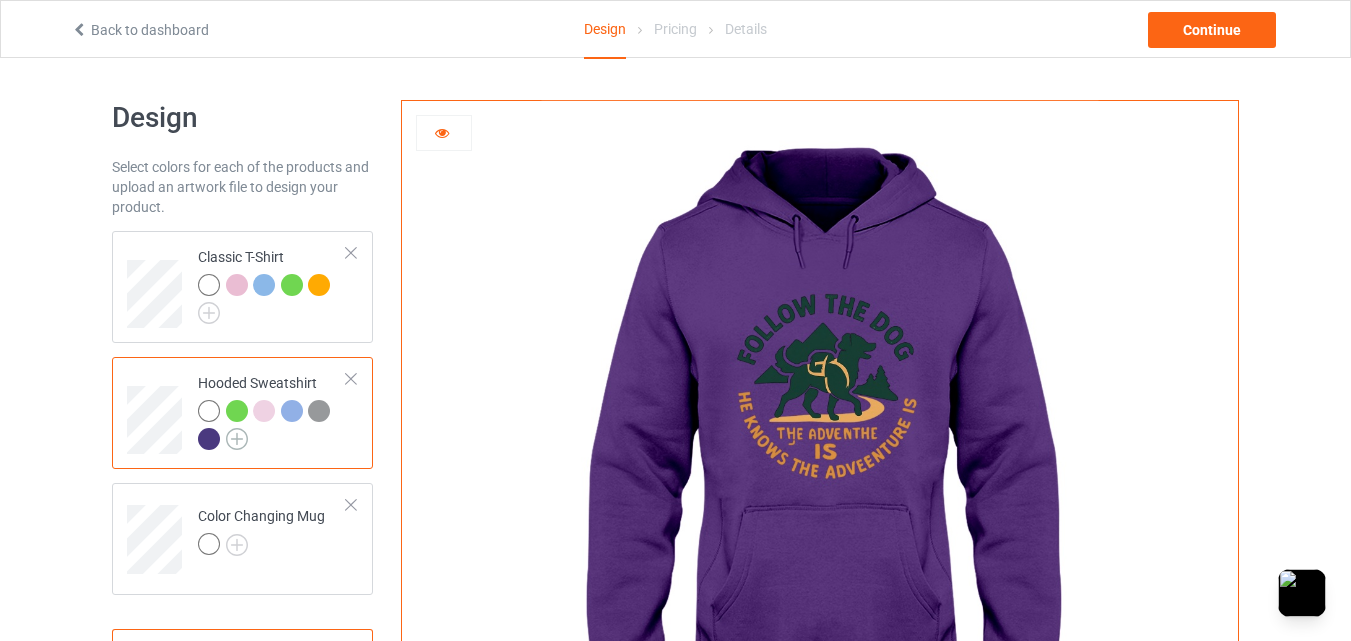 click at bounding box center [237, 439] 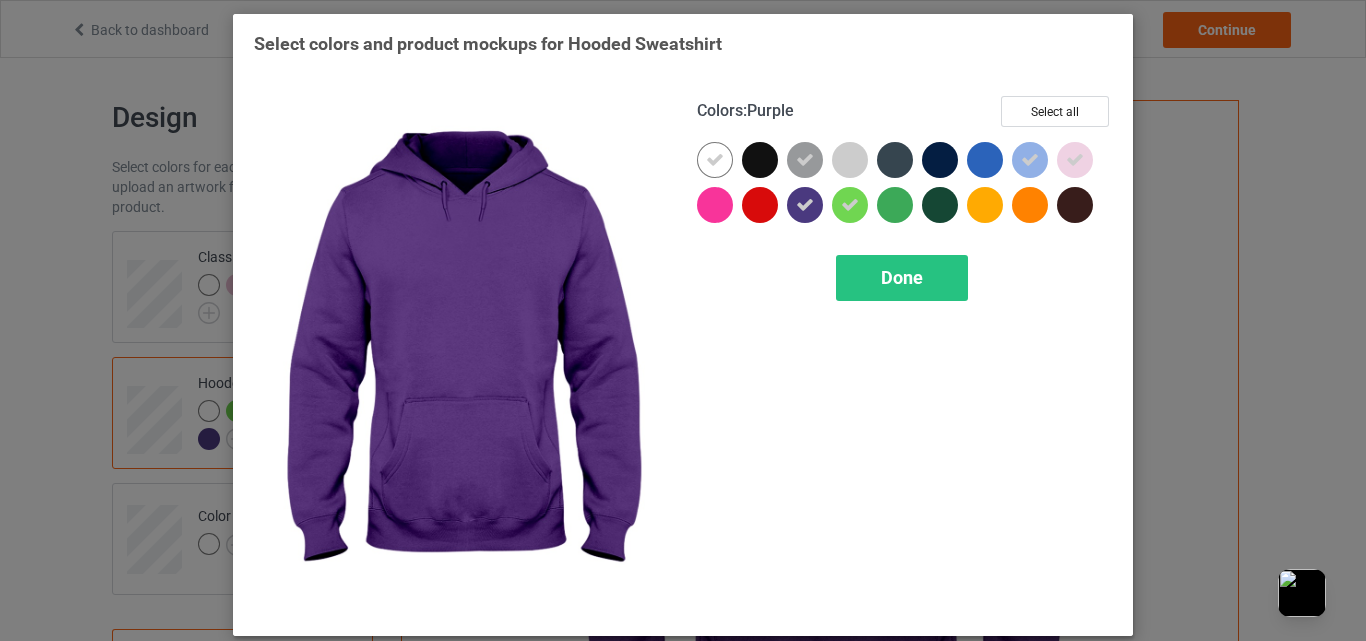 click at bounding box center (805, 205) 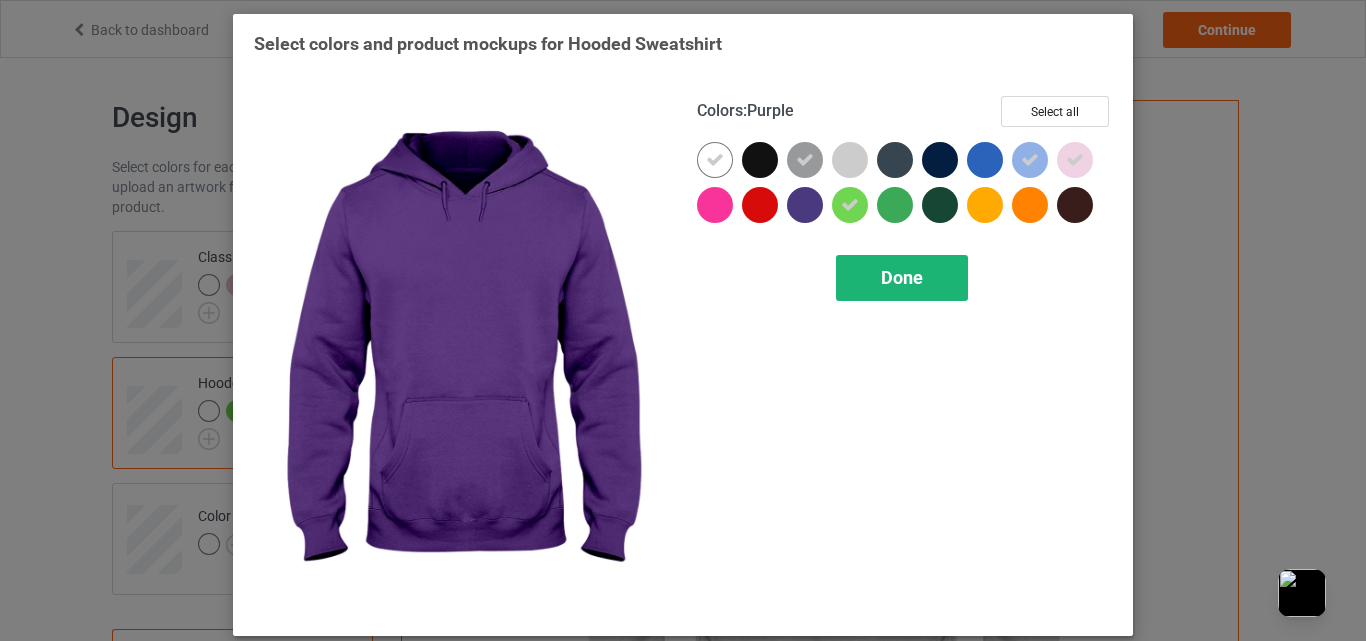 click on "Done" at bounding box center (902, 278) 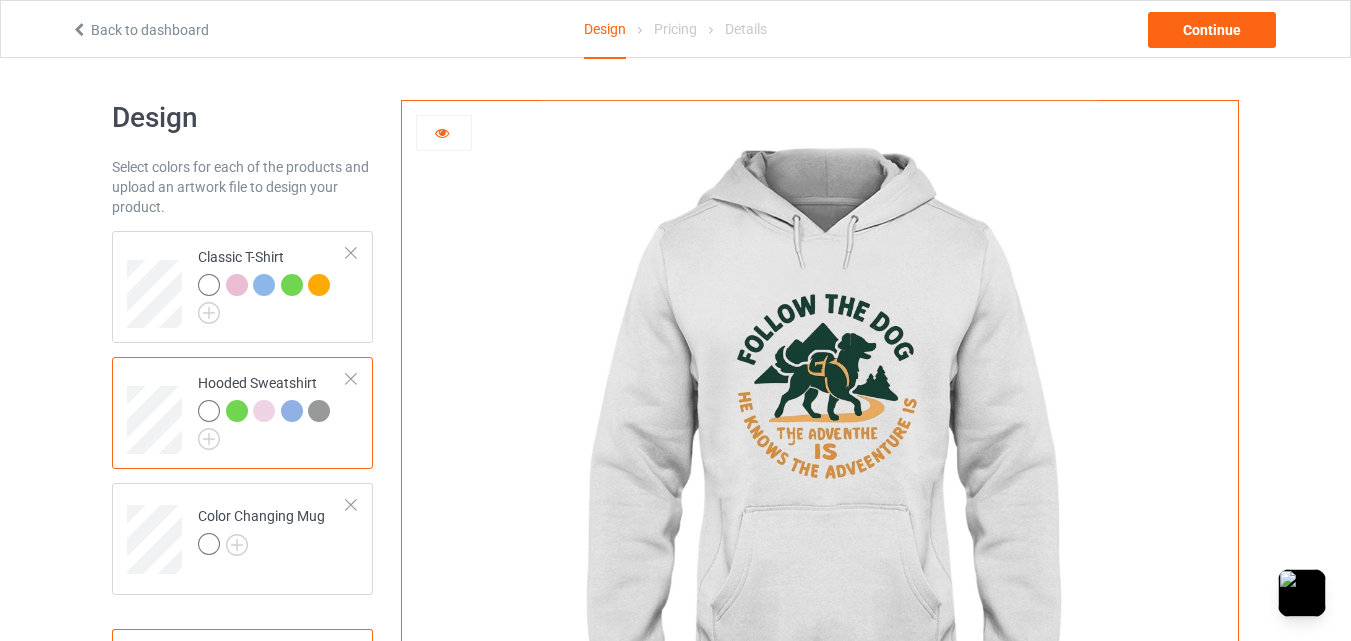 click at bounding box center [319, 411] 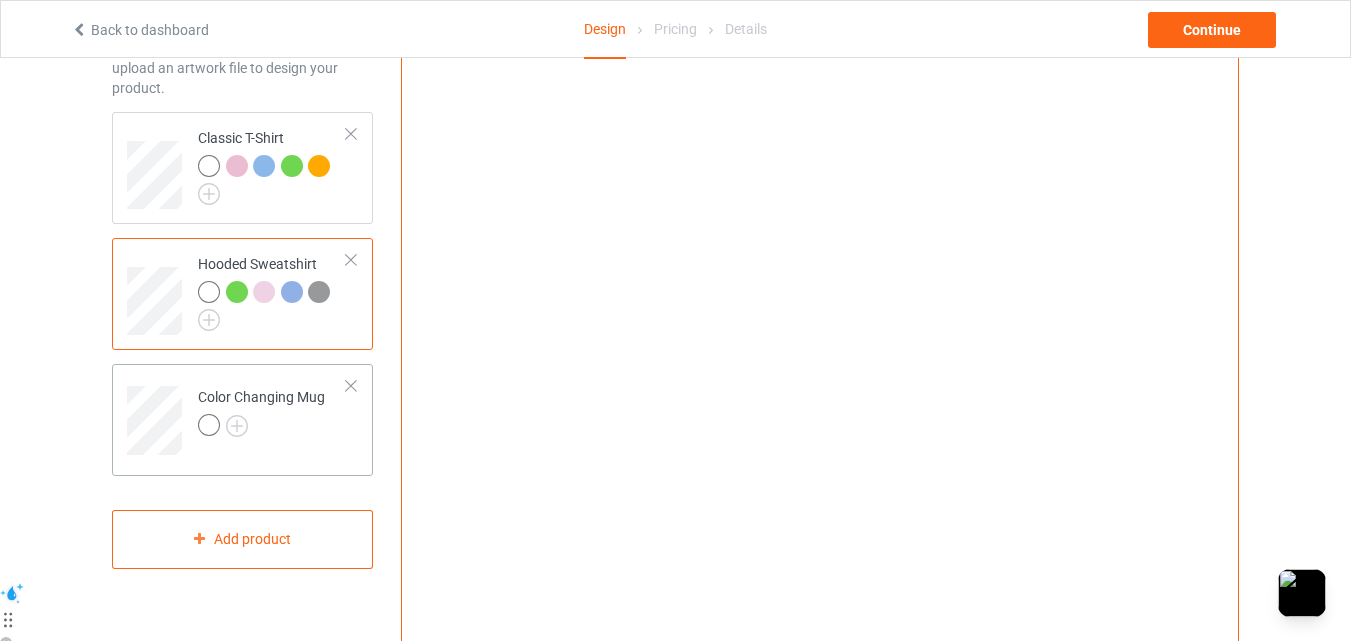 scroll, scrollTop: 167, scrollLeft: 0, axis: vertical 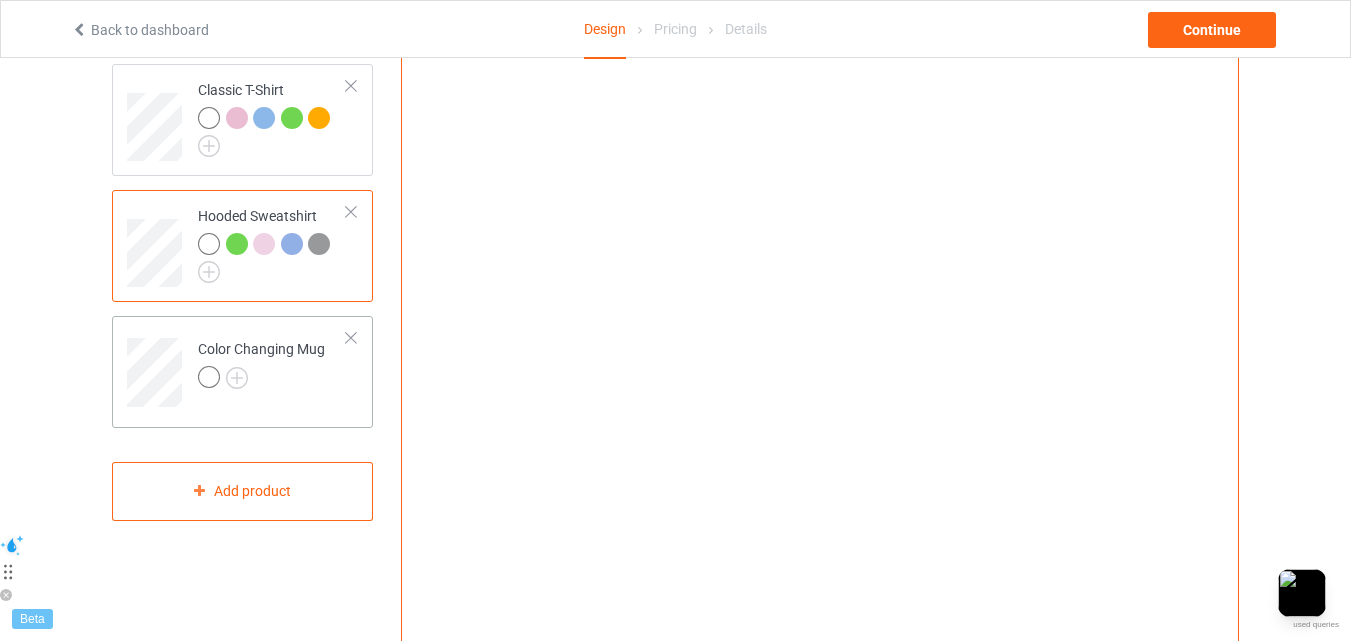 click at bounding box center (261, 380) 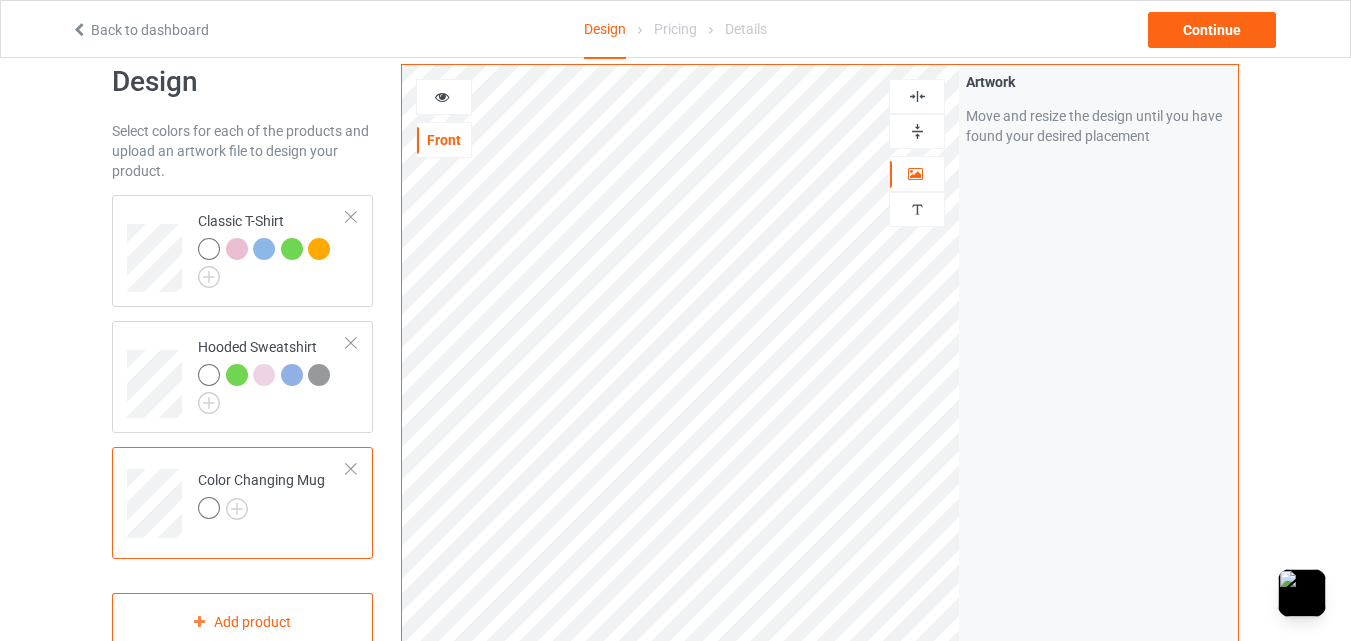 scroll, scrollTop: 0, scrollLeft: 0, axis: both 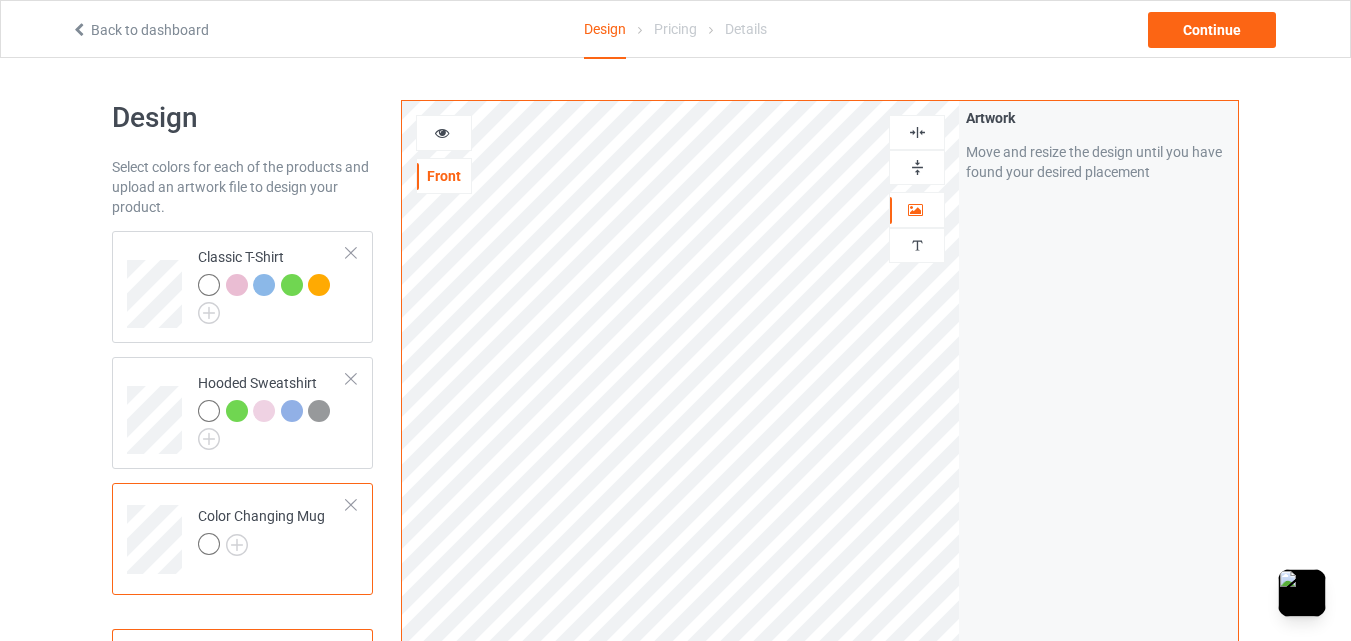 click at bounding box center [444, 133] 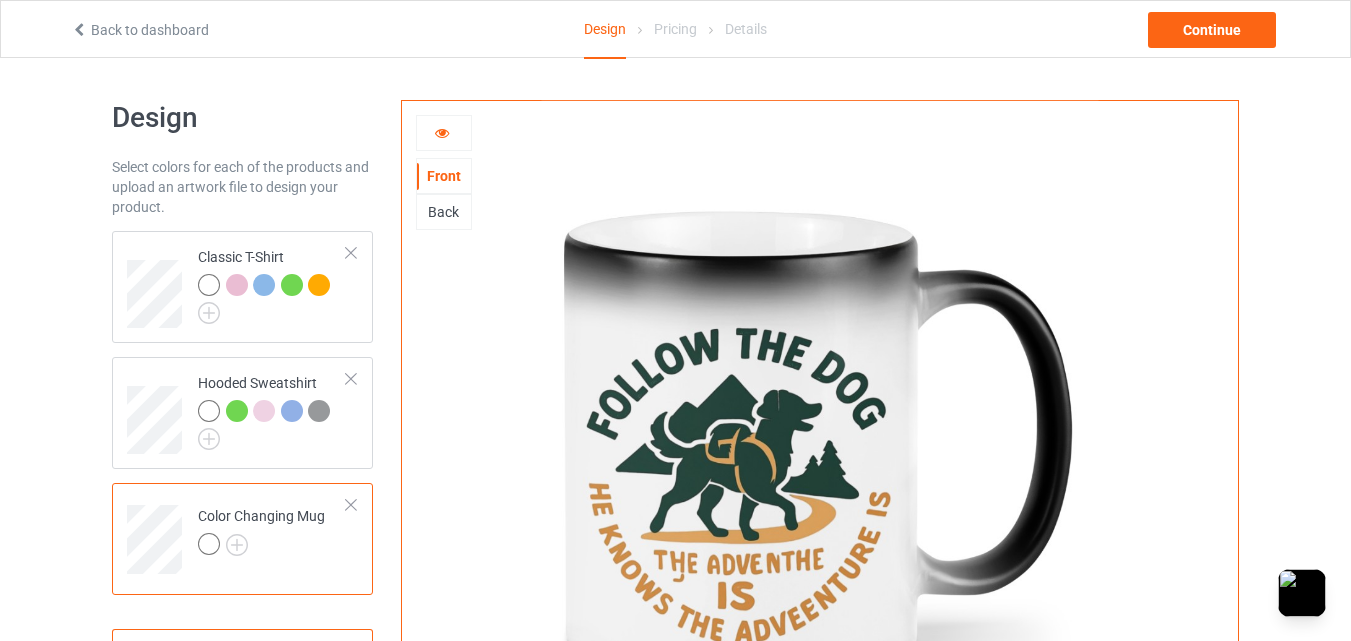 click at bounding box center [444, 133] 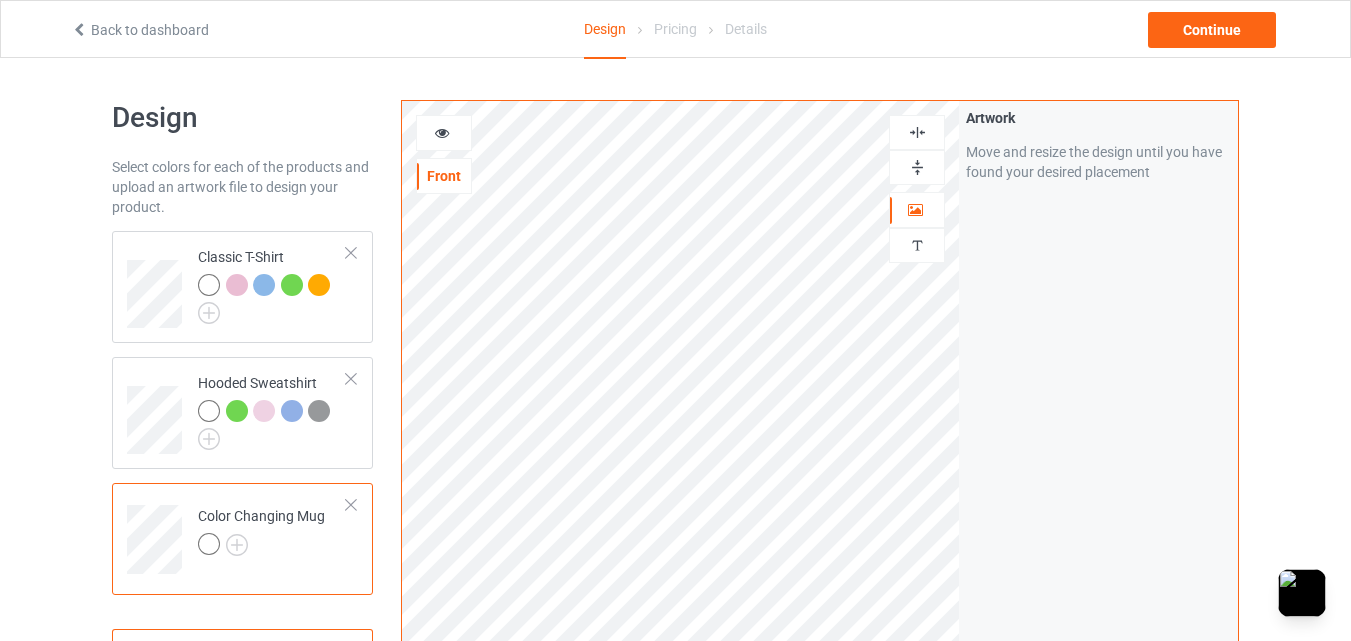 click at bounding box center [917, 132] 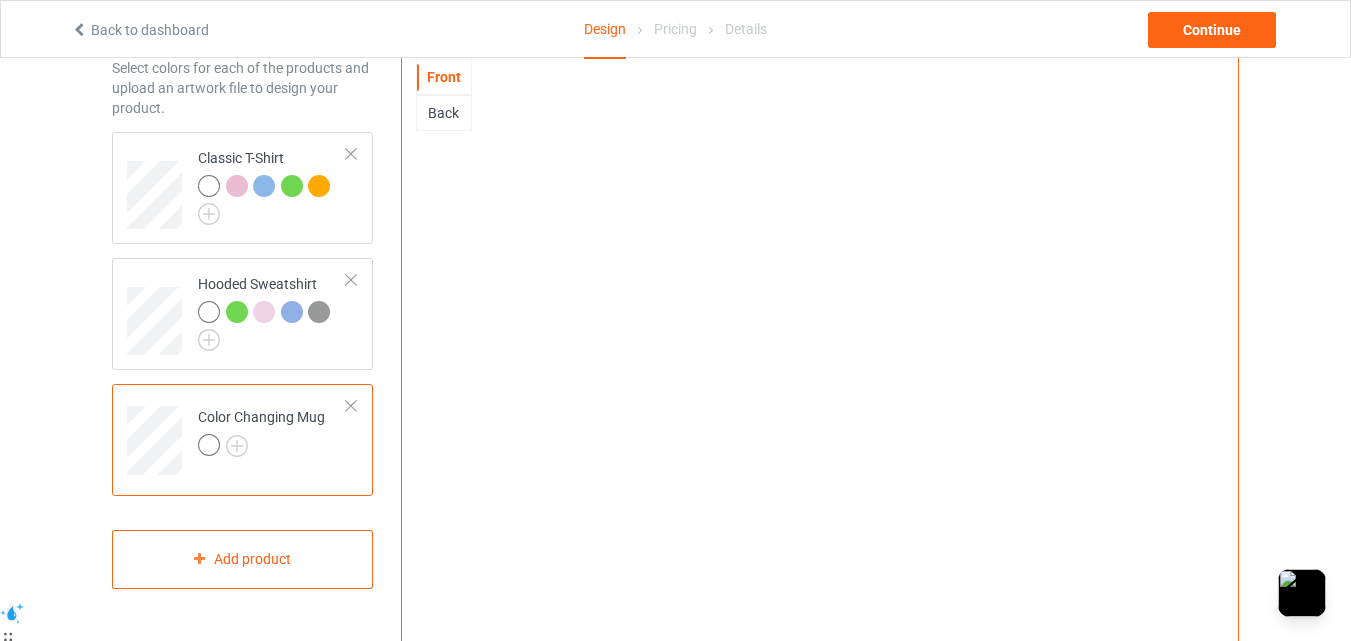 scroll, scrollTop: 167, scrollLeft: 0, axis: vertical 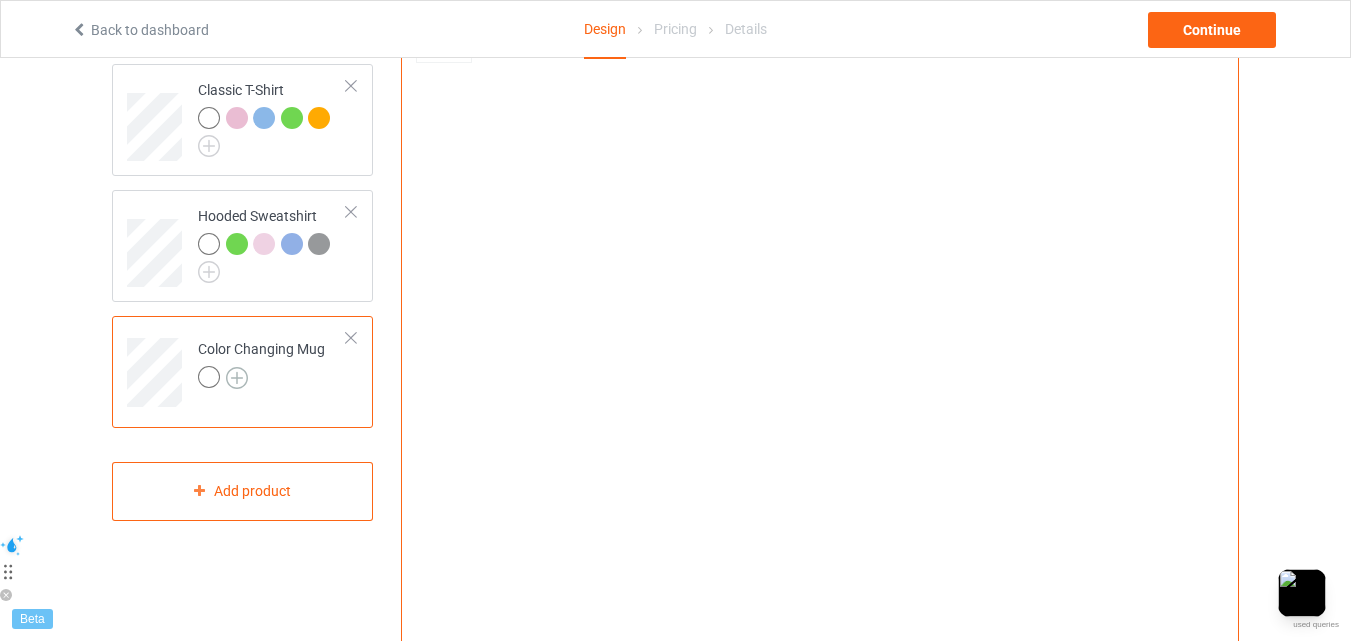 click at bounding box center [237, 378] 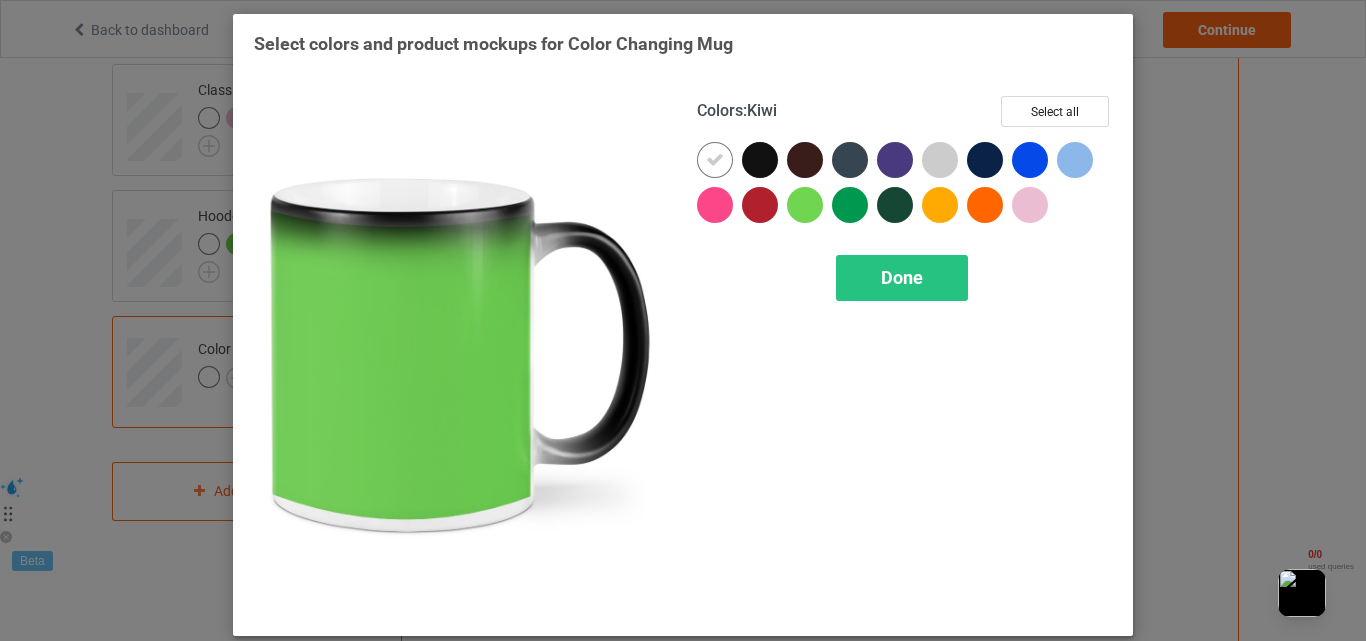 click at bounding box center [805, 205] 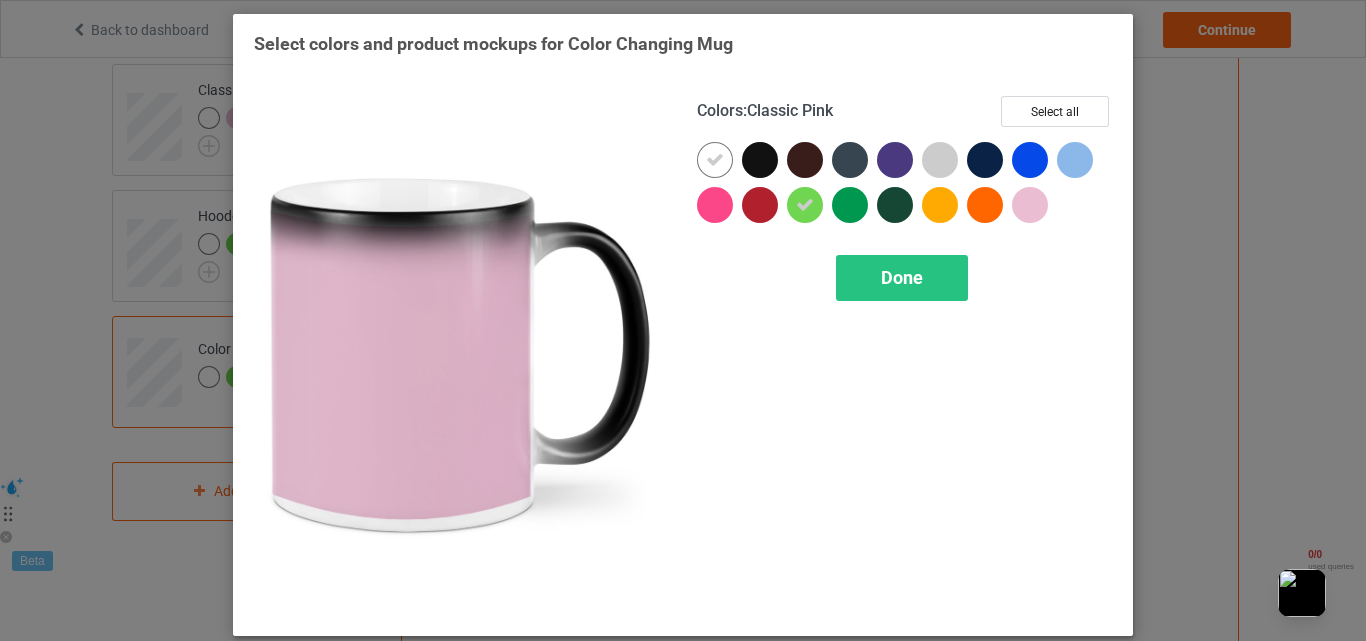 click at bounding box center (1030, 205) 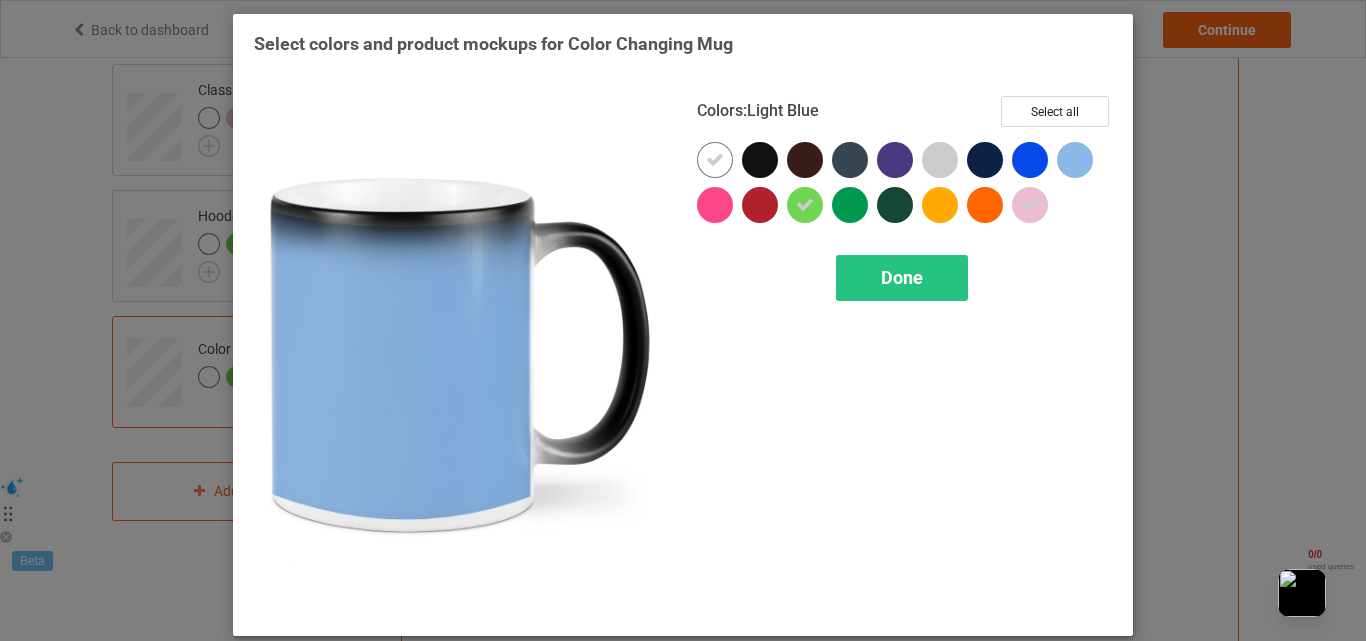 click at bounding box center [1075, 160] 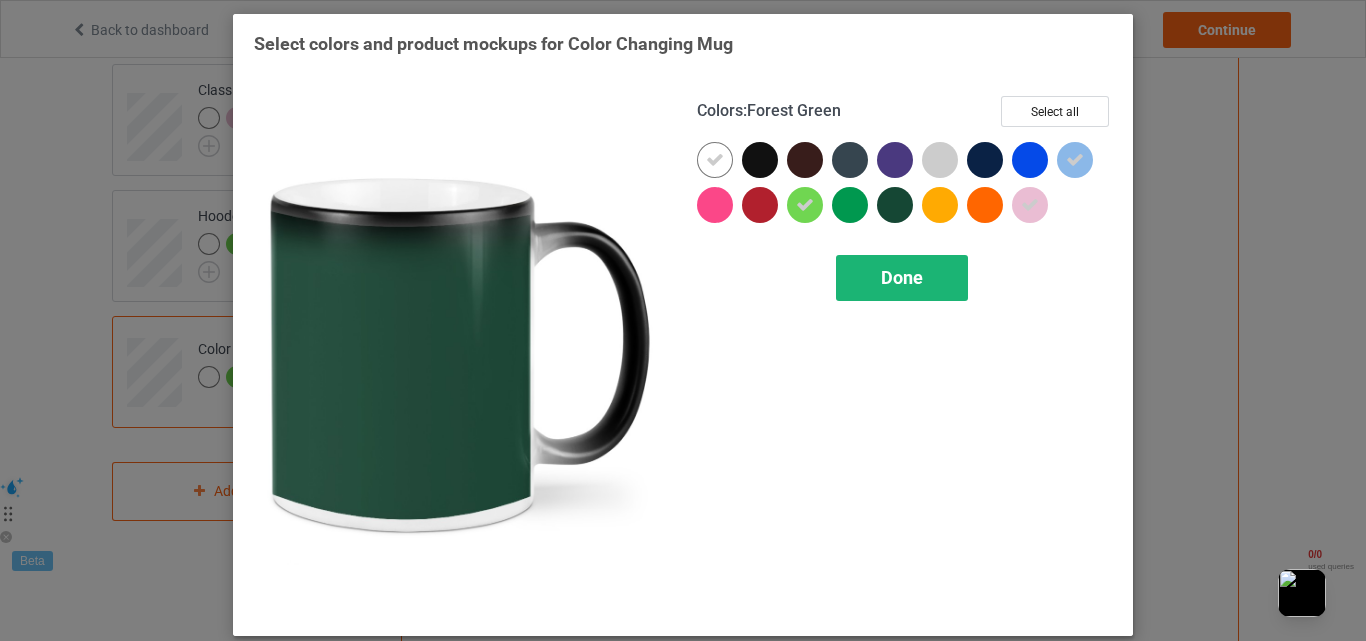 click on "Done" at bounding box center [902, 277] 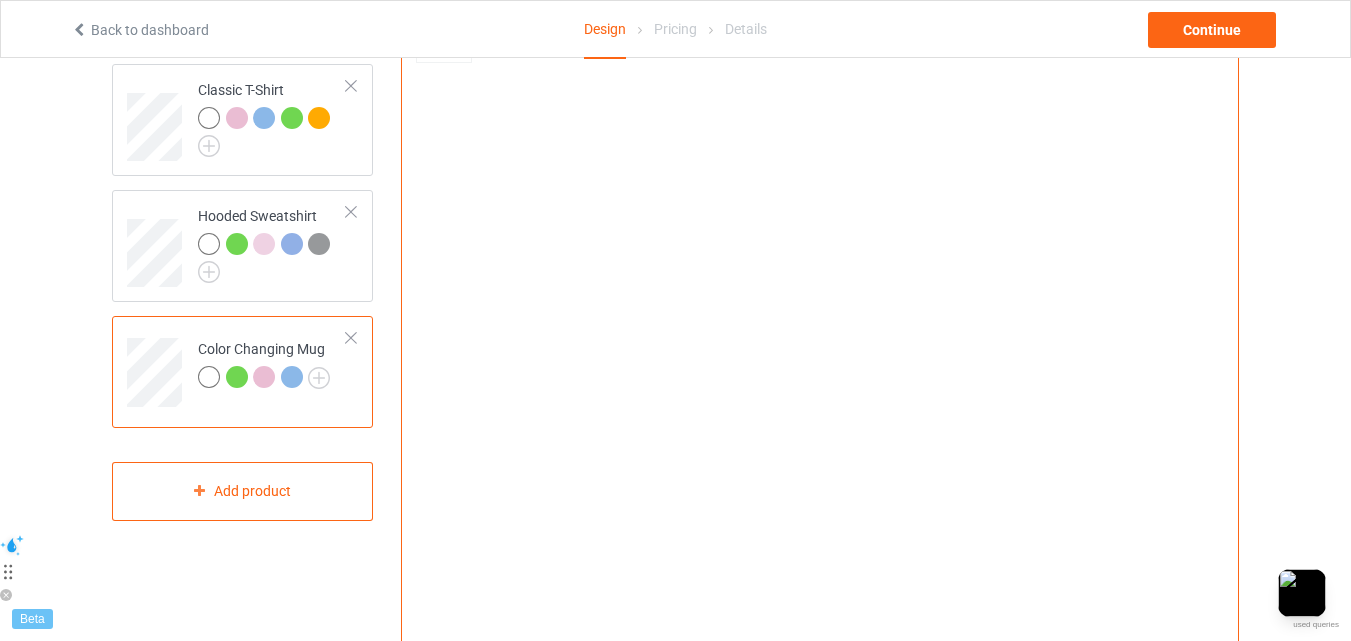 click at bounding box center [237, 377] 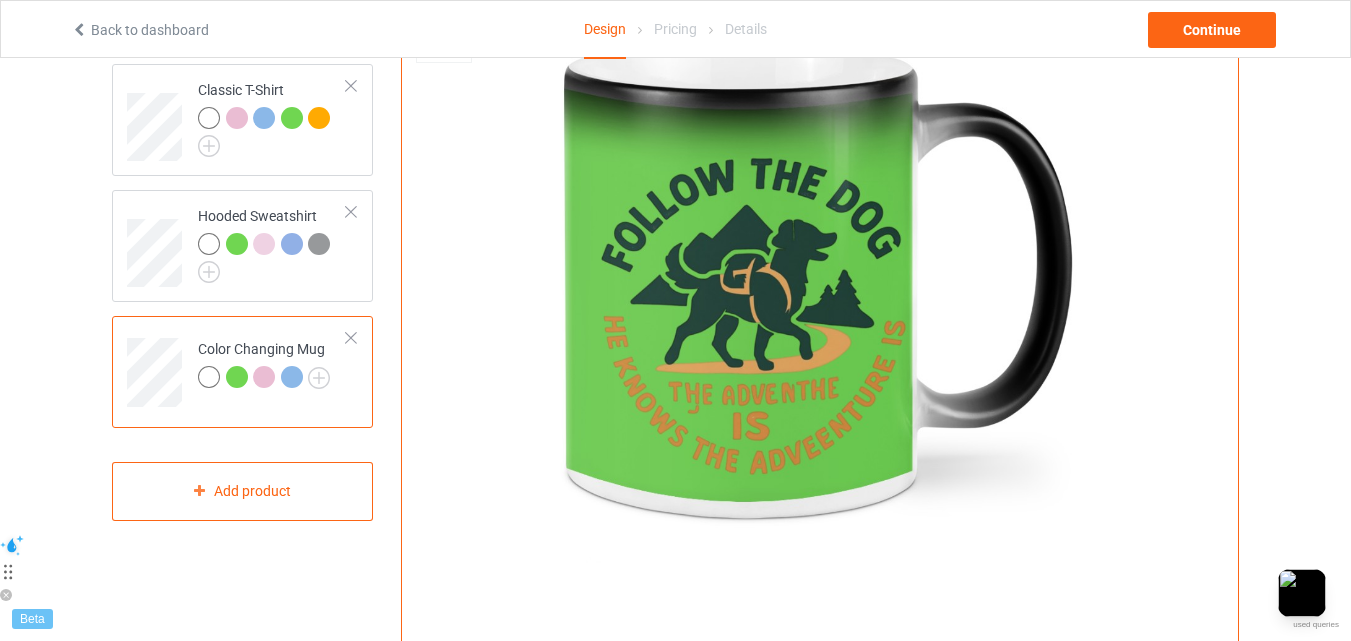 click at bounding box center [264, 377] 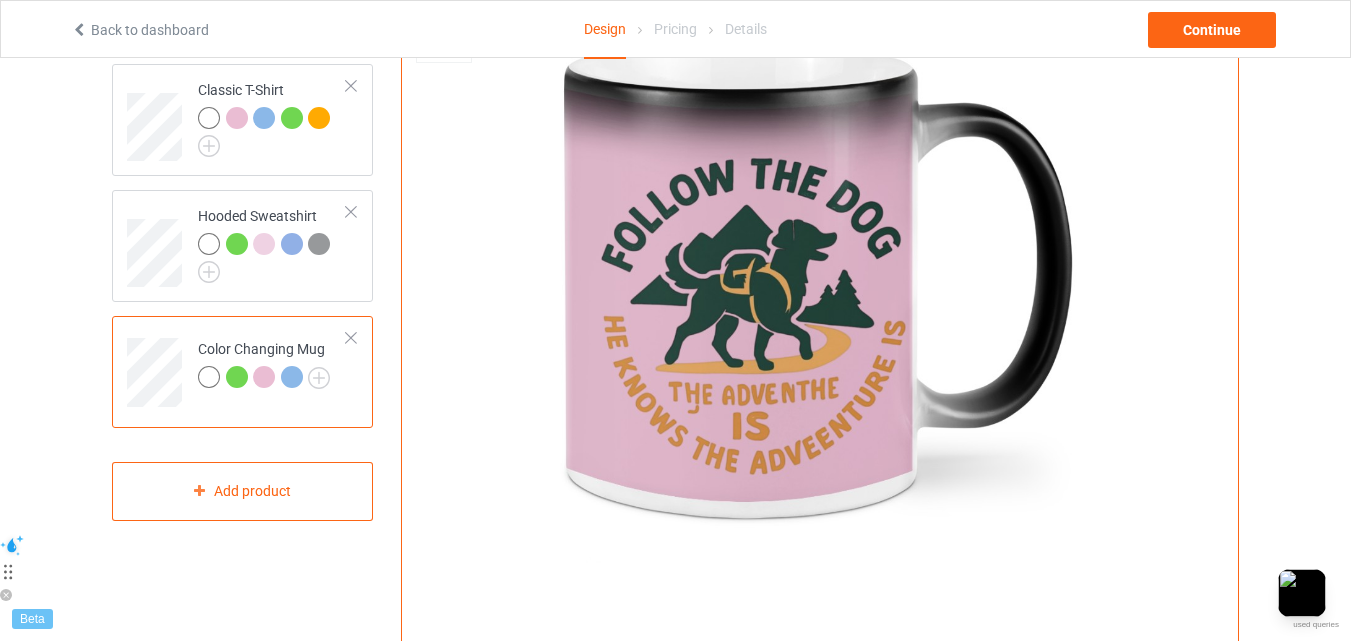 click at bounding box center [292, 377] 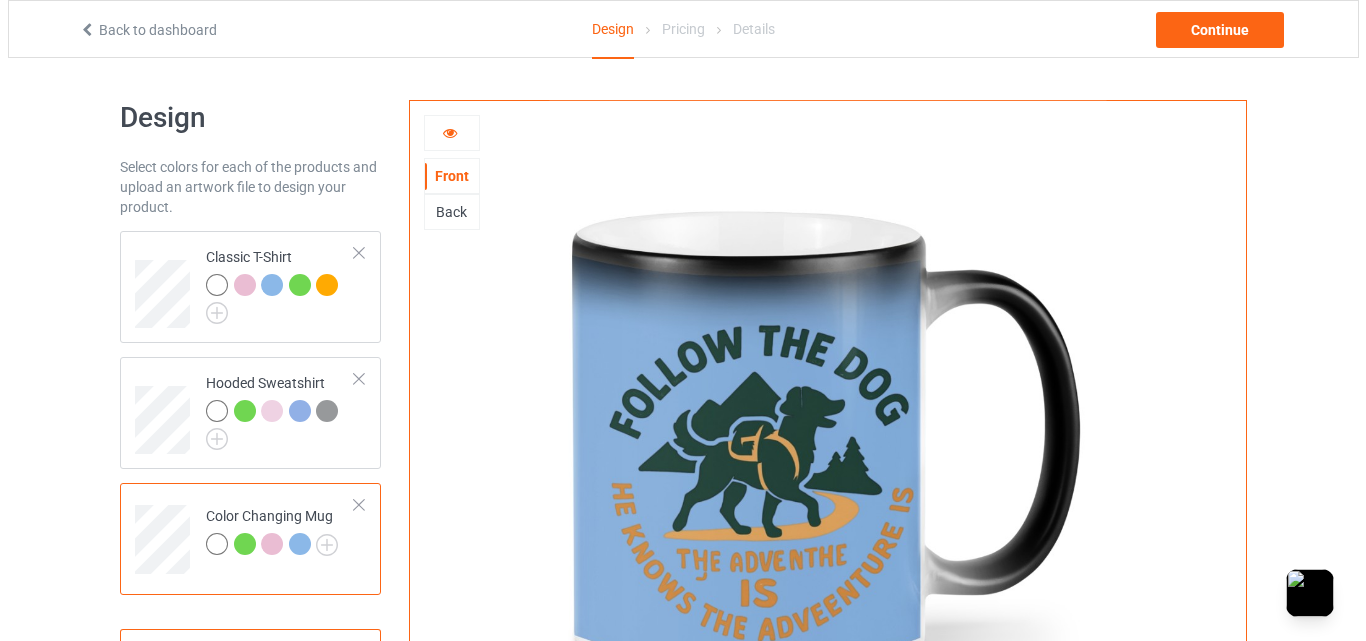 scroll, scrollTop: 604, scrollLeft: 0, axis: vertical 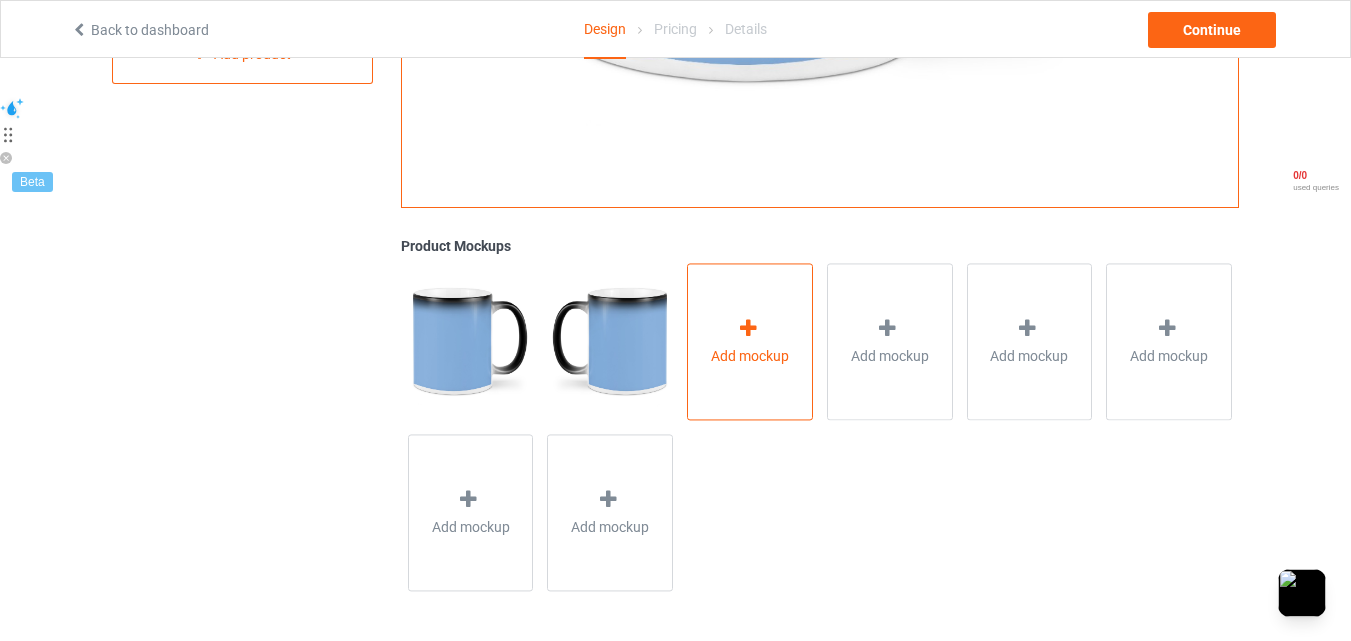 click at bounding box center [748, 328] 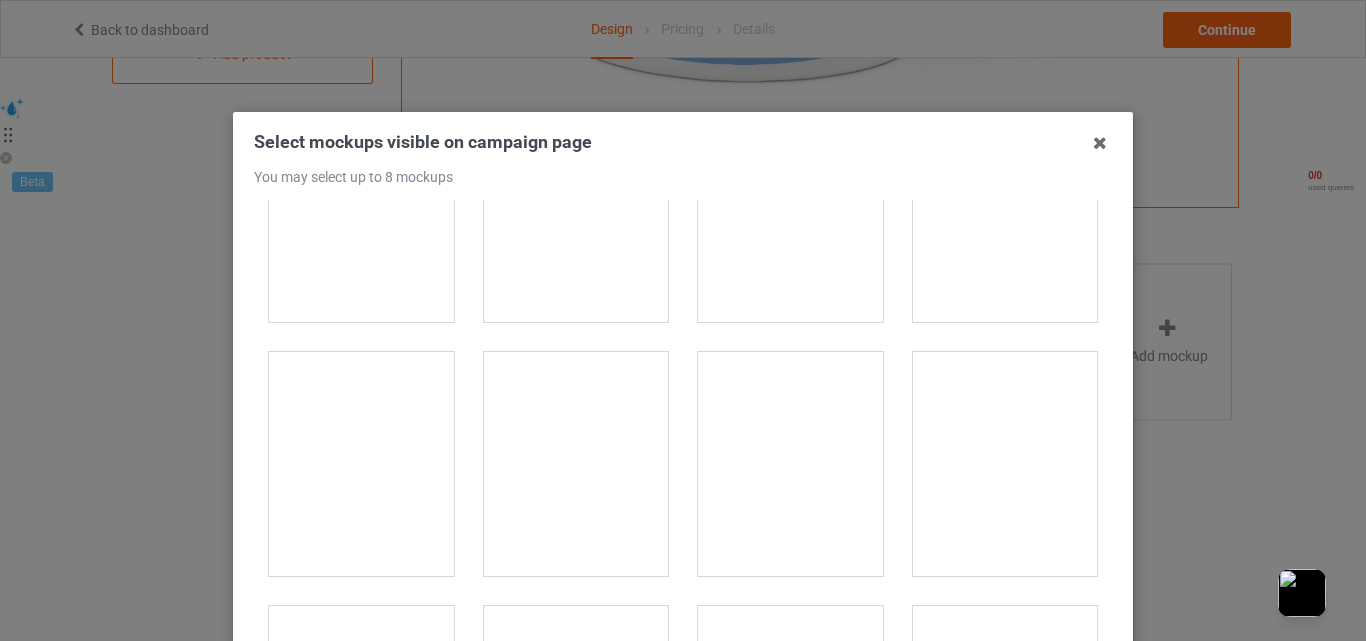 scroll, scrollTop: 4000, scrollLeft: 0, axis: vertical 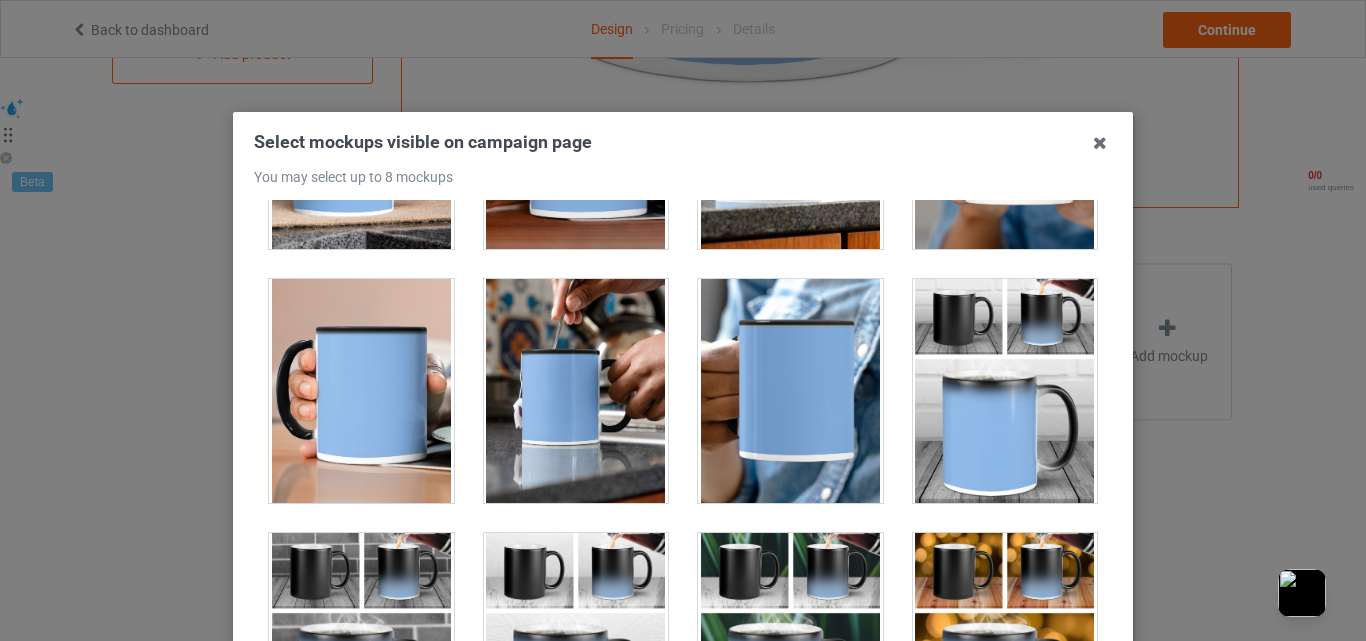 click at bounding box center [576, 391] 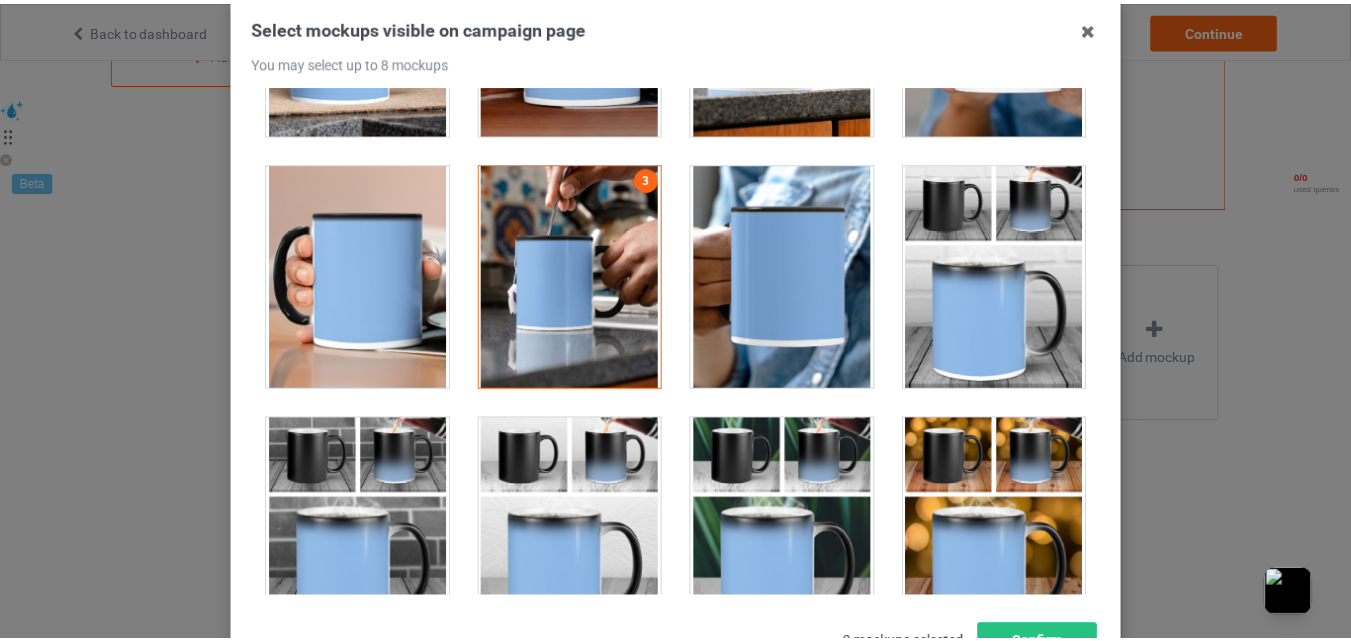 scroll, scrollTop: 275, scrollLeft: 0, axis: vertical 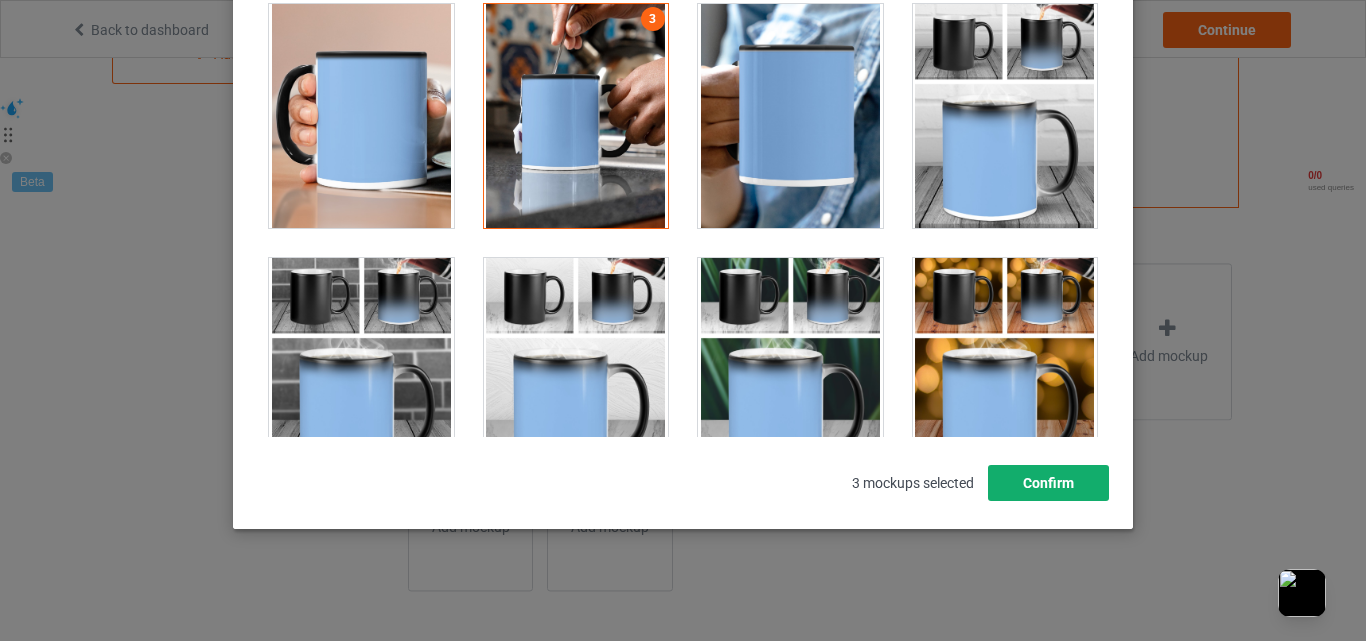 click on "Confirm" at bounding box center (1048, 483) 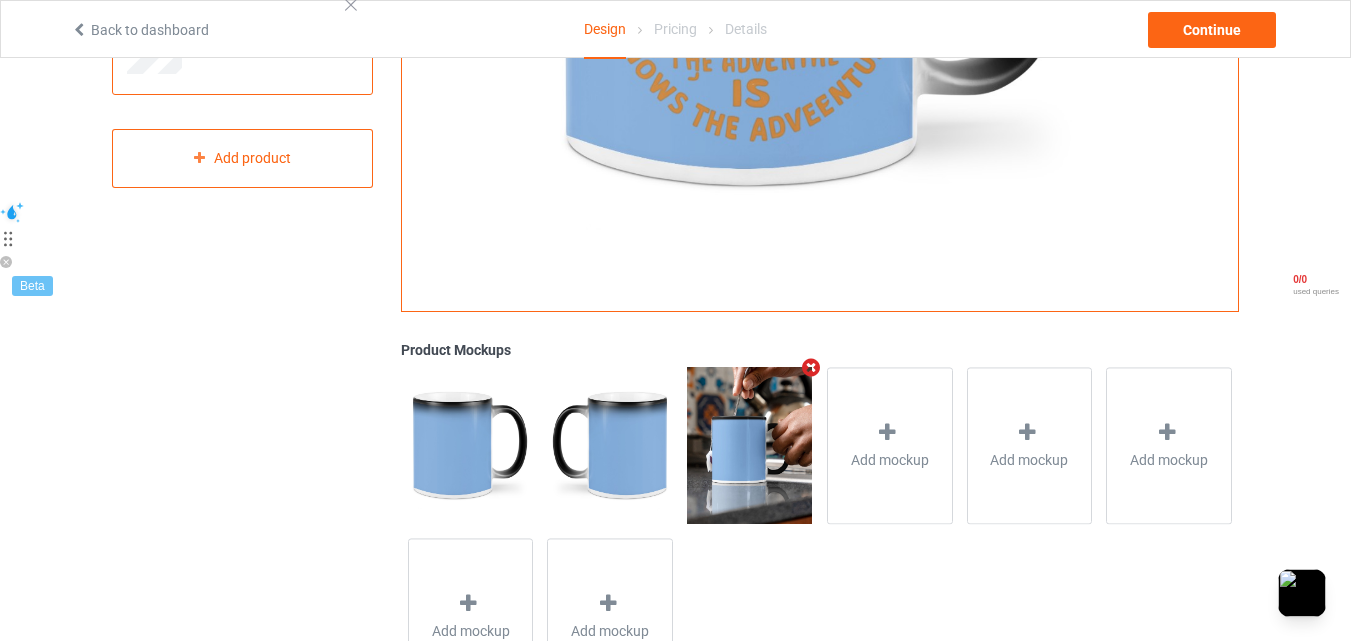 scroll, scrollTop: 167, scrollLeft: 0, axis: vertical 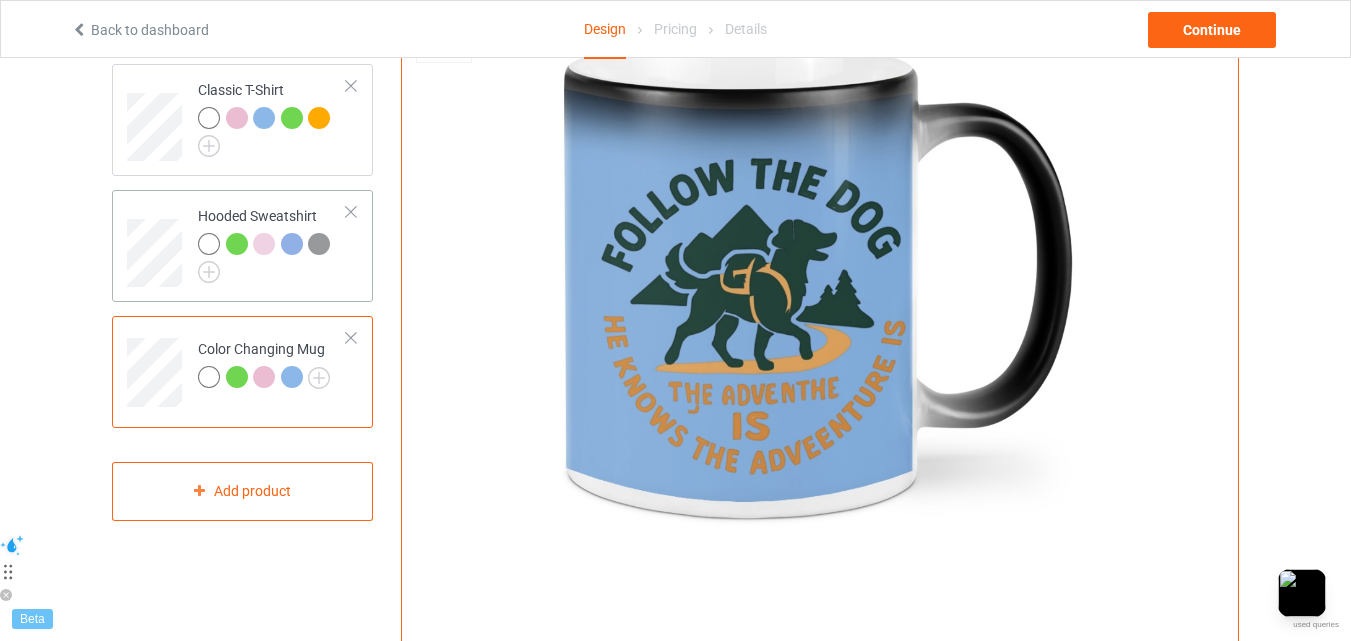 click at bounding box center [272, 258] 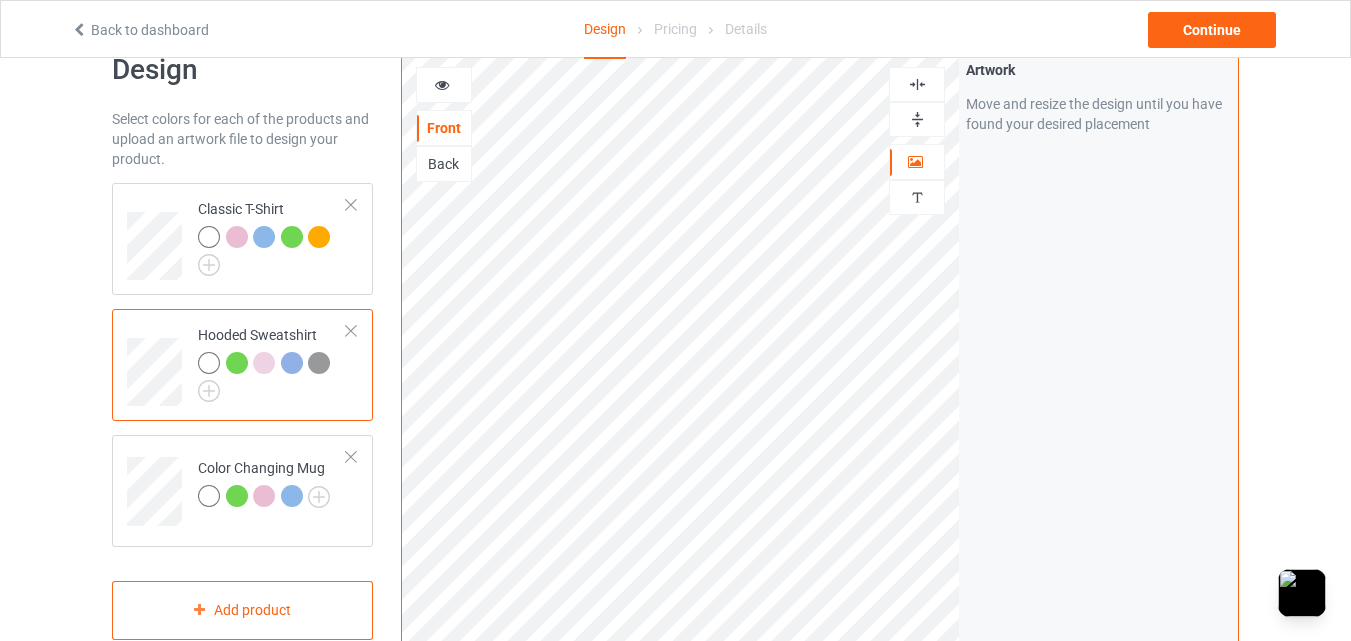 scroll, scrollTop: 0, scrollLeft: 0, axis: both 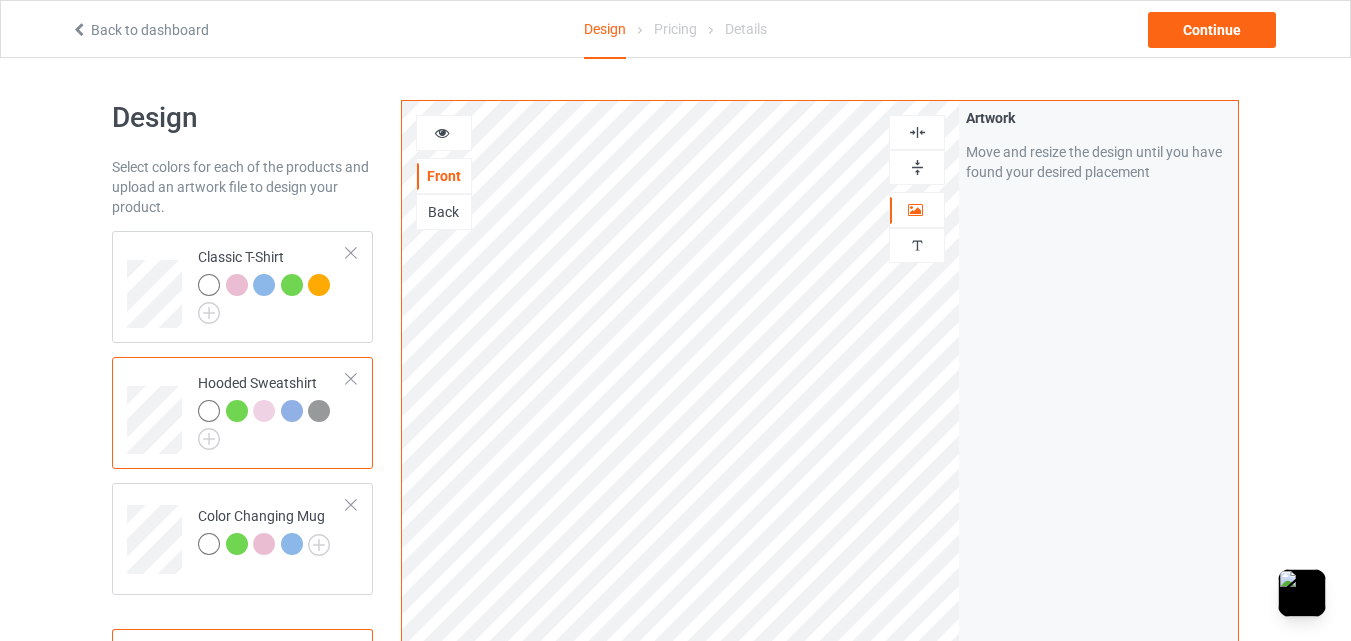 click at bounding box center [442, 130] 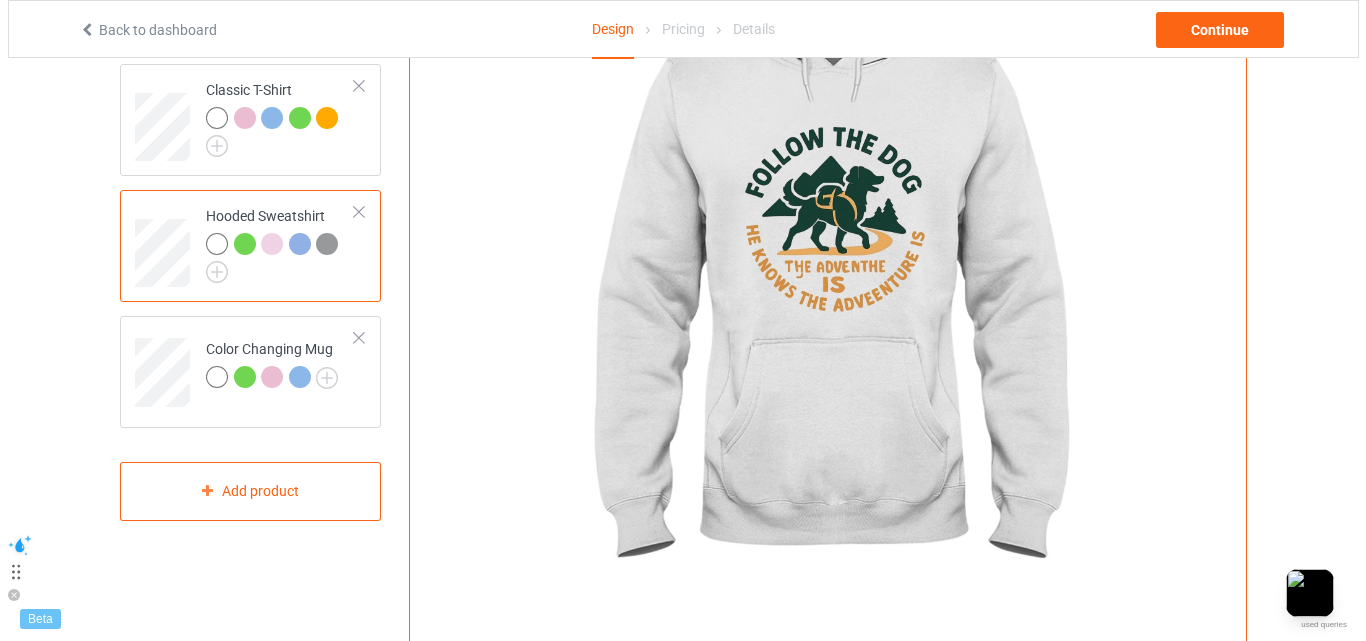 scroll, scrollTop: 500, scrollLeft: 0, axis: vertical 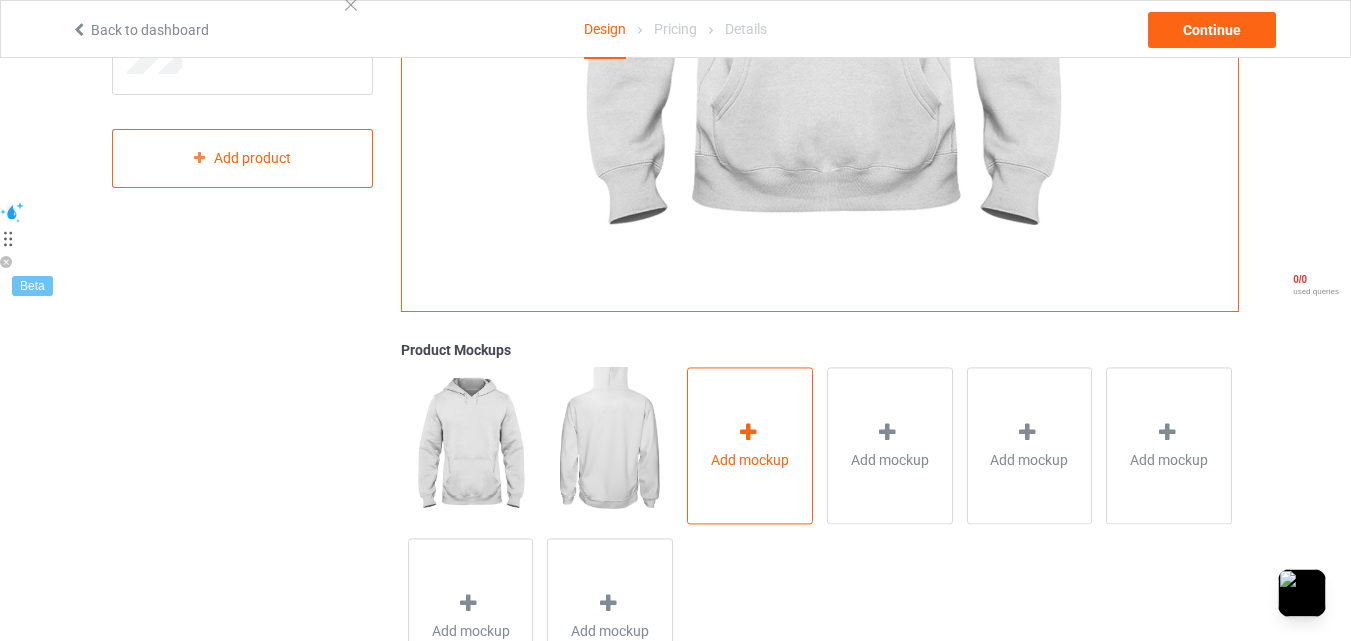 click on "Add mockup" at bounding box center (750, 445) 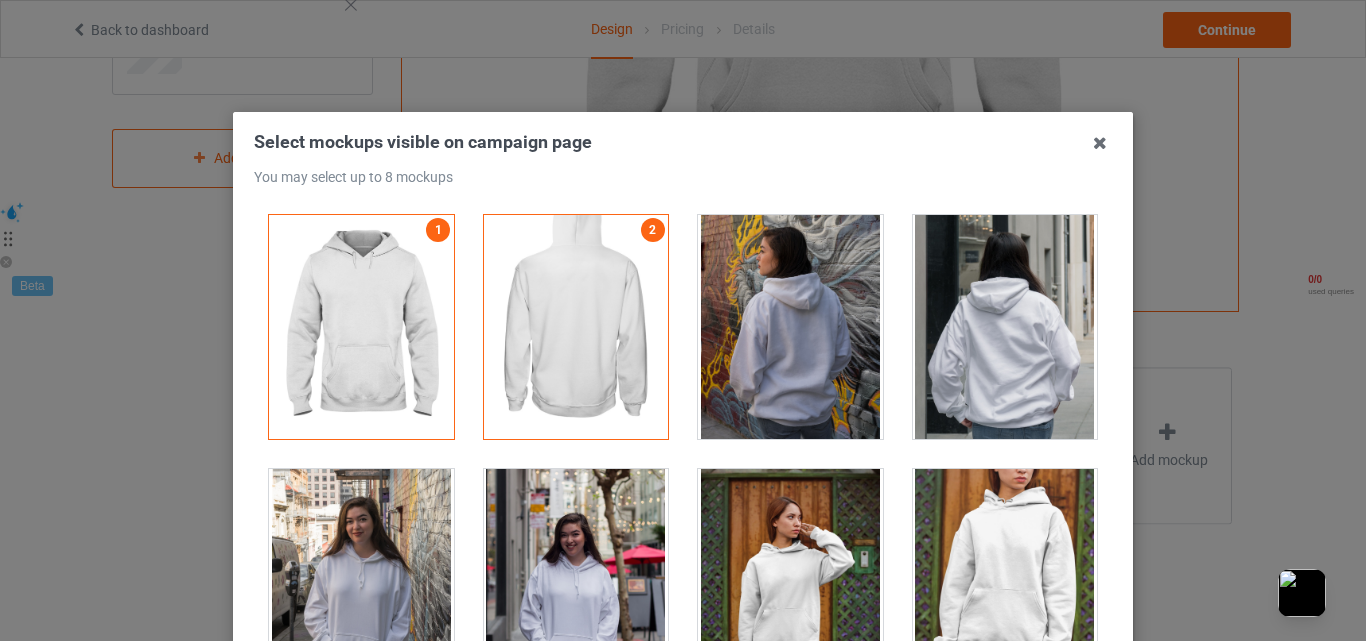 click at bounding box center (576, 581) 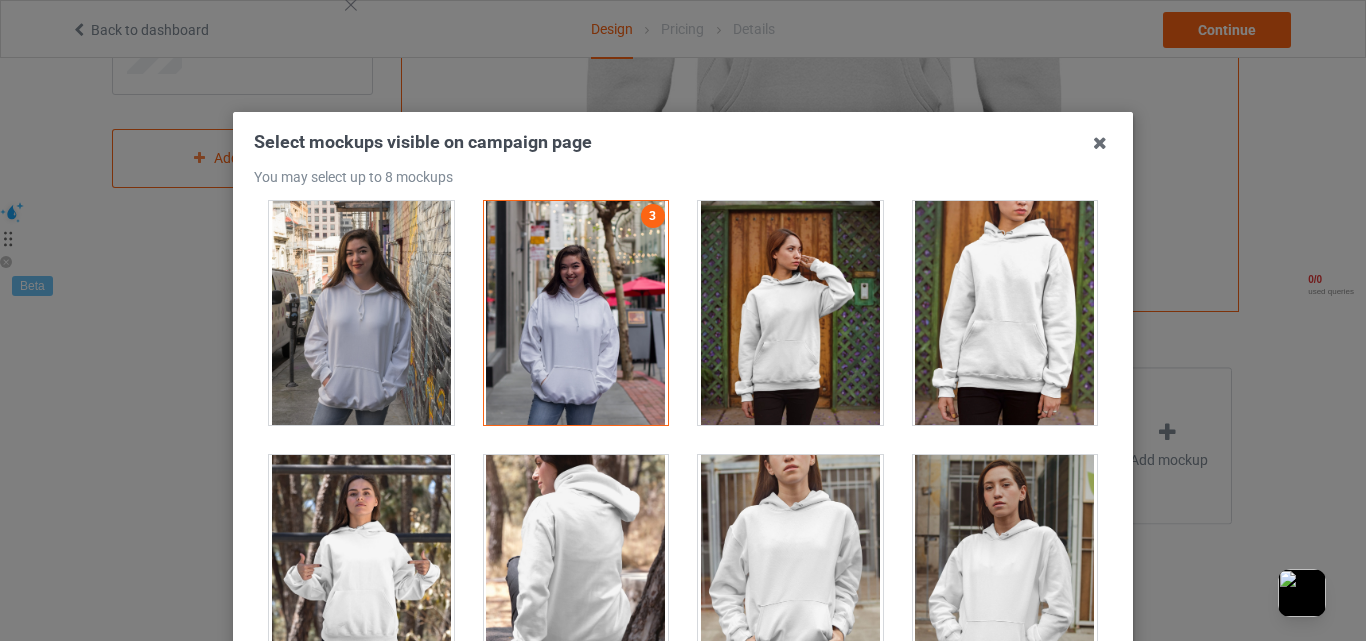 scroll, scrollTop: 333, scrollLeft: 0, axis: vertical 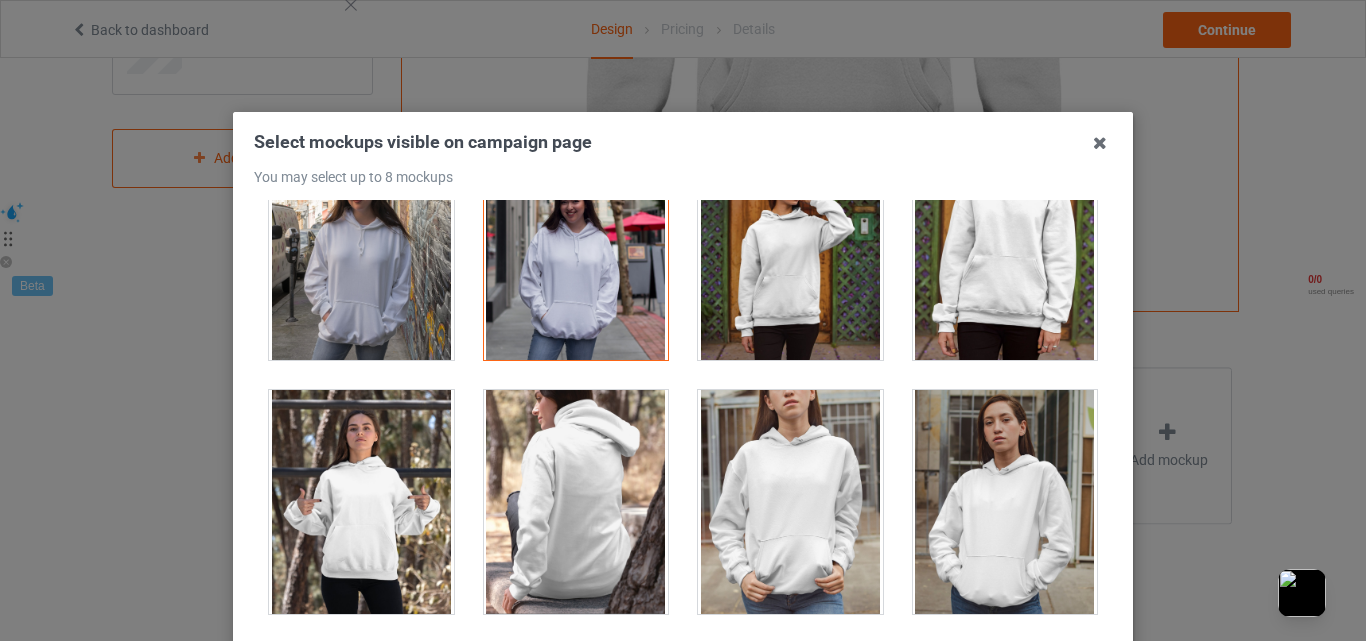 click at bounding box center (361, 502) 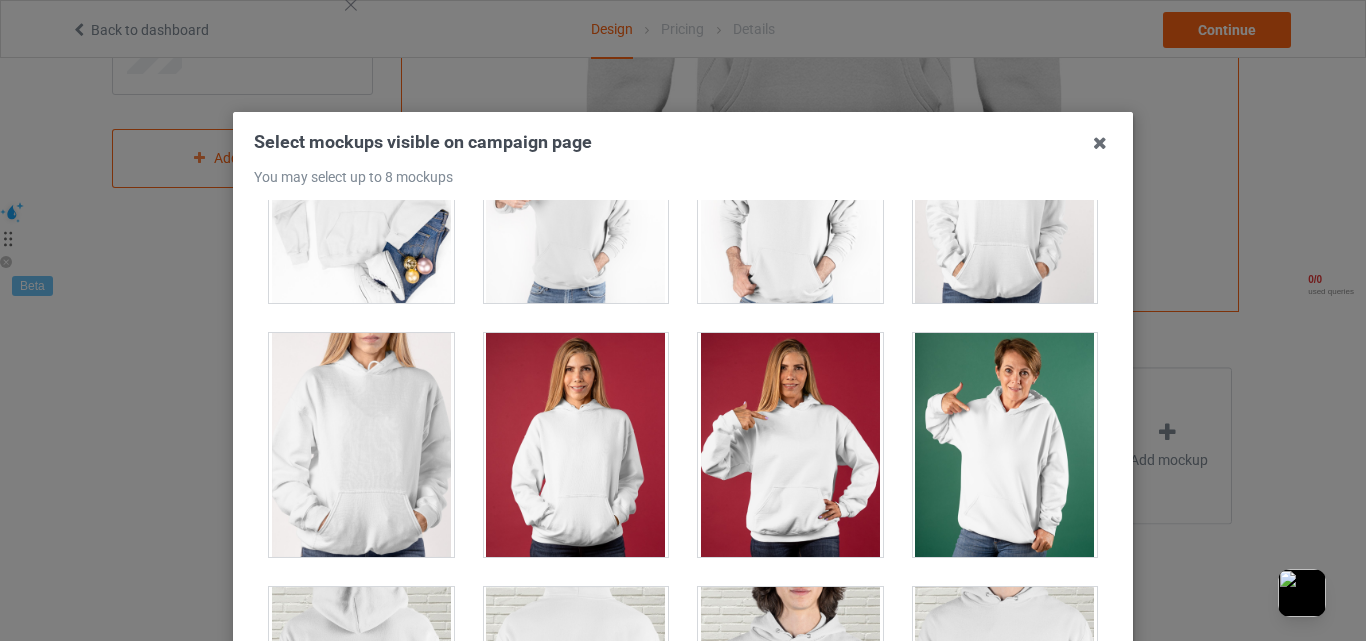 scroll, scrollTop: 4500, scrollLeft: 0, axis: vertical 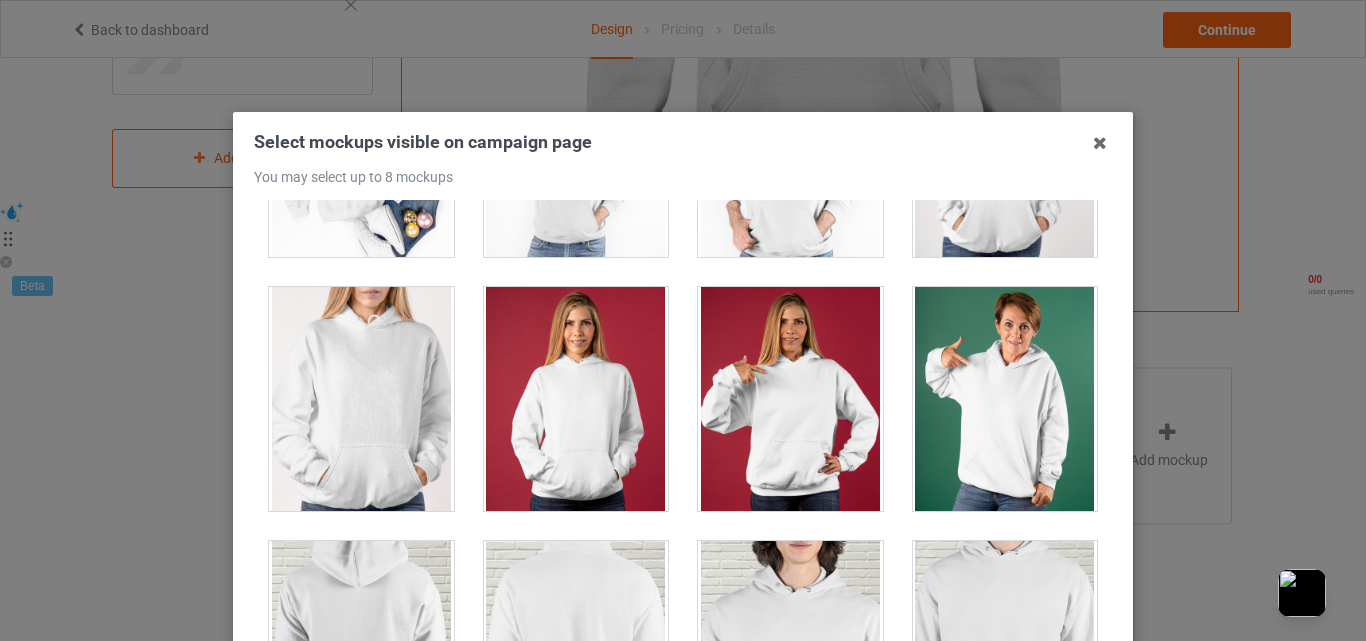 click at bounding box center (1005, 399) 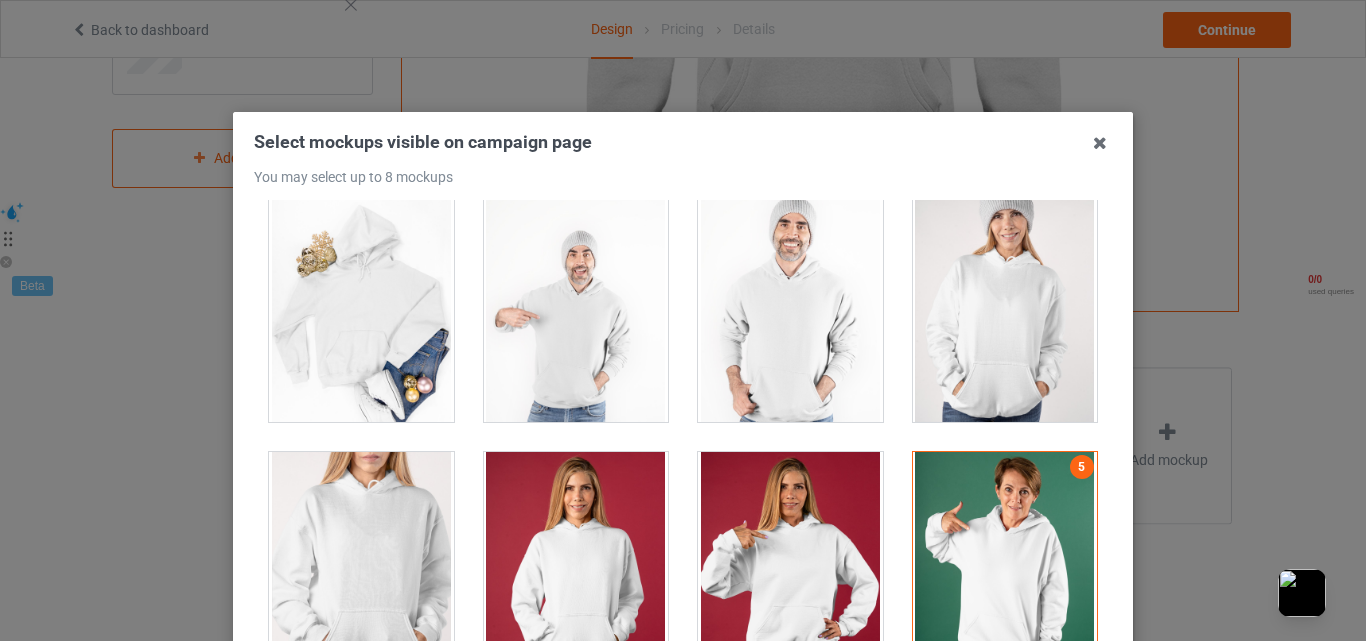 scroll, scrollTop: 4333, scrollLeft: 0, axis: vertical 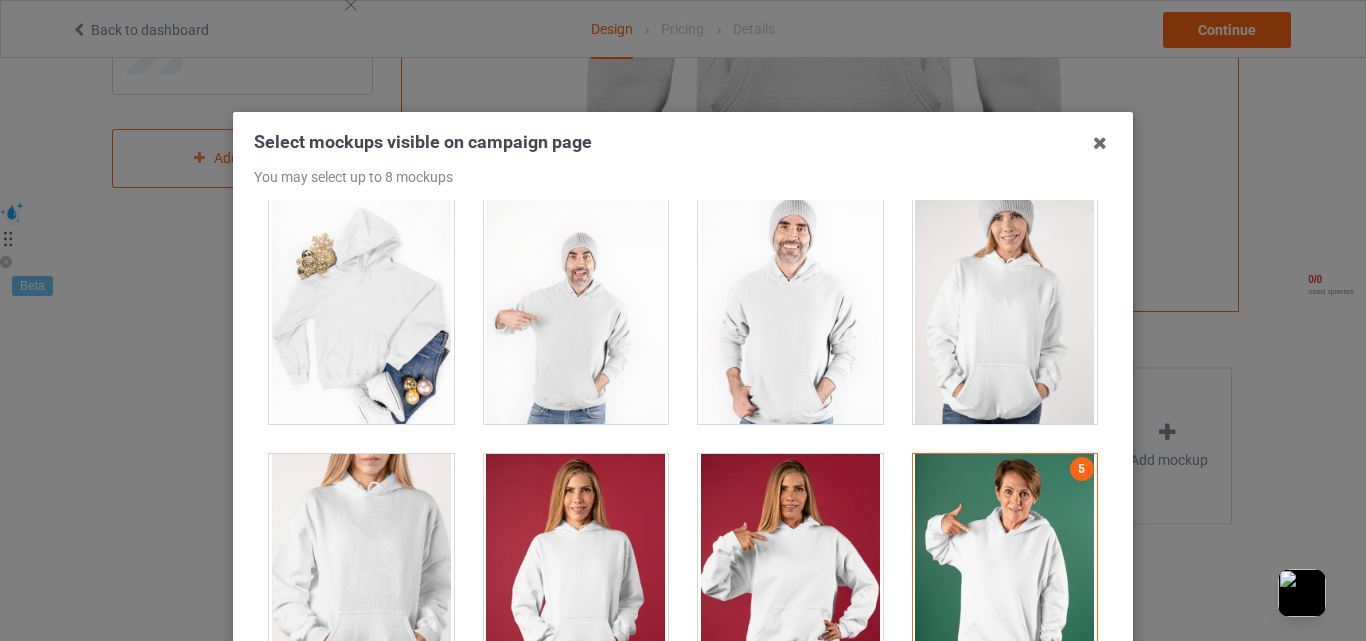click at bounding box center [361, 312] 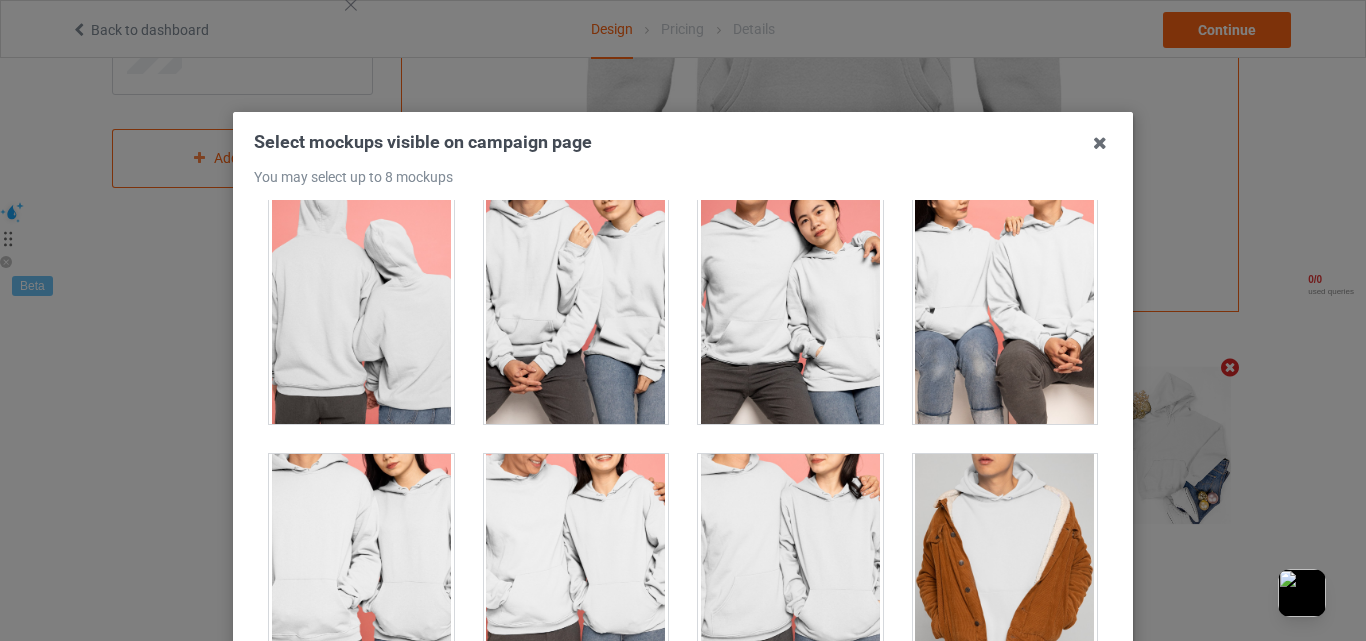 scroll, scrollTop: 7333, scrollLeft: 0, axis: vertical 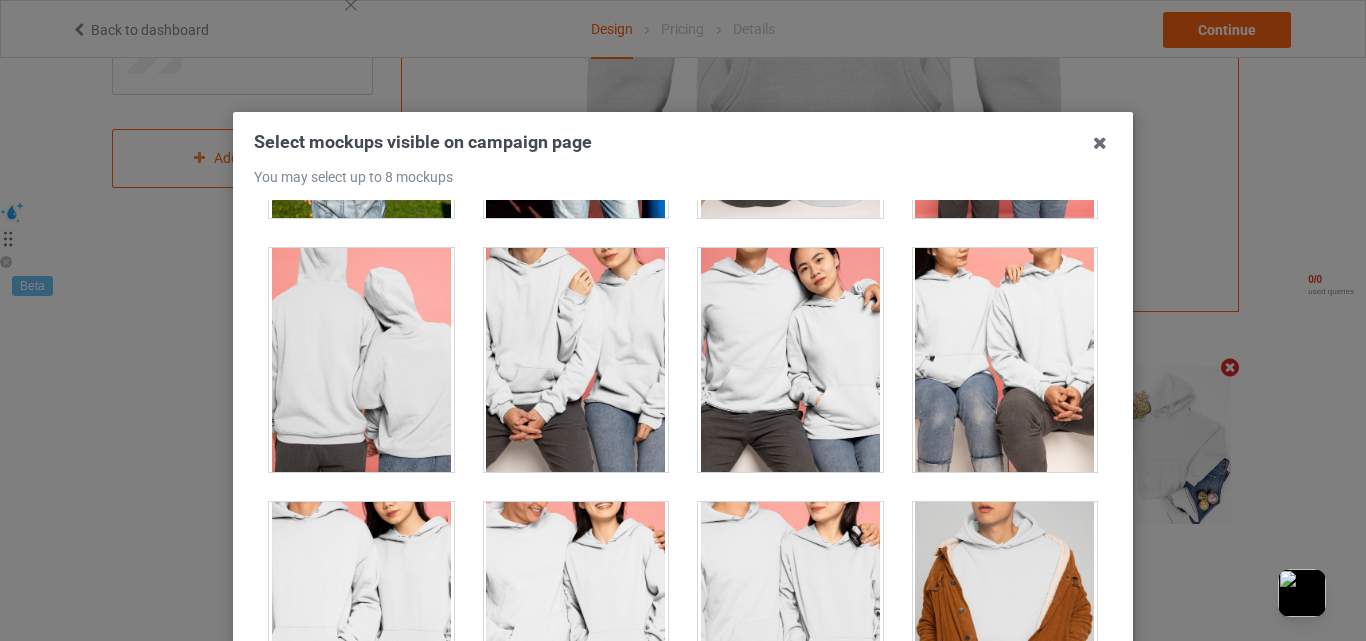 click at bounding box center (1005, 360) 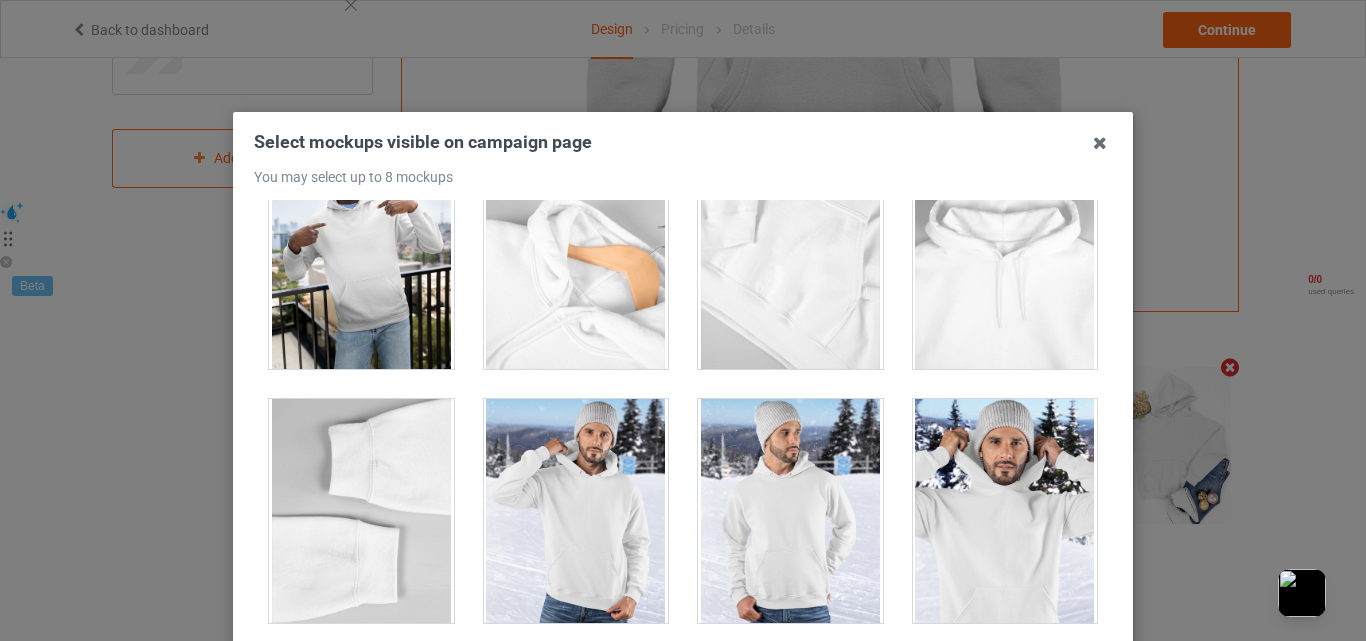 scroll, scrollTop: 11333, scrollLeft: 0, axis: vertical 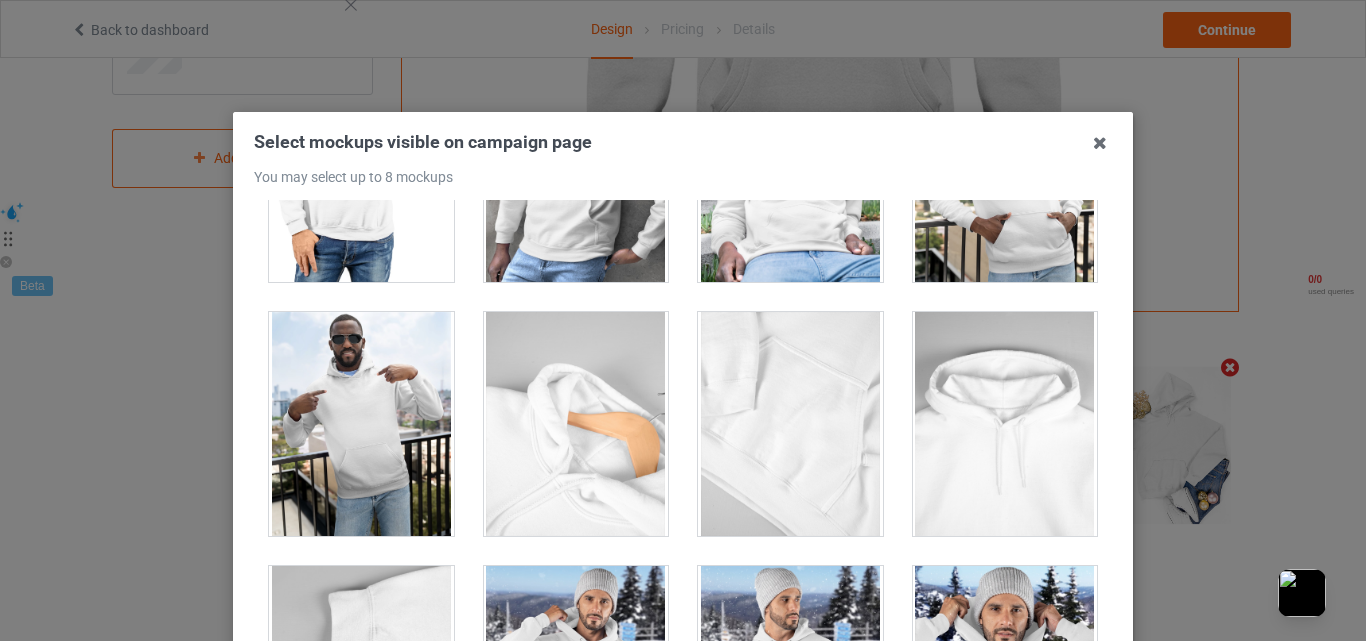 click at bounding box center (790, 424) 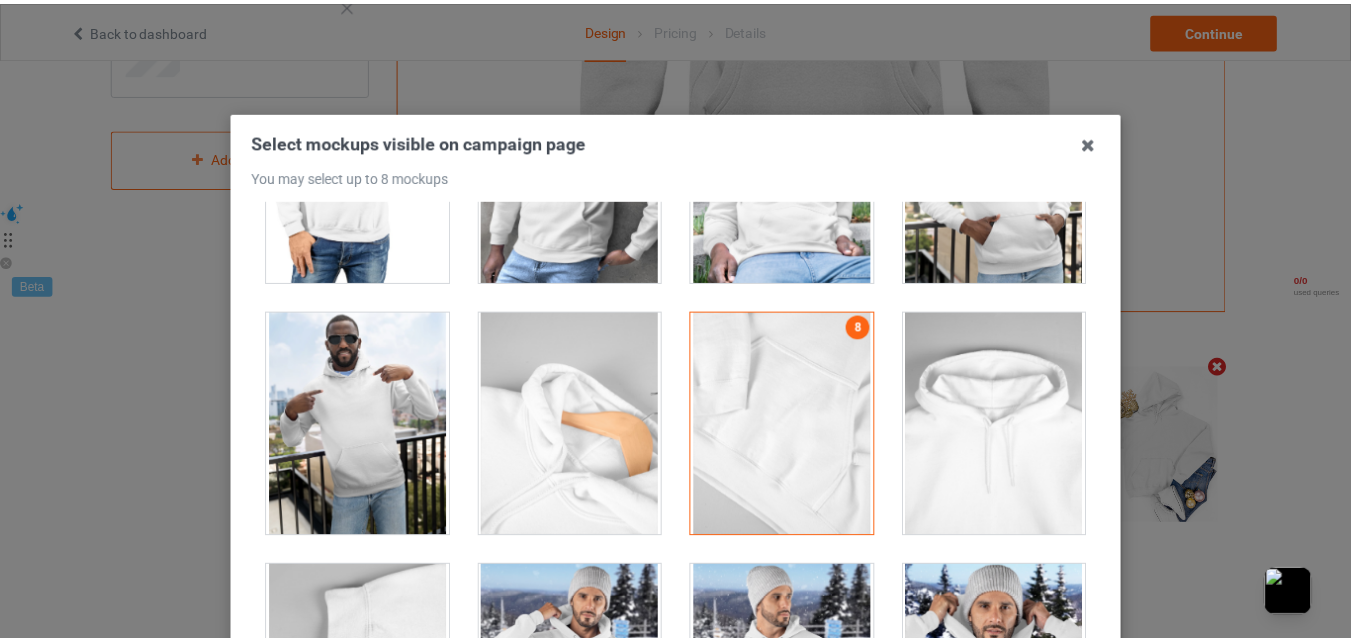 scroll, scrollTop: 275, scrollLeft: 0, axis: vertical 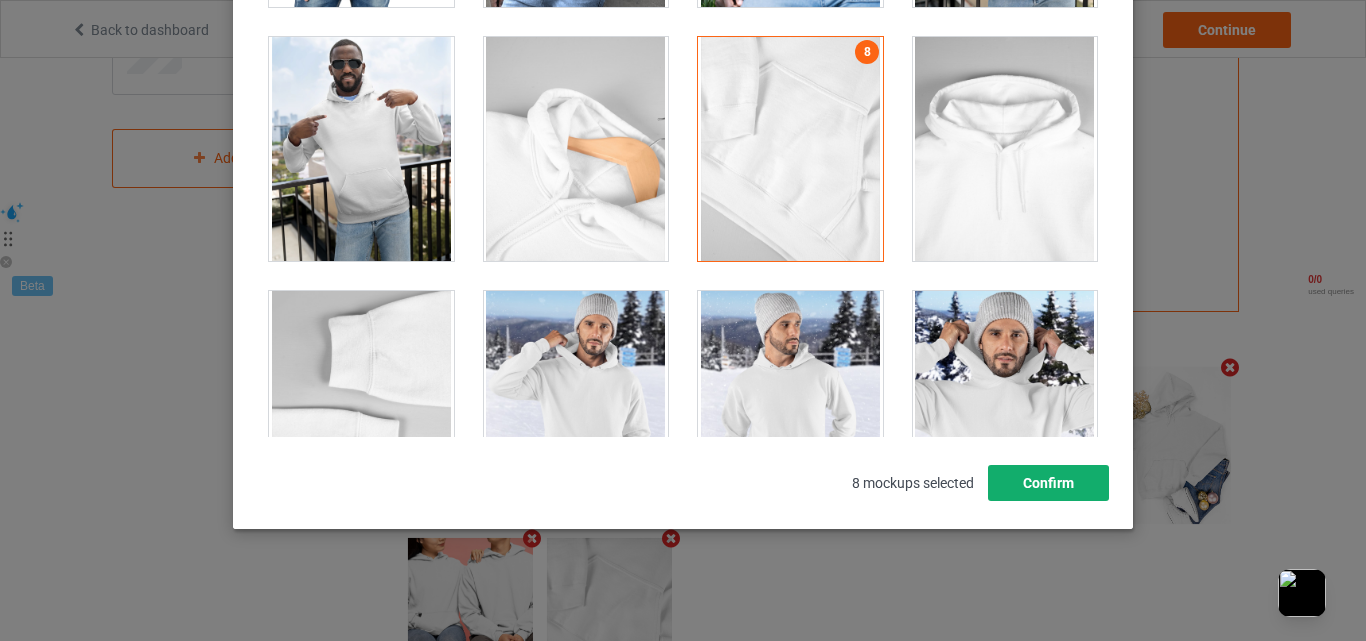 click on "Confirm" at bounding box center (1048, 483) 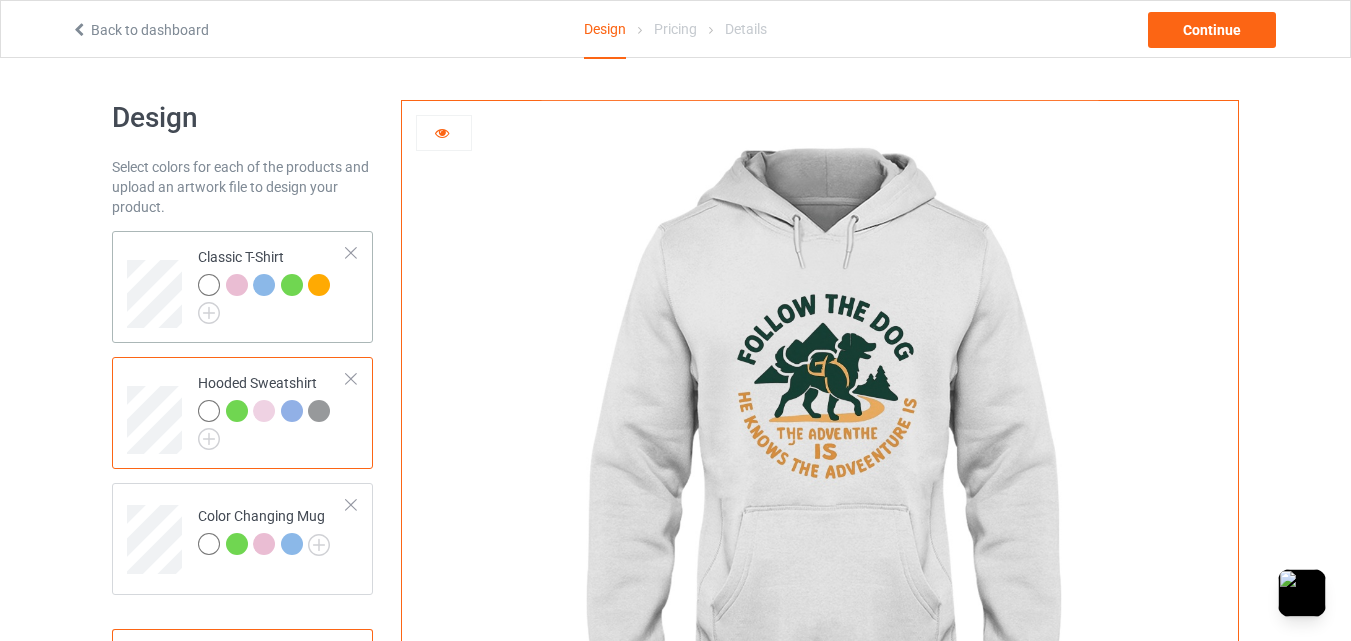click at bounding box center (237, 285) 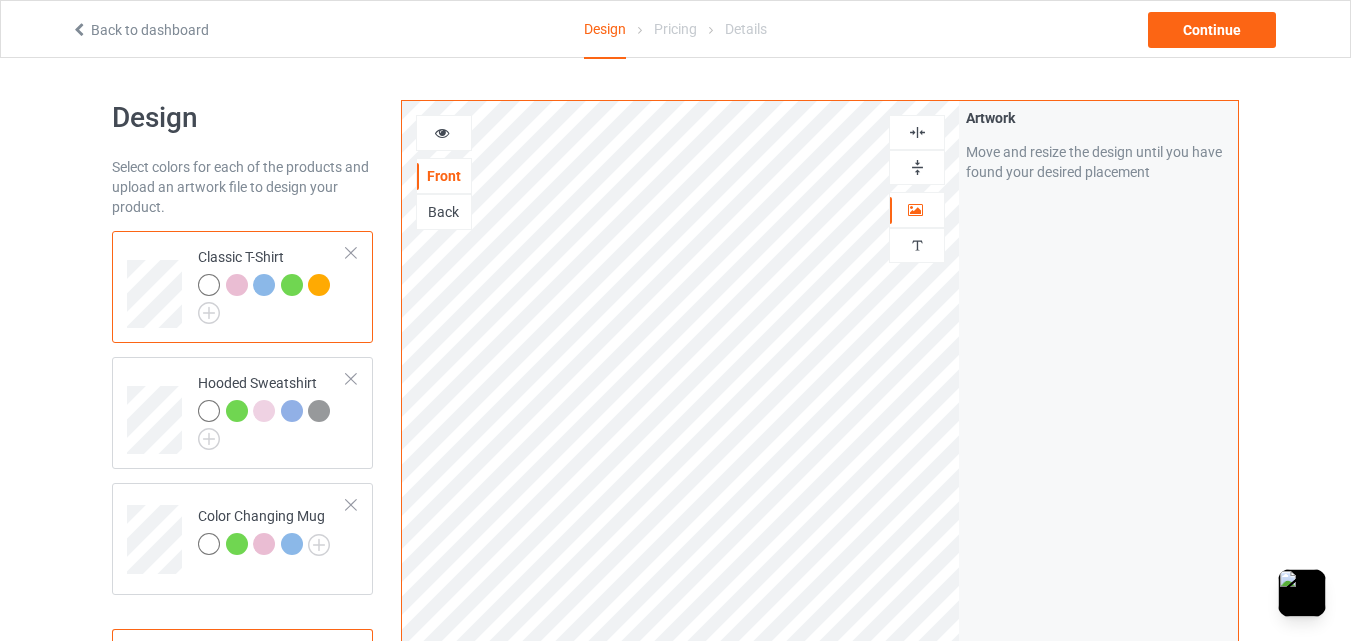 click at bounding box center (442, 130) 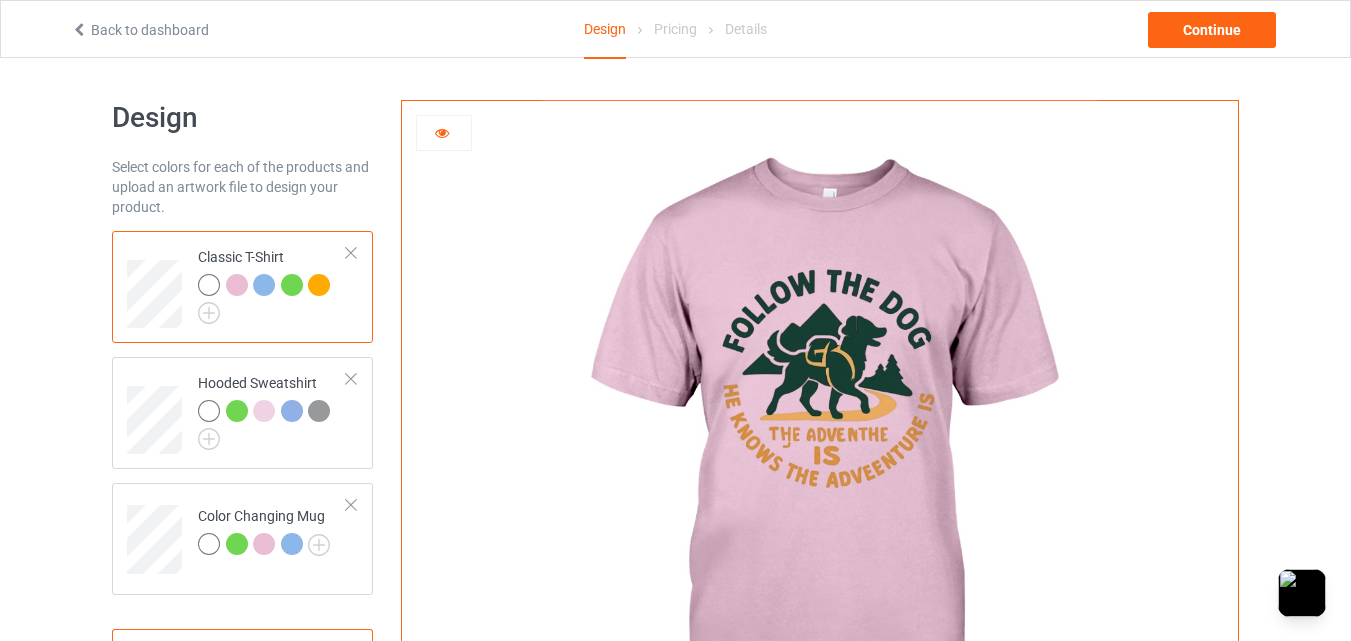 click at bounding box center [209, 285] 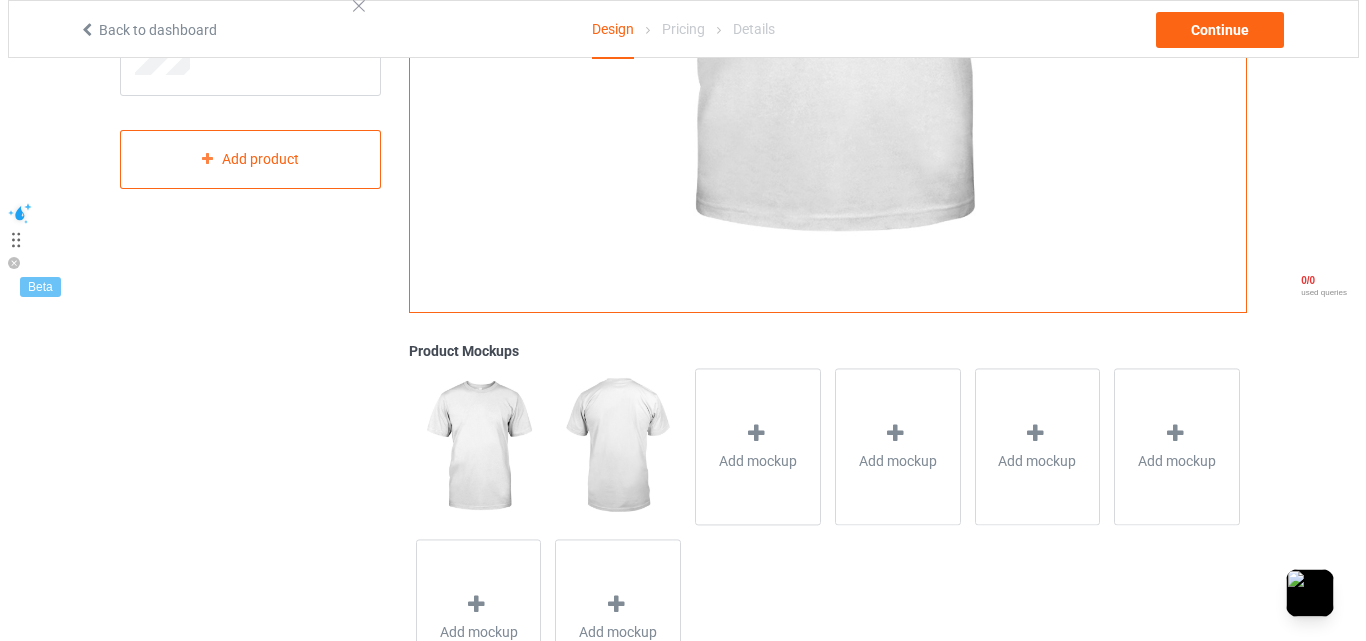 scroll, scrollTop: 604, scrollLeft: 0, axis: vertical 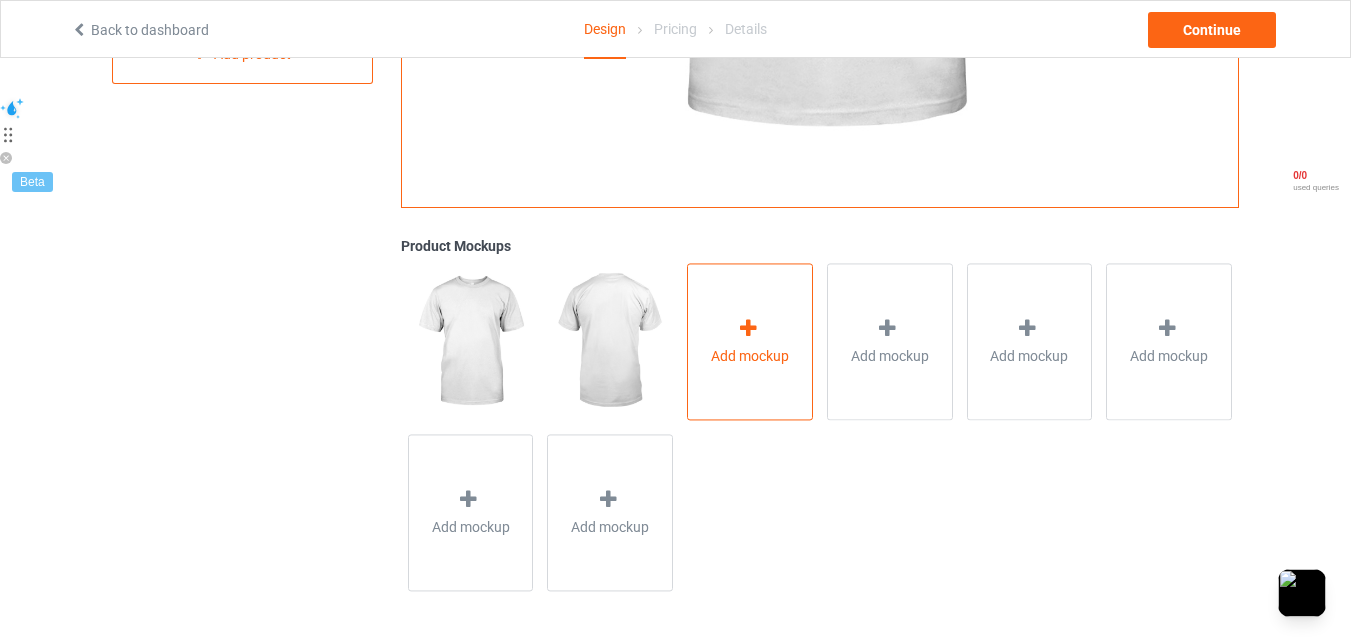 click at bounding box center (750, 331) 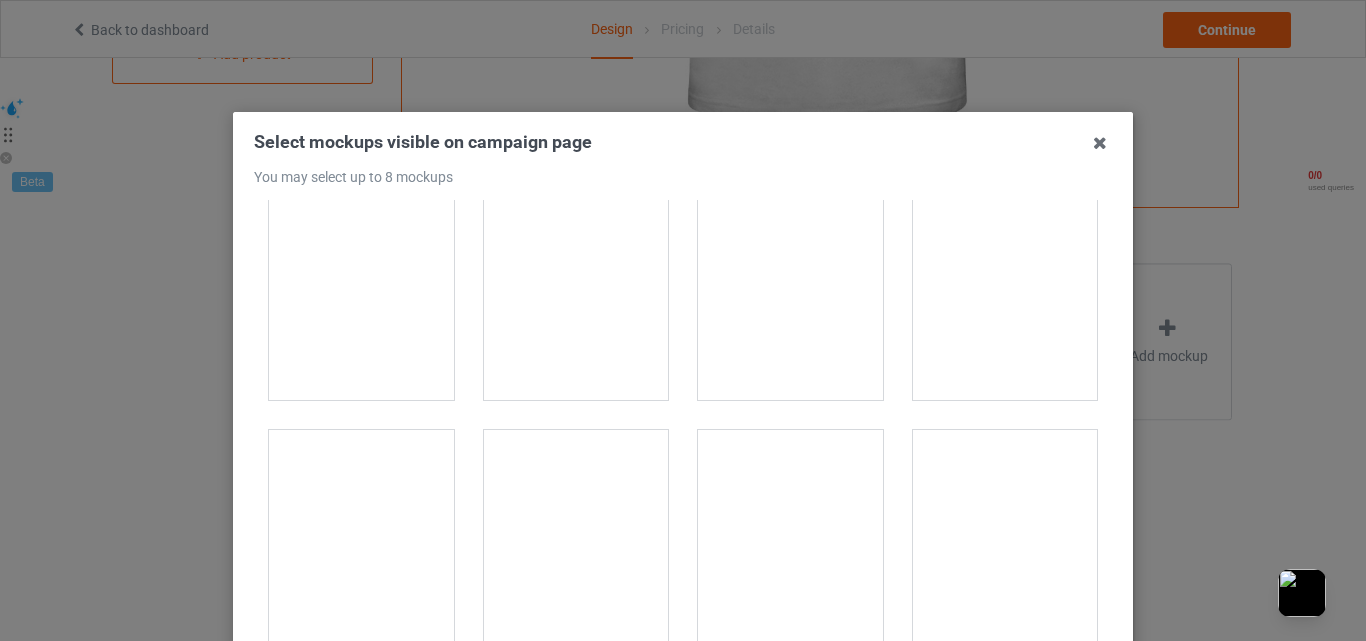 scroll, scrollTop: 3000, scrollLeft: 0, axis: vertical 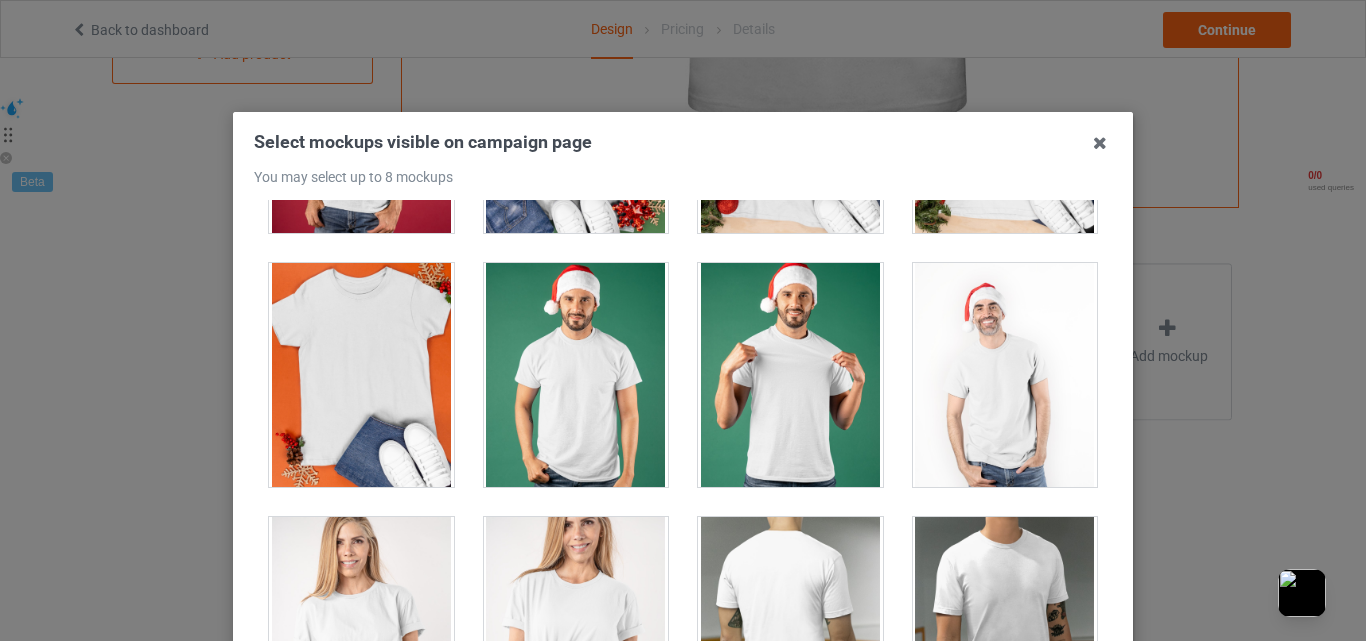 click at bounding box center [361, 375] 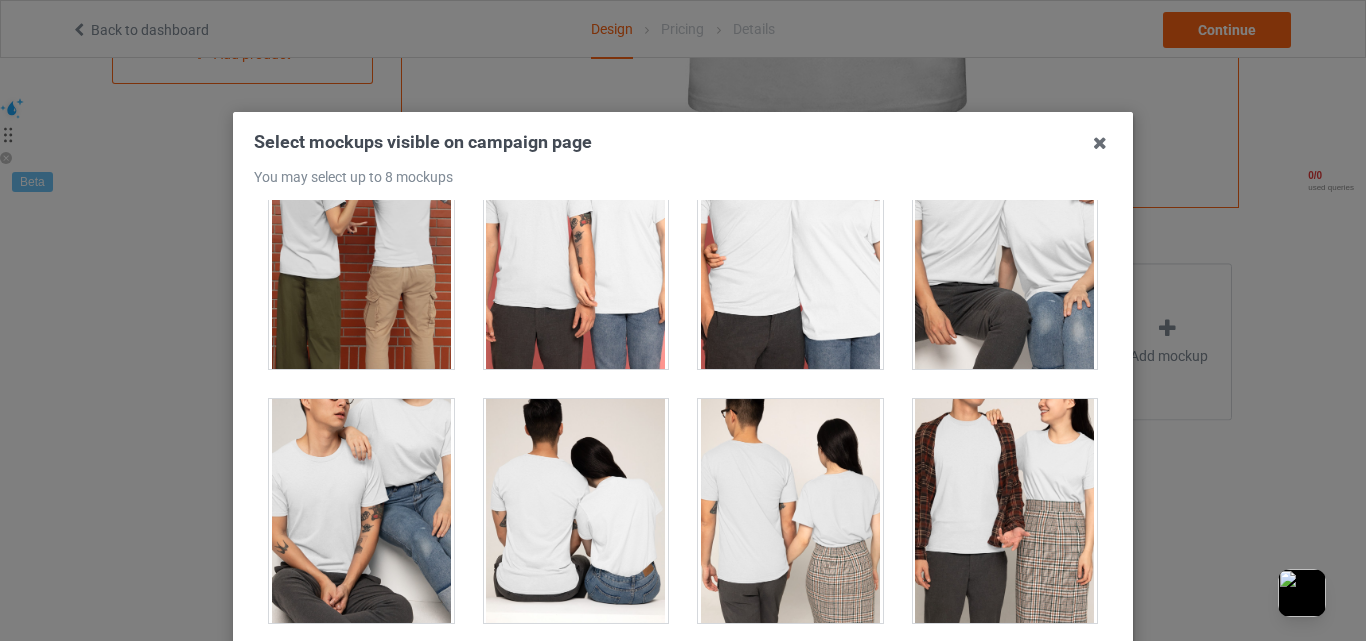 scroll, scrollTop: 7500, scrollLeft: 0, axis: vertical 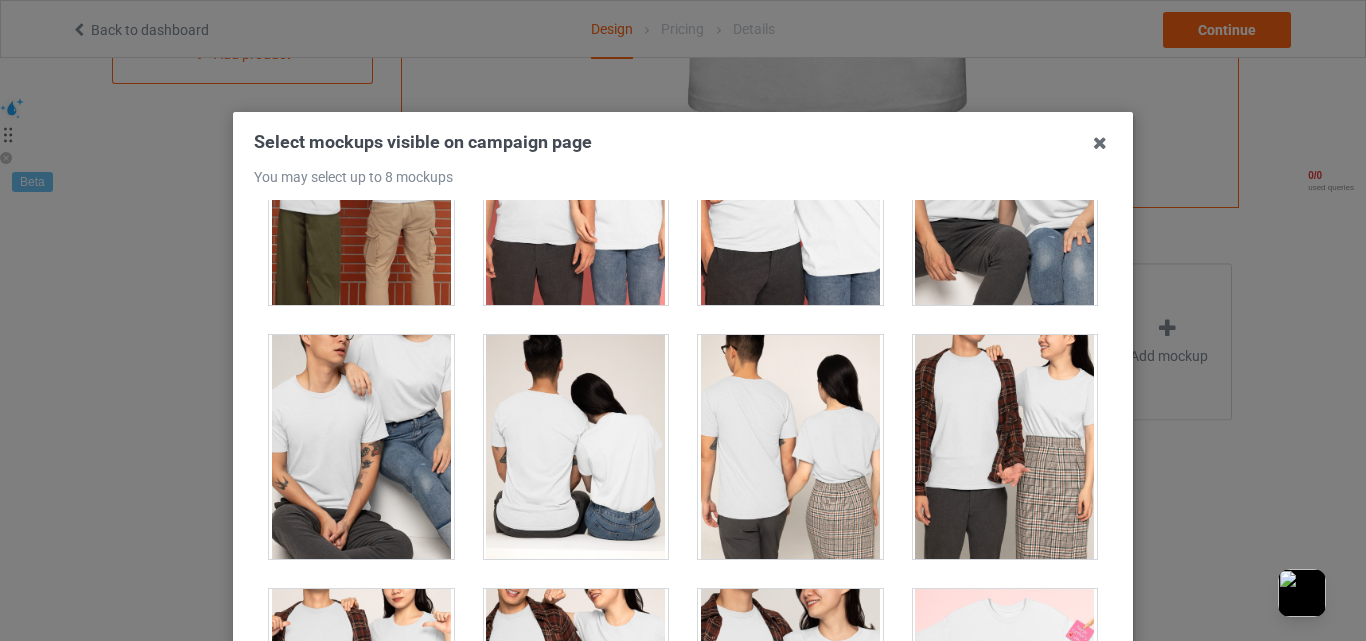 click at bounding box center (361, 447) 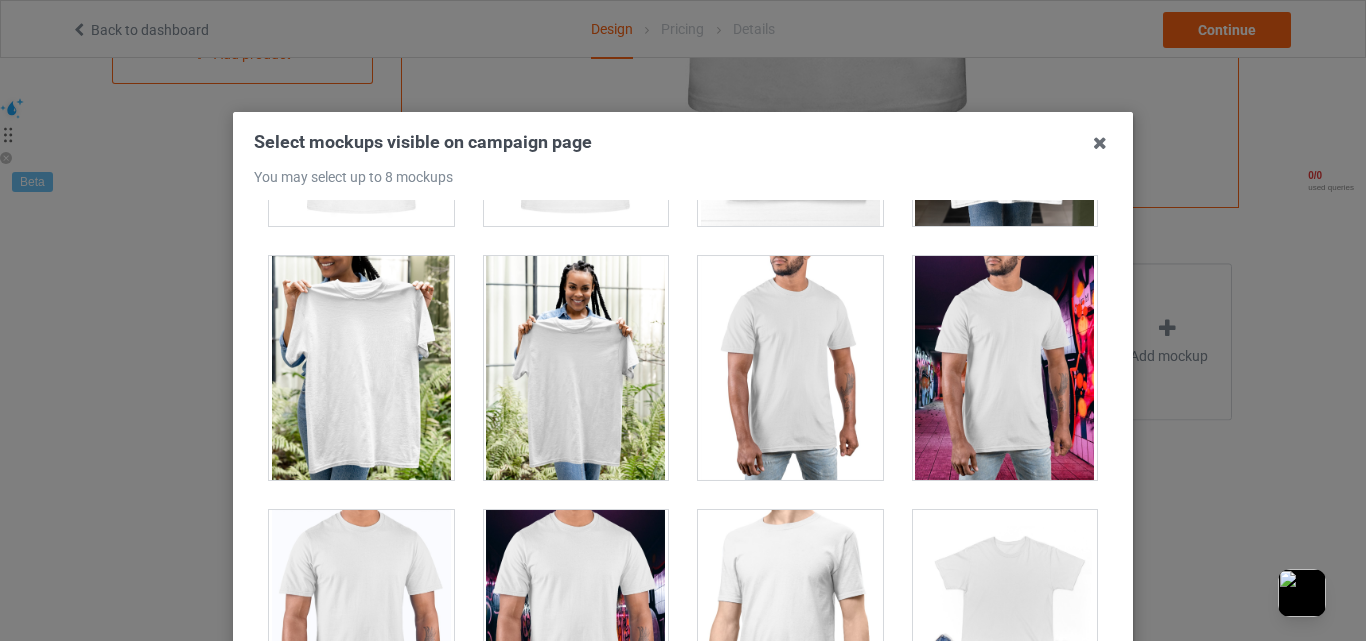 scroll, scrollTop: 9167, scrollLeft: 0, axis: vertical 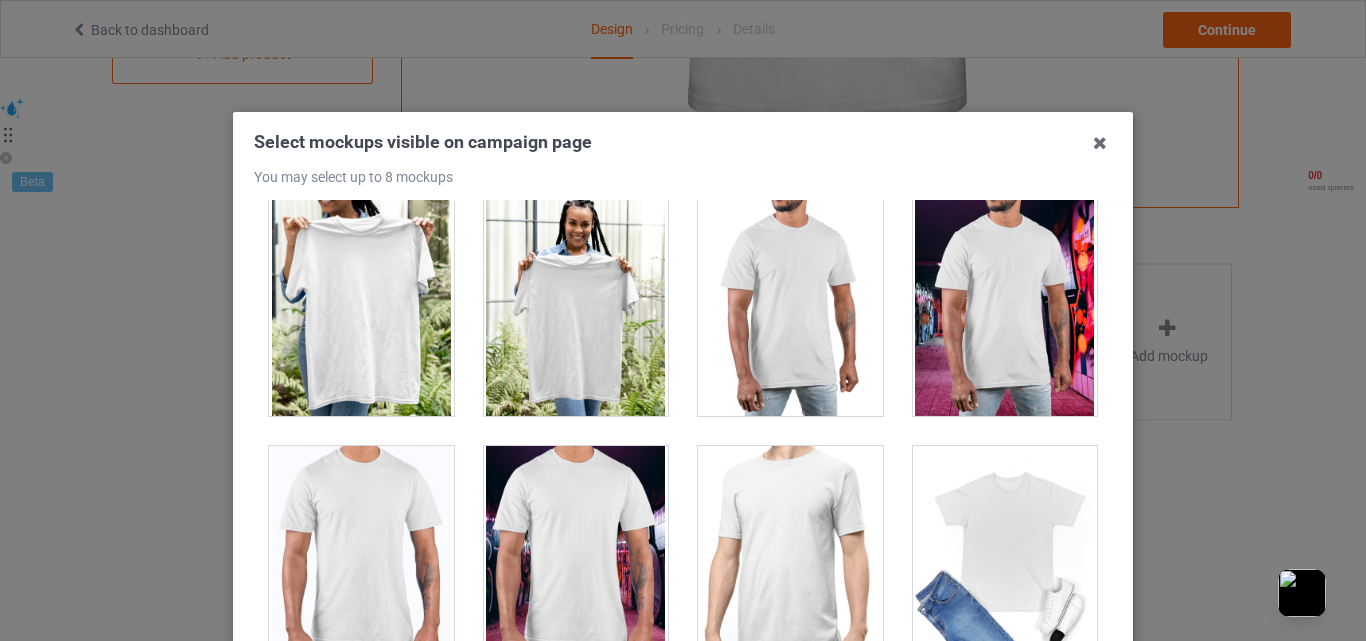 click at bounding box center [361, 304] 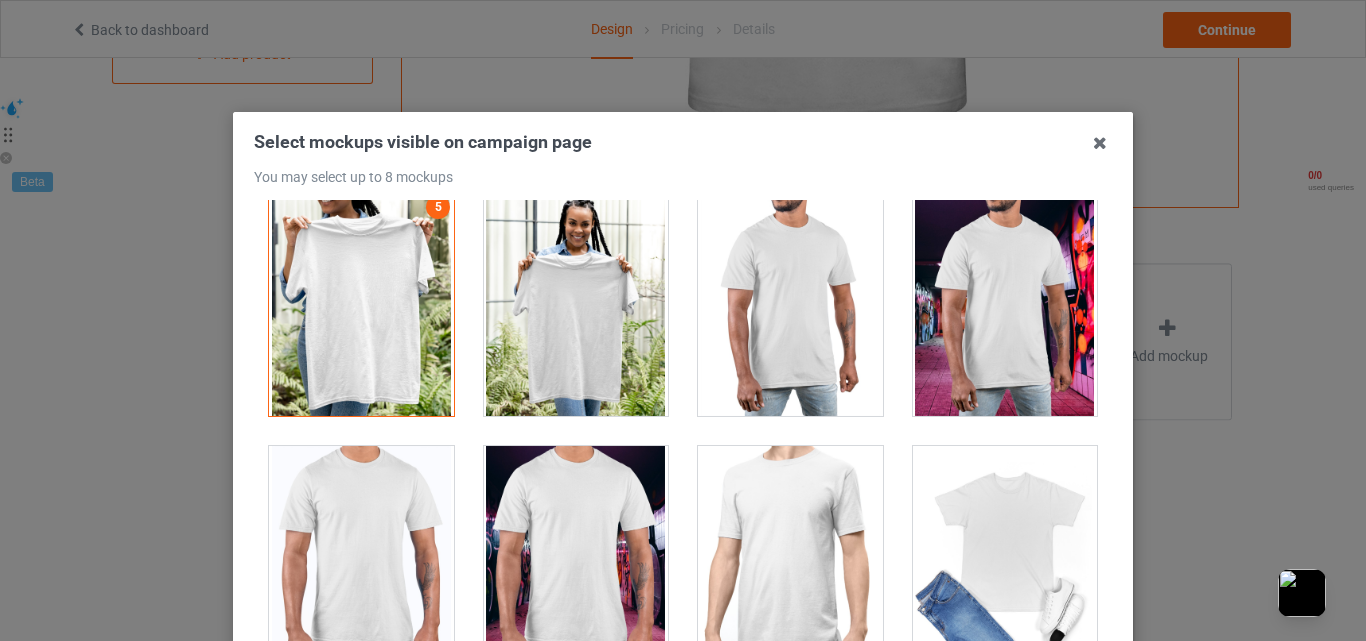 click at bounding box center (361, 304) 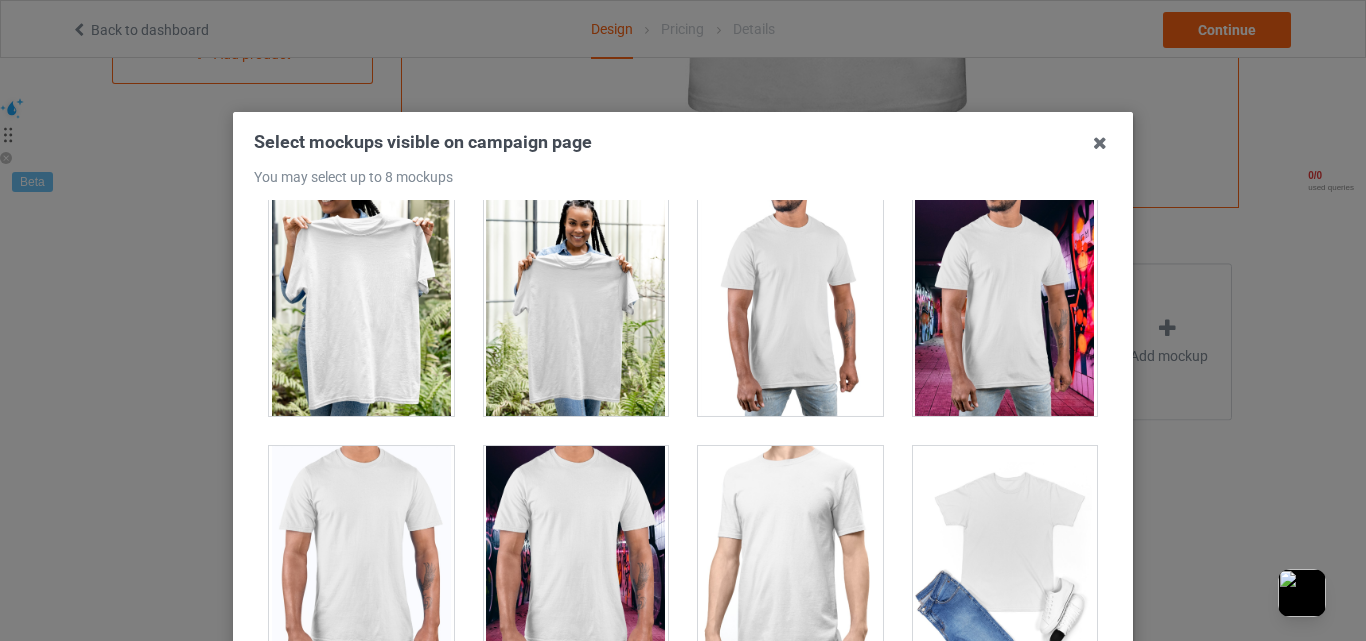 click at bounding box center [361, 304] 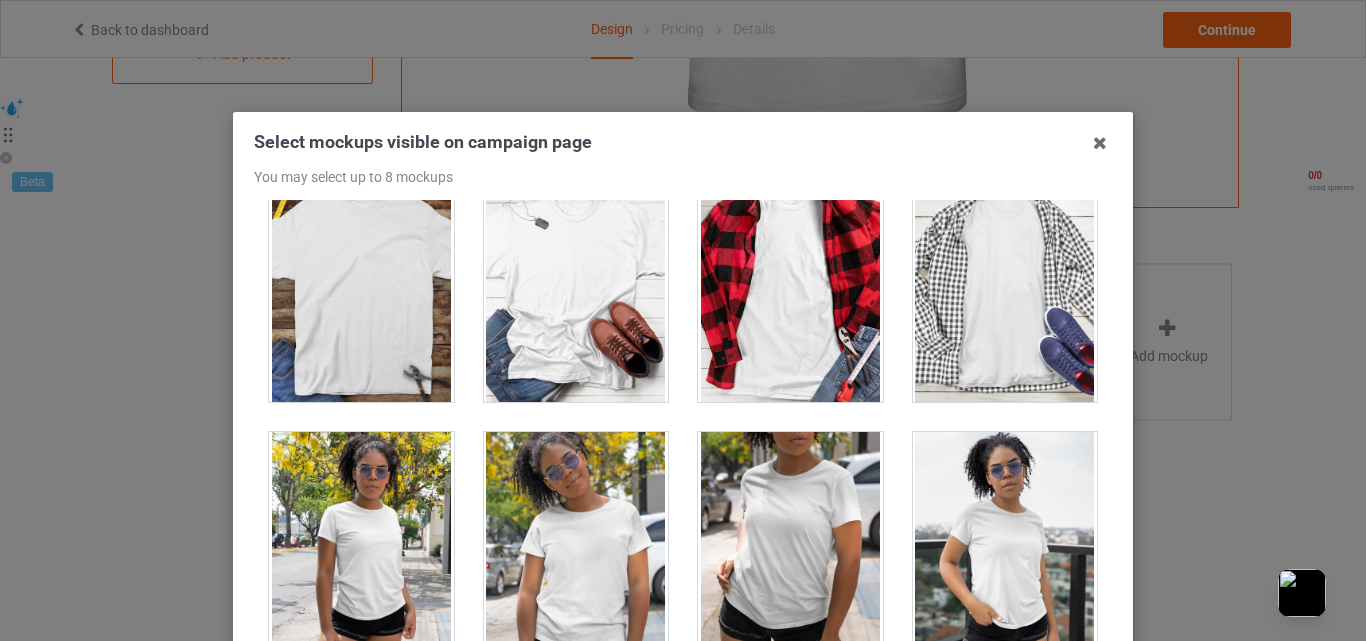 scroll, scrollTop: 13500, scrollLeft: 0, axis: vertical 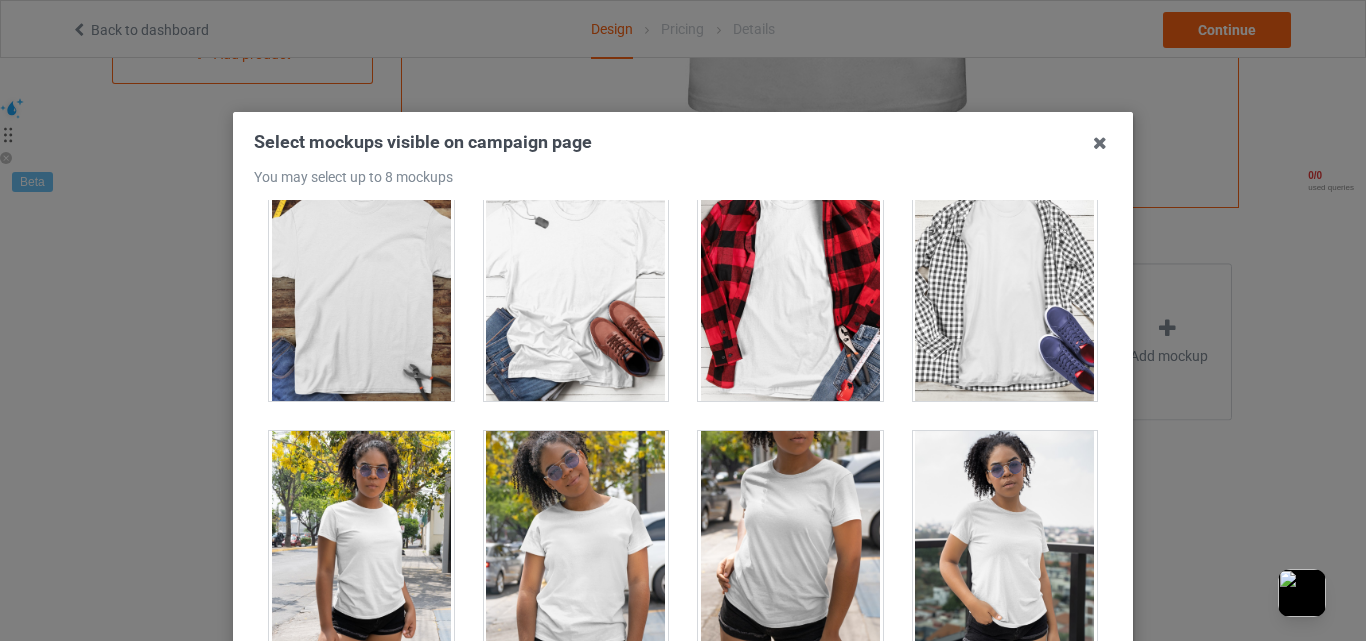 click at bounding box center (576, 289) 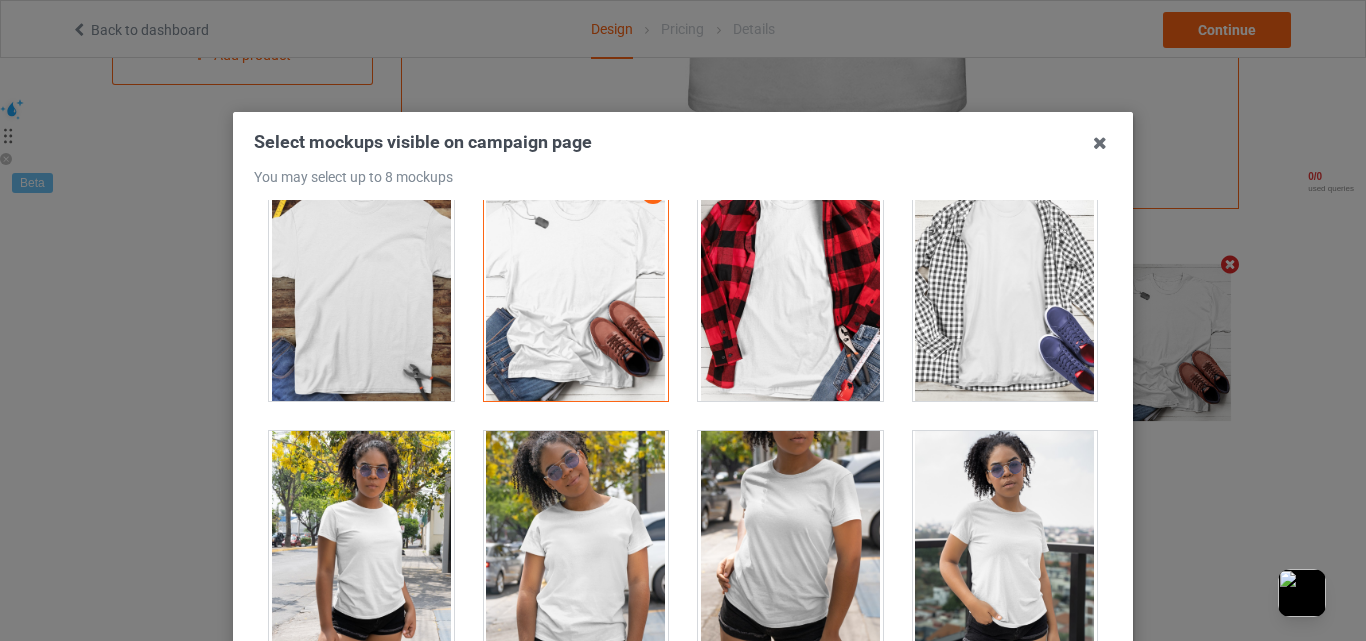 scroll, scrollTop: 603, scrollLeft: 0, axis: vertical 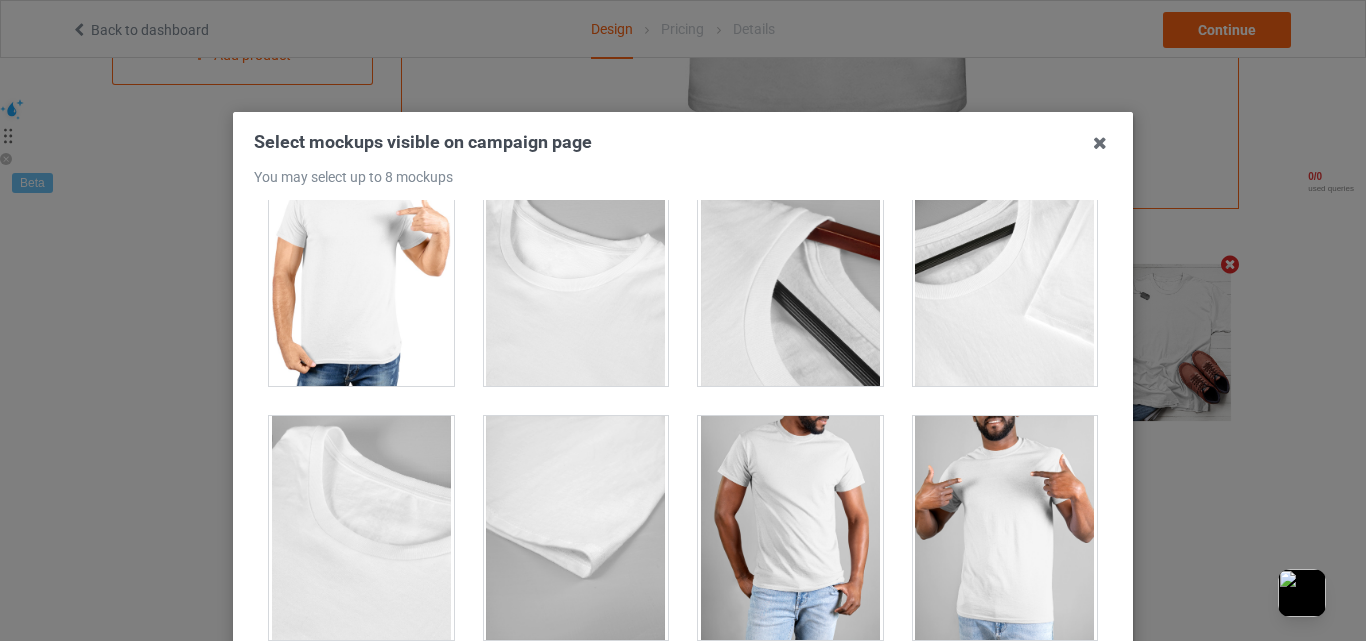 click at bounding box center [576, 528] 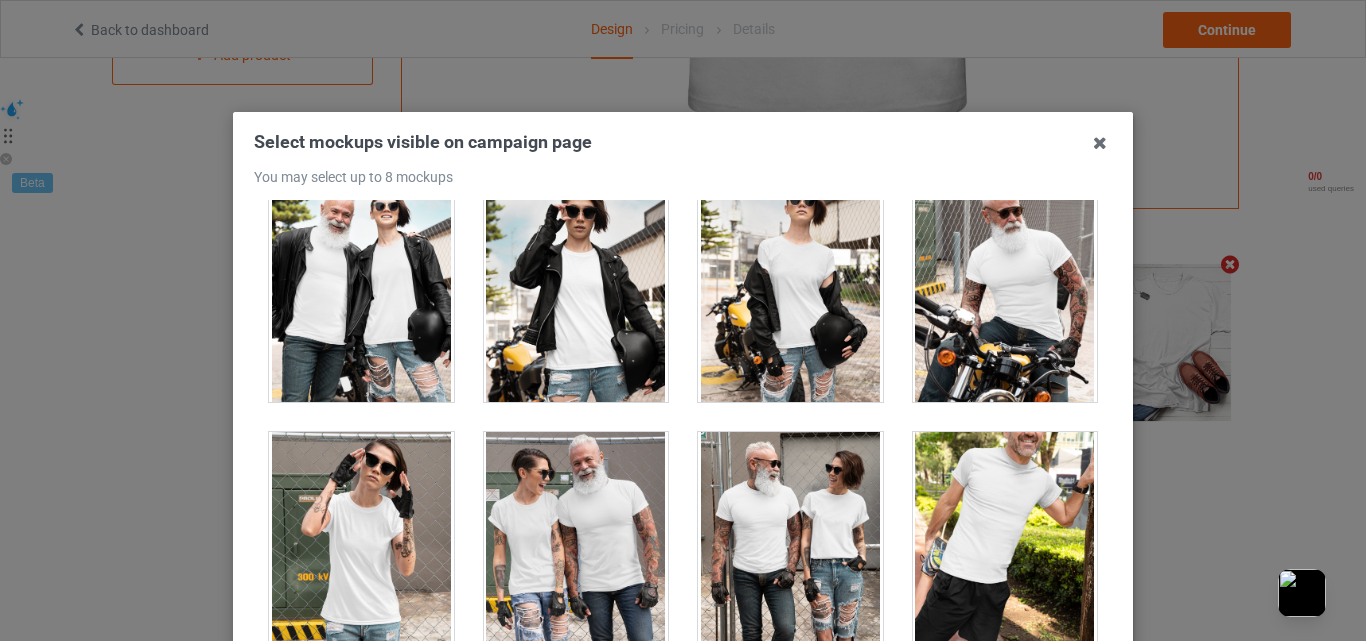 scroll, scrollTop: 19000, scrollLeft: 0, axis: vertical 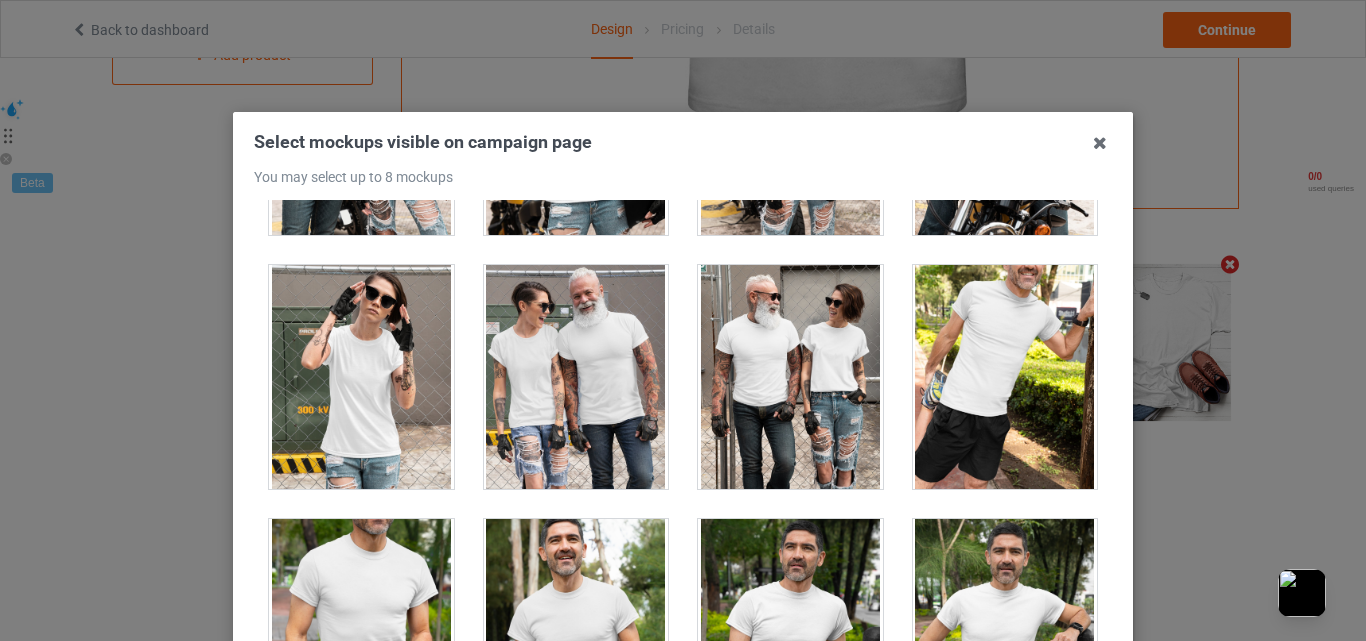 click at bounding box center (790, 377) 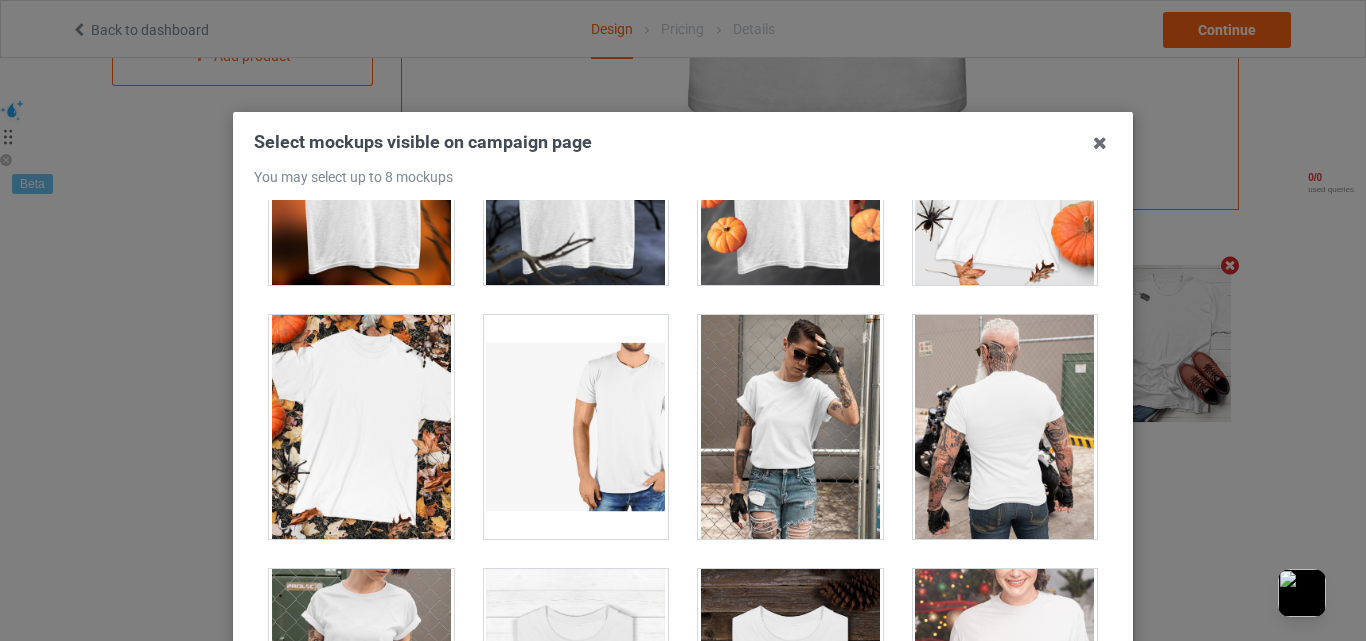 scroll, scrollTop: 20000, scrollLeft: 0, axis: vertical 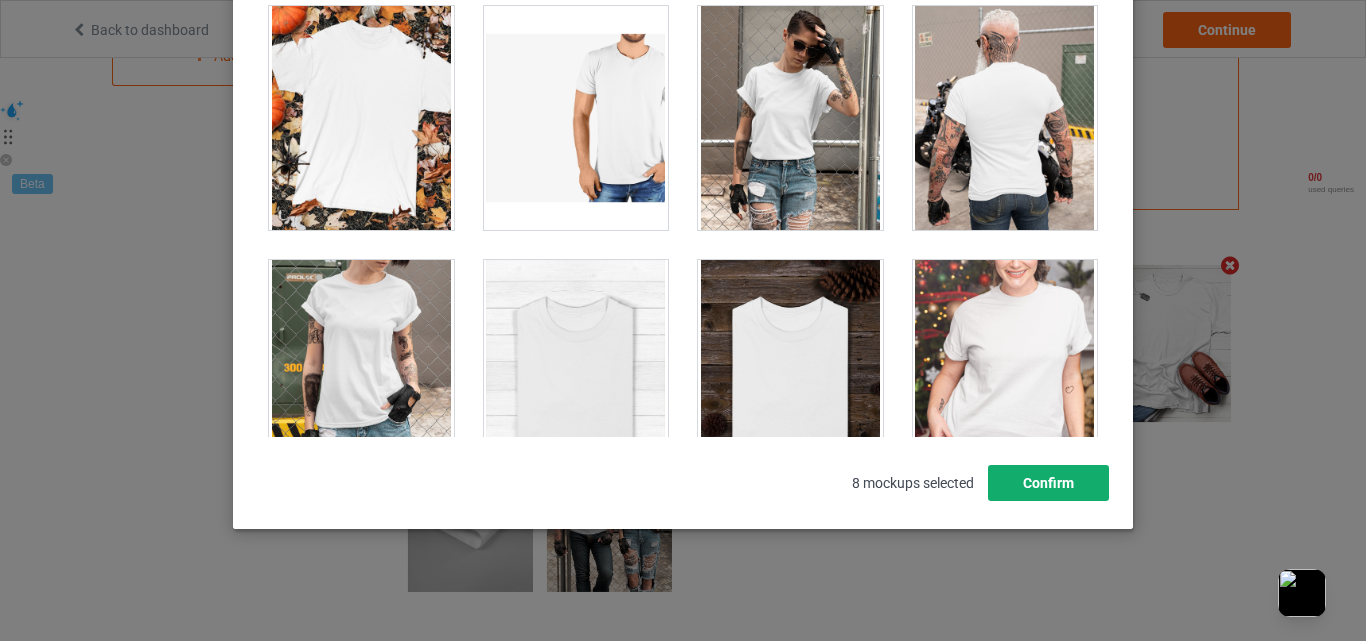 click on "Confirm" at bounding box center (1048, 483) 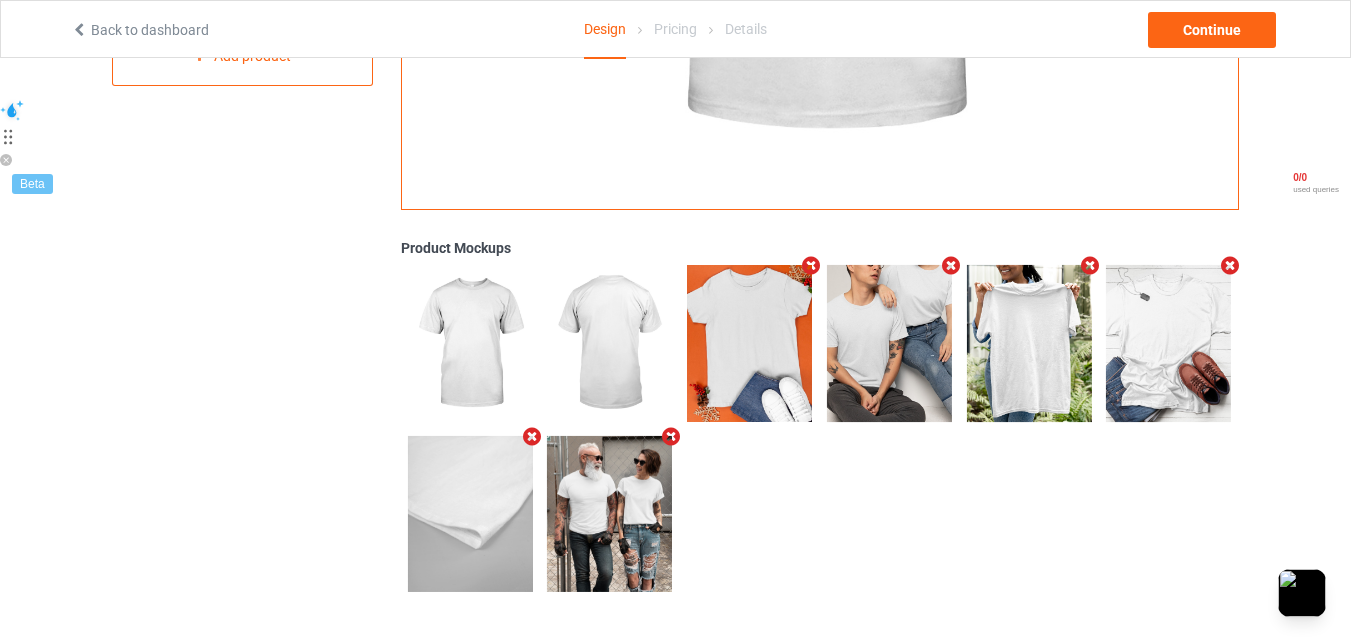 scroll, scrollTop: 0, scrollLeft: 0, axis: both 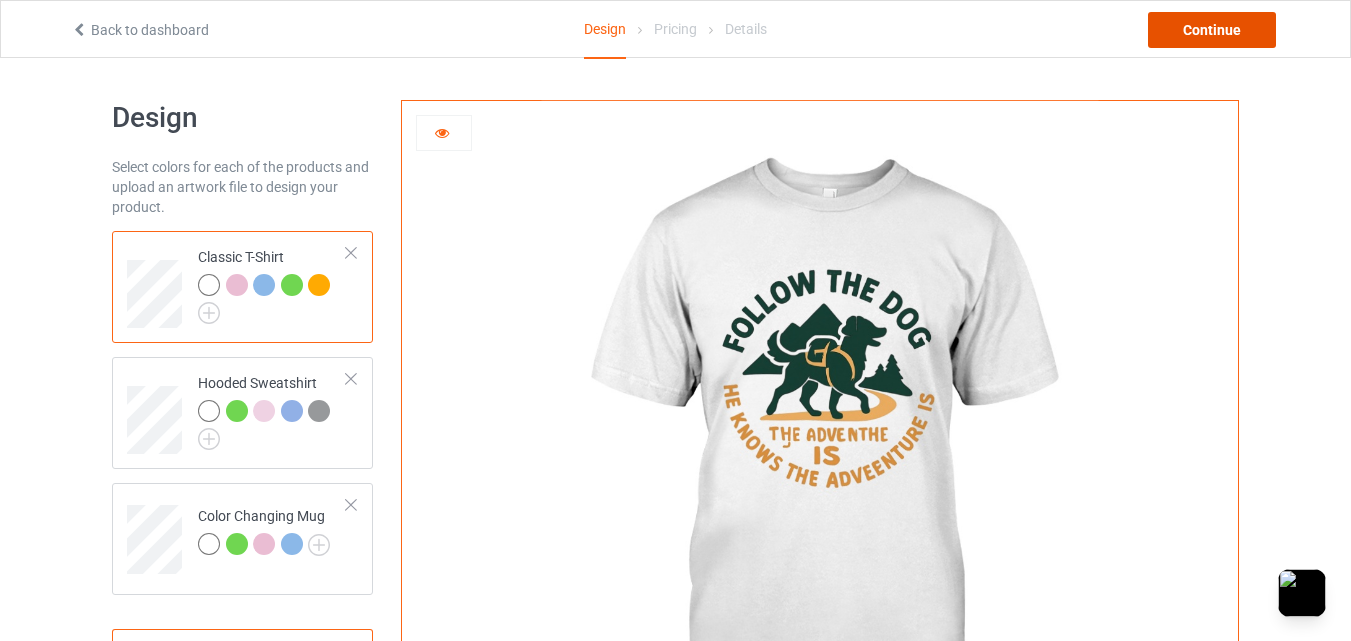 click on "Continue" at bounding box center [1212, 30] 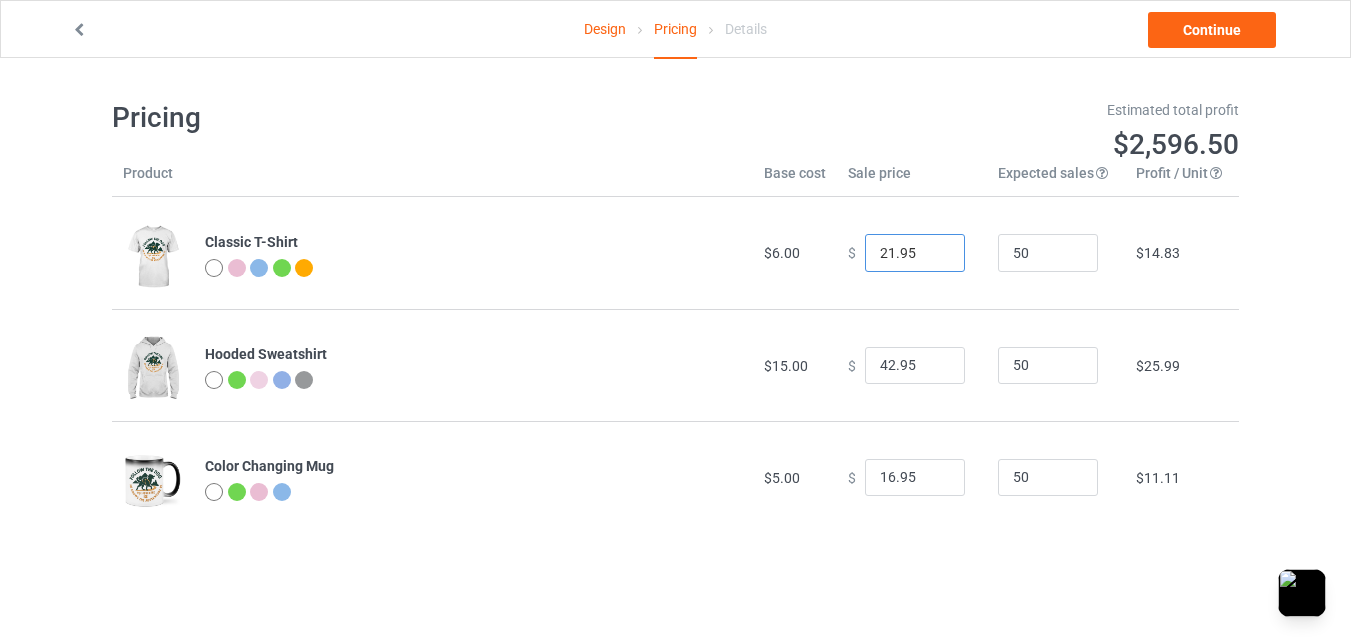 click on "21.95" at bounding box center (915, 253) 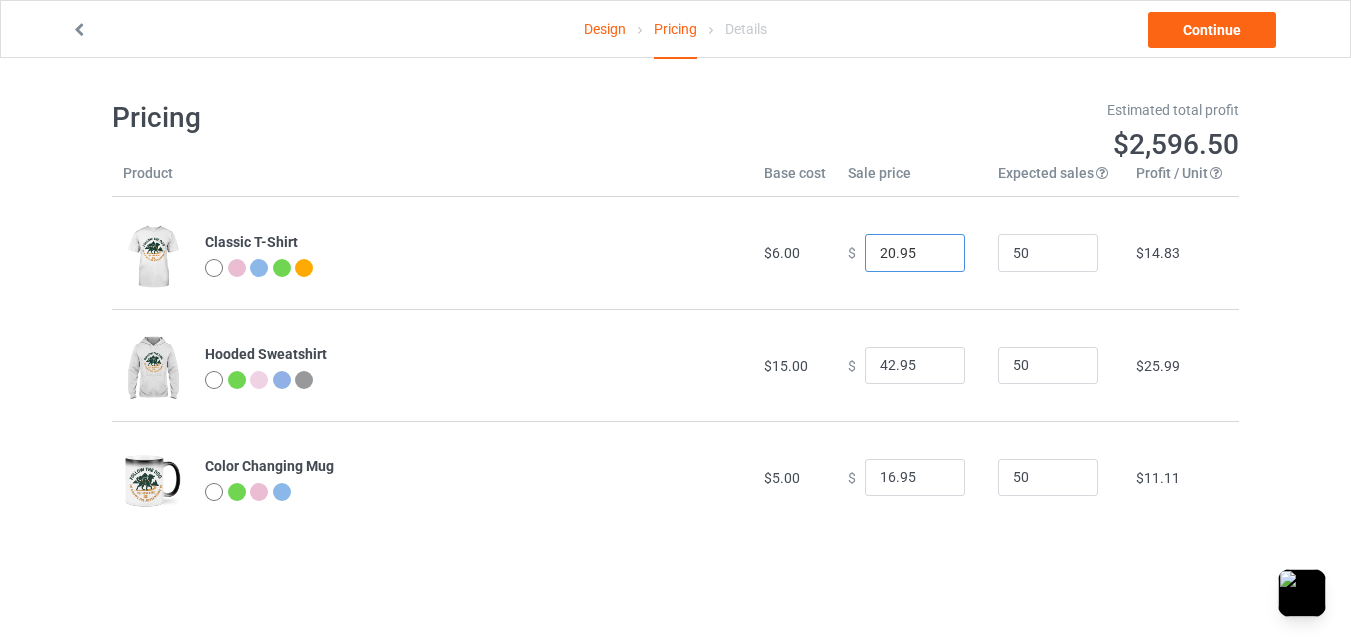 click on "20.95" at bounding box center (915, 253) 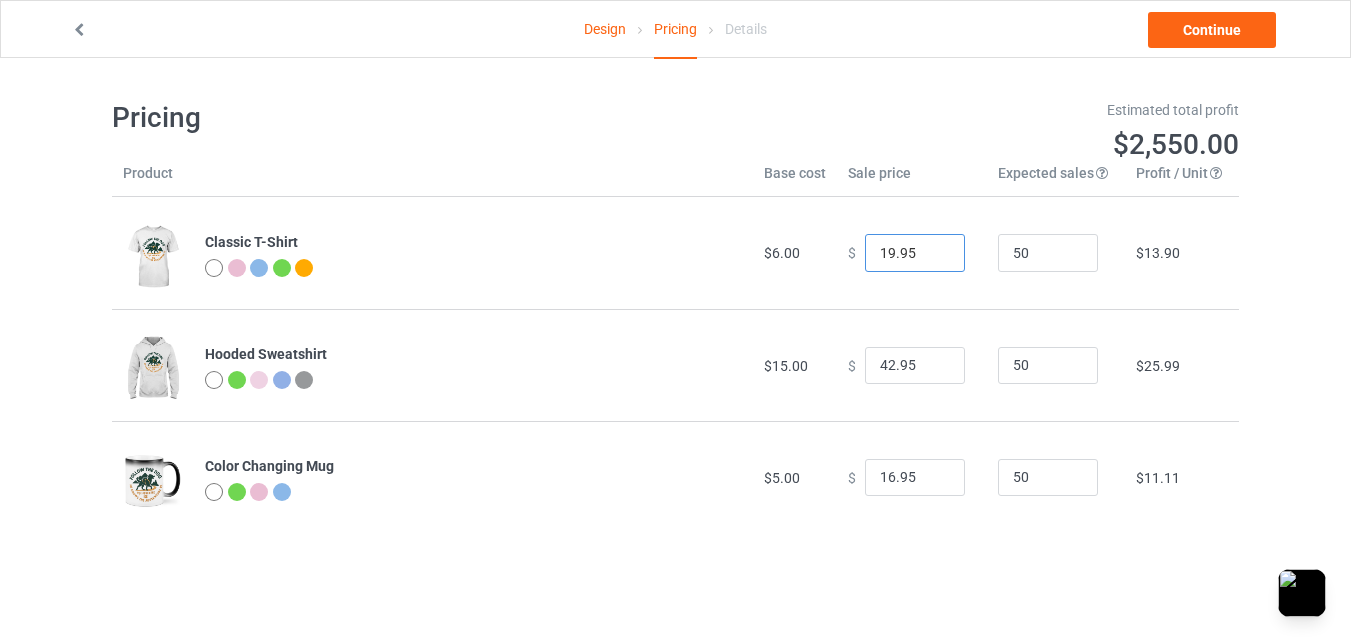 click on "19.95" at bounding box center [915, 253] 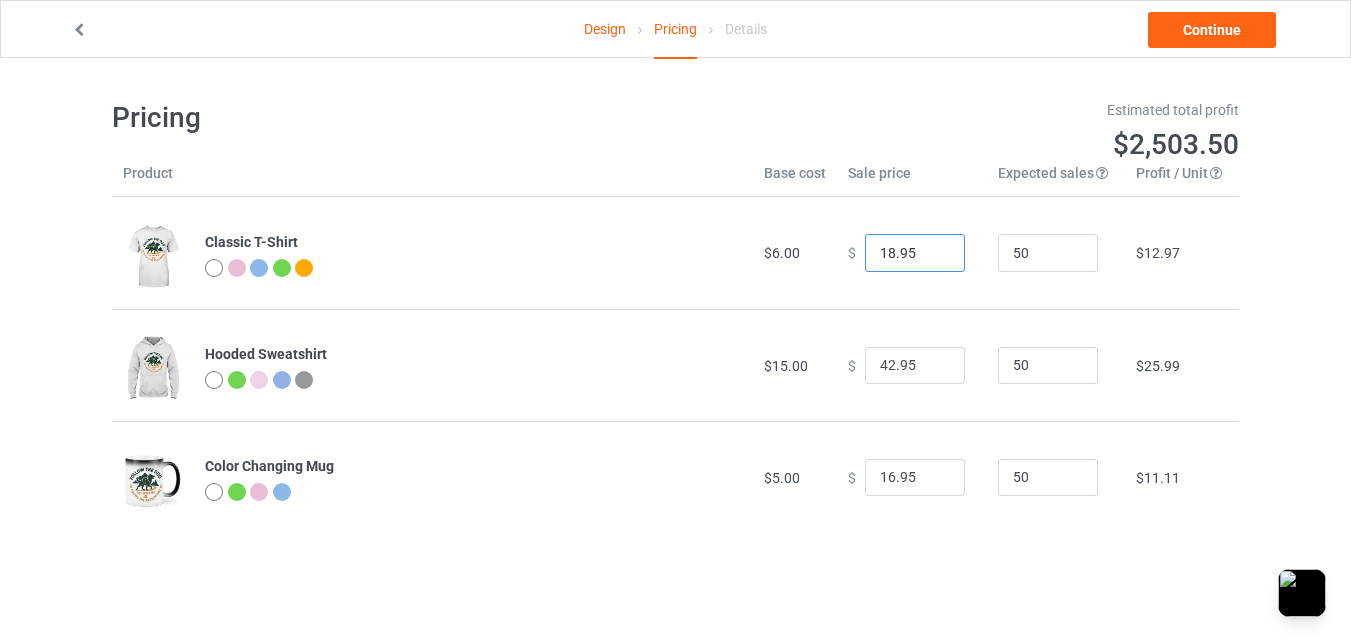 click on "18.95" at bounding box center [915, 253] 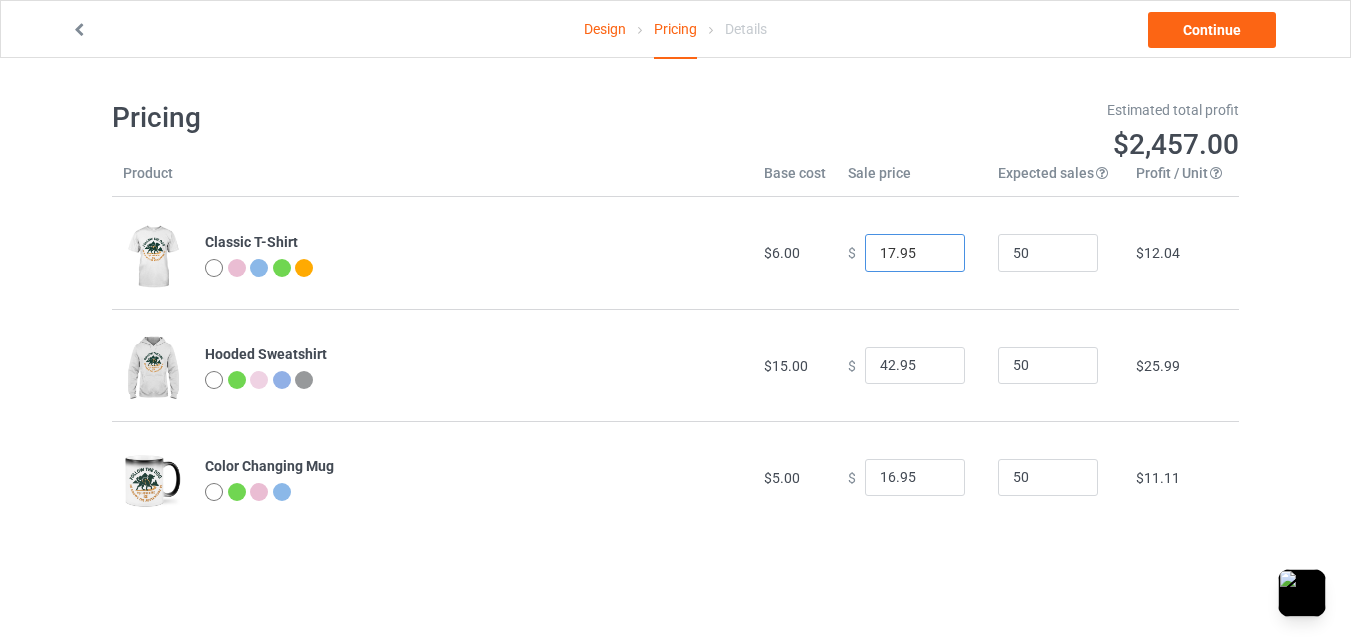 click on "17.95" at bounding box center (915, 253) 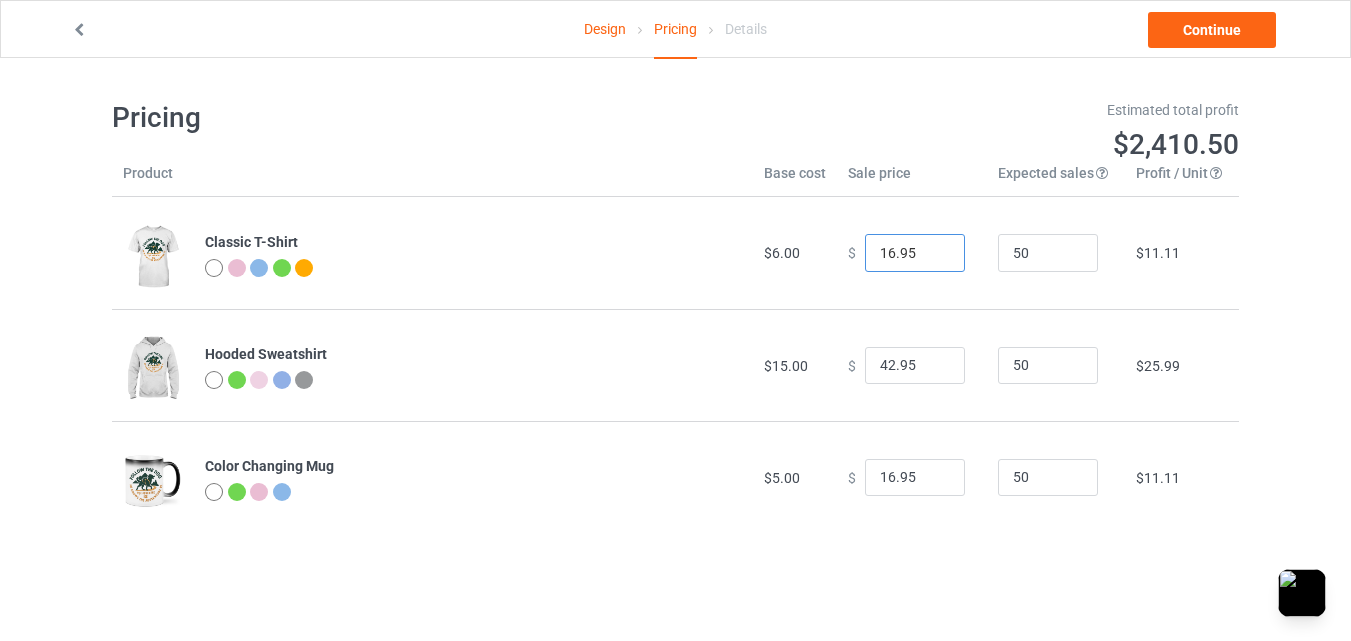 click on "16.95" at bounding box center (915, 253) 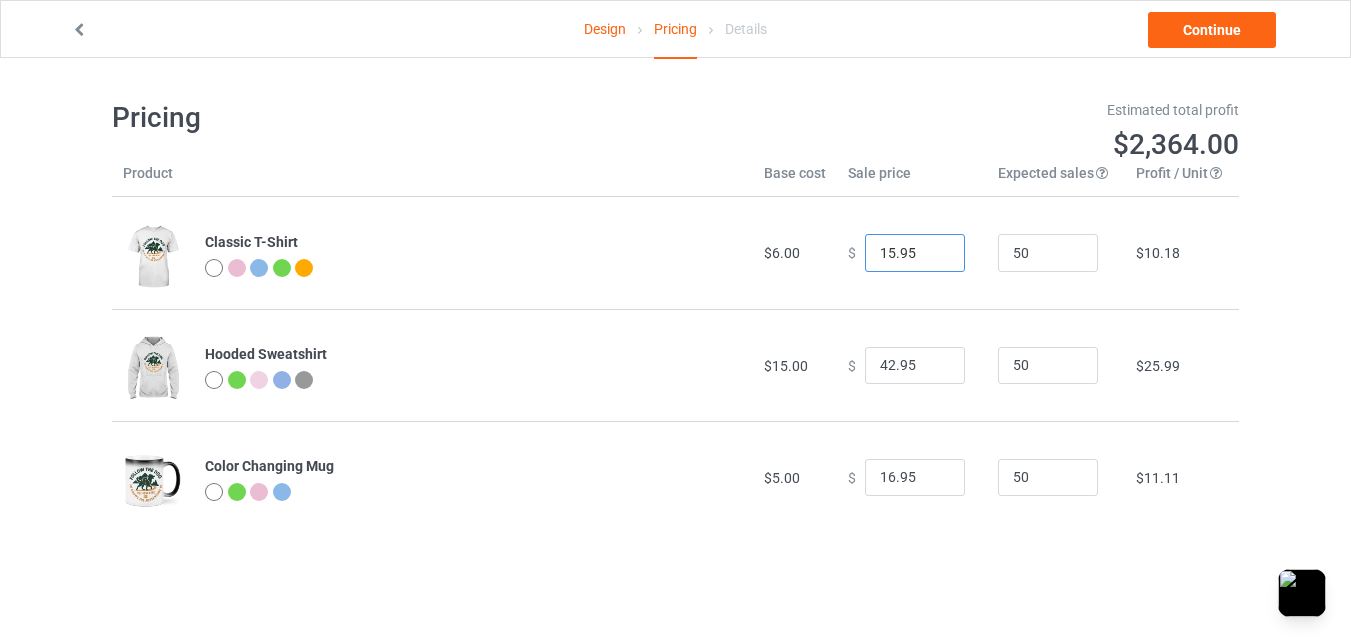 click on "15.95" at bounding box center [915, 253] 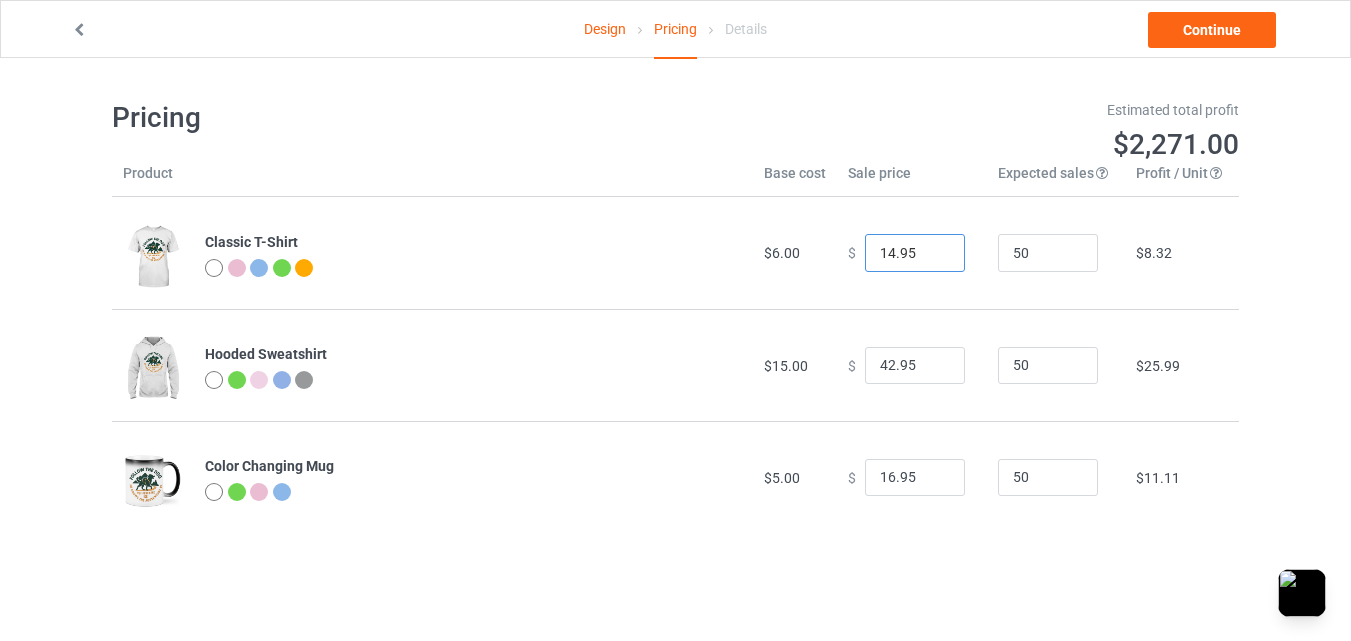 type on "14.95" 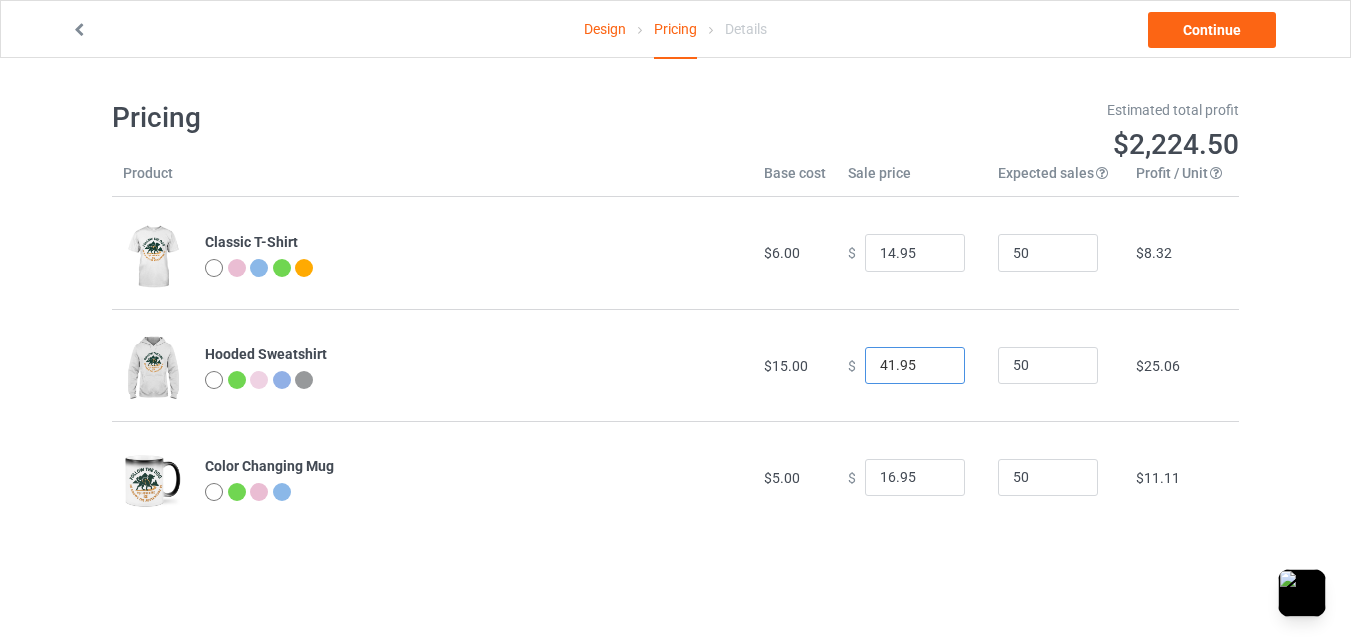 click on "41.95" at bounding box center (915, 366) 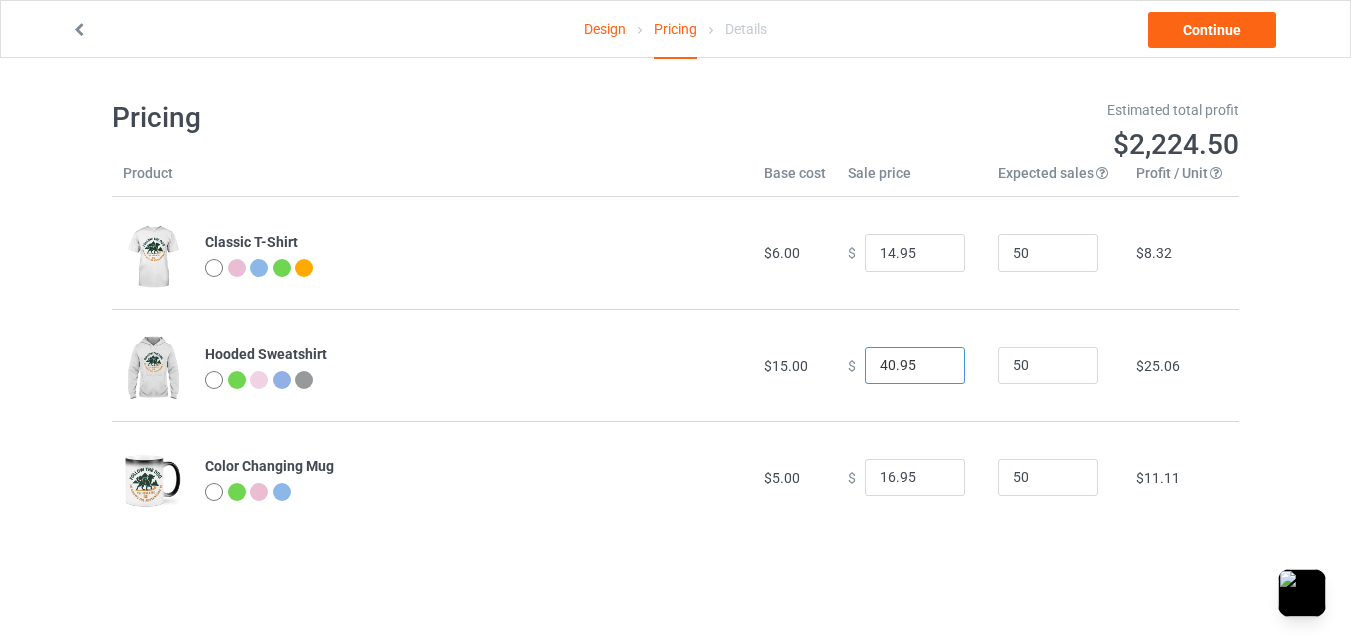 click on "40.95" at bounding box center [915, 366] 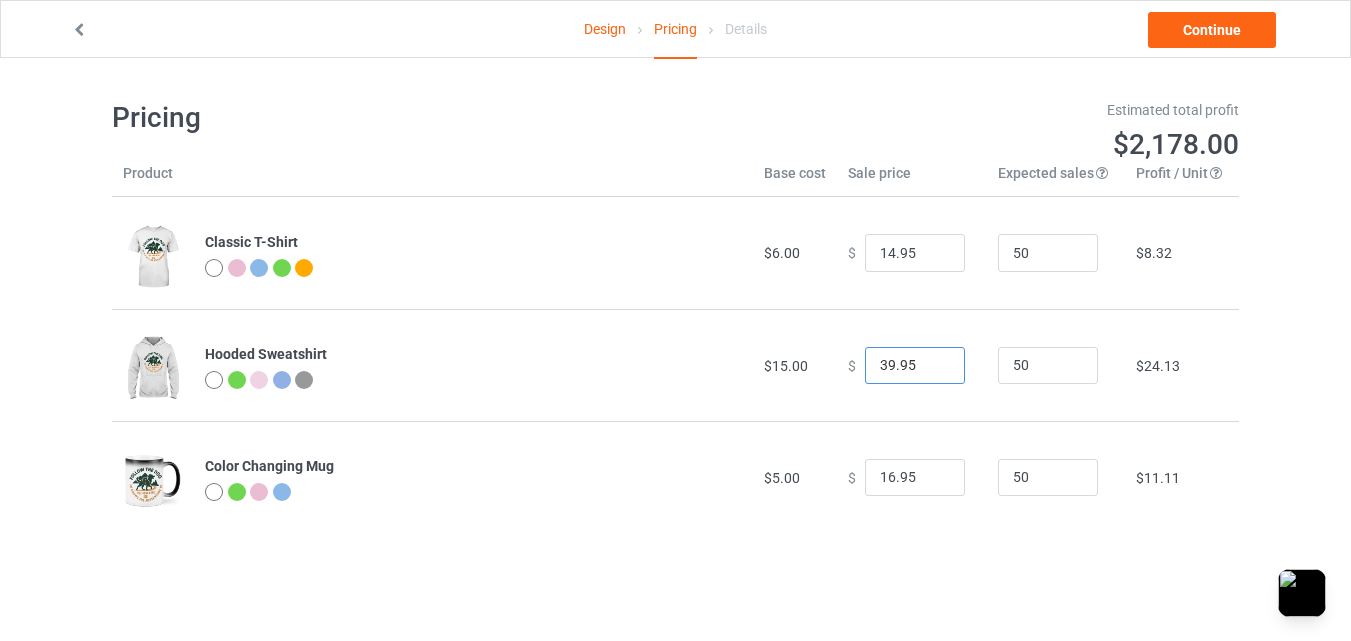 click on "39.95" at bounding box center (915, 366) 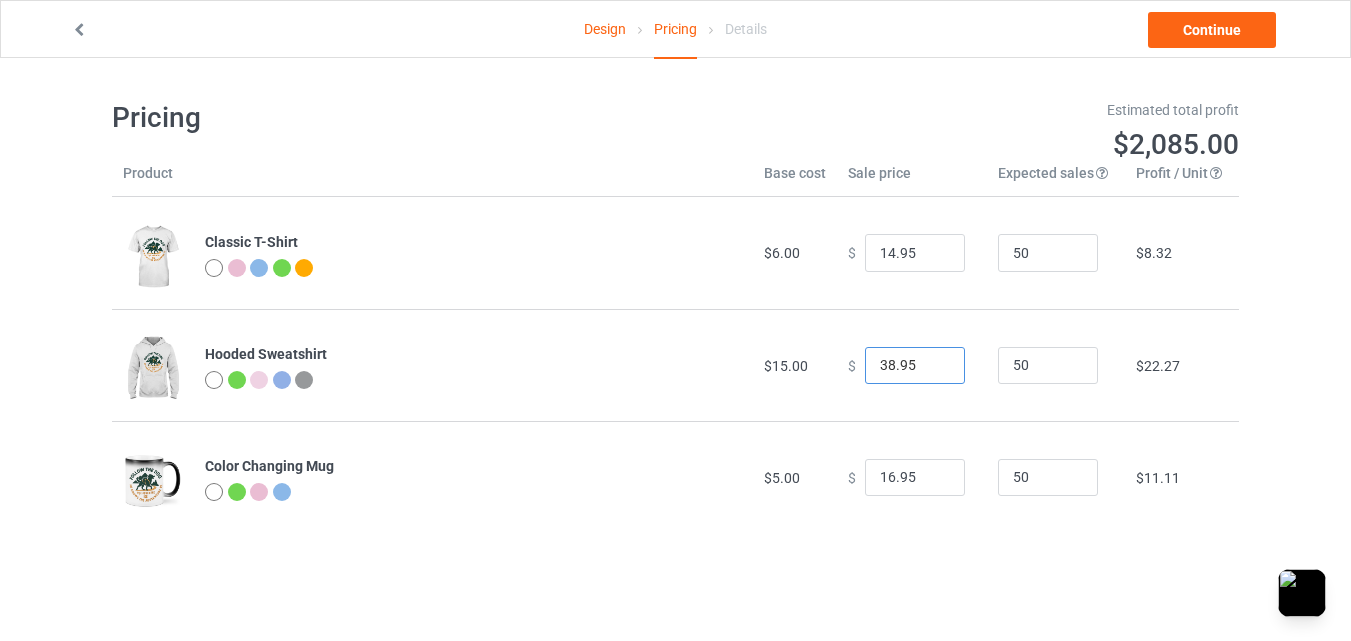 click on "38.95" at bounding box center (915, 366) 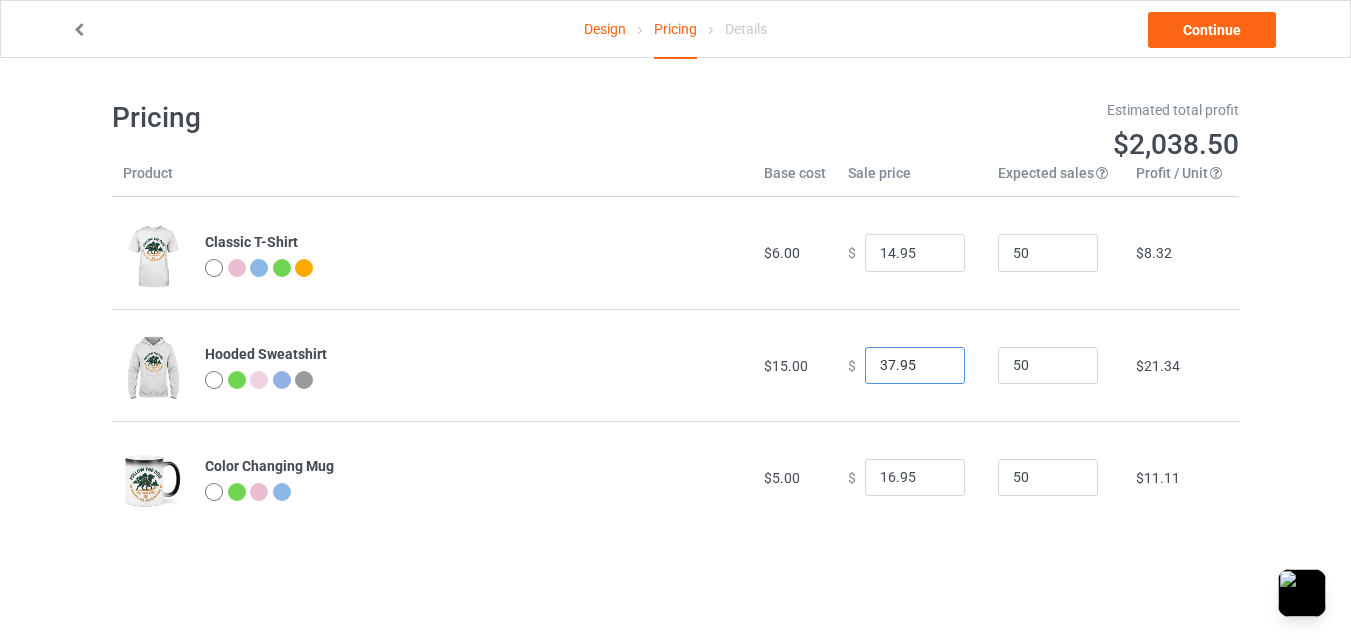 click on "37.95" at bounding box center (915, 366) 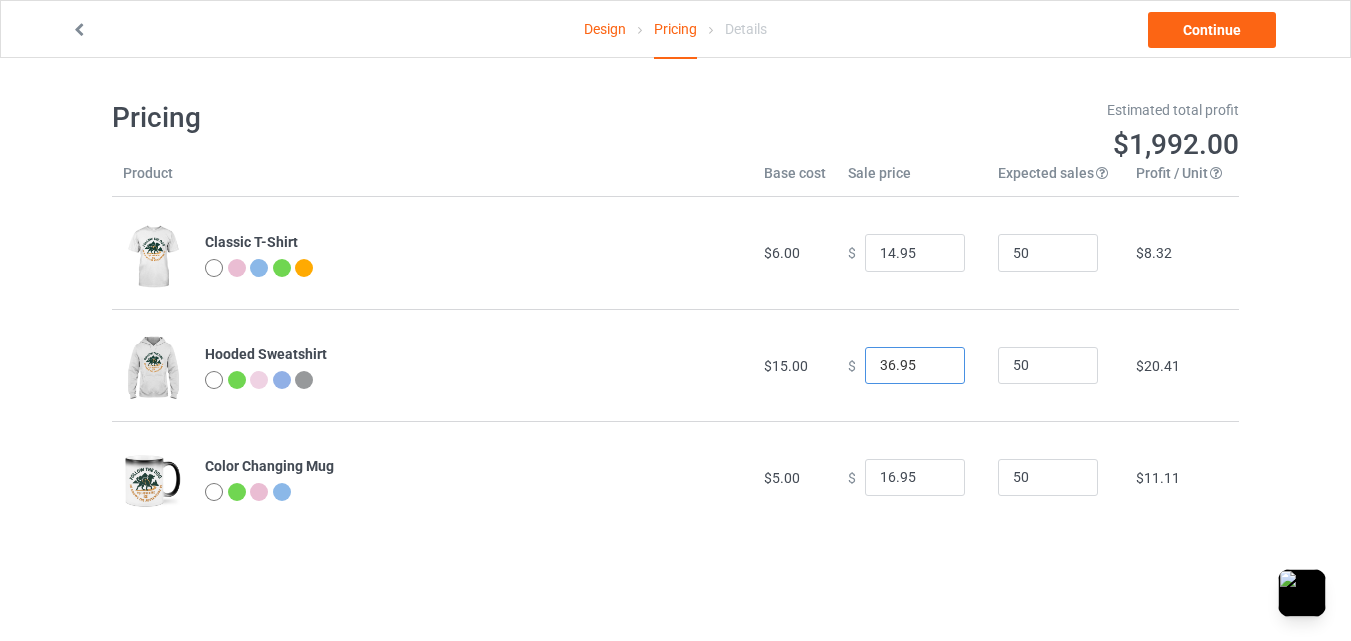 click on "36.95" at bounding box center [915, 366] 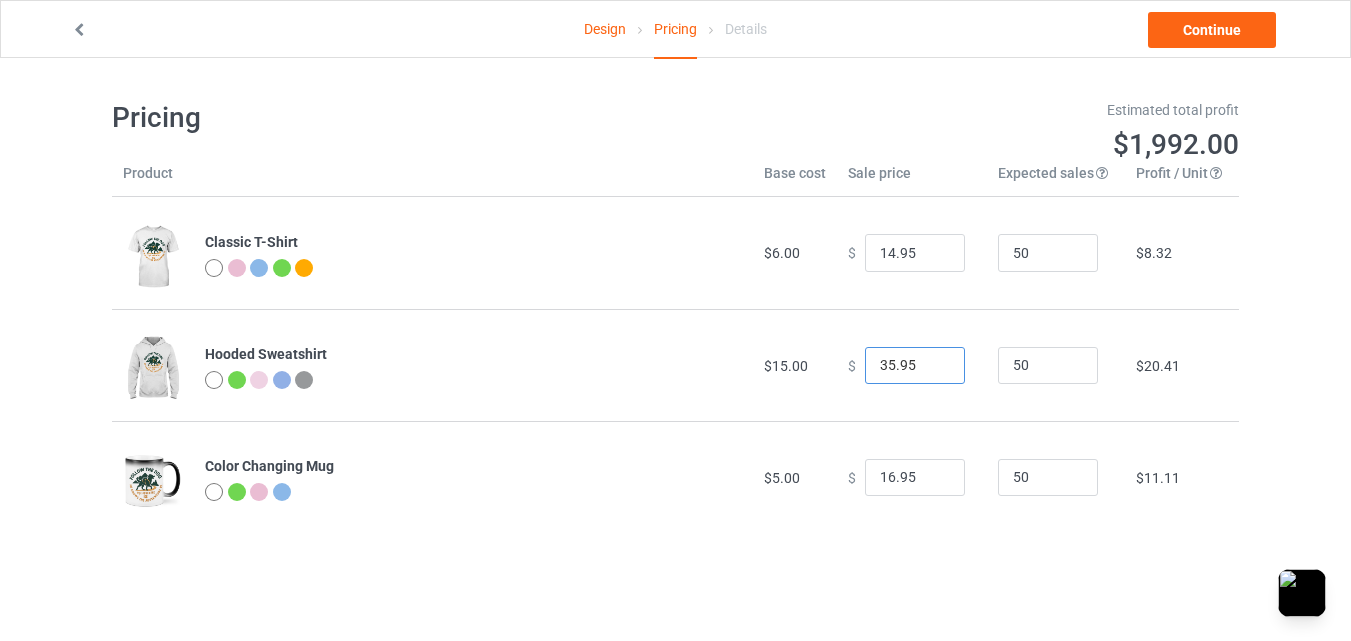 type on "35.95" 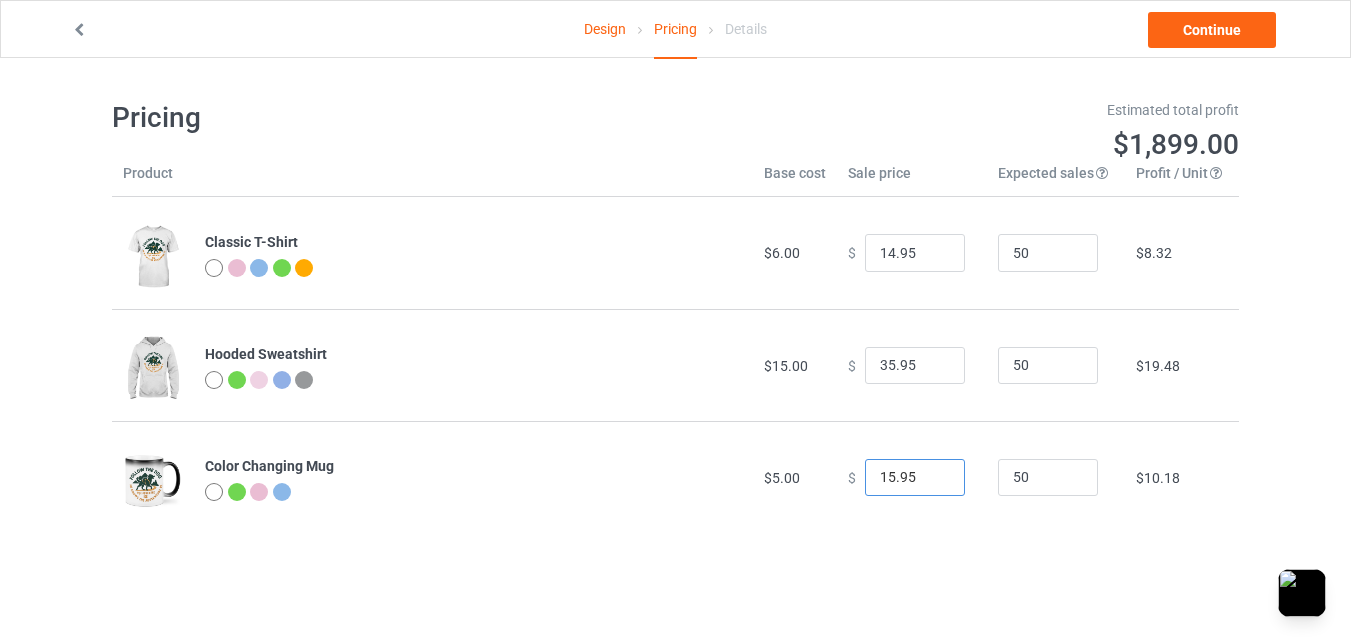 click on "15.95" at bounding box center (915, 478) 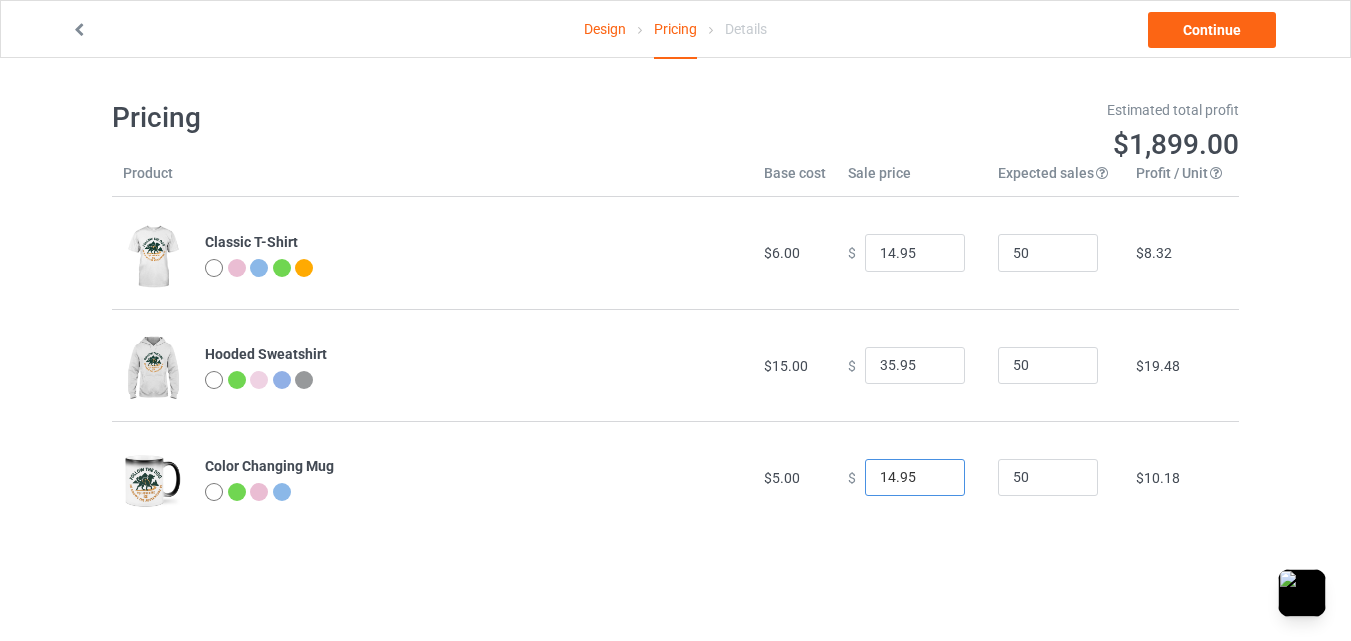click on "14.95" at bounding box center (915, 478) 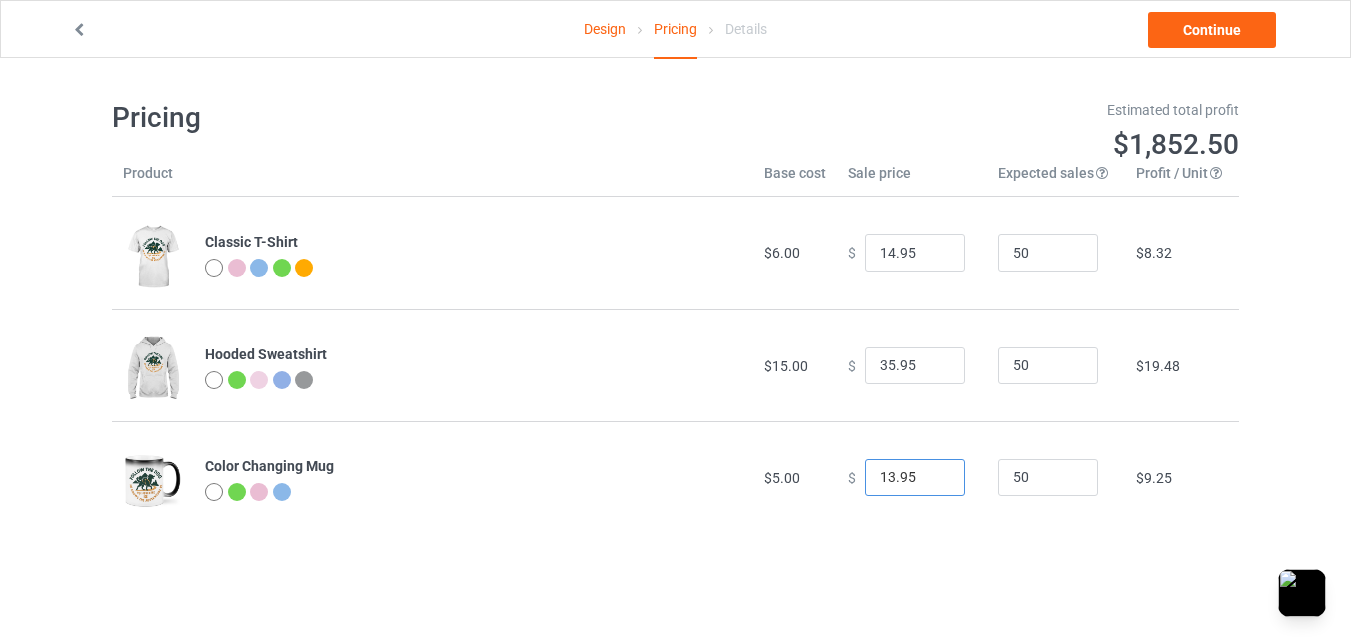 click on "13.95" at bounding box center [915, 478] 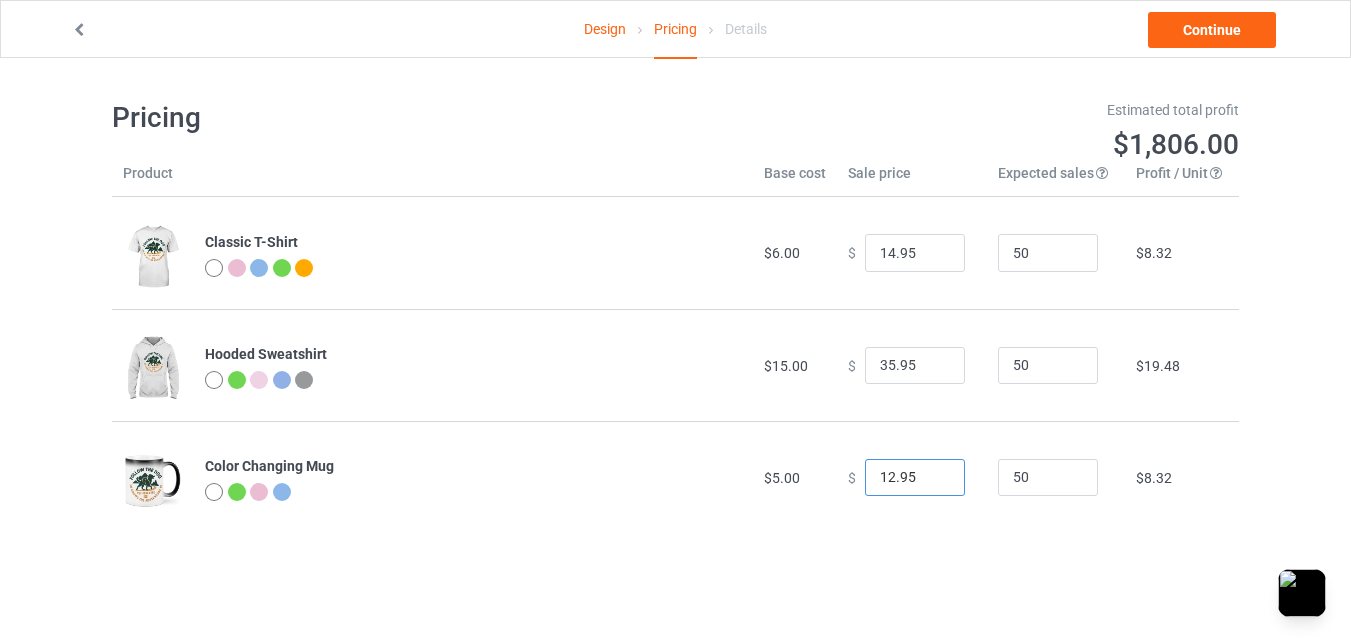 click on "12.95" at bounding box center (915, 478) 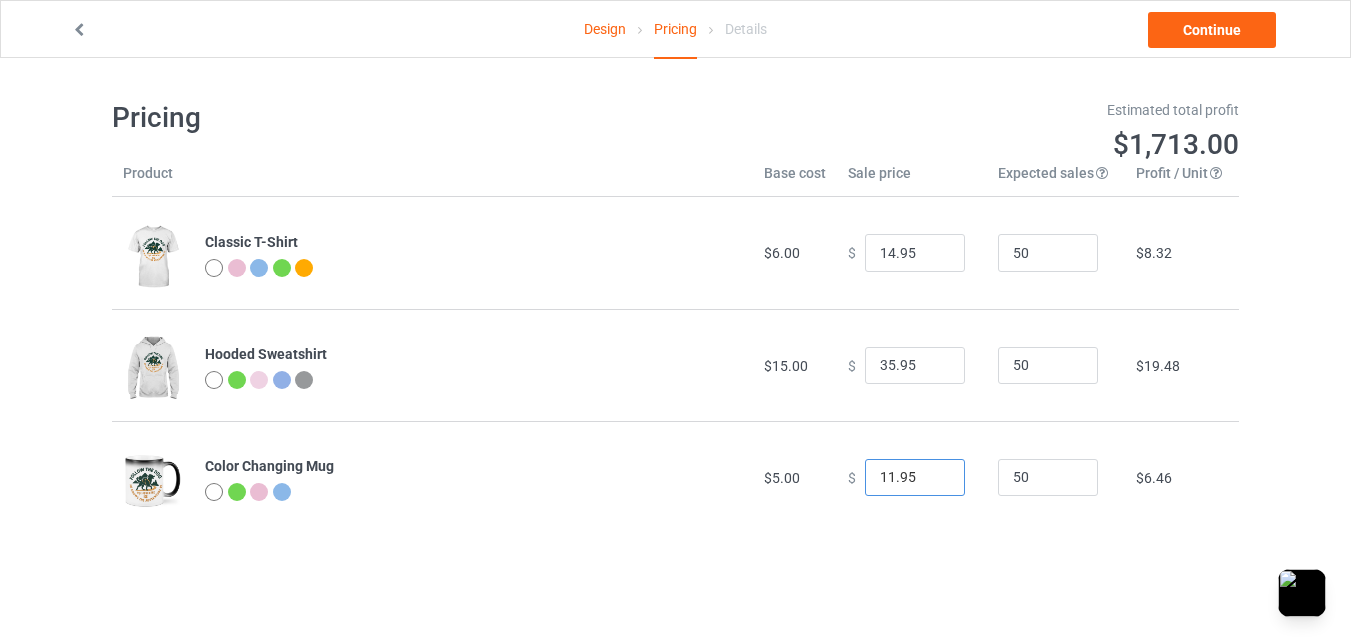click on "11.95" at bounding box center (915, 478) 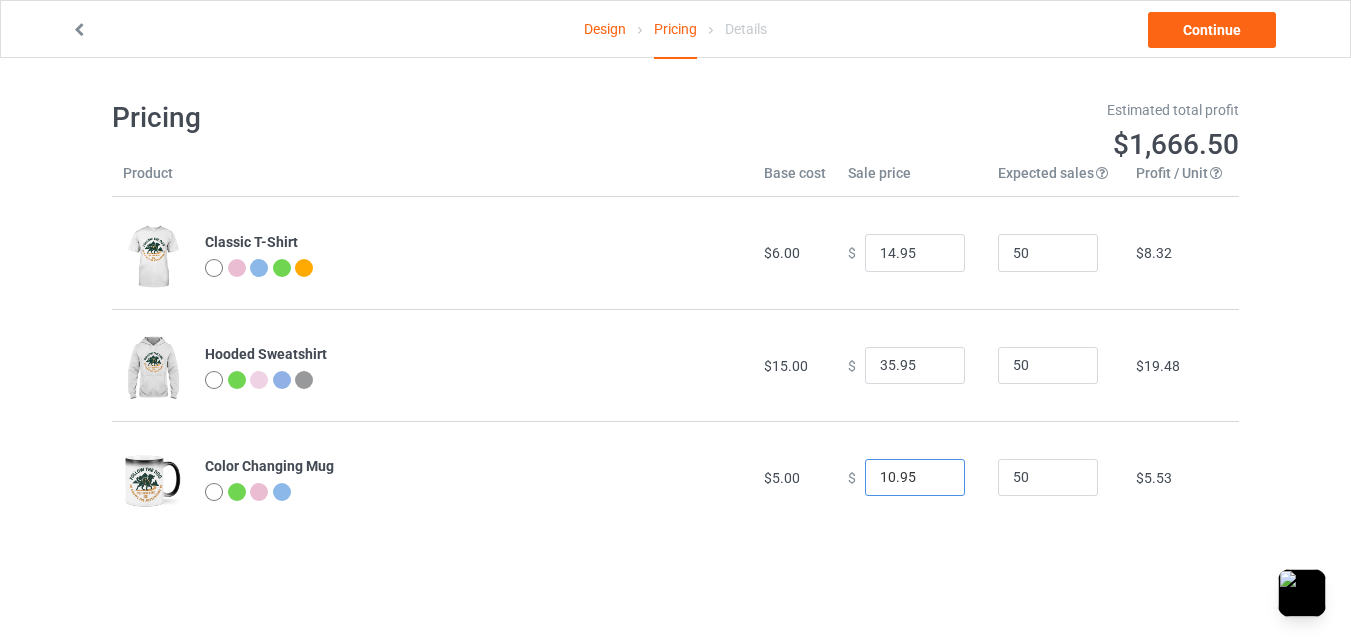 type on "10.95" 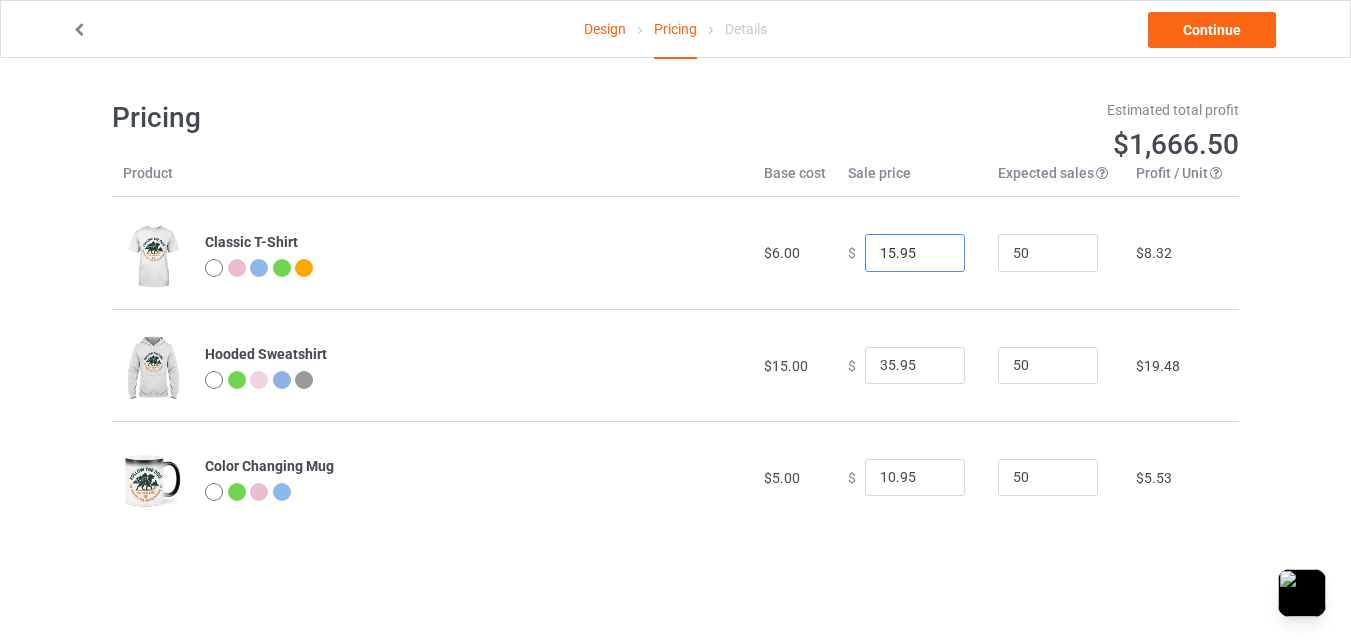 click on "15.95" at bounding box center (915, 253) 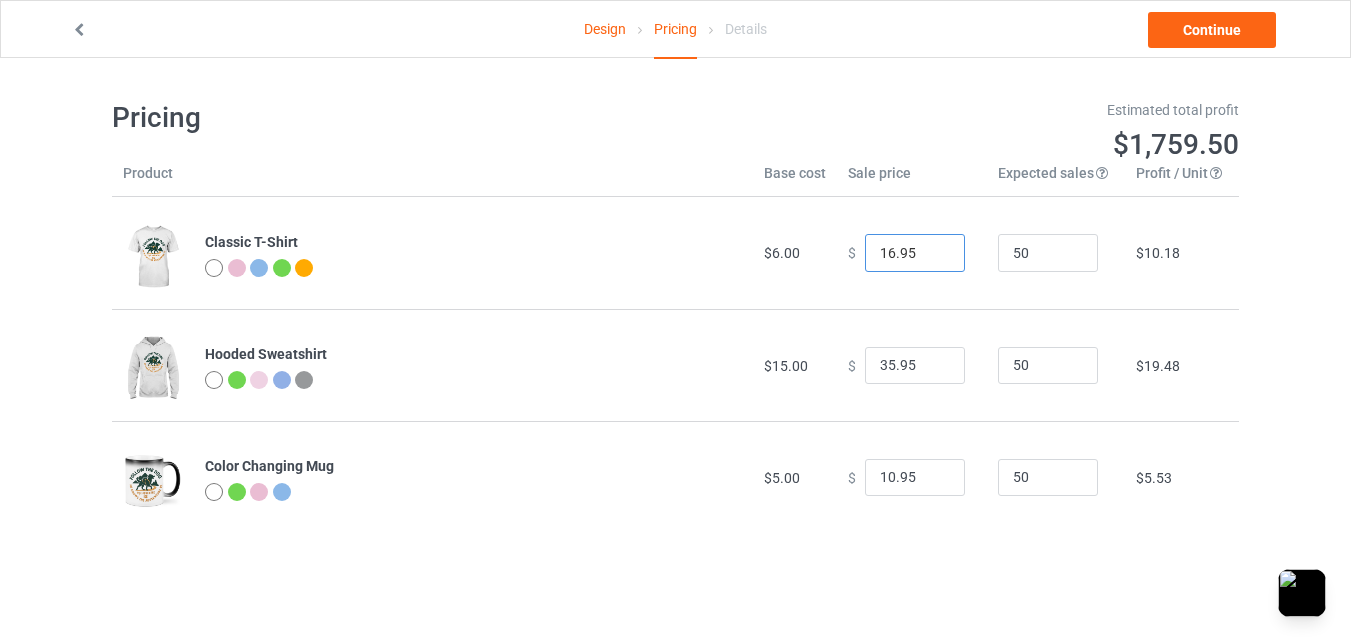 click on "16.95" at bounding box center [915, 253] 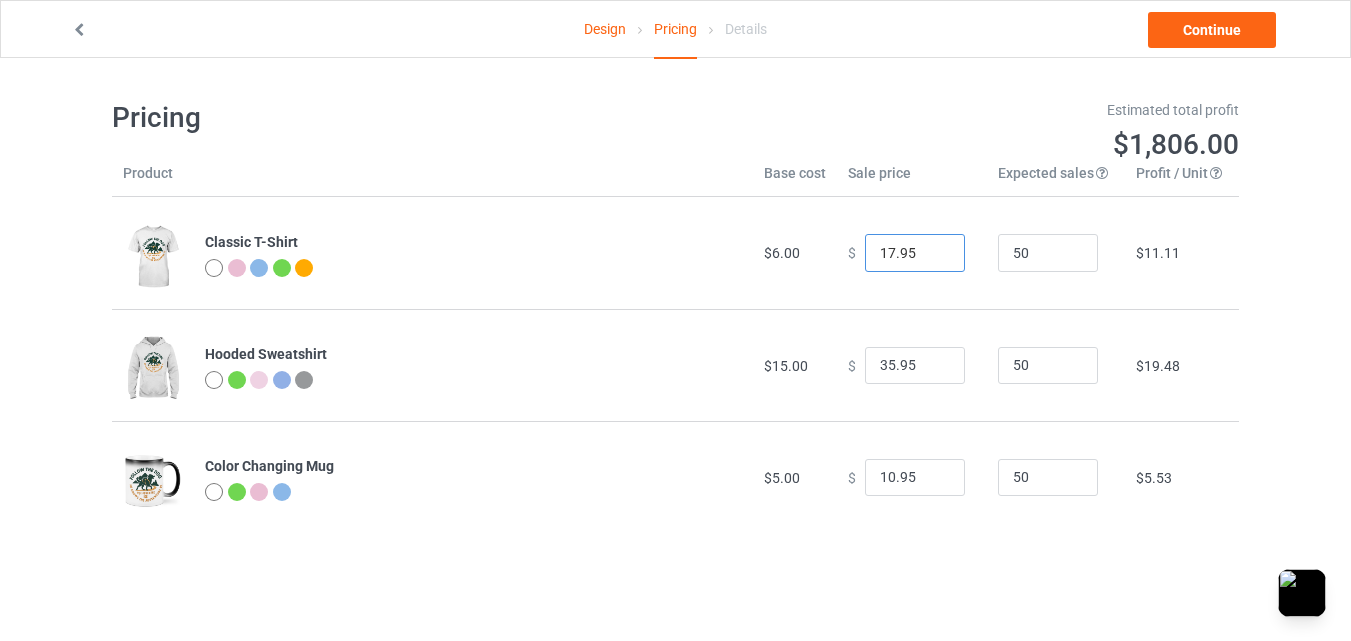 click on "17.95" at bounding box center (915, 253) 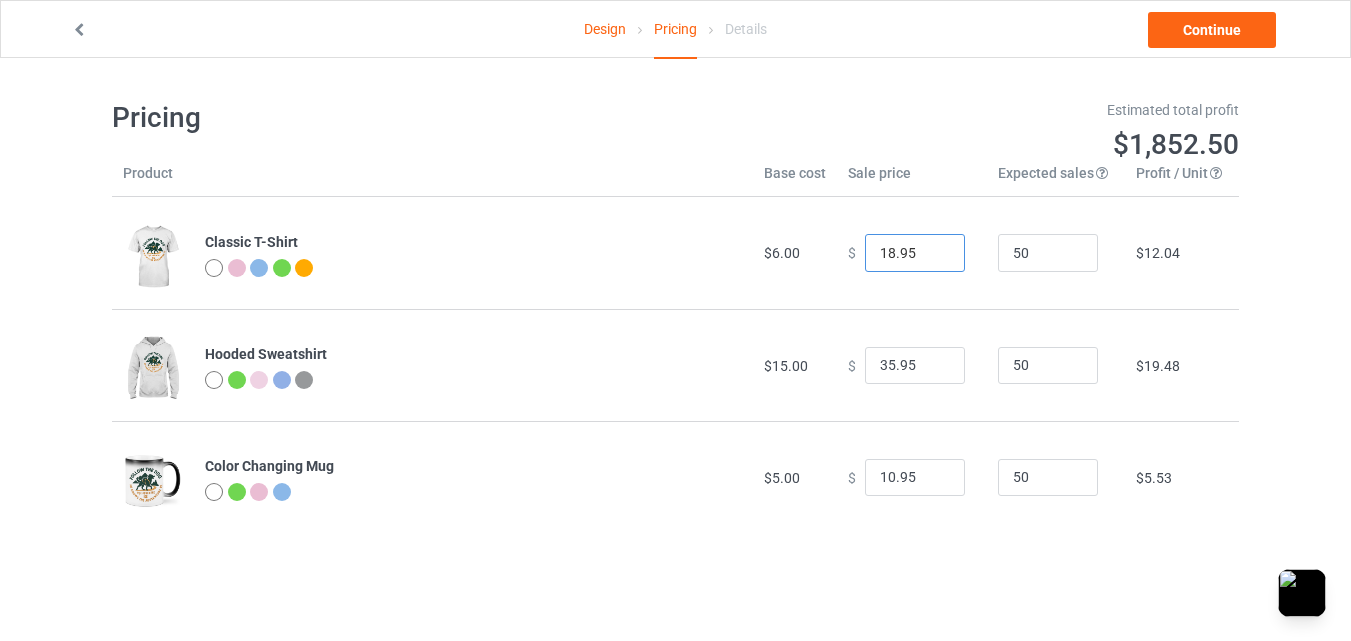 click on "18.95" at bounding box center (915, 253) 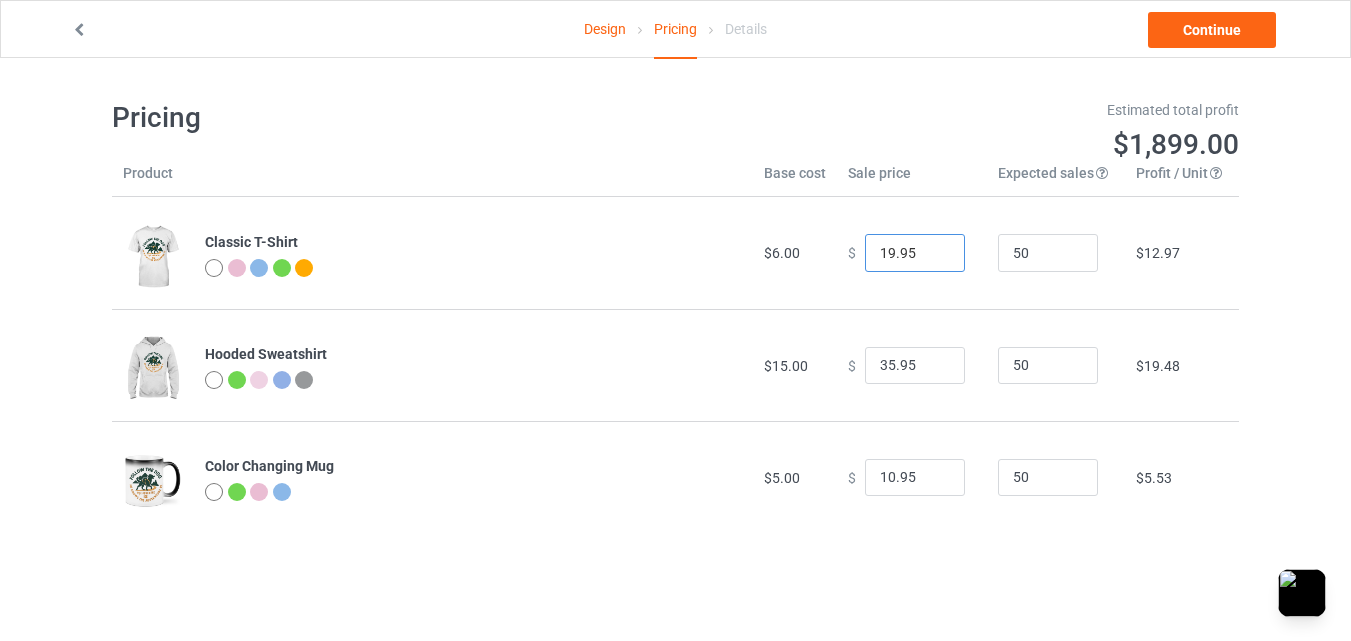 click on "19.95" at bounding box center (915, 253) 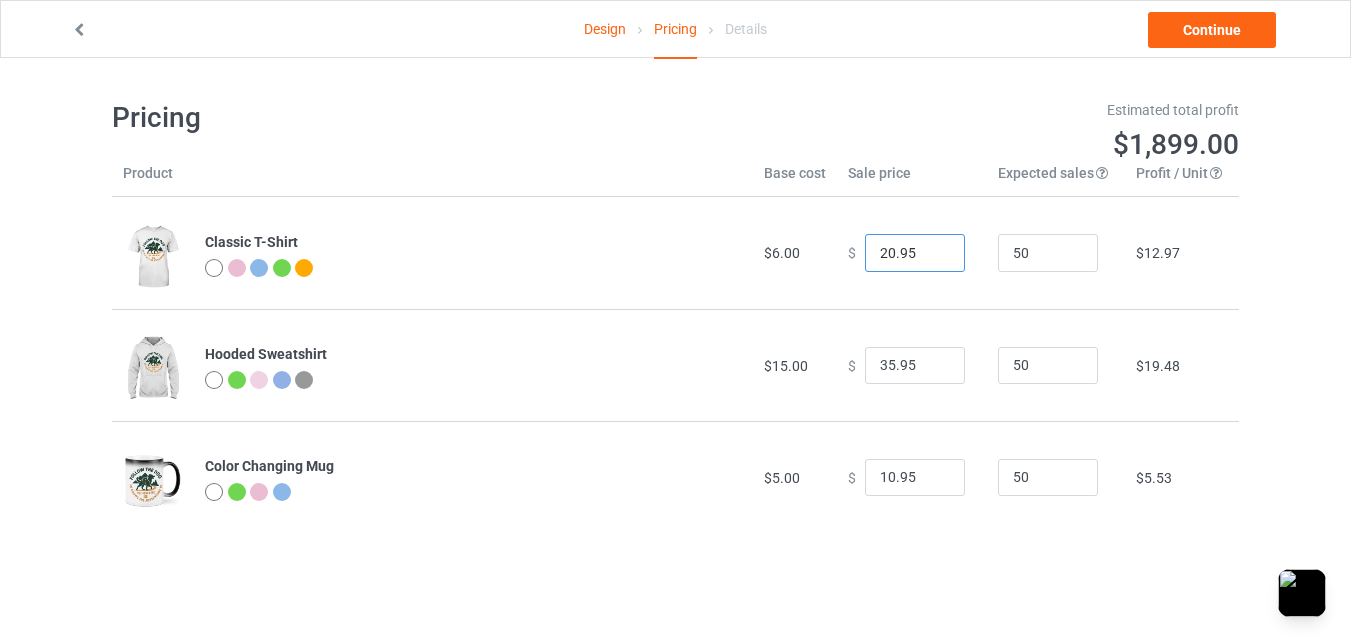 type on "20.95" 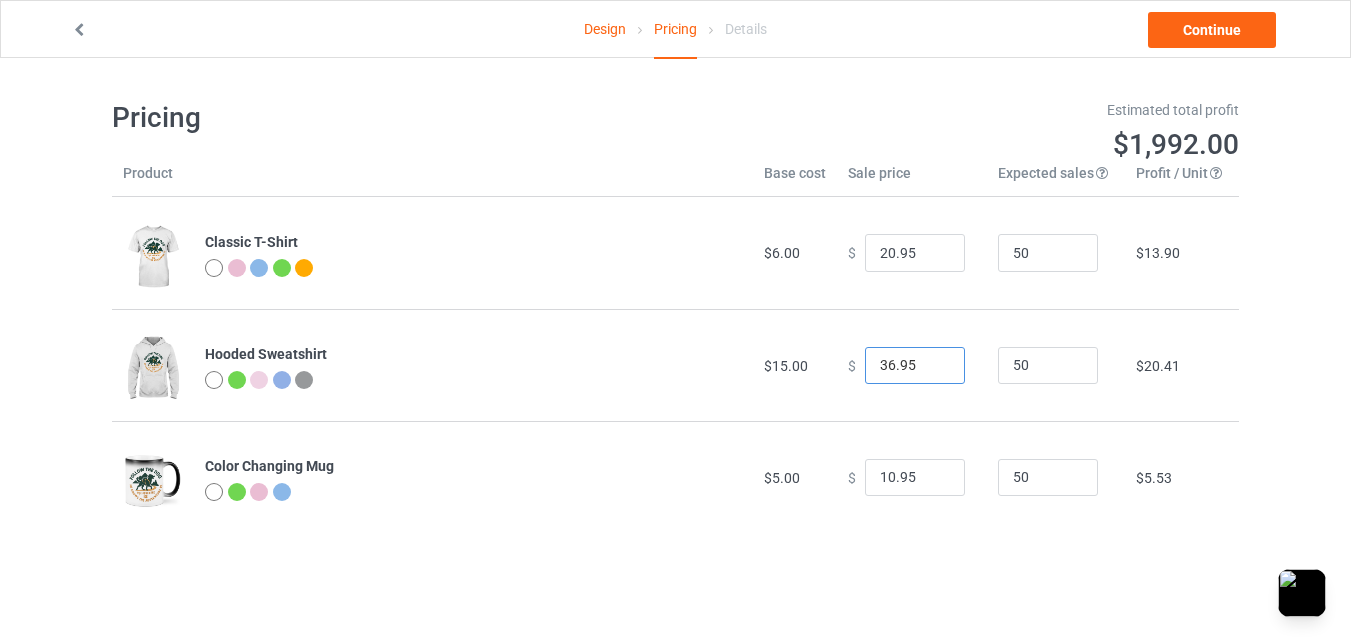 click on "36.95" at bounding box center (915, 366) 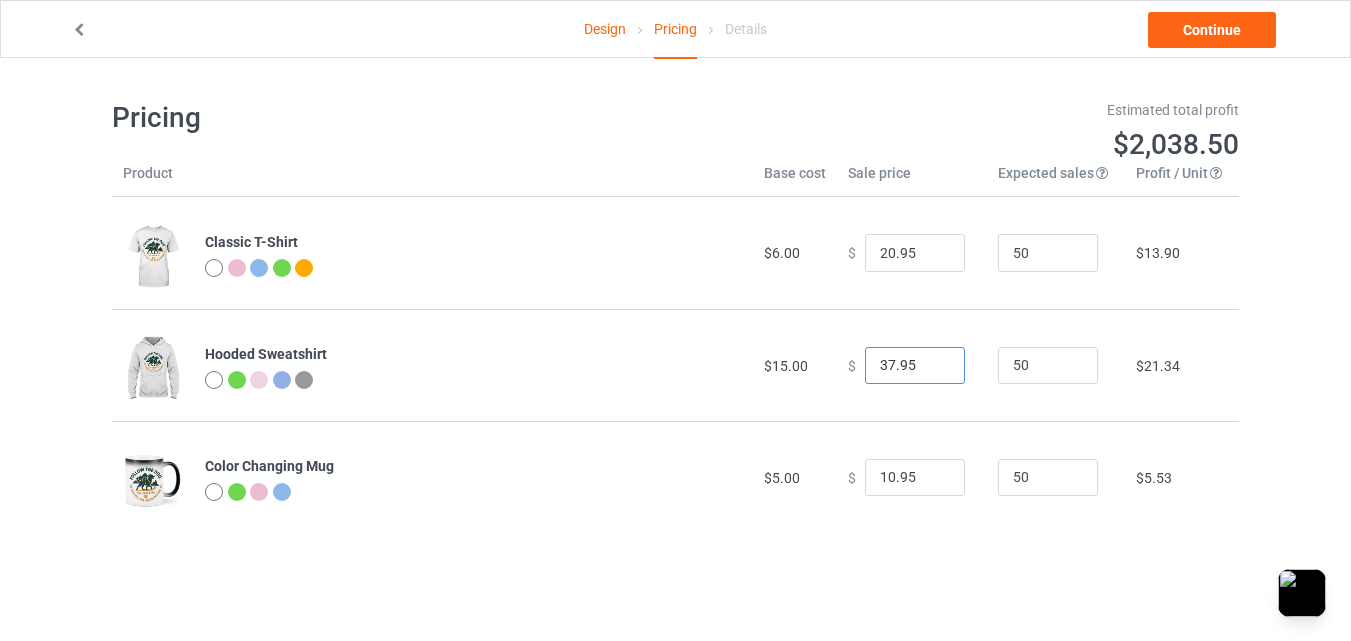 click on "37.95" at bounding box center [915, 366] 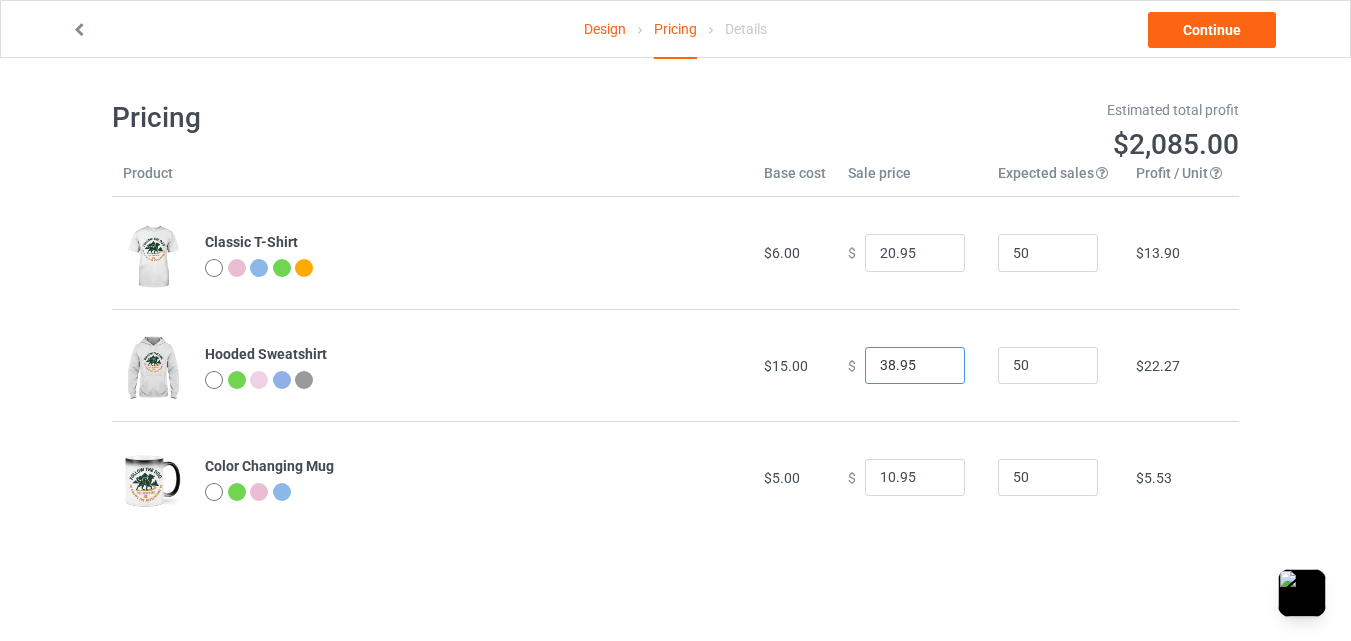 click on "38.95" at bounding box center [915, 366] 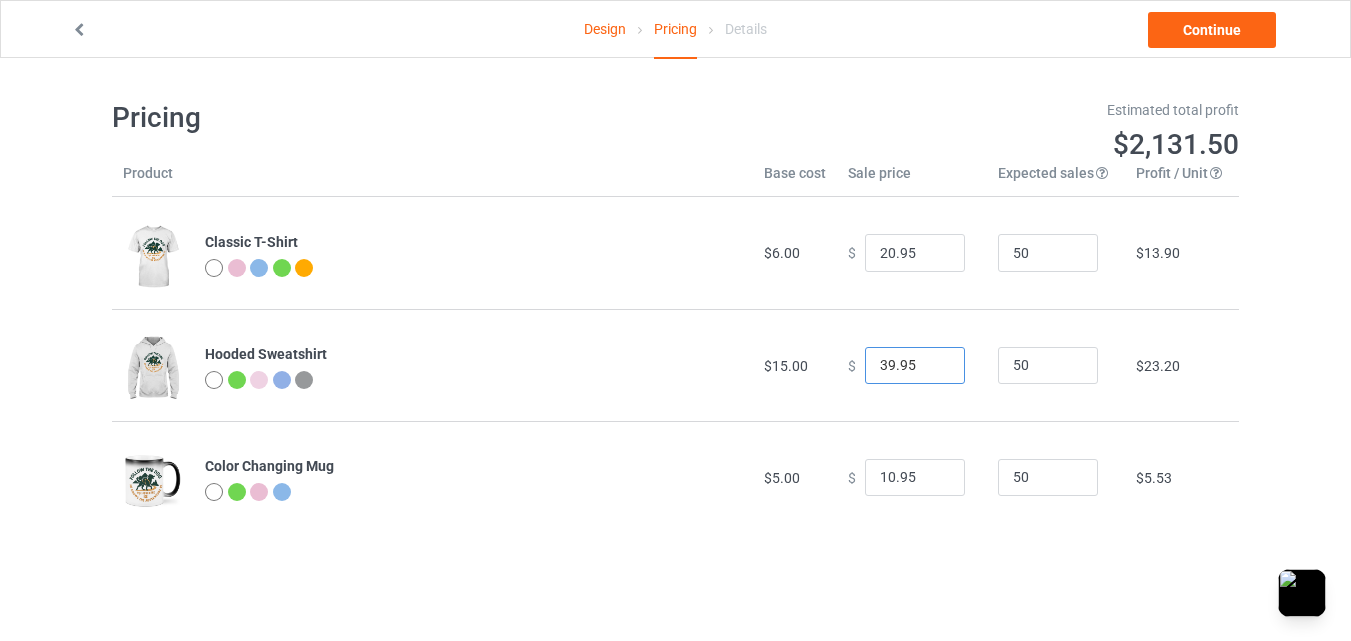 click on "39.95" at bounding box center (915, 366) 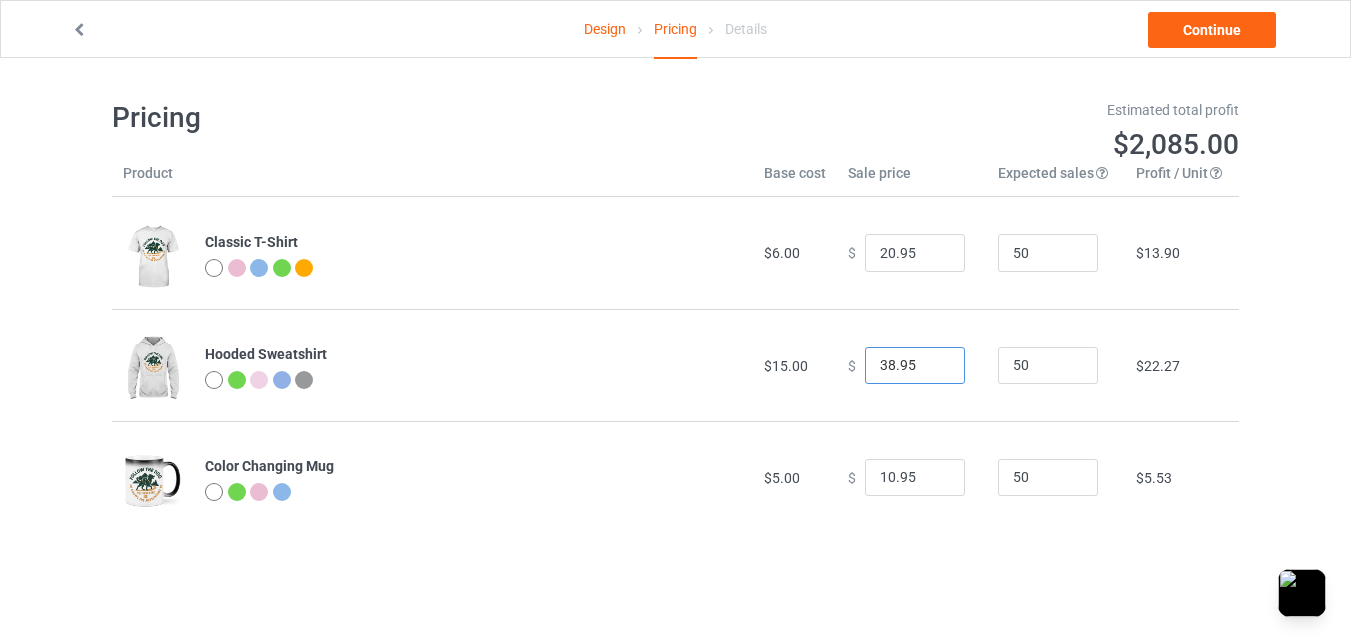 click on "38.95" at bounding box center [915, 366] 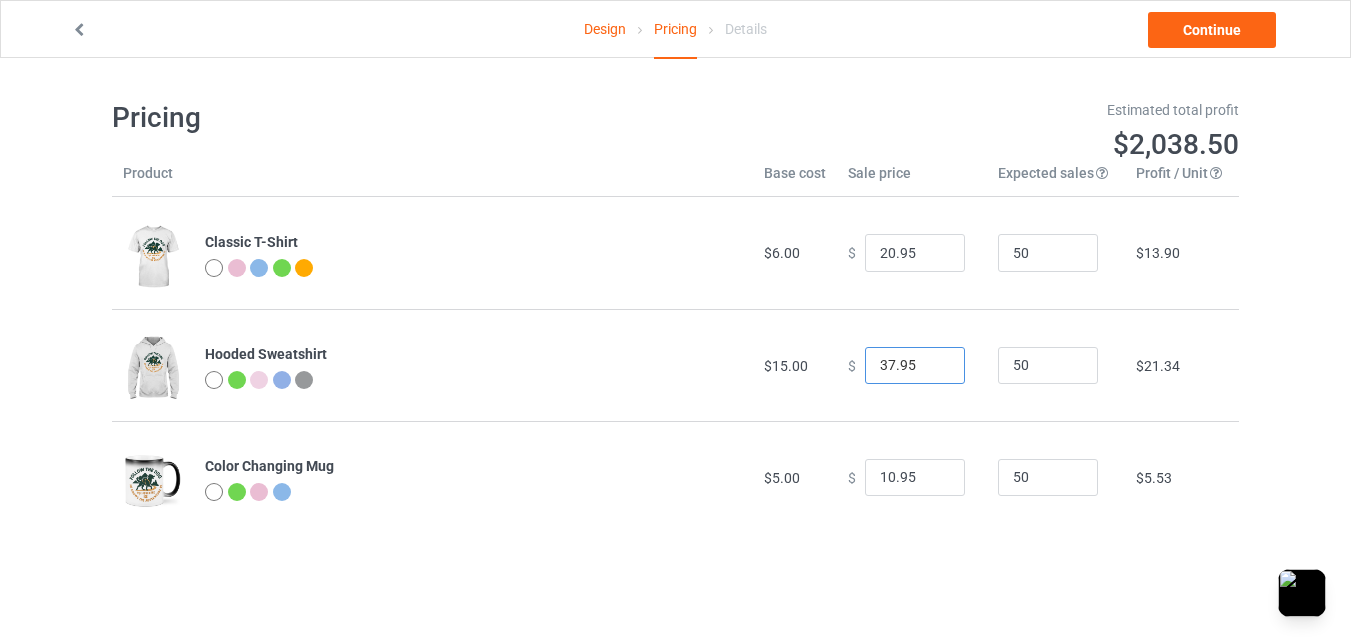 click on "37.95" at bounding box center [915, 366] 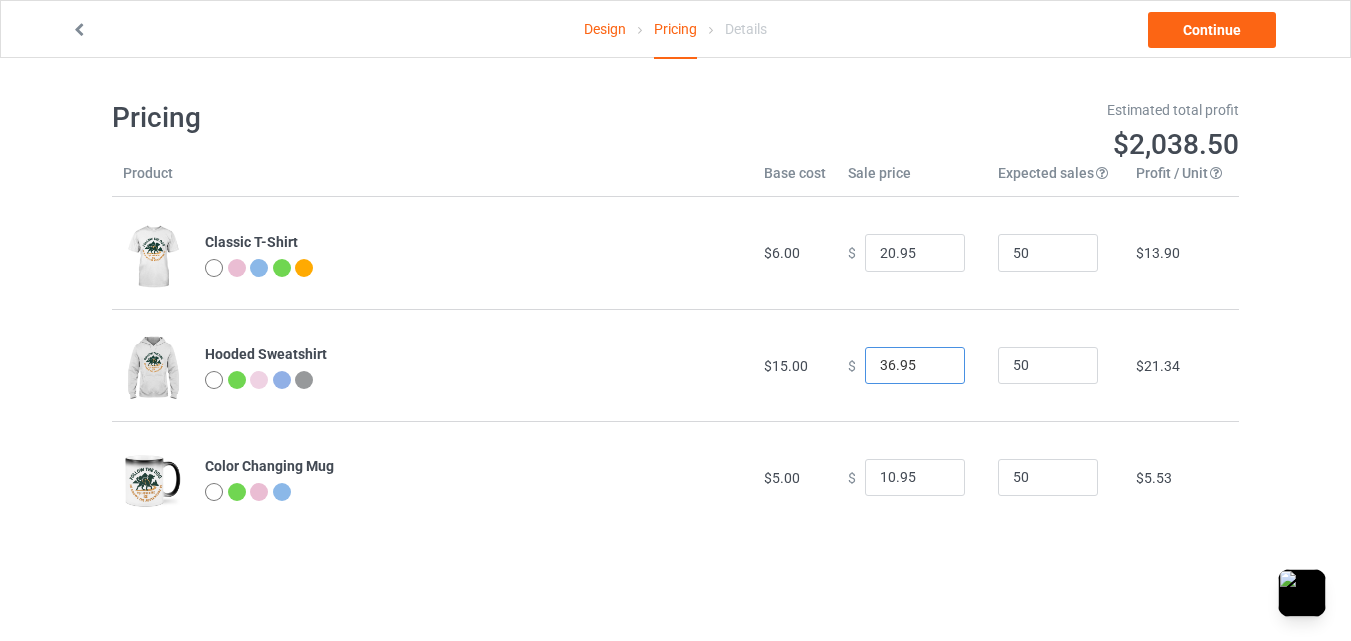 click on "36.95" at bounding box center [915, 366] 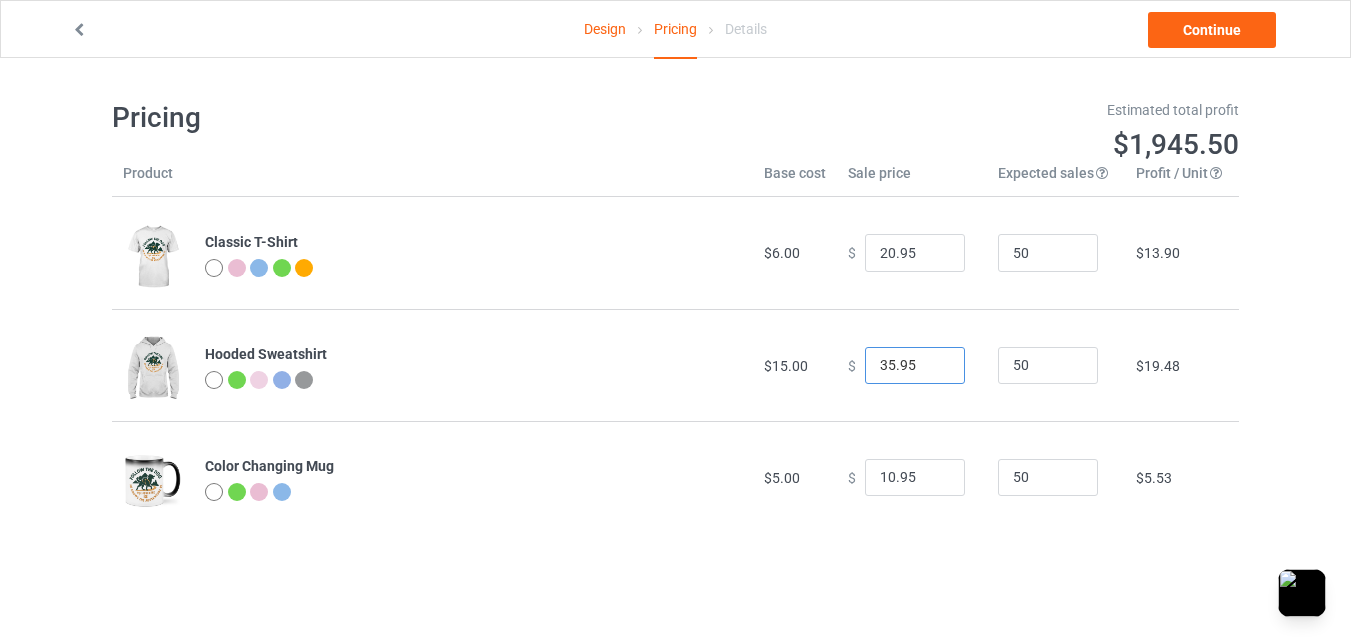 type on "35.95" 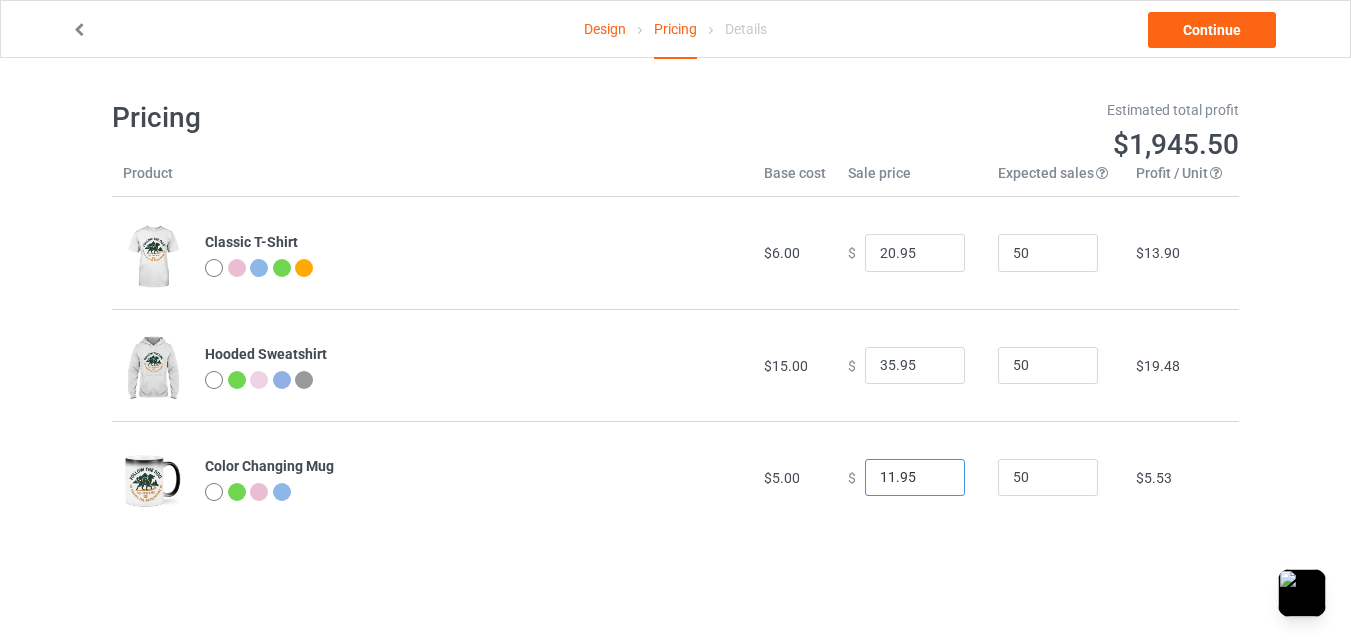 click on "11.95" at bounding box center (915, 478) 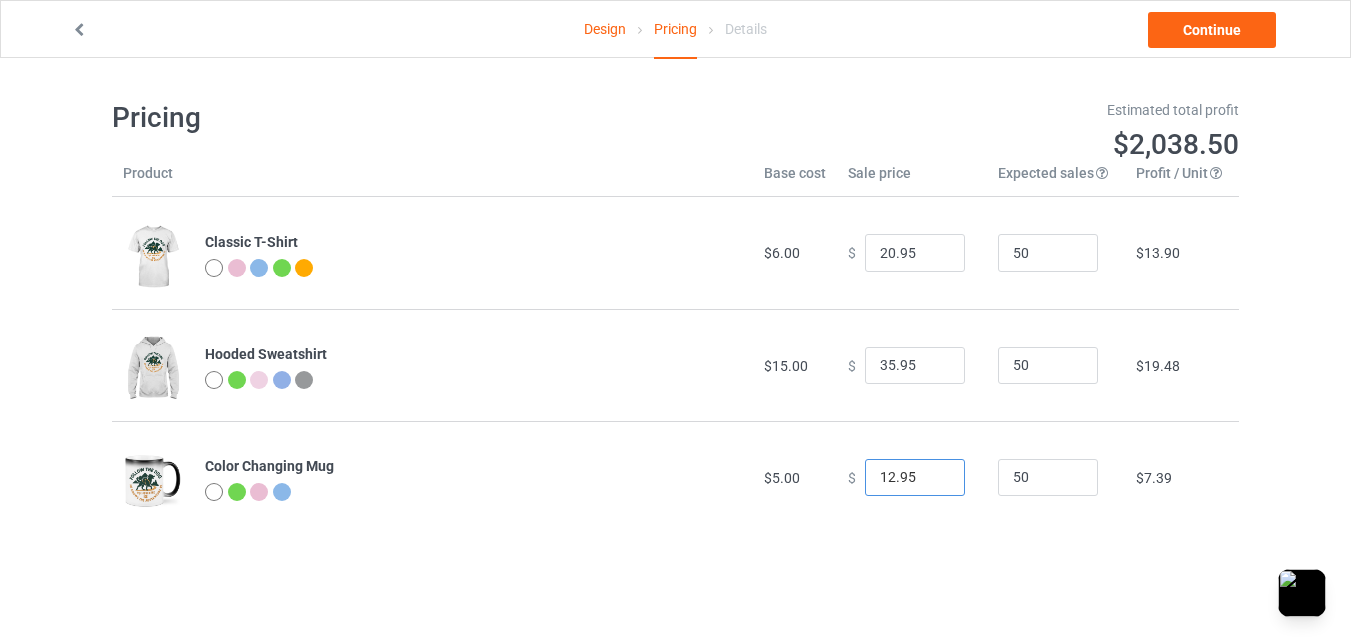 click on "12.95" at bounding box center [915, 478] 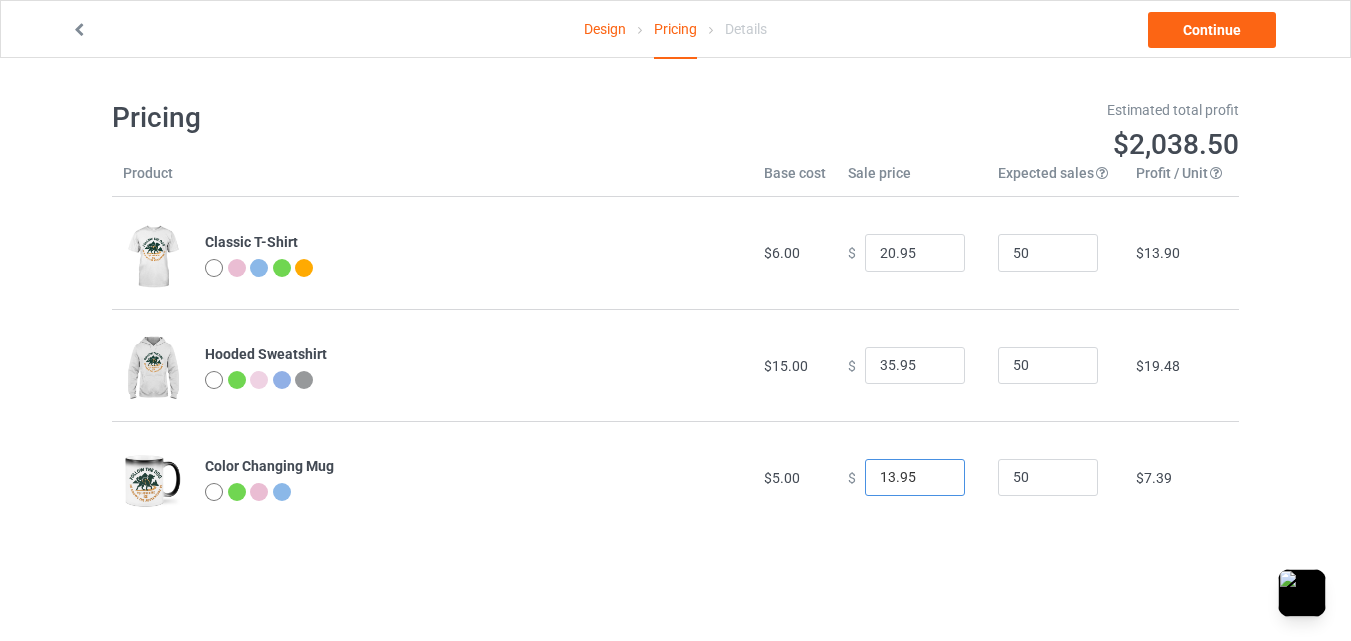 click on "13.95" at bounding box center [915, 478] 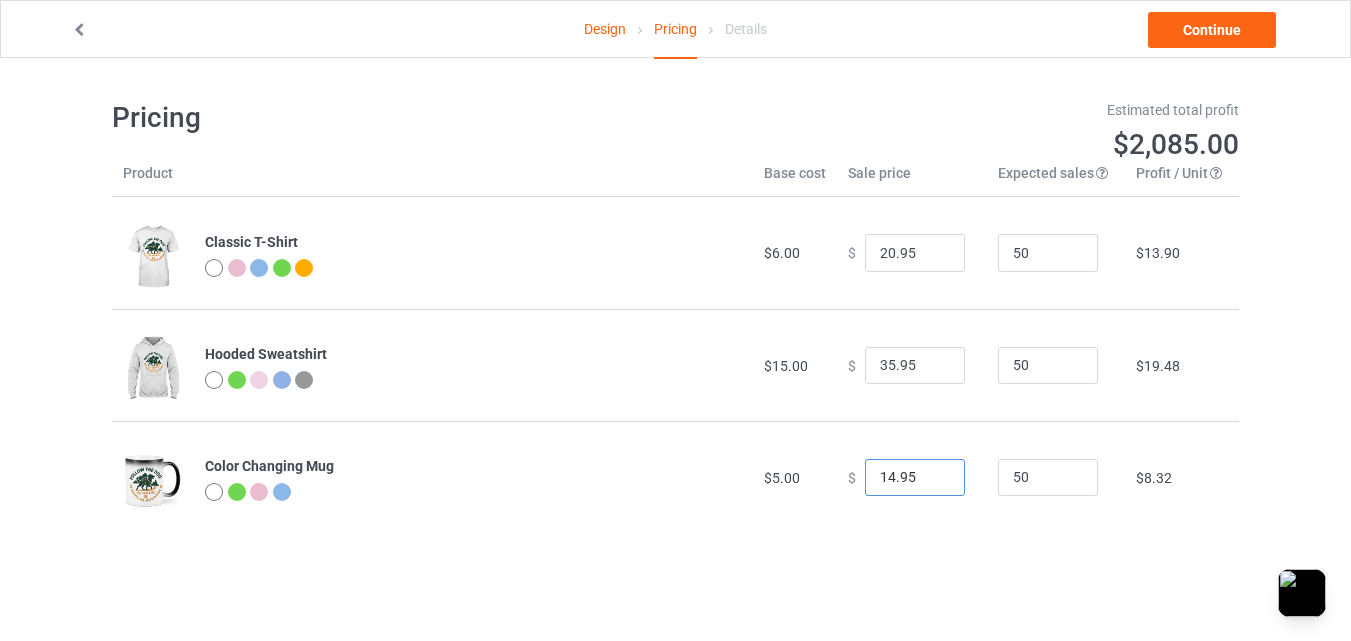click on "14.95" at bounding box center (915, 478) 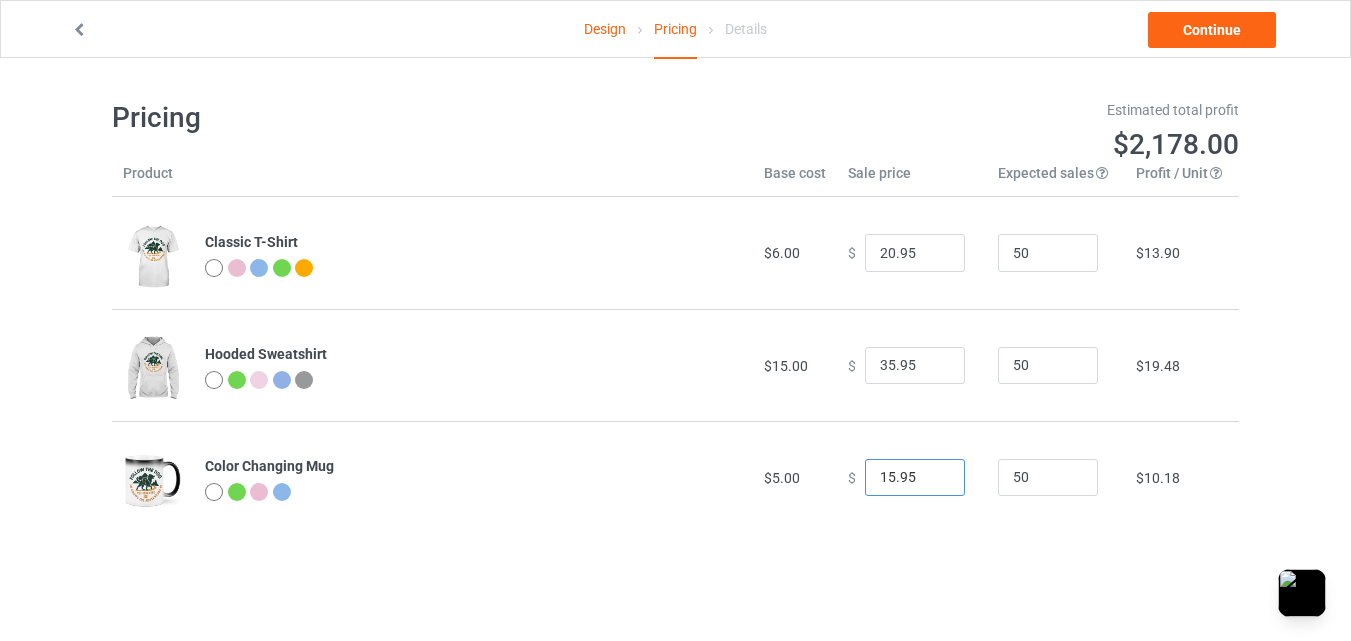 click on "15.95" at bounding box center [915, 478] 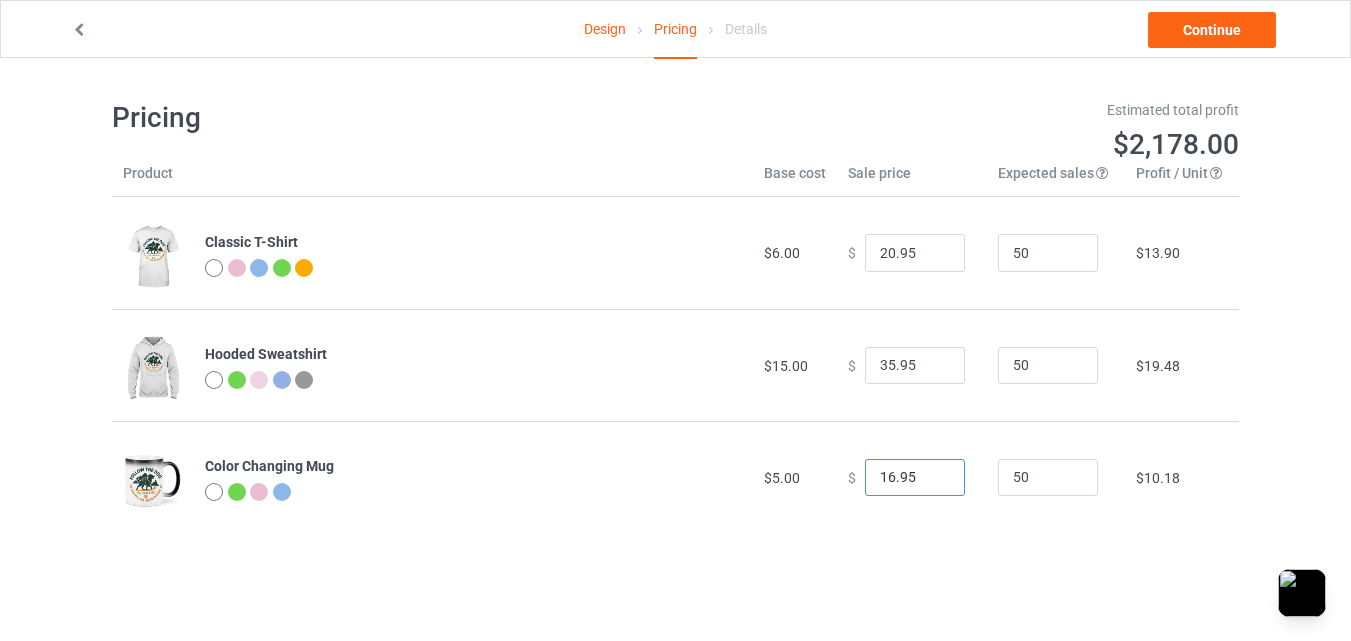 click on "16.95" at bounding box center [915, 478] 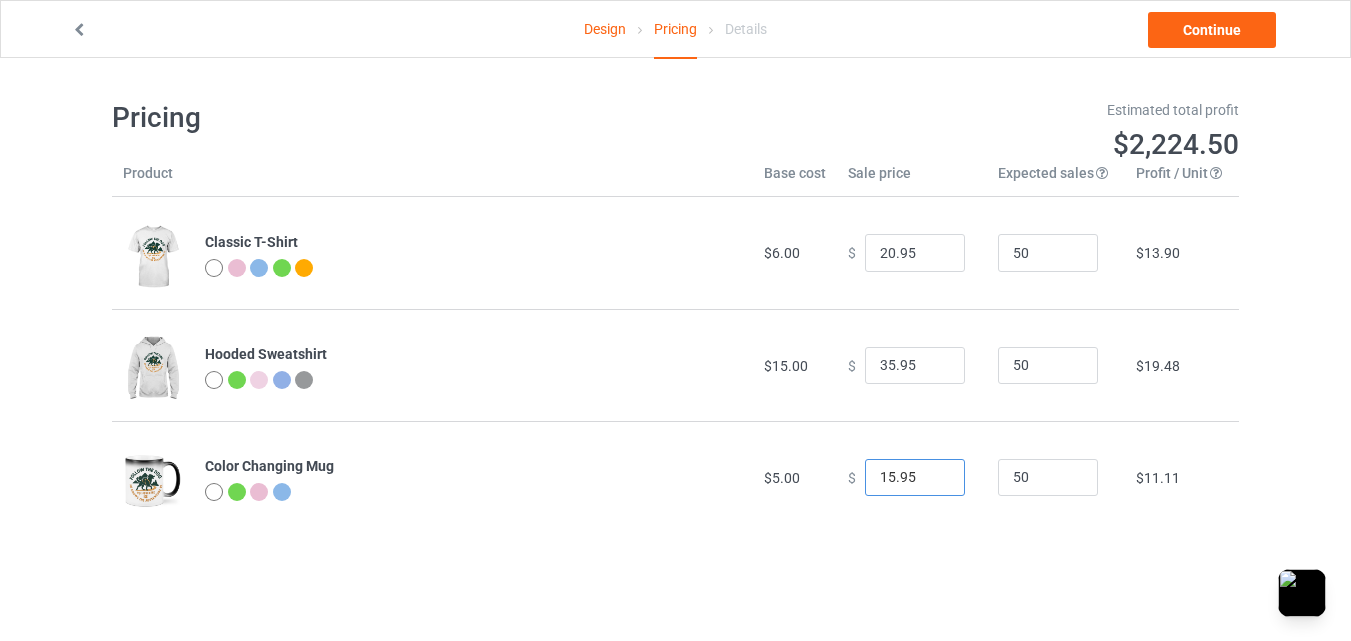 type on "15.95" 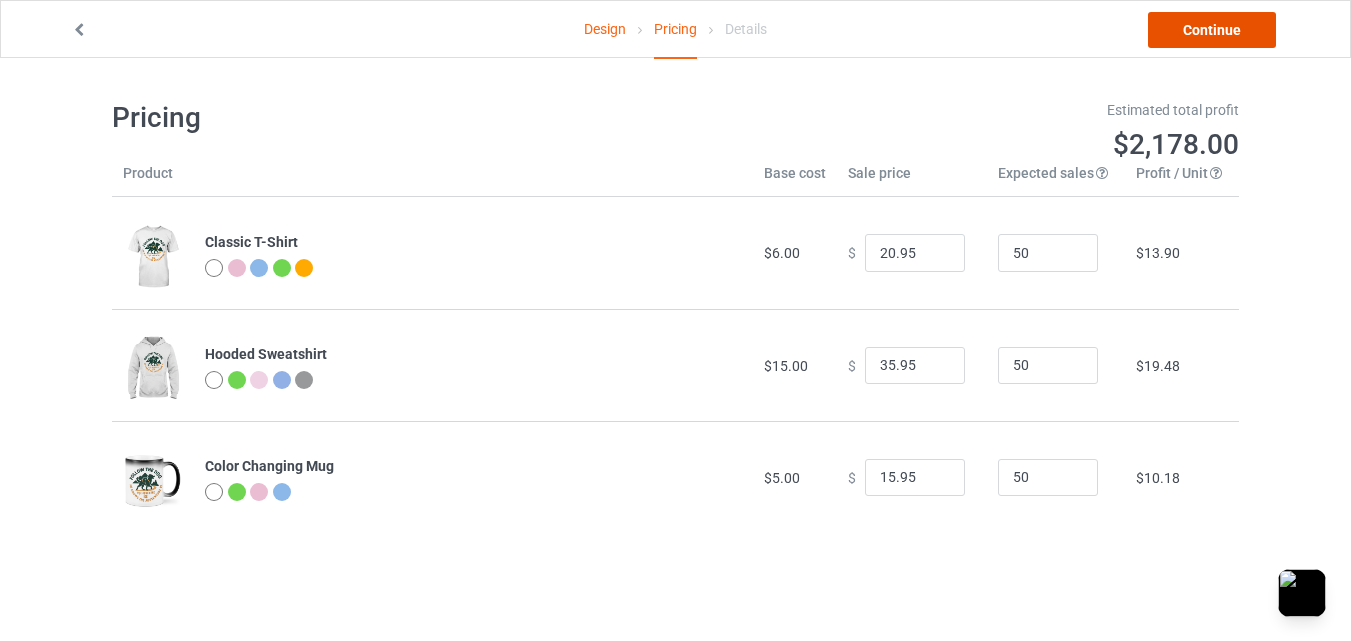 click on "Continue" at bounding box center [1212, 30] 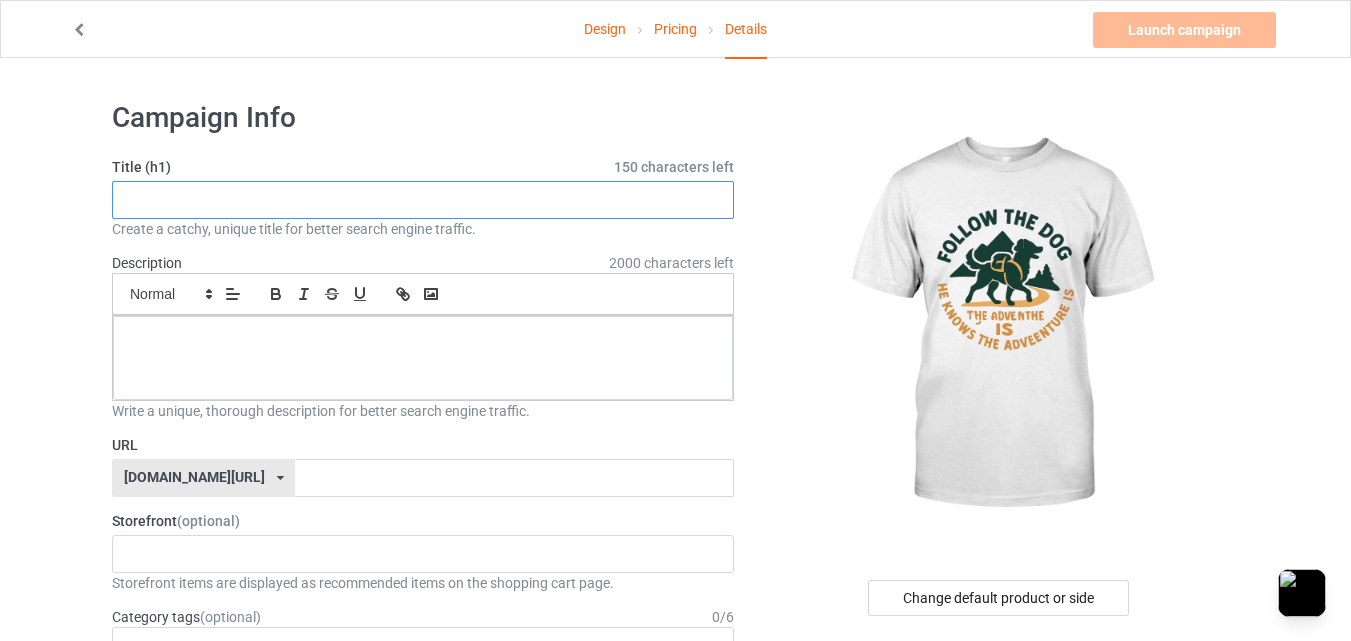 paste on "Follow the dog he knows where the adventure is" 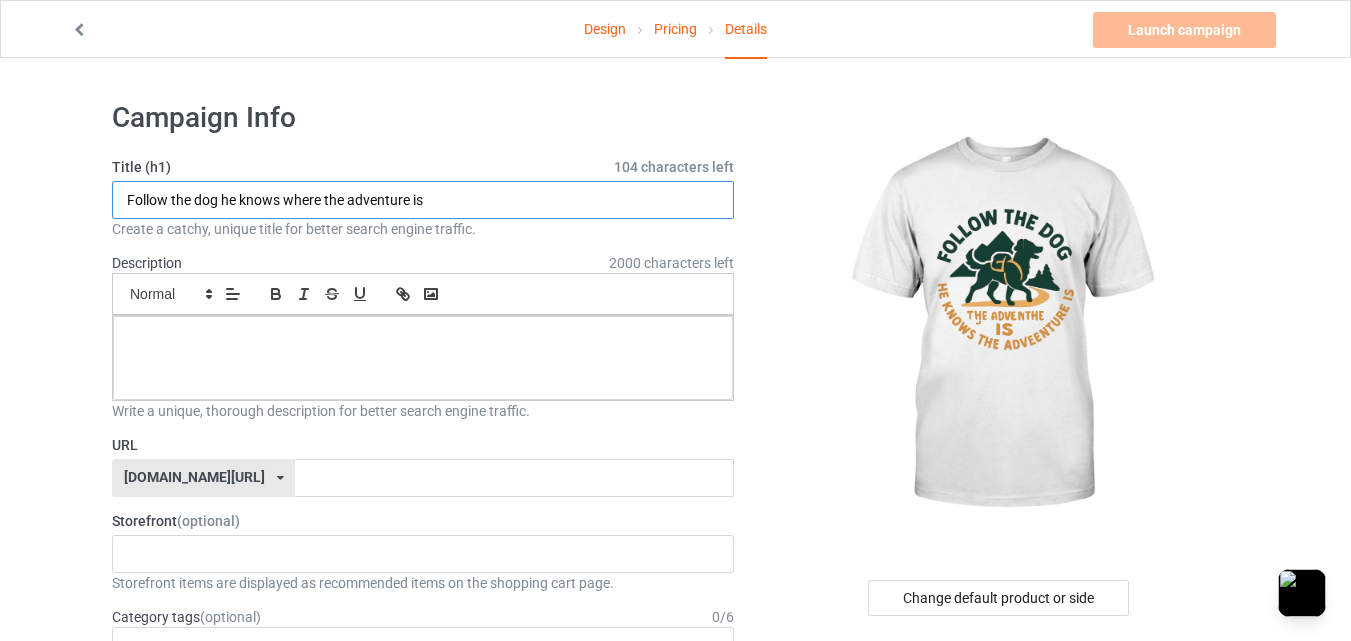 type on "Follow the dog he knows where the adventure is" 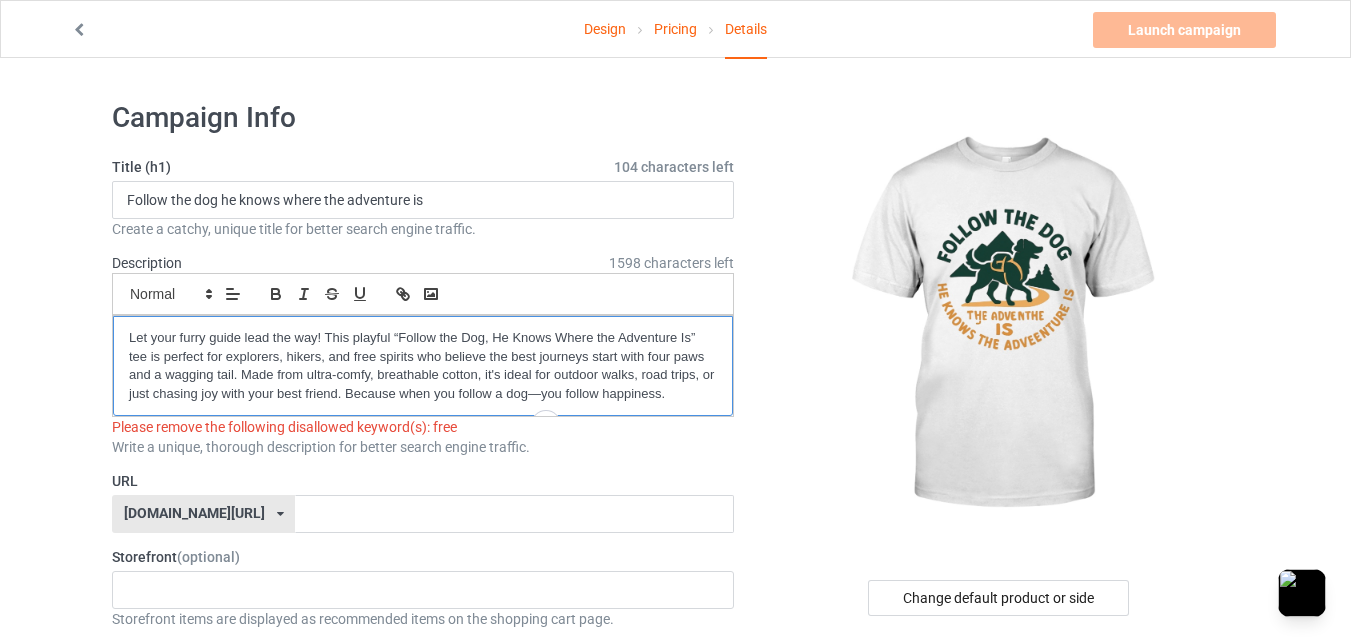 scroll, scrollTop: 0, scrollLeft: 0, axis: both 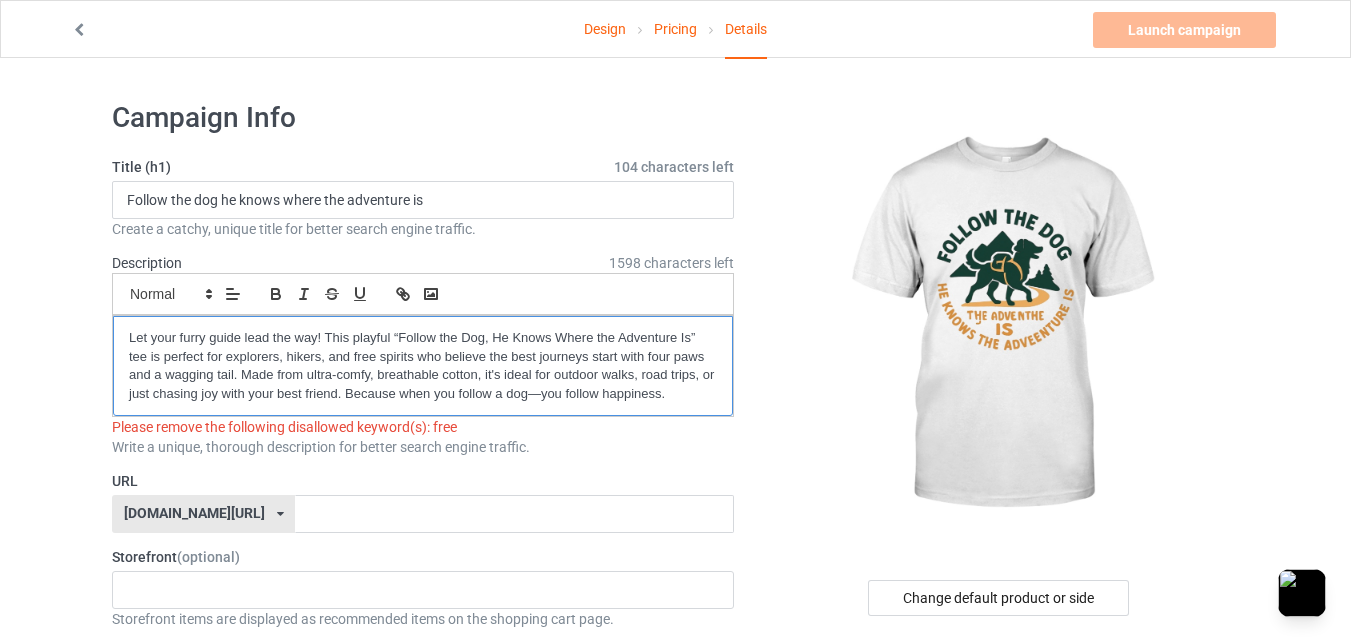 type 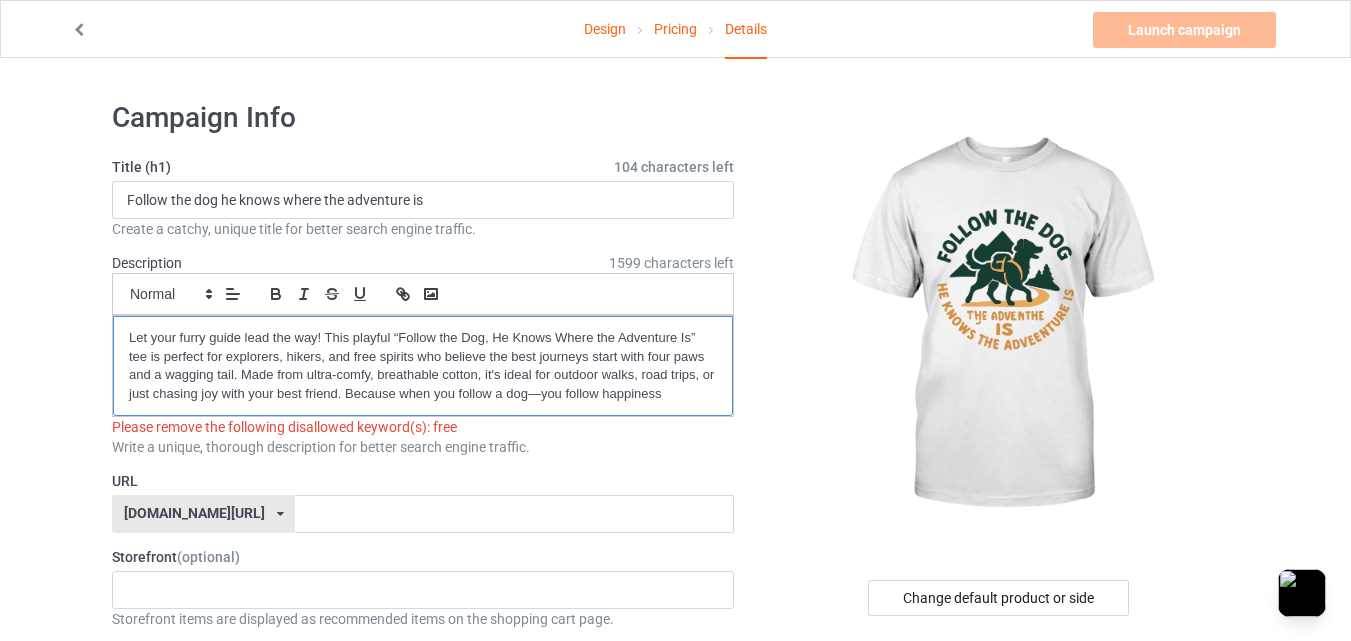 click on "Let your furry guide lead the way! This playful “Follow the Dog, He Knows Where the Adventure Is” tee is perfect for explorers, hikers, and free spirits who believe the best journeys start with four paws and a wagging tail. Made from ultra-comfy, breathable cotton, it's ideal for outdoor walks, road trips, or just chasing joy with your best friend. Because when you follow a dog—you follow happiness" at bounding box center (423, 366) 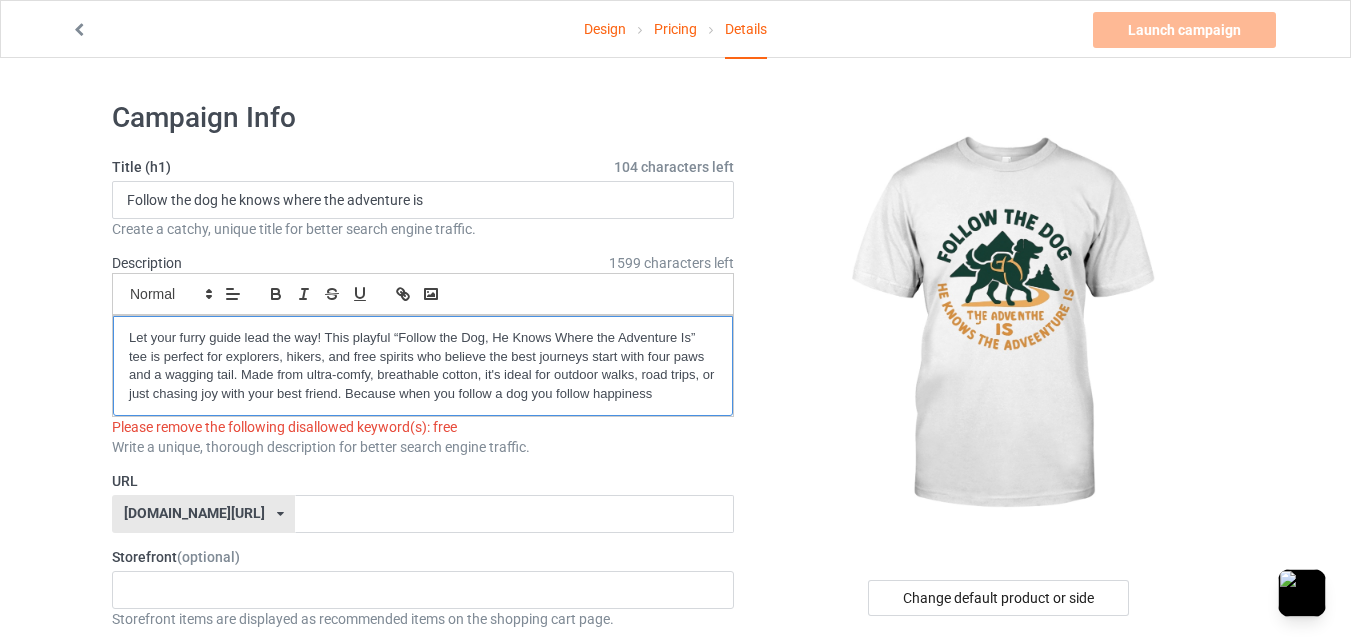 click on "Let your furry guide lead the way! This playful “Follow the Dog, He Knows Where the Adventure Is” tee is perfect for explorers, hikers, and free spirits who believe the best journeys start with four paws and a wagging tail. Made from ultra-comfy, breathable cotton, it's ideal for outdoor walks, road trips, or just chasing joy with your best friend. Because when you follow a dog you follow happiness" at bounding box center [423, 366] 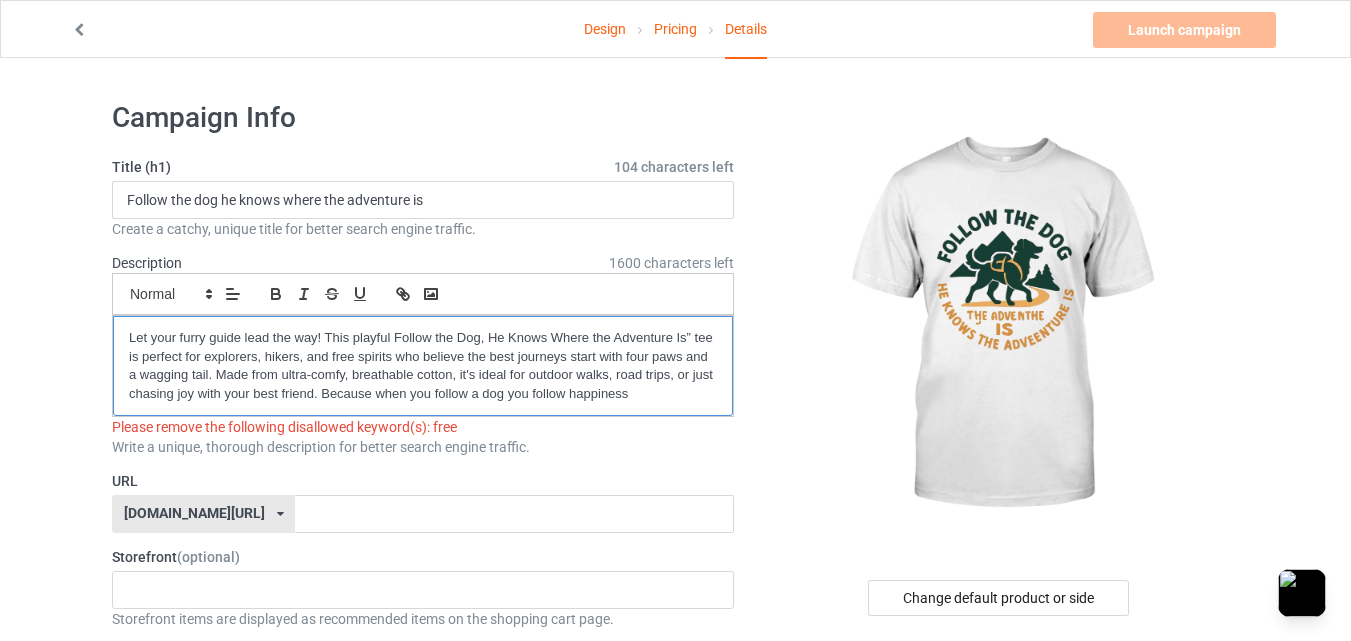 click on "Let your furry guide lead the way! This playful Follow the Dog, He Knows Where the Adventure Is” tee is perfect for explorers, hikers, and free spirits who believe the best journeys start with four paws and a wagging tail. Made from ultra-comfy, breathable cotton, it's ideal for outdoor walks, road trips, or just chasing joy with your best friend. Because when you follow a dog you follow happiness" at bounding box center (423, 366) 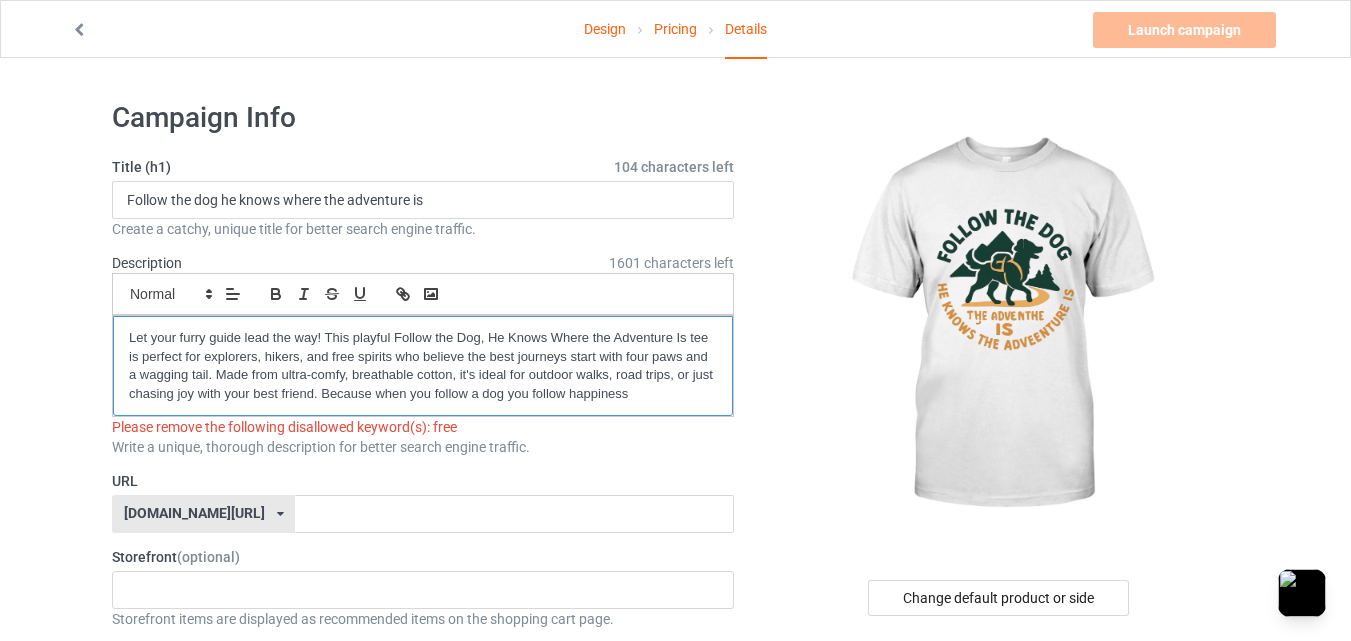 click on "Let your furry guide lead the way! This playful Follow the Dog, He Knows Where the Adventure Is tee is perfect for explorers, hikers, and free spirits who believe the best journeys start with four paws and a wagging tail. Made from ultra-comfy, breathable cotton, it's ideal for outdoor walks, road trips, or just chasing joy with your best friend. Because when you follow a dog you follow happiness" at bounding box center (423, 366) 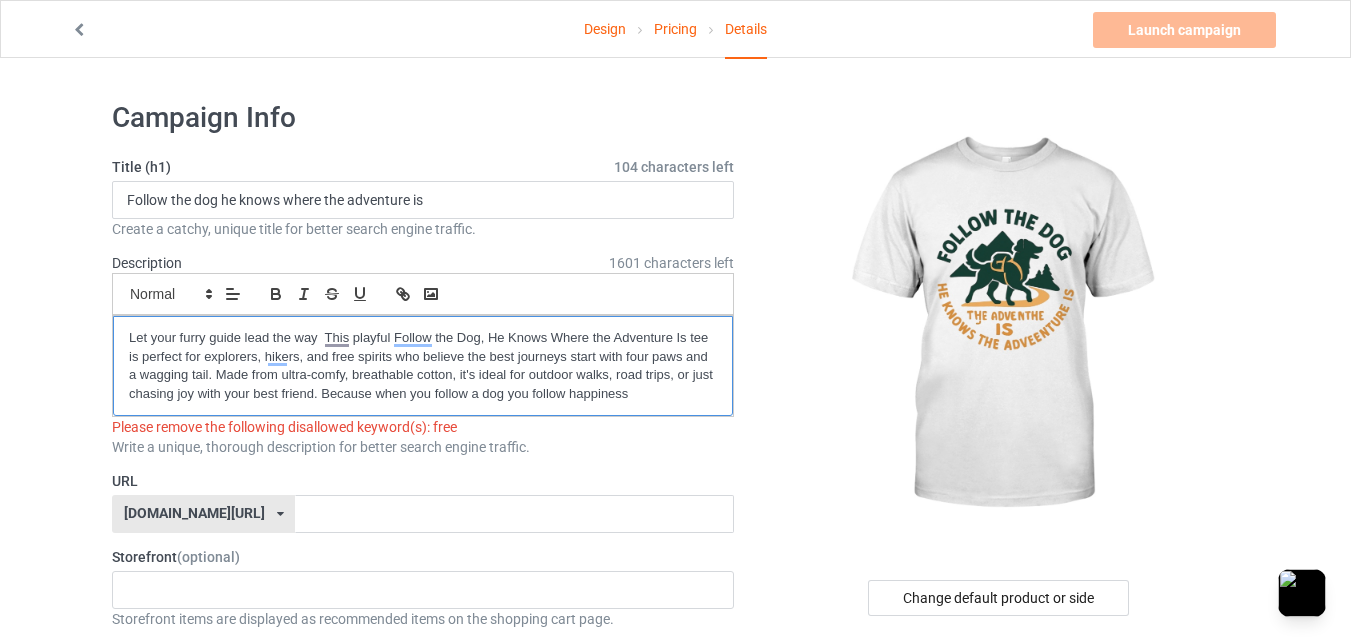 click on "Let your furry guide lead the way  This playful Follow the Dog, He Knows Where the Adventure Is tee is perfect for explorers, hikers, and free spirits who believe the best journeys start with four paws and a wagging tail. Made from ultra-comfy, breathable cotton, it's ideal for outdoor walks, road trips, or just chasing joy with your best friend. Because when you follow a dog you follow happiness" at bounding box center (423, 366) 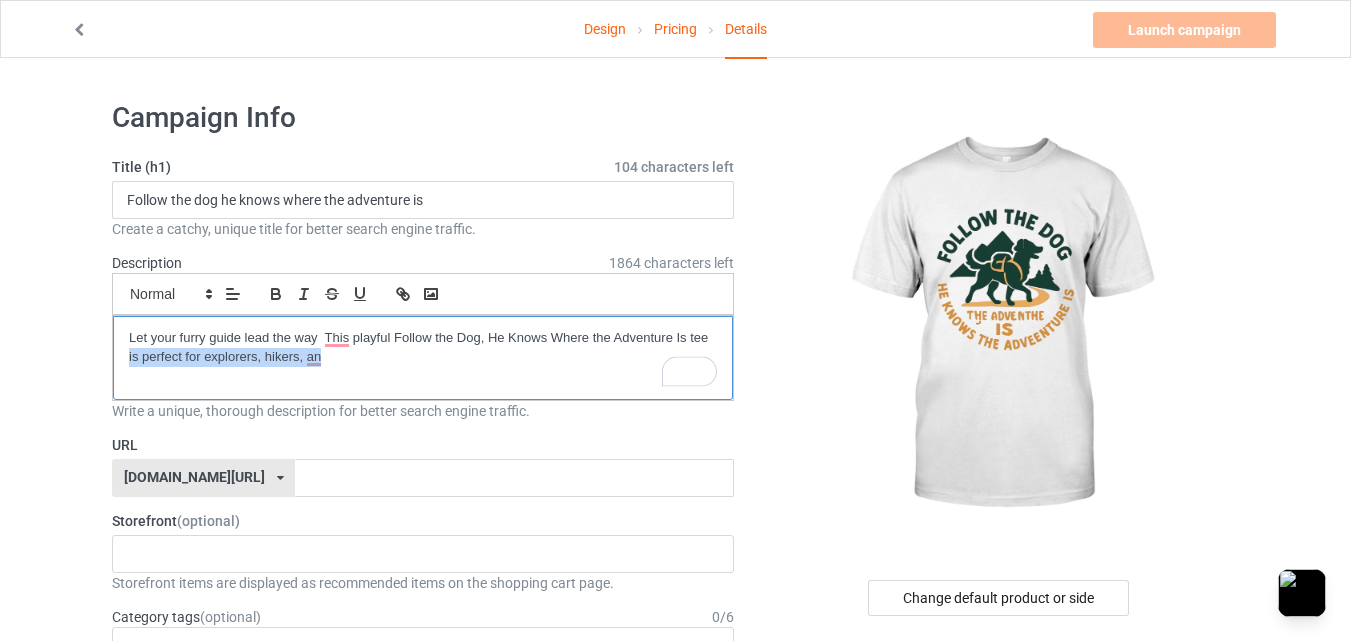 drag, startPoint x: 365, startPoint y: 373, endPoint x: 122, endPoint y: 348, distance: 244.28262 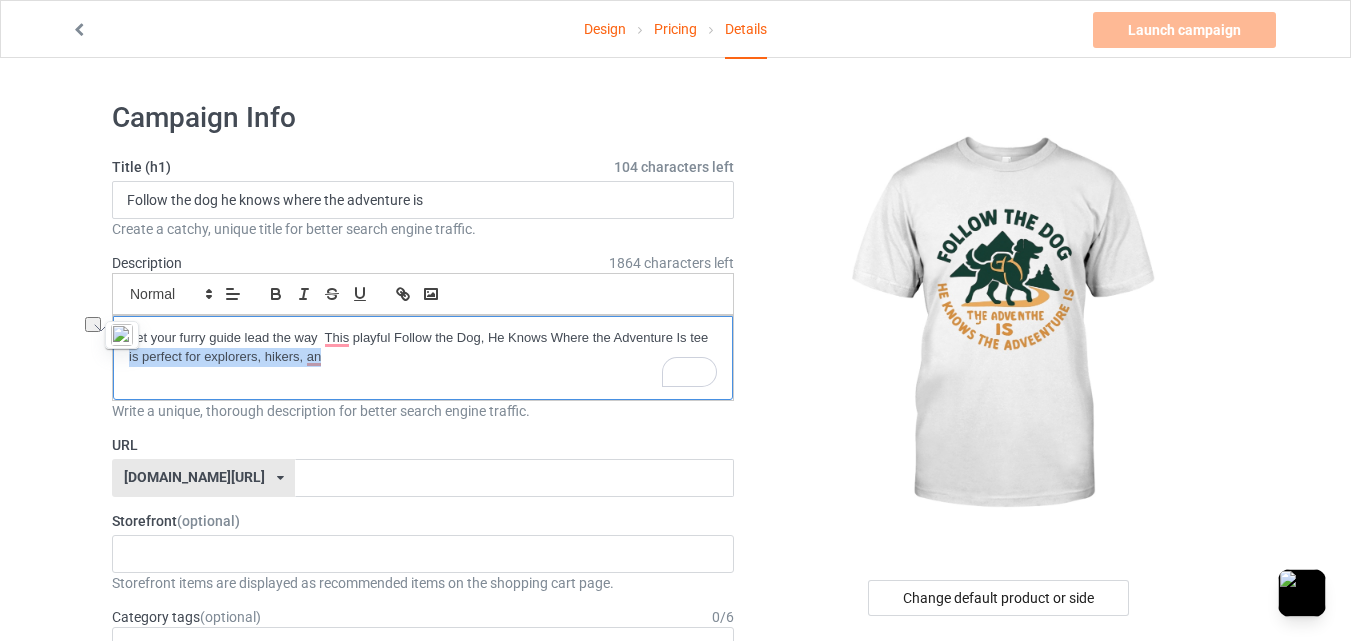 click on "Let your furry guide lead the way  This playful Follow the Dog, He Knows Where the Adventure Is tee is perfect for explorers, hikers, an" at bounding box center (423, 347) 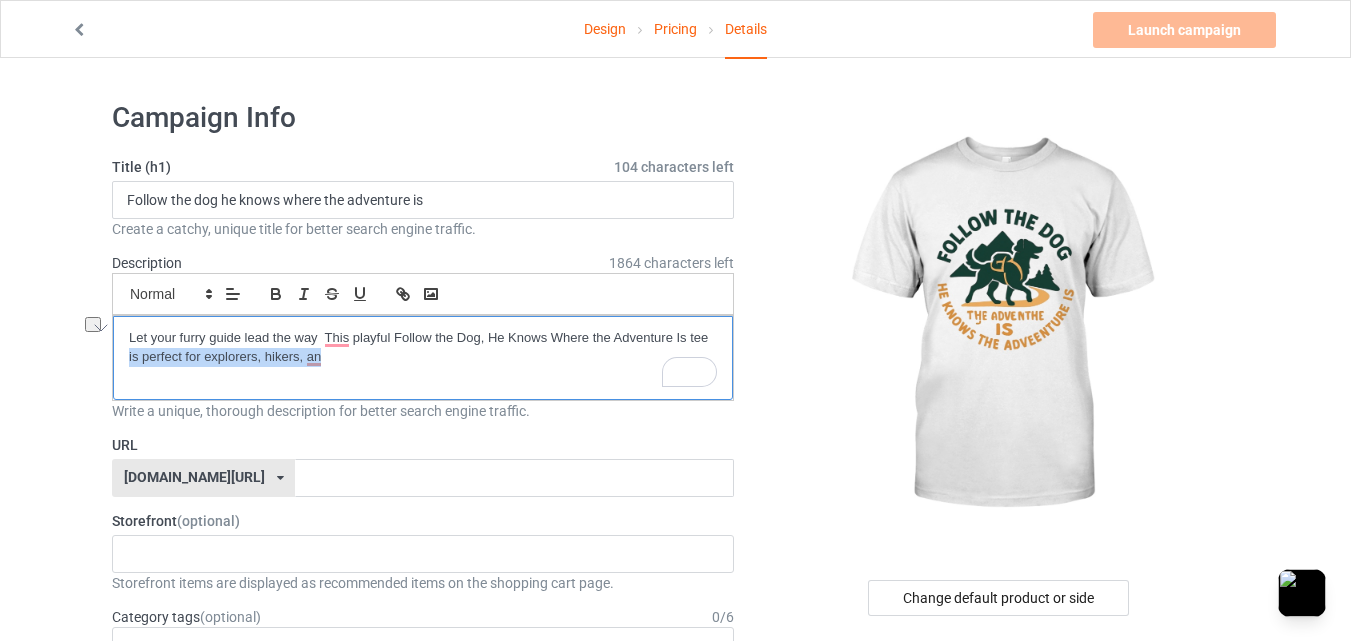 click on "Let your furry guide lead the way  This playful Follow the Dog, He Knows Where the Adventure Is tee is perfect for explorers, hikers, an" at bounding box center [423, 347] 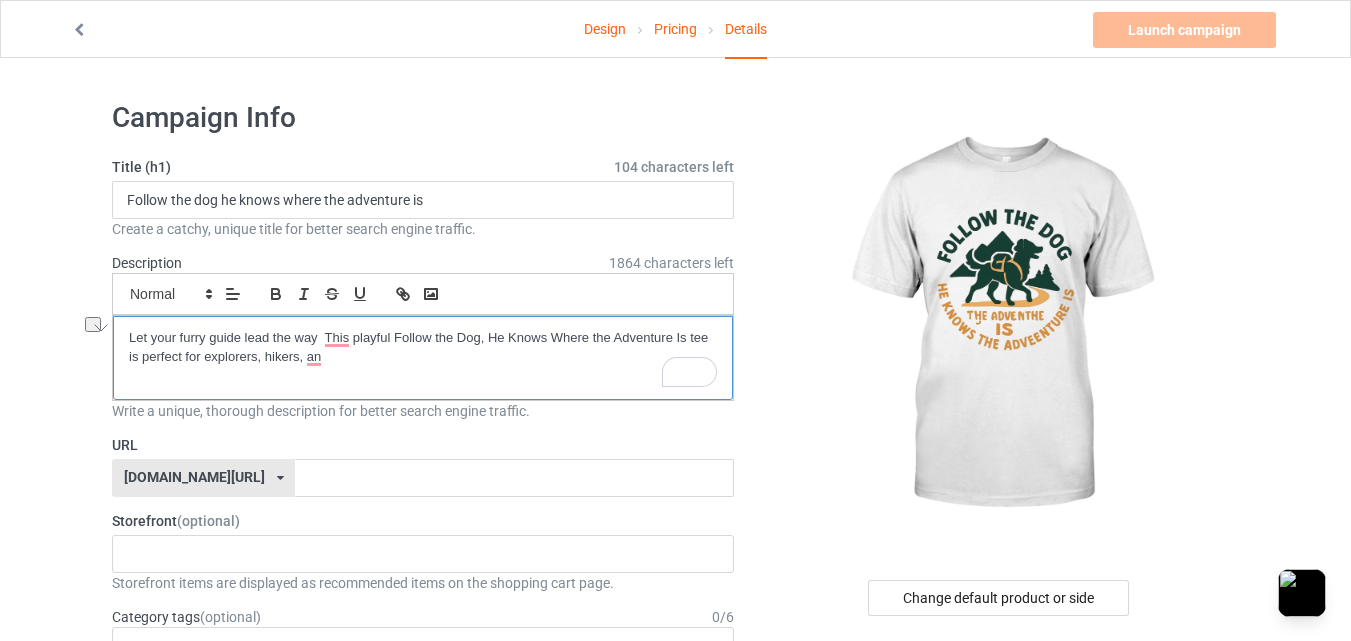 click on "Let your furry guide lead the way  This playful Follow the Dog, He Knows Where the Adventure Is tee is perfect for explorers, hikers, an" at bounding box center [423, 347] 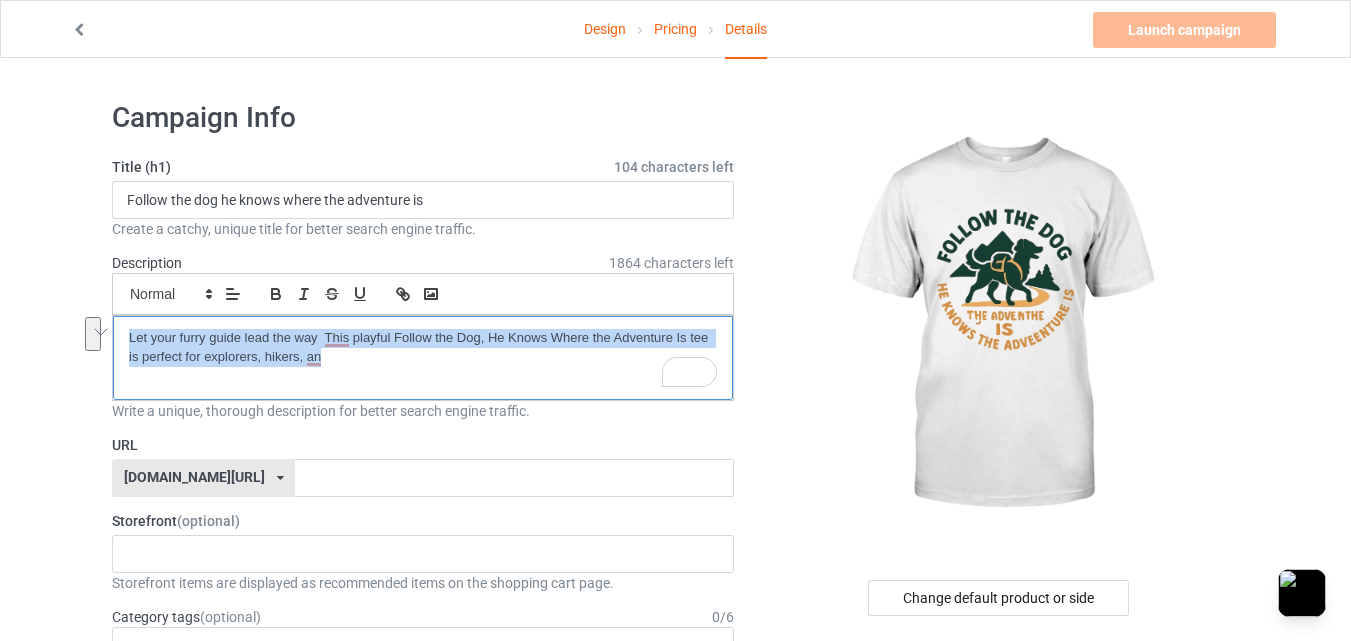drag, startPoint x: 340, startPoint y: 358, endPoint x: 274, endPoint y: 354, distance: 66.1211 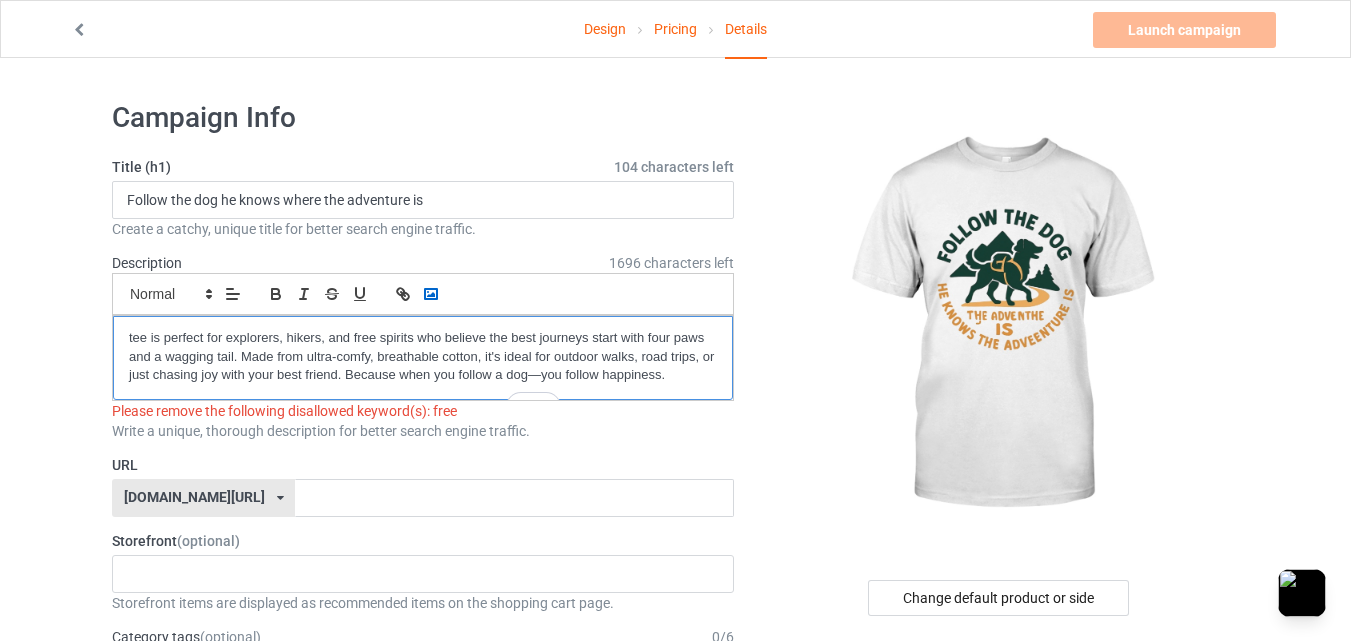 scroll, scrollTop: 0, scrollLeft: 0, axis: both 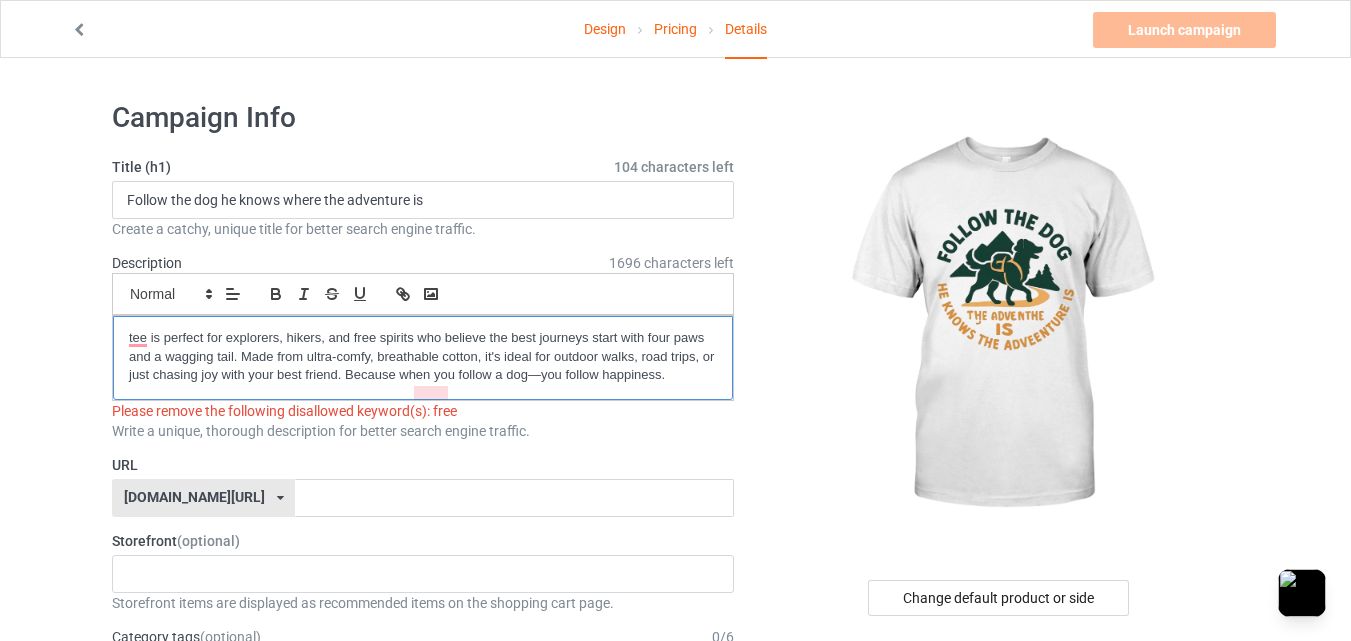 click on "tee is perfect for explorers, hikers, and free spirits who believe the best journeys start with four paws and a wagging tail. Made from ultra-comfy, breathable cotton, it's ideal for outdoor walks, road trips, or just chasing joy with your best friend. Because when you follow a dog—you follow happiness." at bounding box center (423, 357) 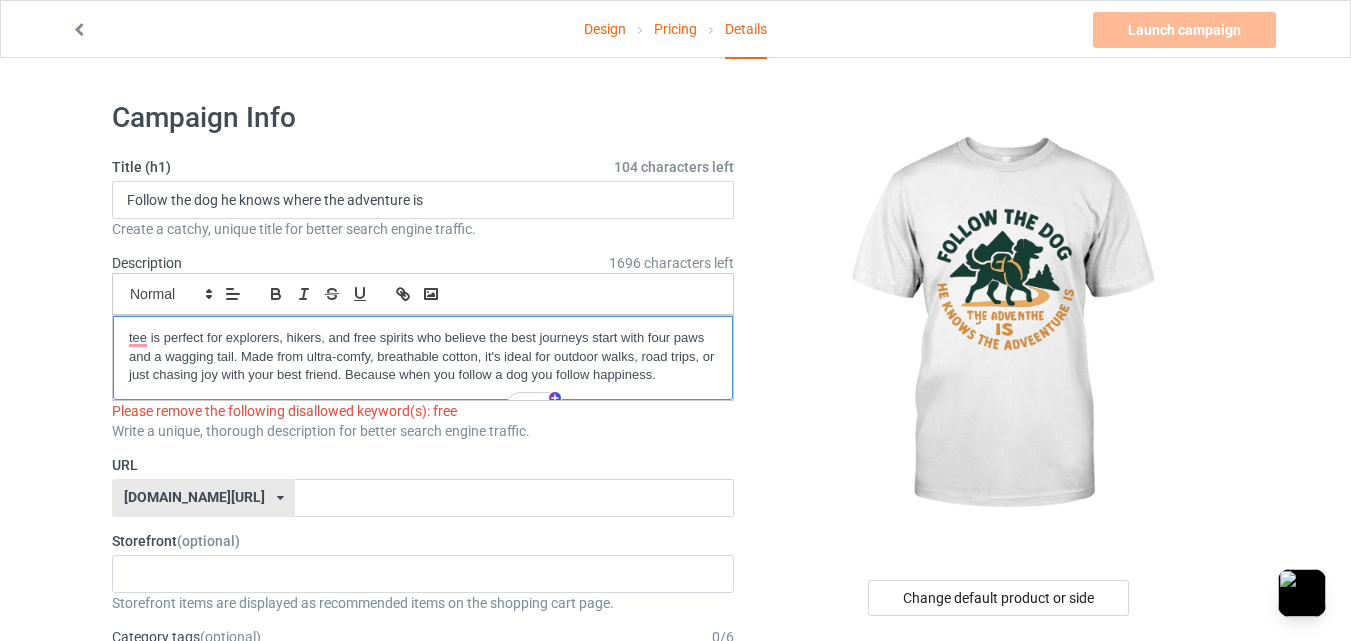 click on "tee is perfect for explorers, hikers, and free spirits who believe the best journeys start with four paws and a wagging tail. Made from ultra-comfy, breathable cotton, it's ideal for outdoor walks, road trips, or just chasing joy with your best friend. Because when you follow a dog you follow happiness." at bounding box center [423, 357] 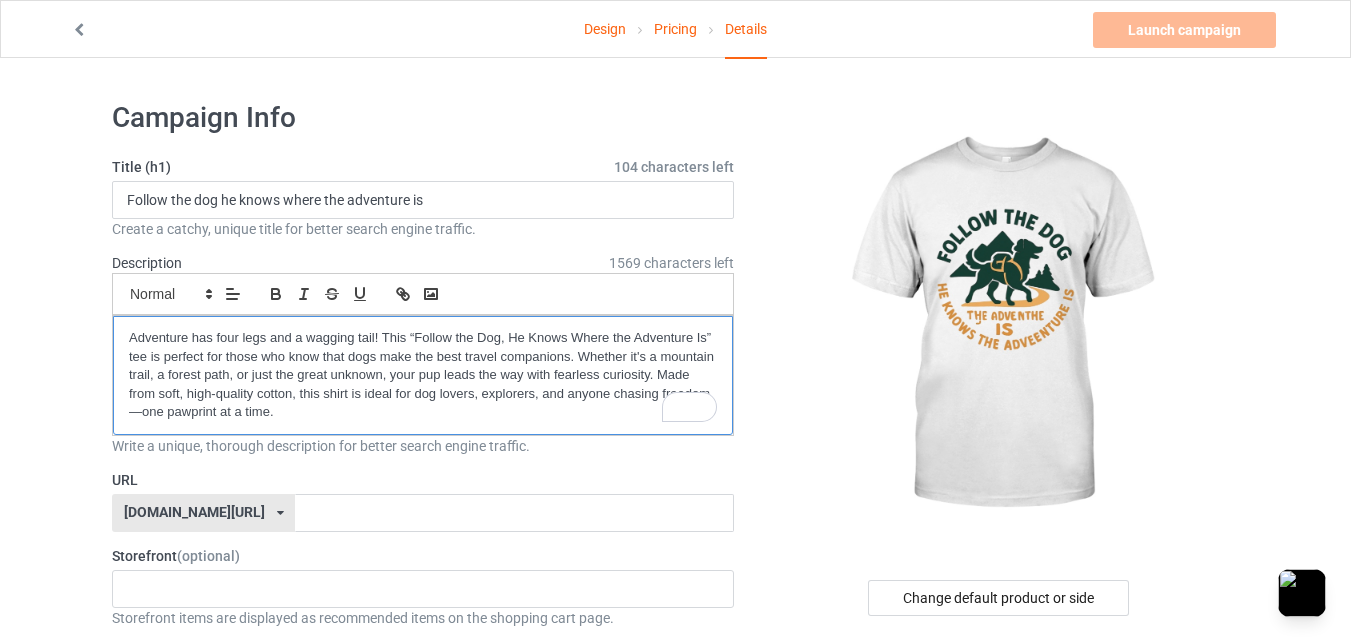 scroll, scrollTop: 0, scrollLeft: 0, axis: both 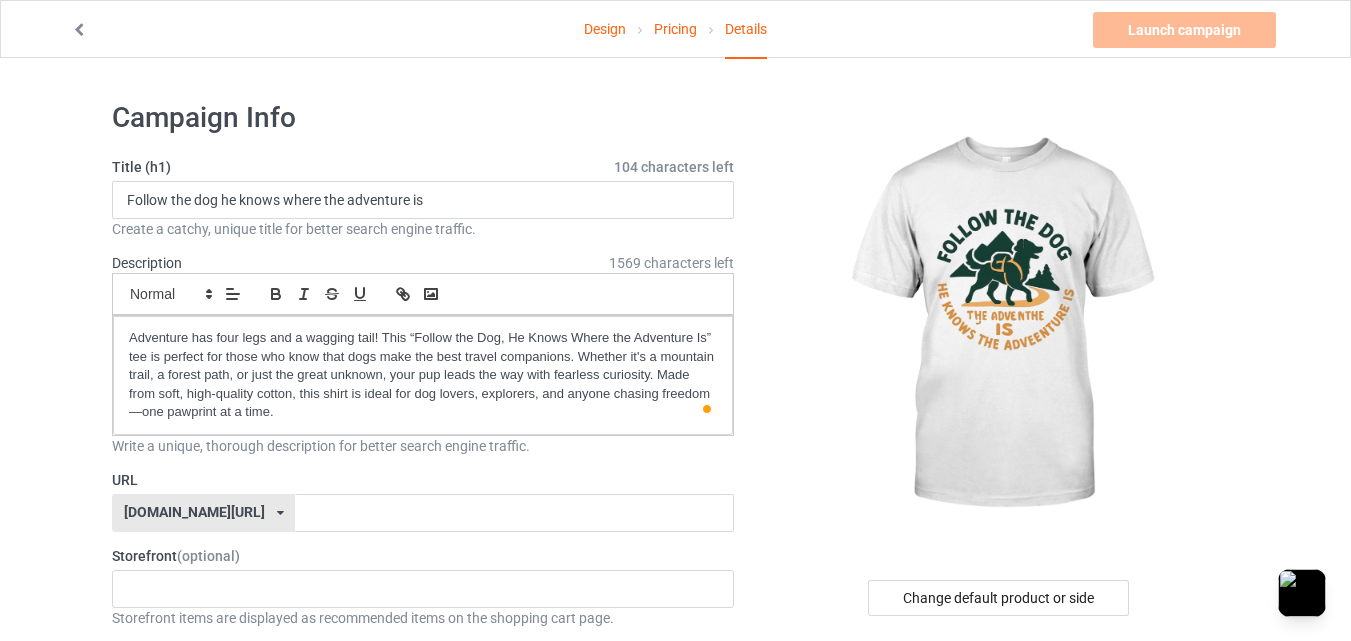 click on "Write a unique, thorough description for better search engine traffic." 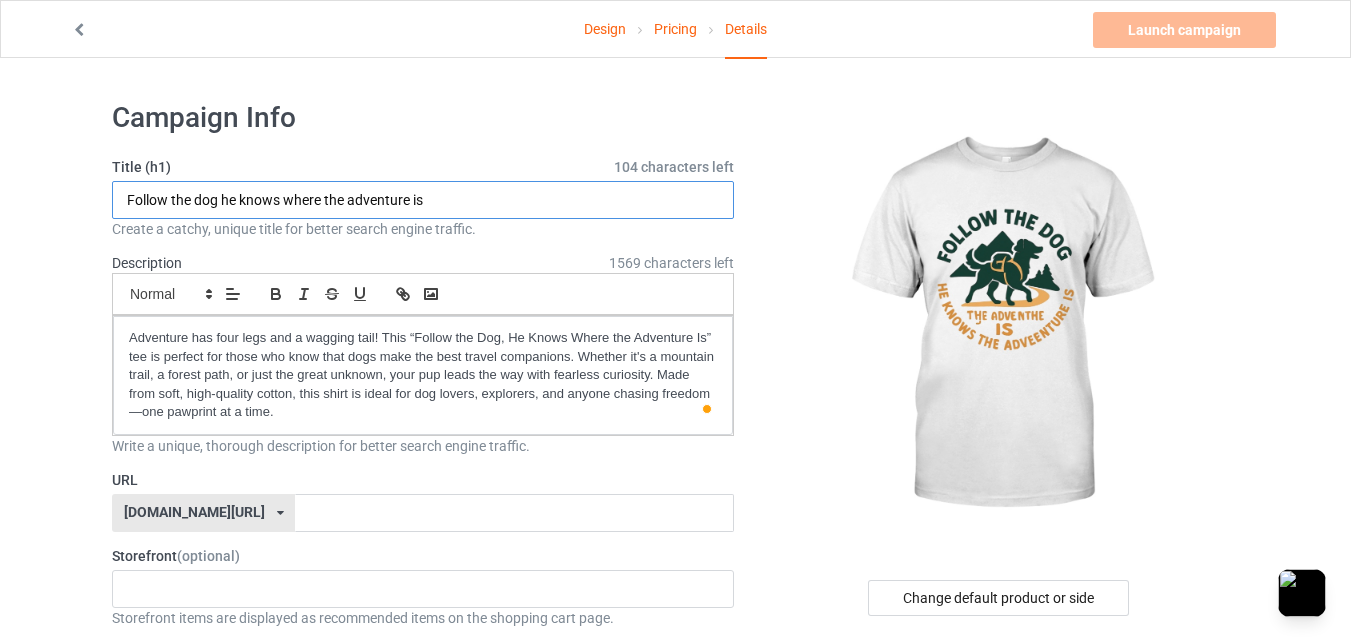 drag, startPoint x: 132, startPoint y: 205, endPoint x: 219, endPoint y: 201, distance: 87.0919 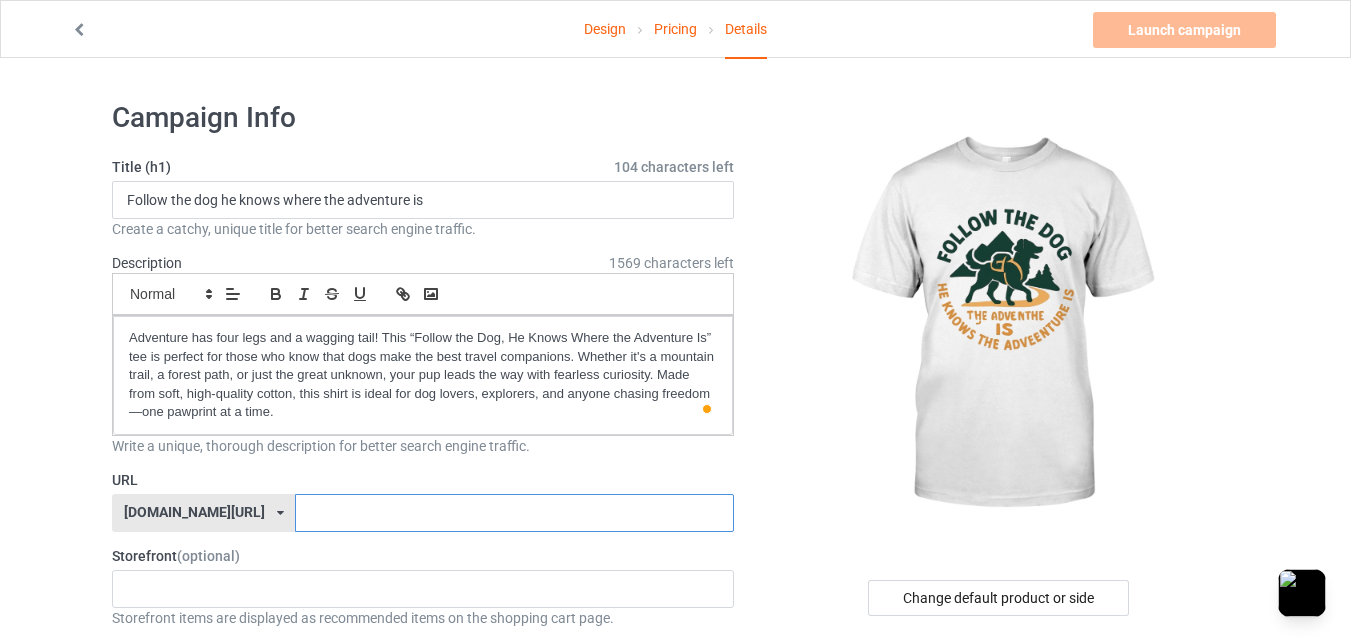 paste on "Follow the dog" 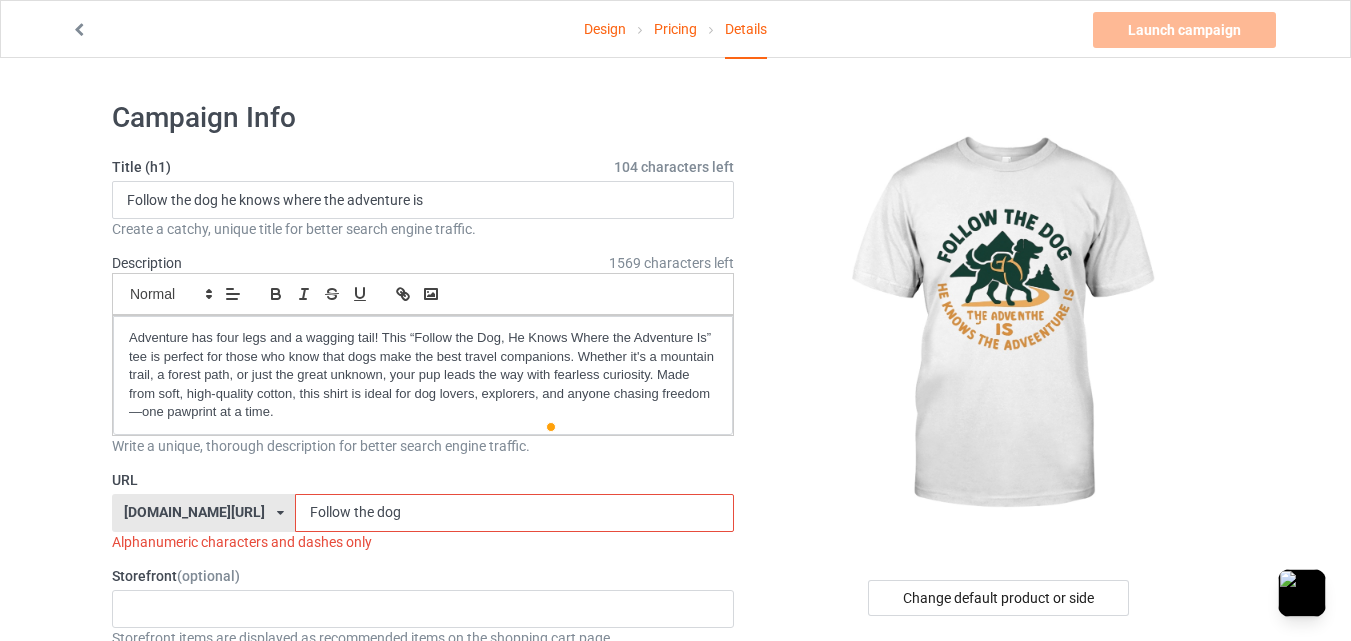 click on "Follow the dog" at bounding box center (514, 513) 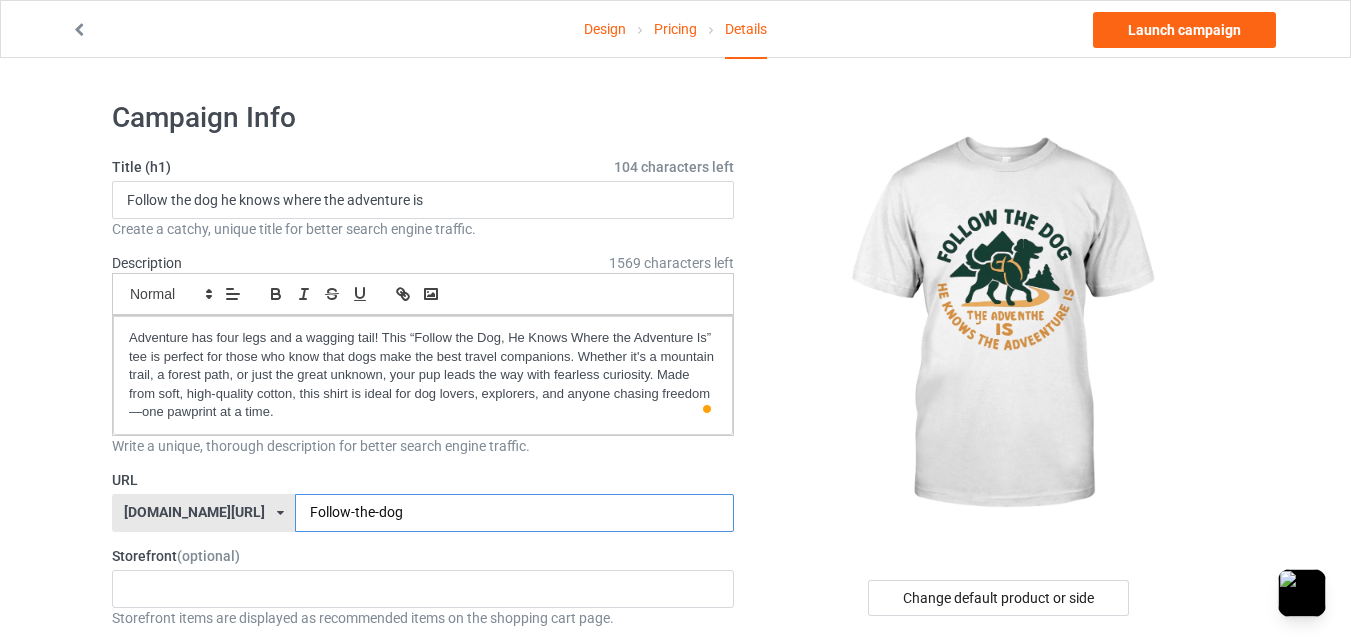 type on "Follow-the-dog" 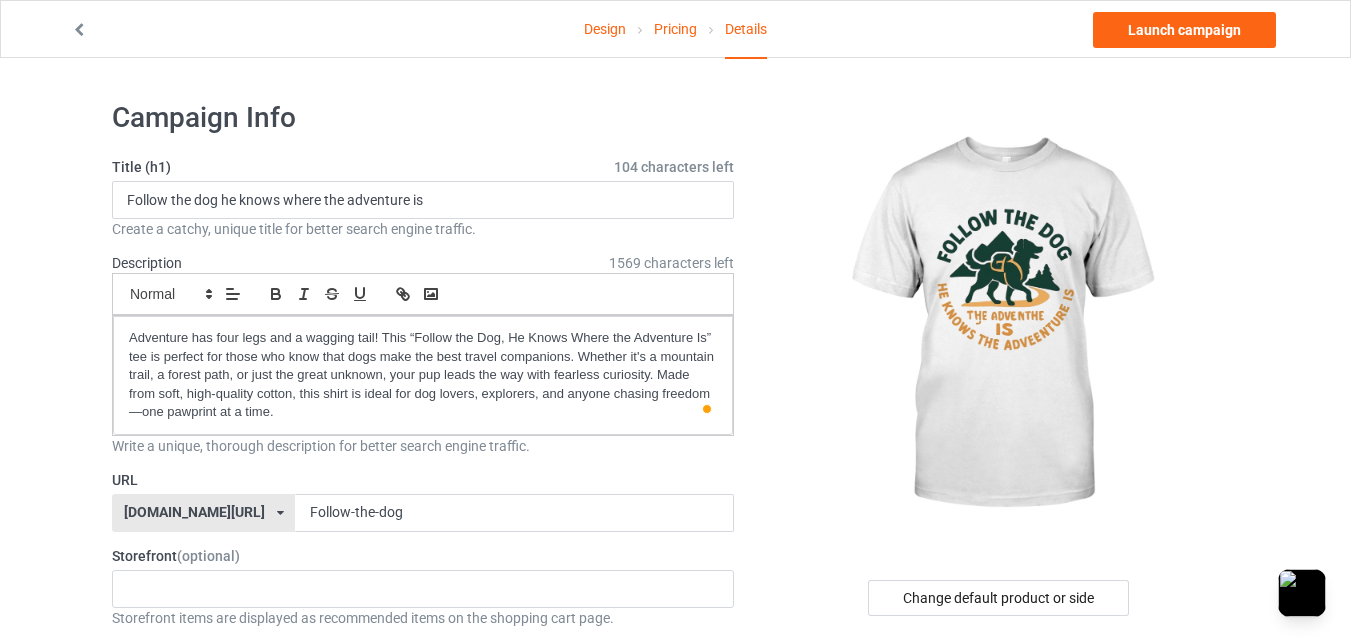 click on "Title (h1) 104   characters left Follow the dog he knows where the adventure is Create a catchy, unique title for better search engine traffic. Description 1569   characters left       Small Normal Large Big Huge                                                                                     Adventure has four legs and a wagging tail! This “Follow the Dog, He Knows Where the Adventure Is” tee is perfect for those who know that dogs make the best travel companions. Whether it's a mountain trail, a forest path, or just the great unknown, your pup leads the way with fearless curiosity. Made from soft, high-quality cotton, this shirt is ideal for dog lovers, explorers, and anyone chasing freedom—one pawprint at a time. Write a unique, thorough description for better search engine traffic. URL teechip.com/ teechip.com/ 587d0d41cee36fd012c64a69 Follow-the-dog Storefront (optional) No result found Storefront items are displayed as recommended items on the shopping cart page. Category tags (optional) 0 / 6" at bounding box center [423, 1081] 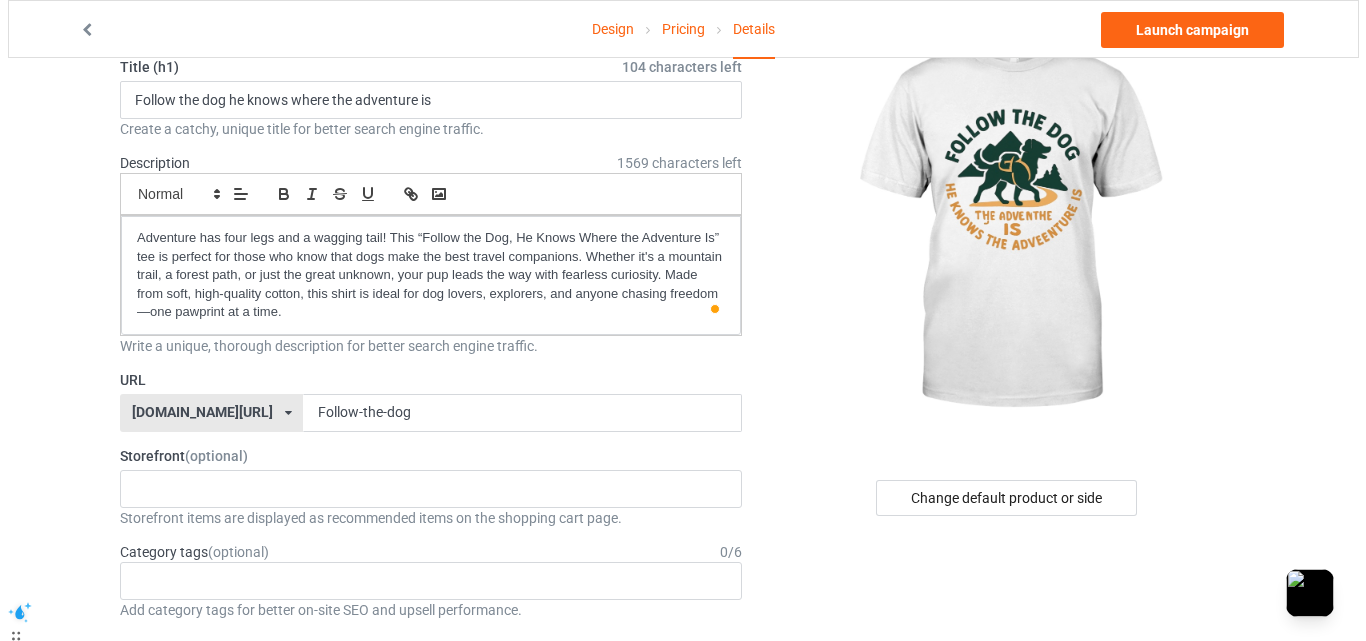 scroll, scrollTop: 0, scrollLeft: 0, axis: both 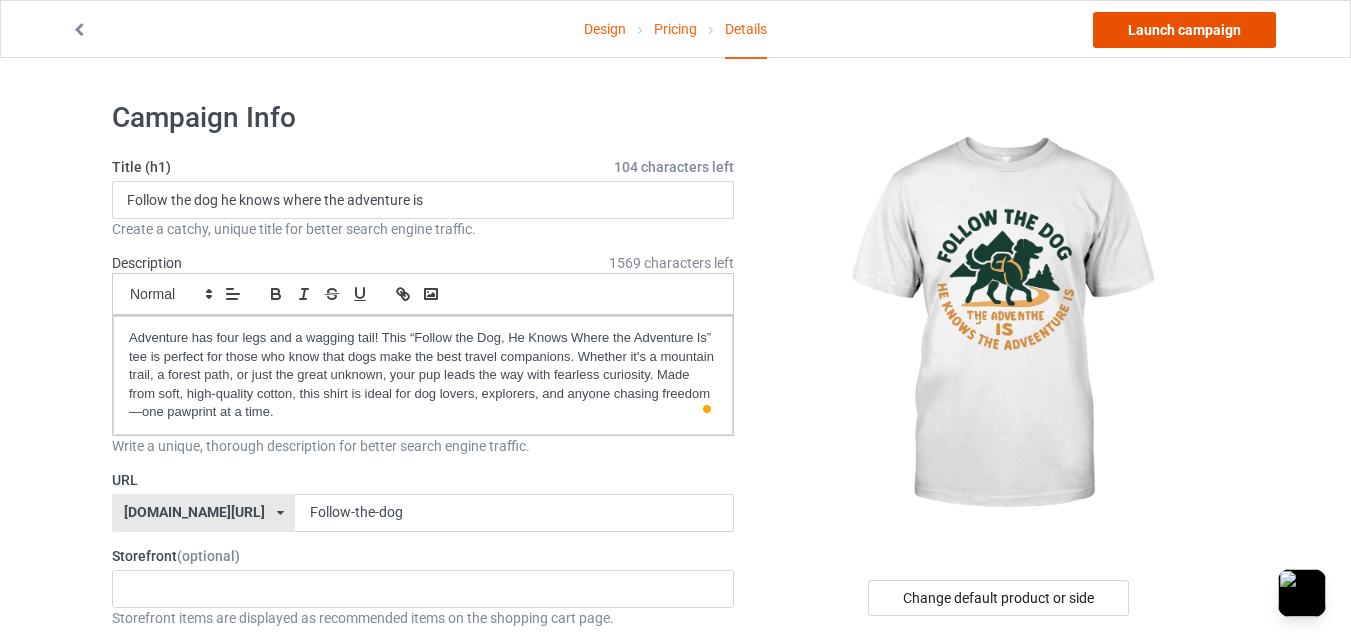 click on "Launch campaign" at bounding box center [1184, 30] 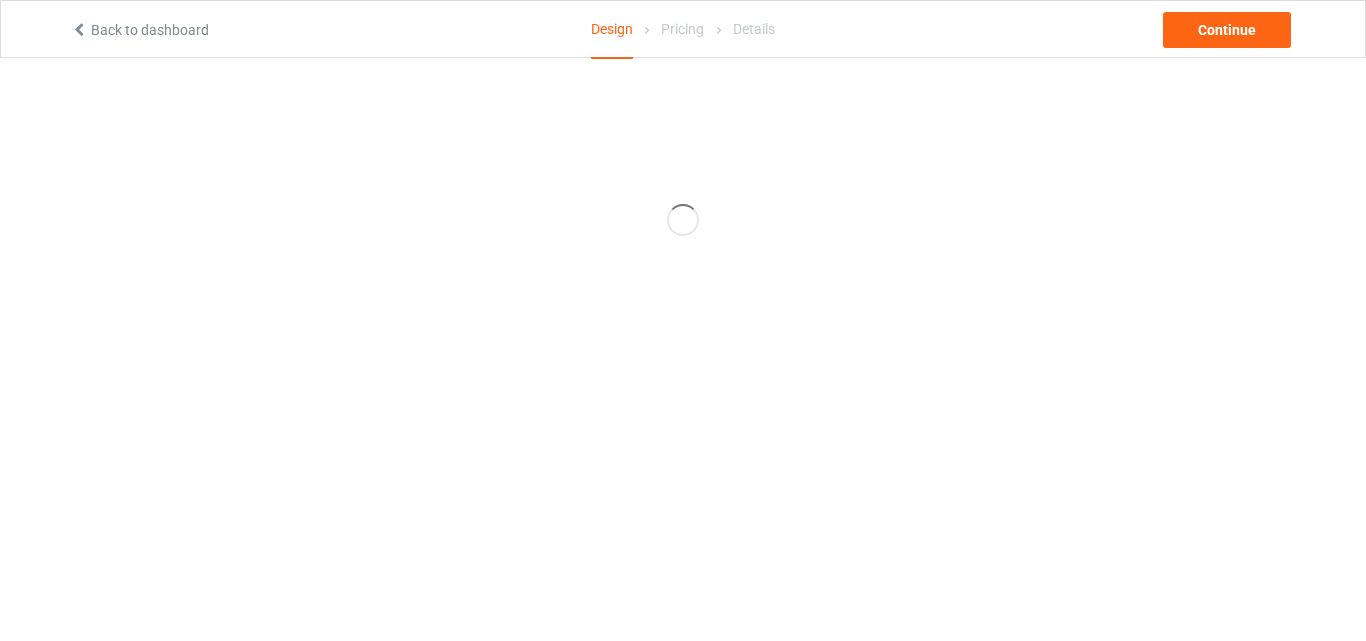 scroll, scrollTop: 0, scrollLeft: 0, axis: both 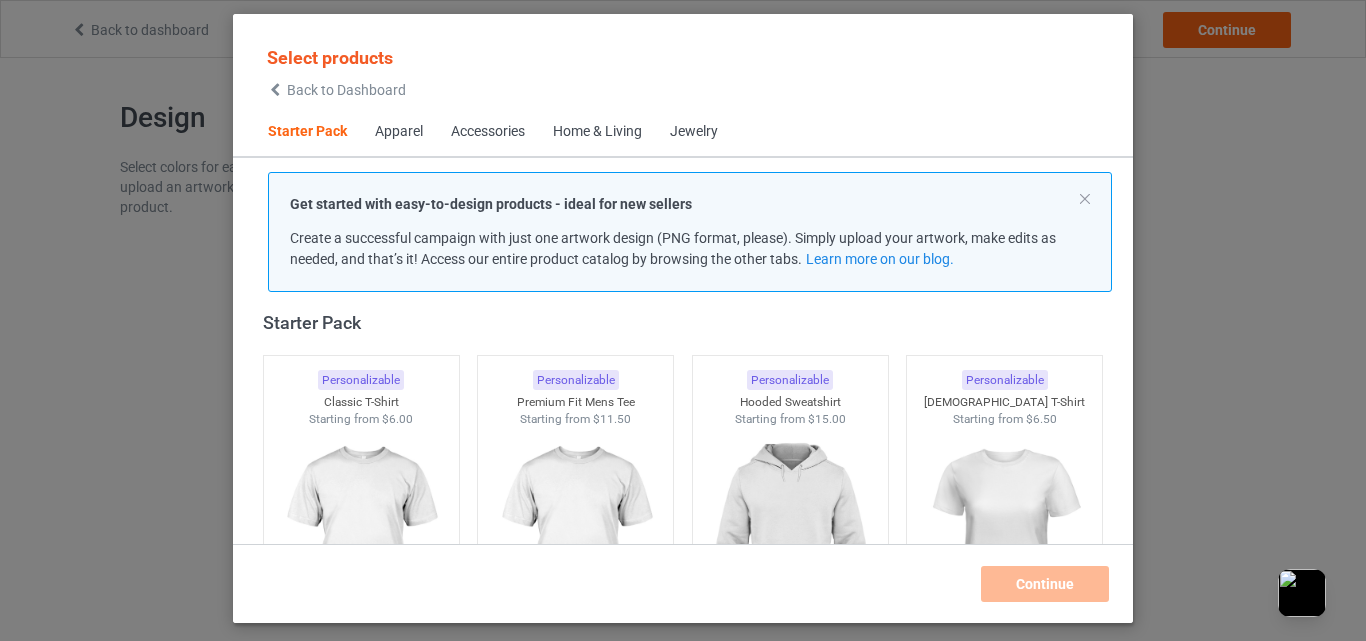 click on "Back to Dashboard" at bounding box center (346, 90) 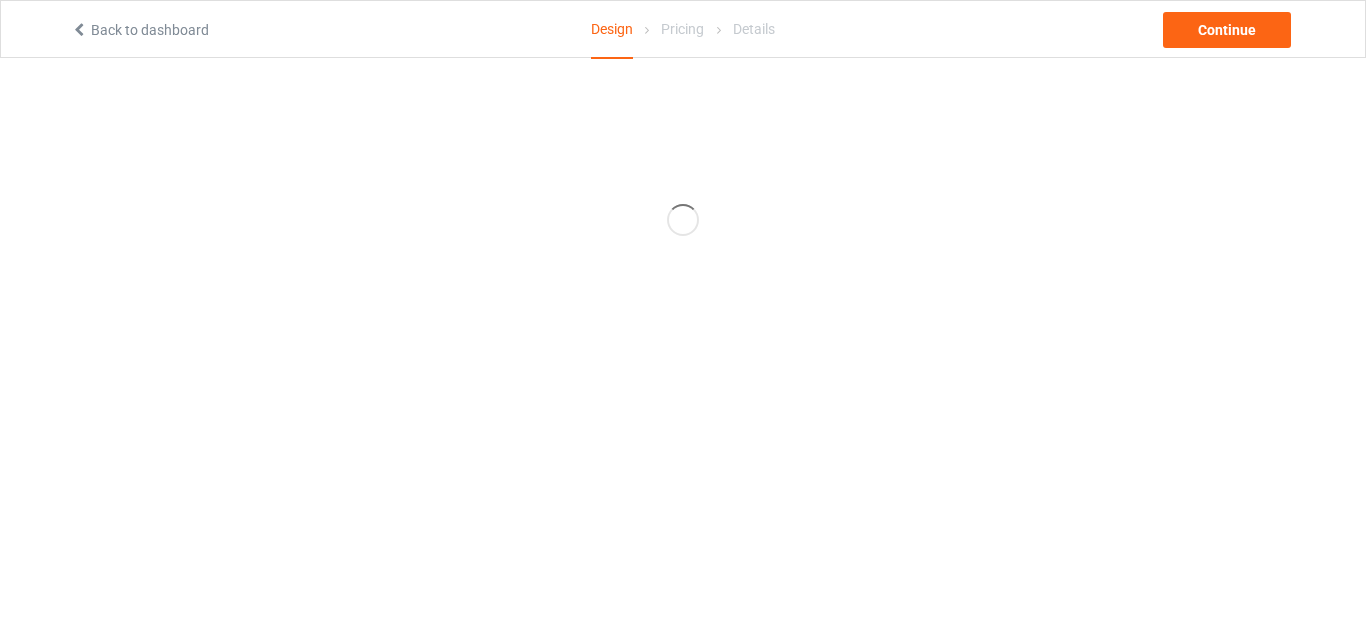scroll, scrollTop: 0, scrollLeft: 0, axis: both 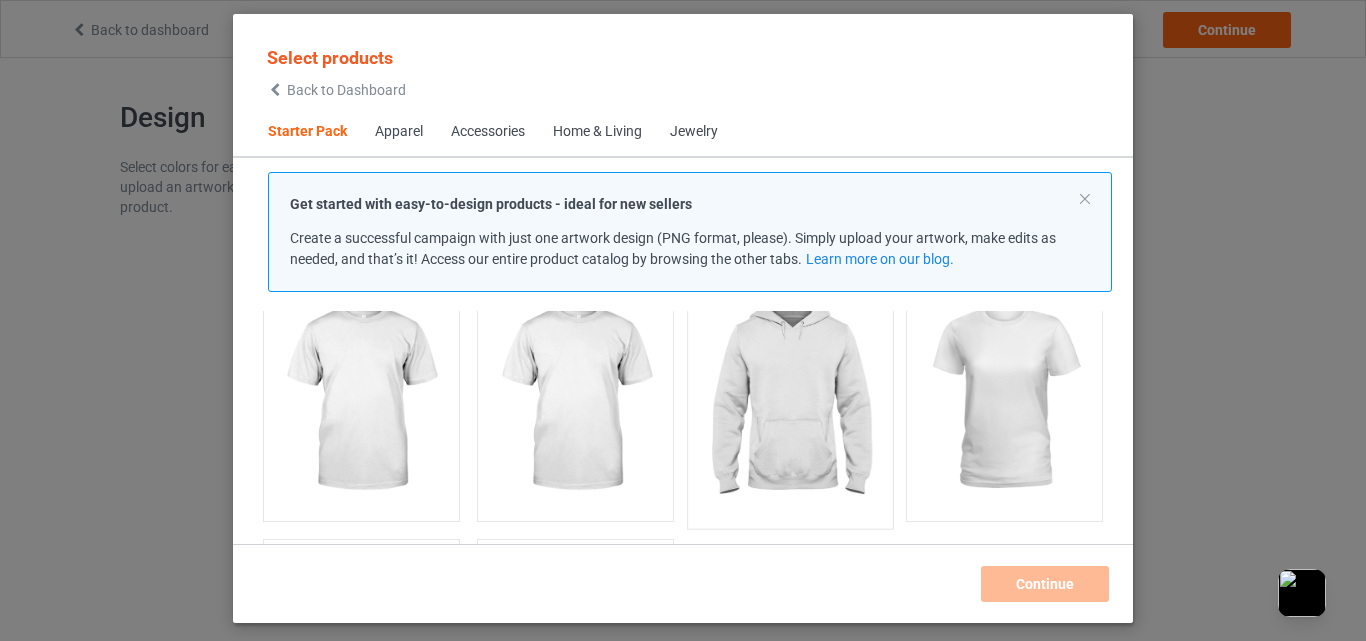 drag, startPoint x: 405, startPoint y: 407, endPoint x: 762, endPoint y: 433, distance: 357.94553 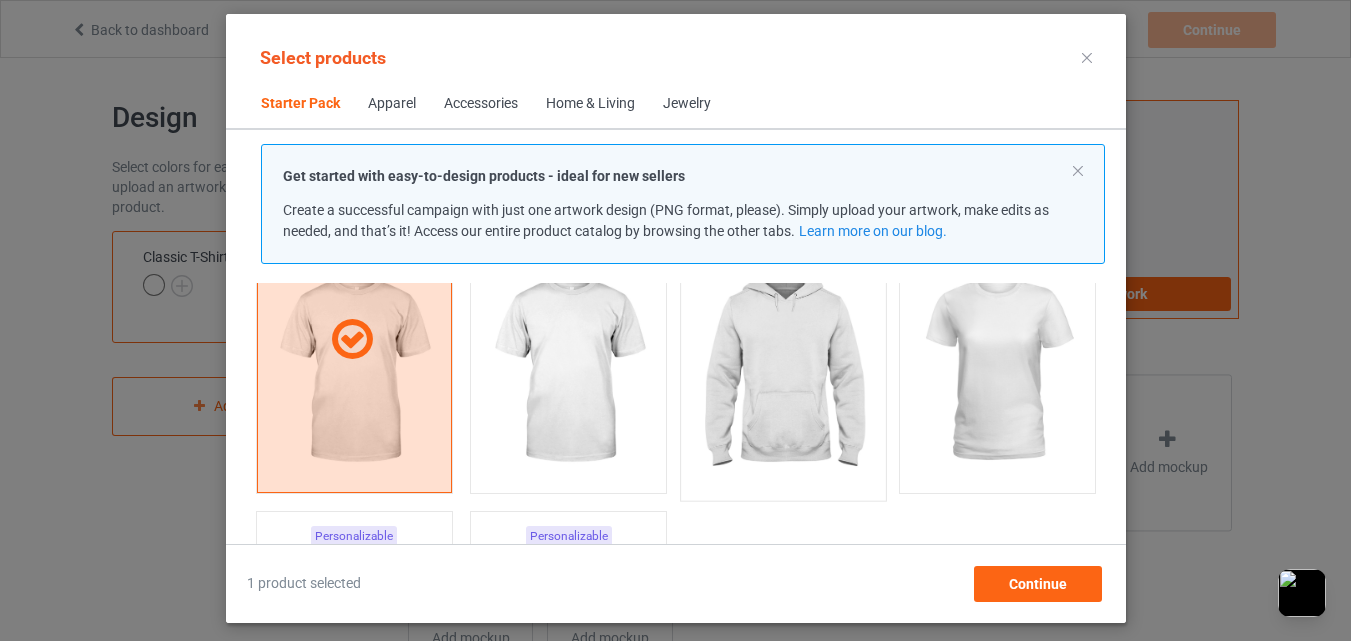 click at bounding box center [783, 372] 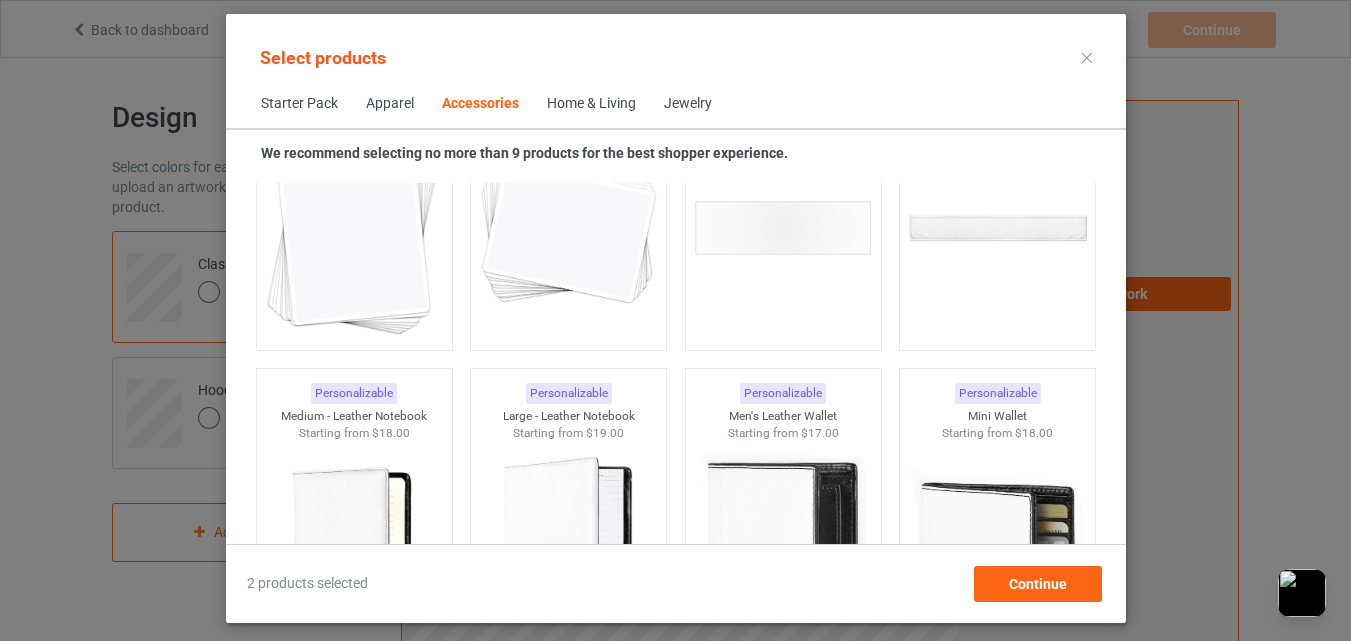 scroll, scrollTop: 8000, scrollLeft: 0, axis: vertical 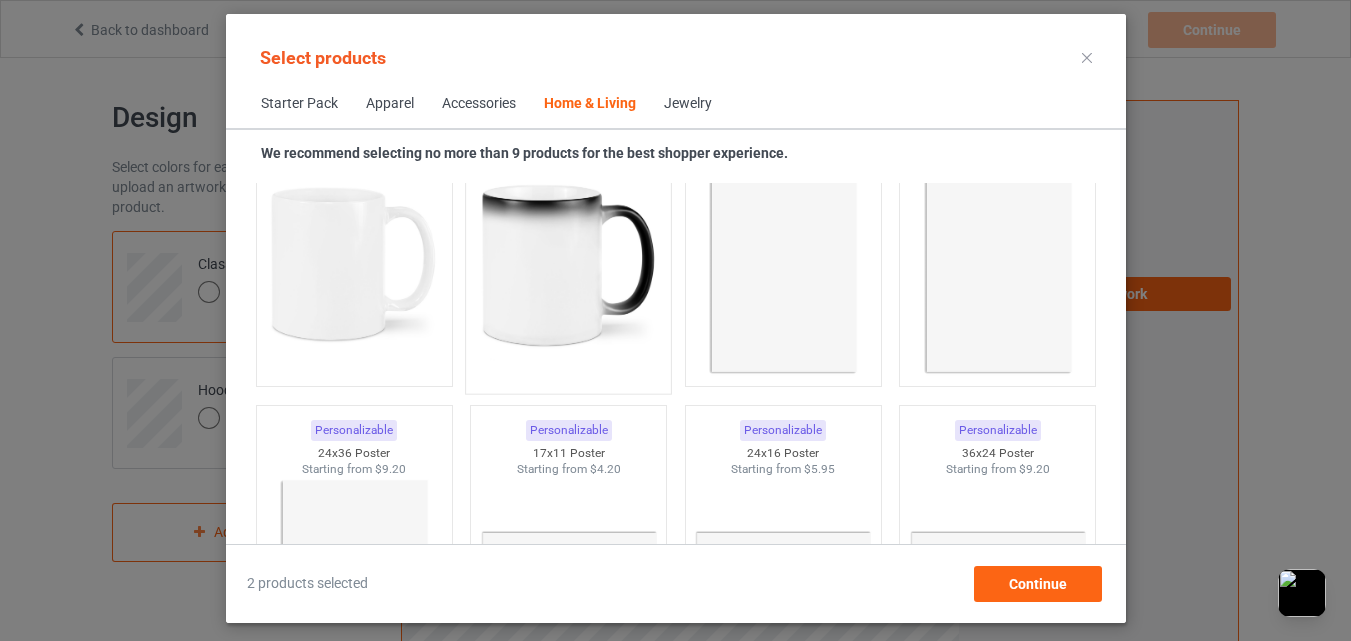 click at bounding box center [568, 265] 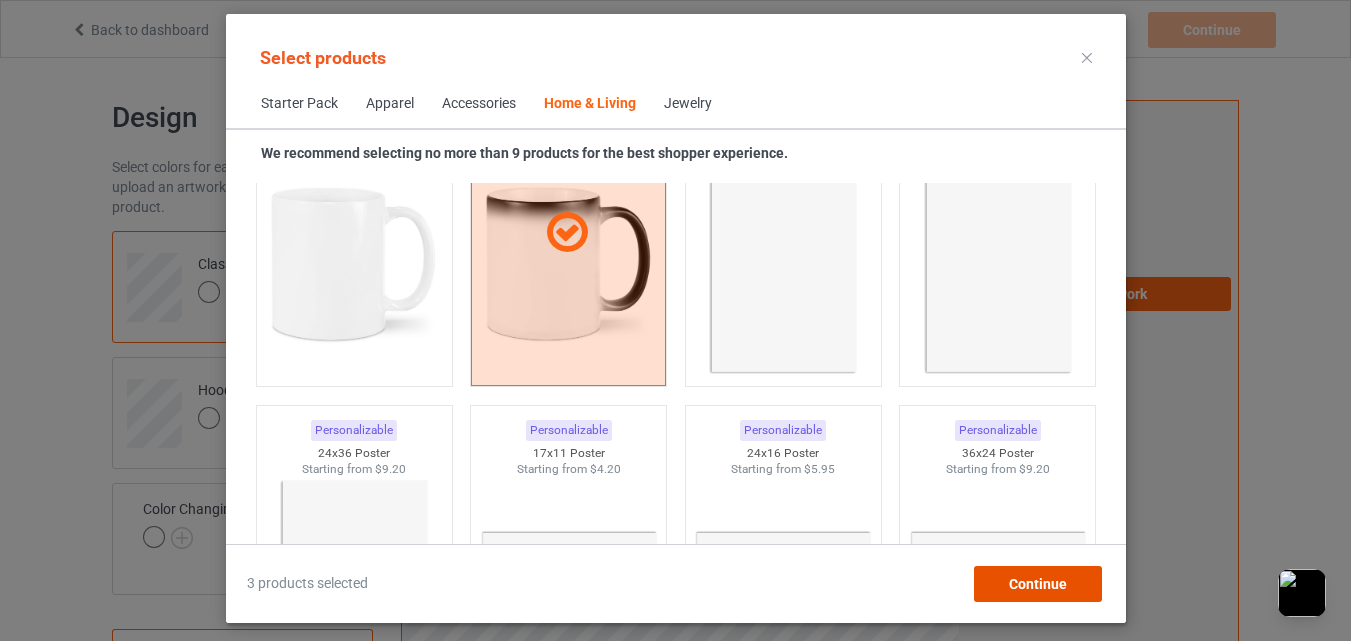 click on "Continue" at bounding box center (1037, 584) 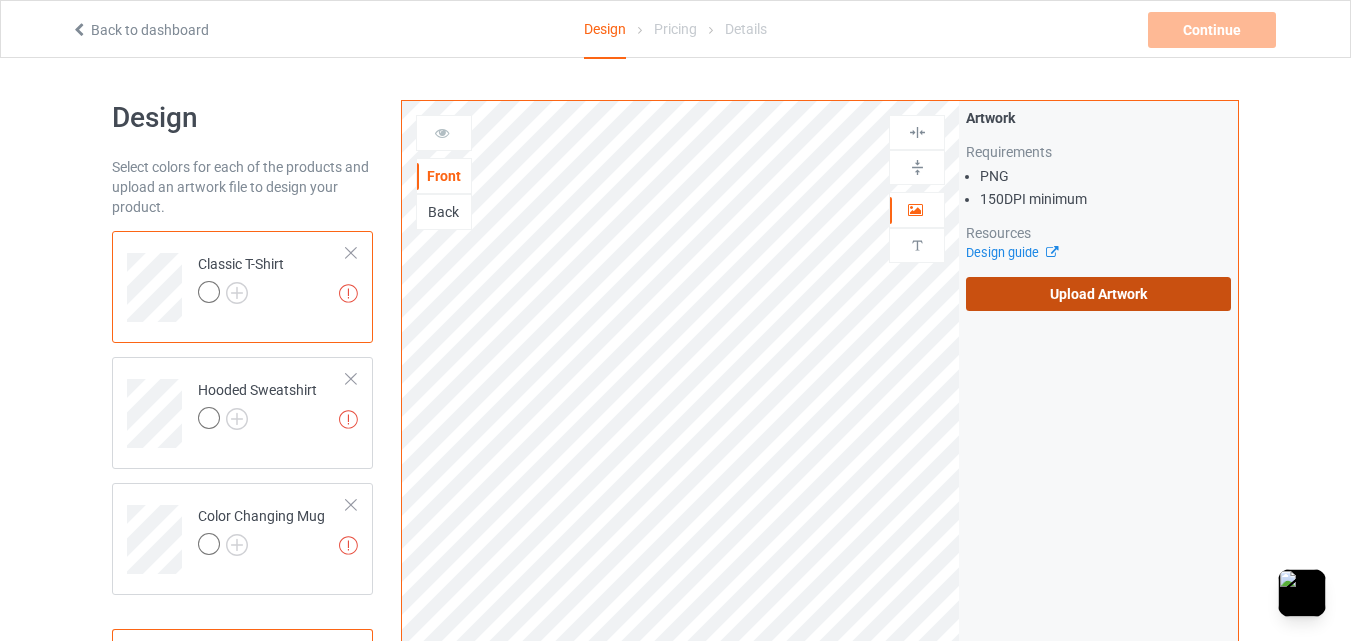 click on "Upload Artwork" at bounding box center [1098, 294] 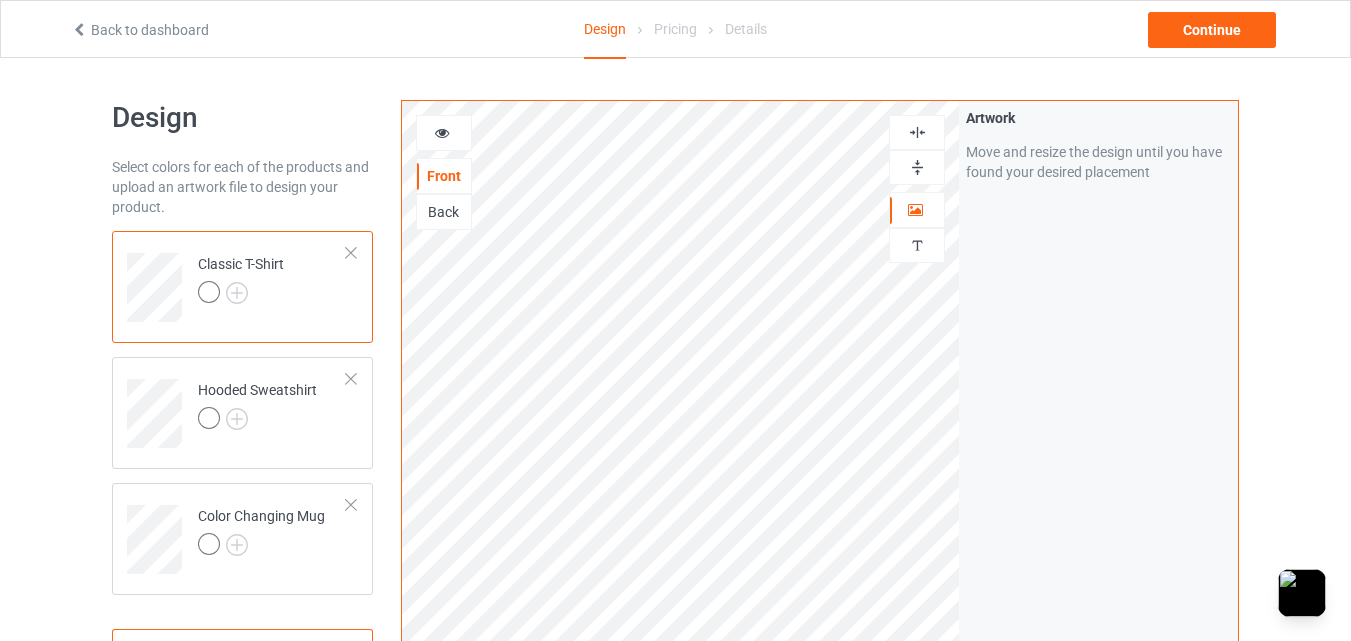 click at bounding box center (442, 130) 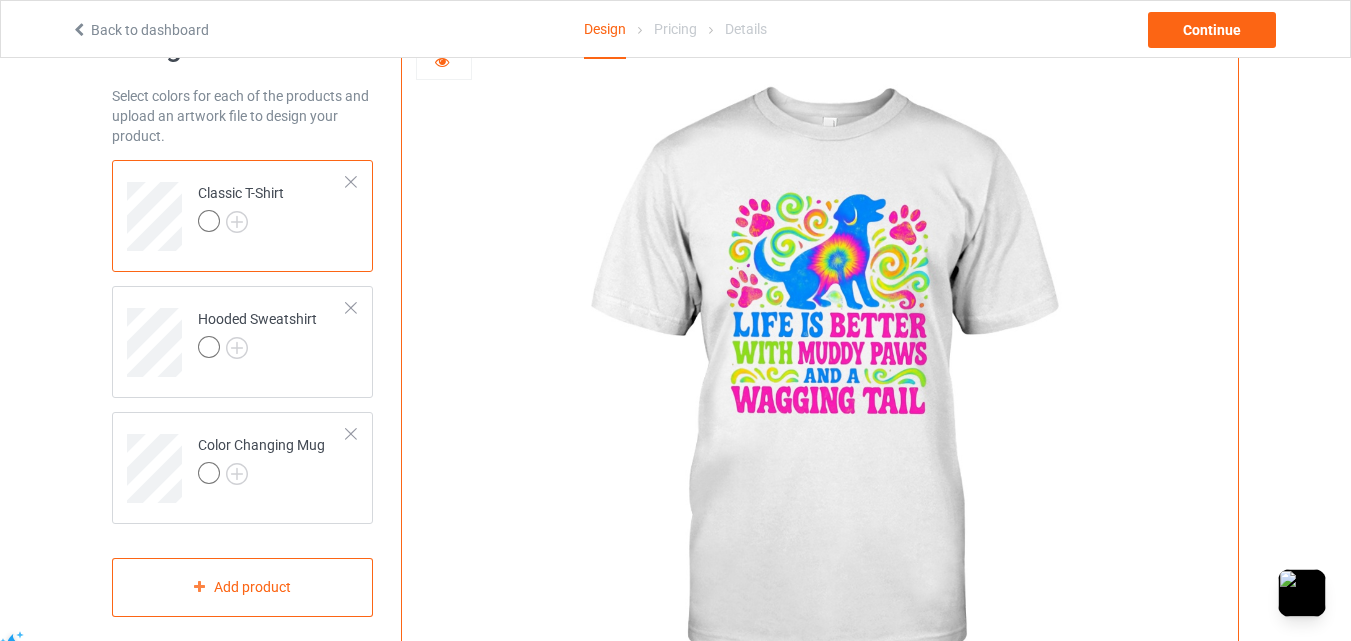 scroll, scrollTop: 0, scrollLeft: 0, axis: both 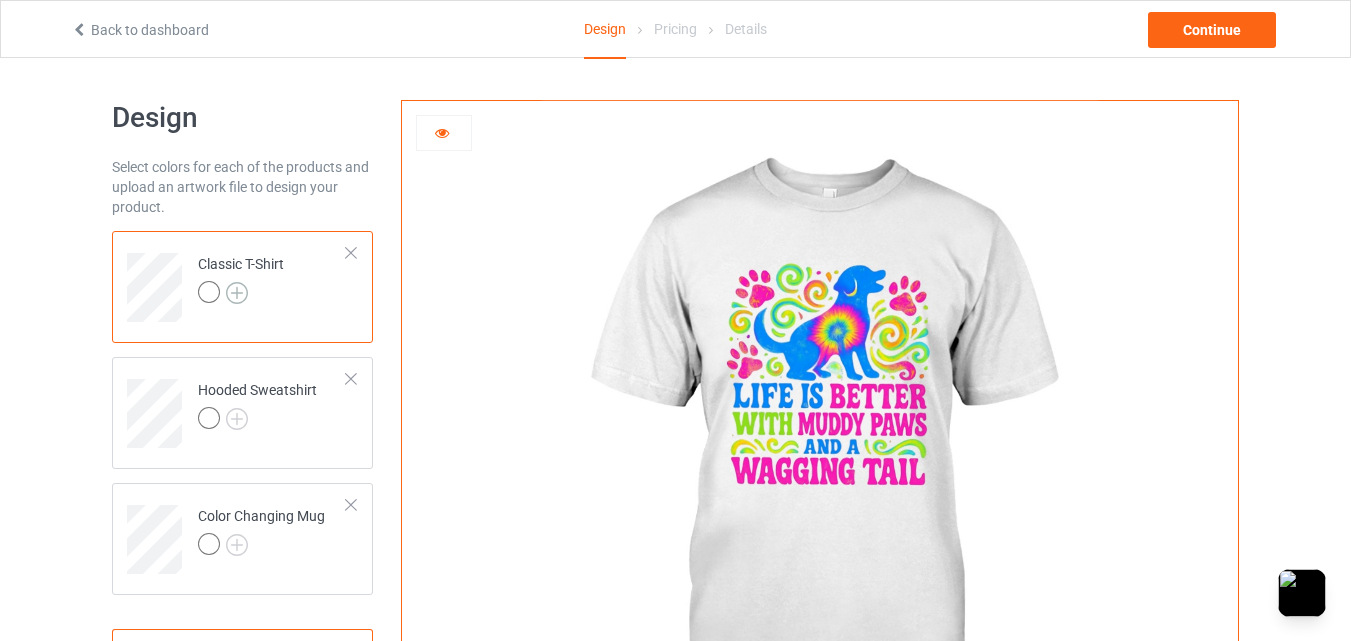 click at bounding box center [237, 293] 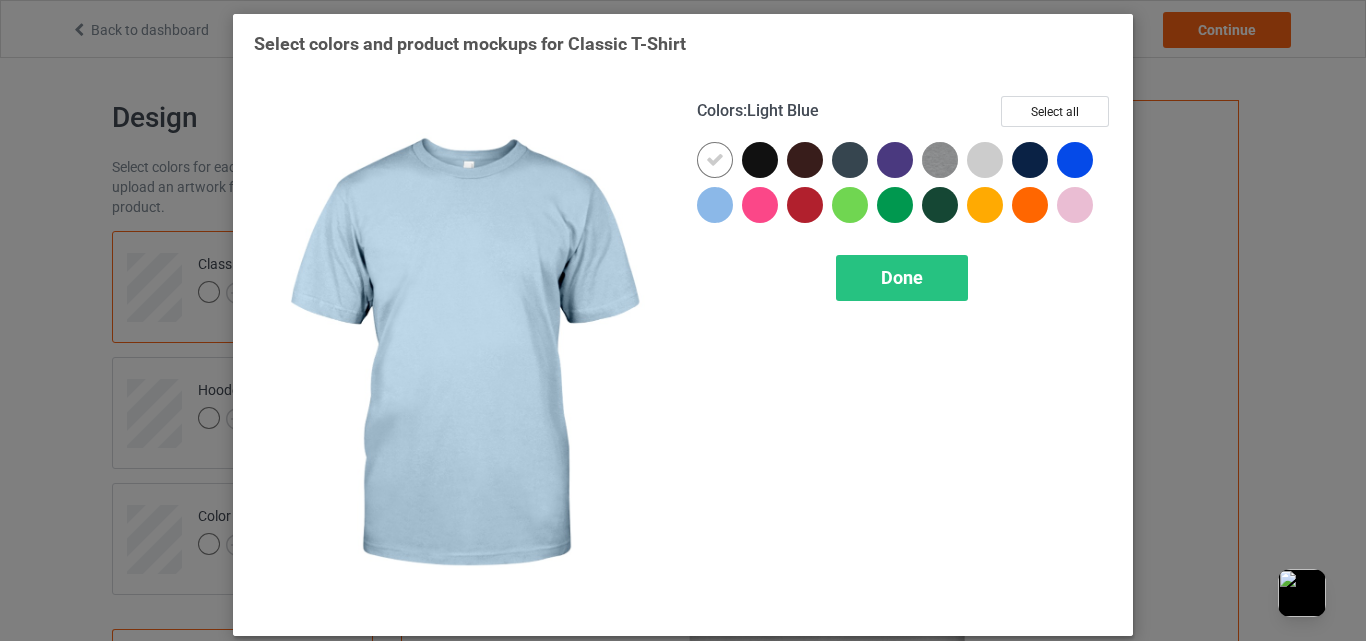 click at bounding box center (715, 205) 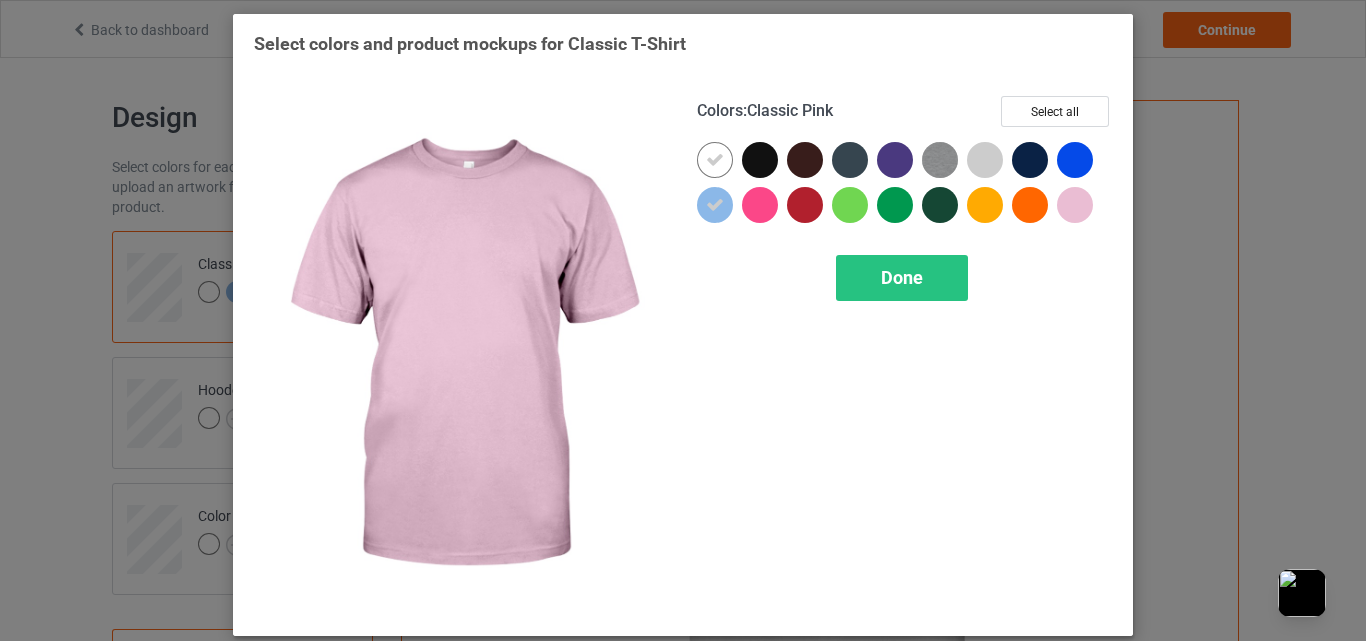 click at bounding box center [1075, 205] 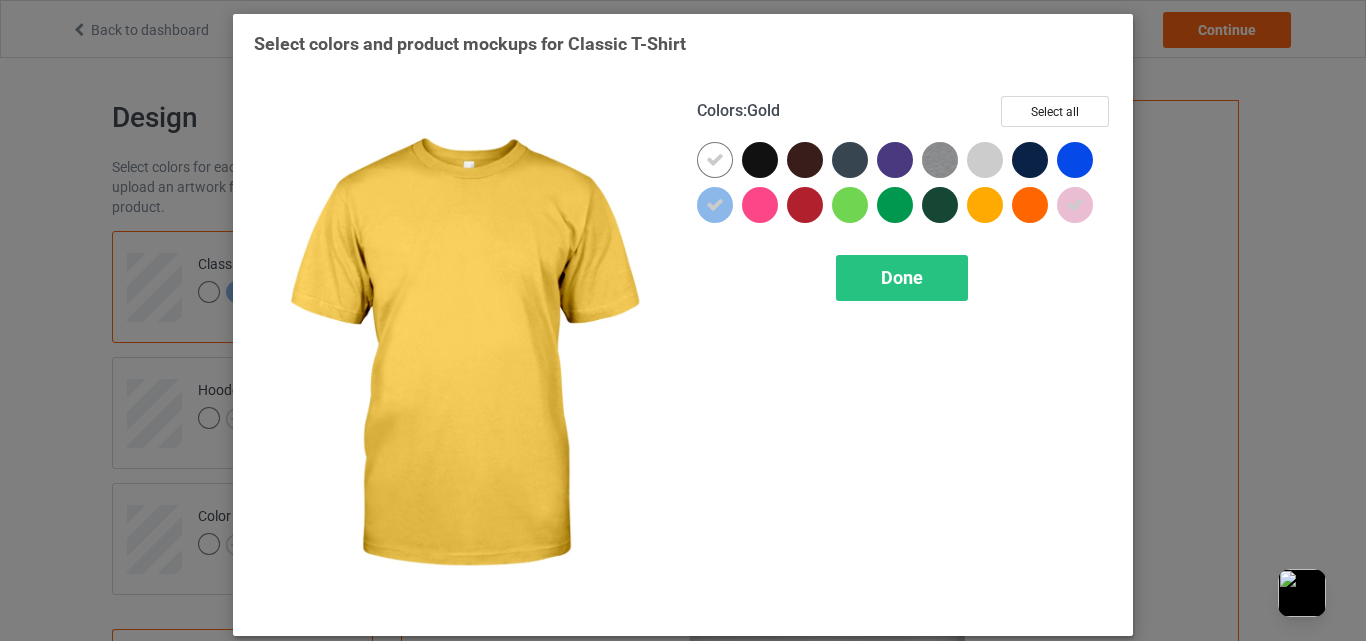 click at bounding box center (985, 205) 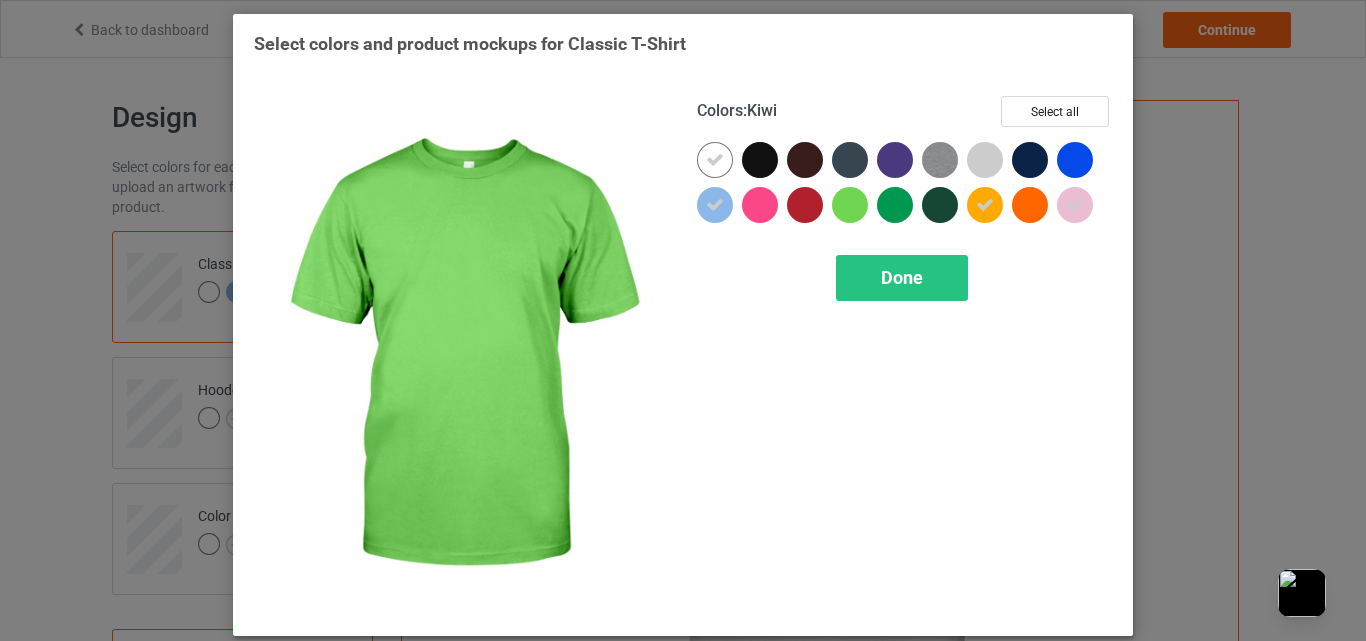 click at bounding box center [850, 205] 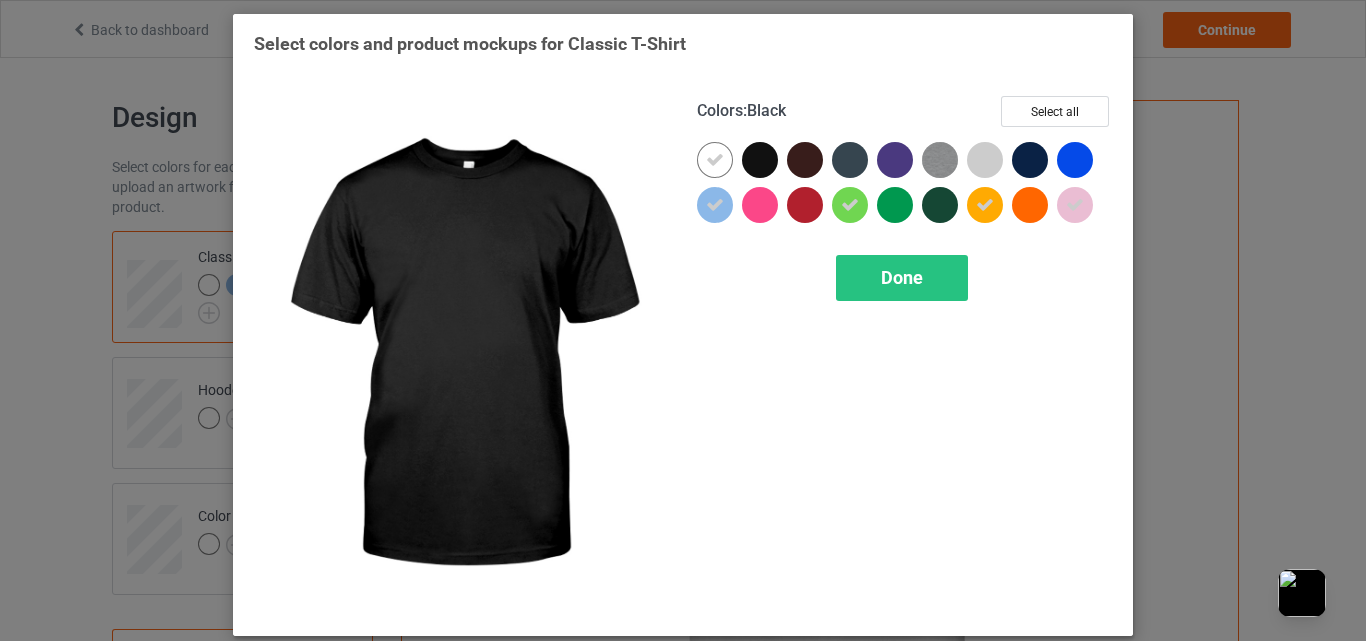 click at bounding box center (760, 160) 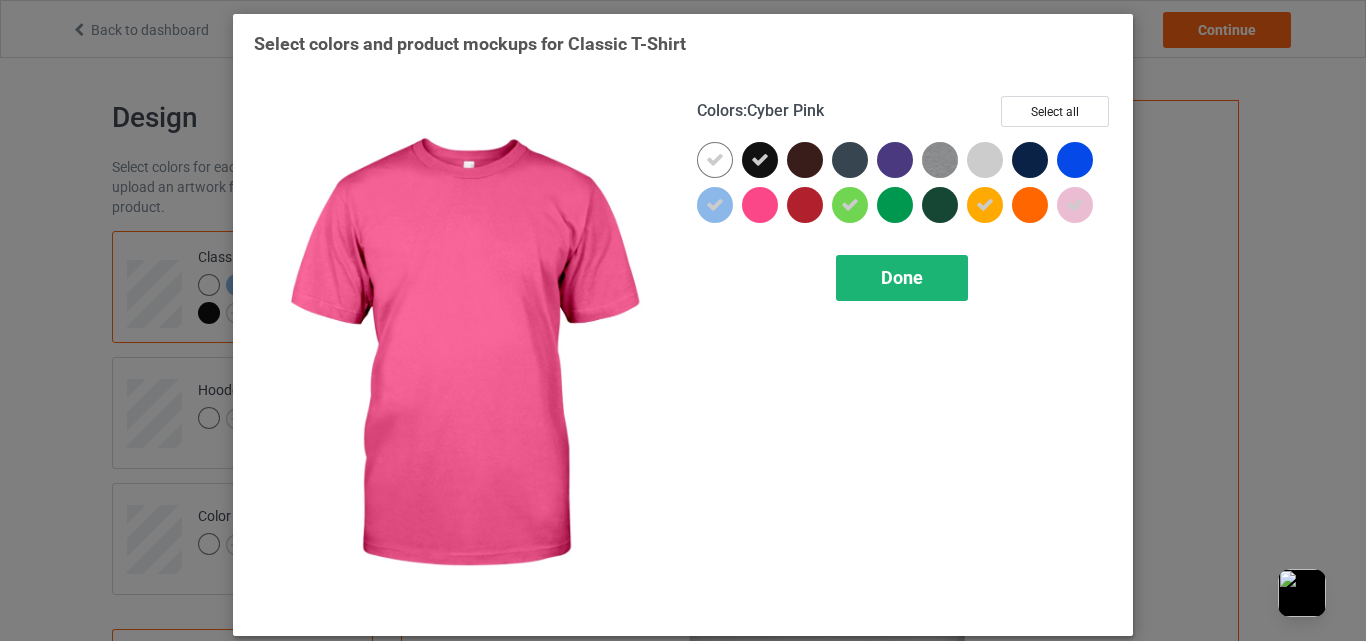 click on "Done" at bounding box center [902, 277] 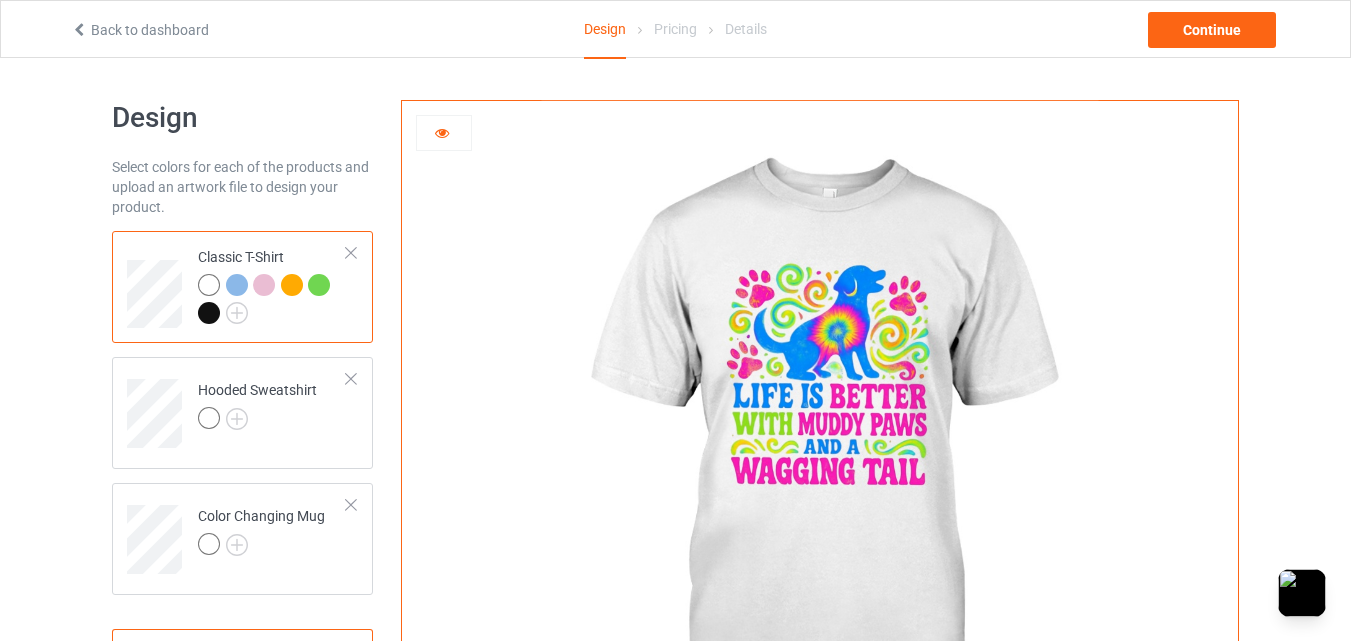 click at bounding box center (237, 285) 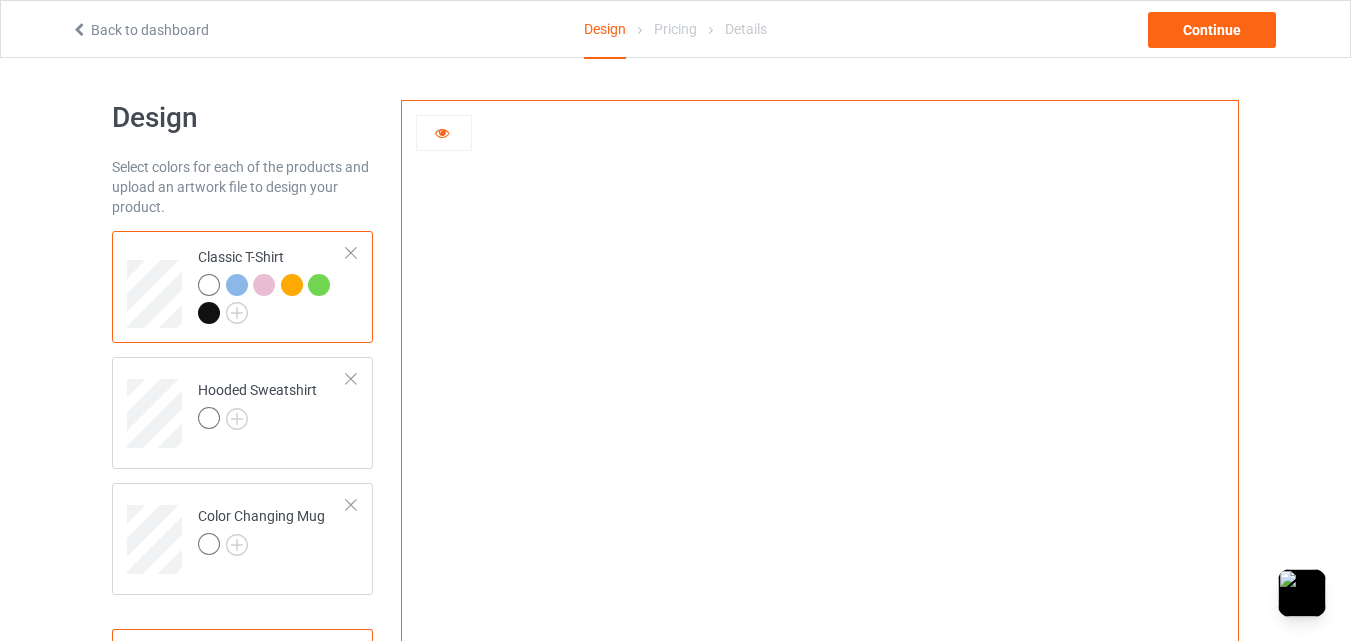 click at bounding box center (264, 285) 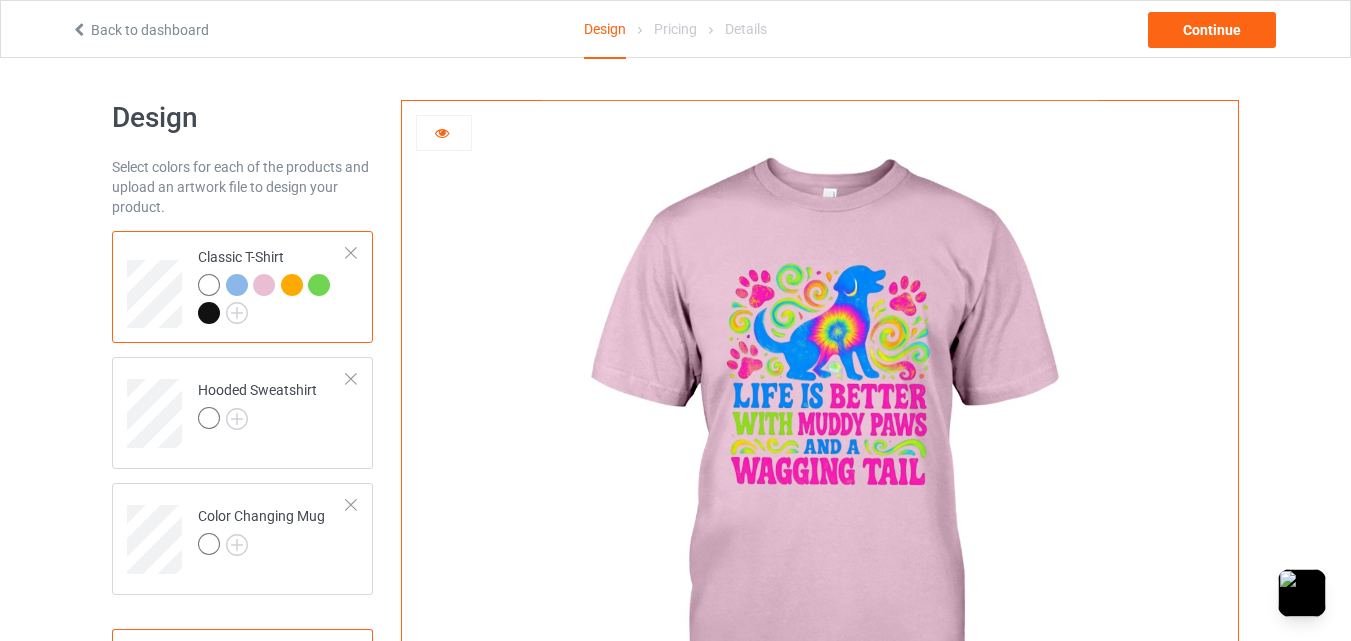 click at bounding box center [292, 285] 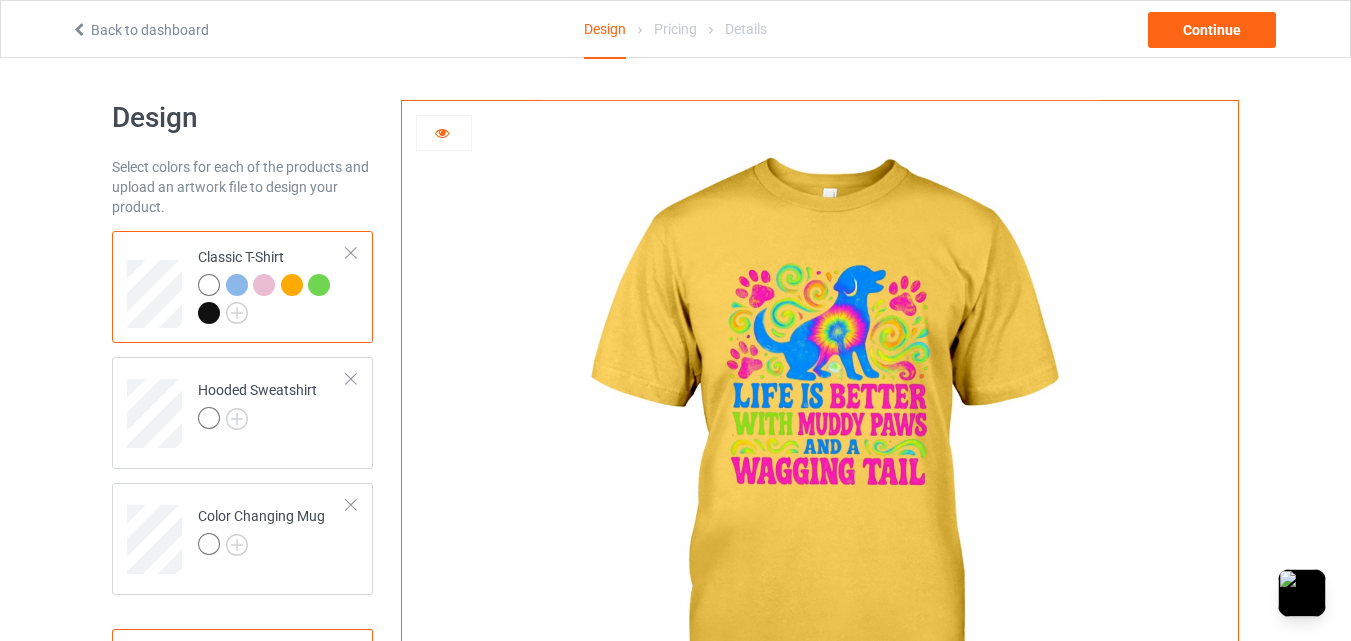 click at bounding box center (319, 285) 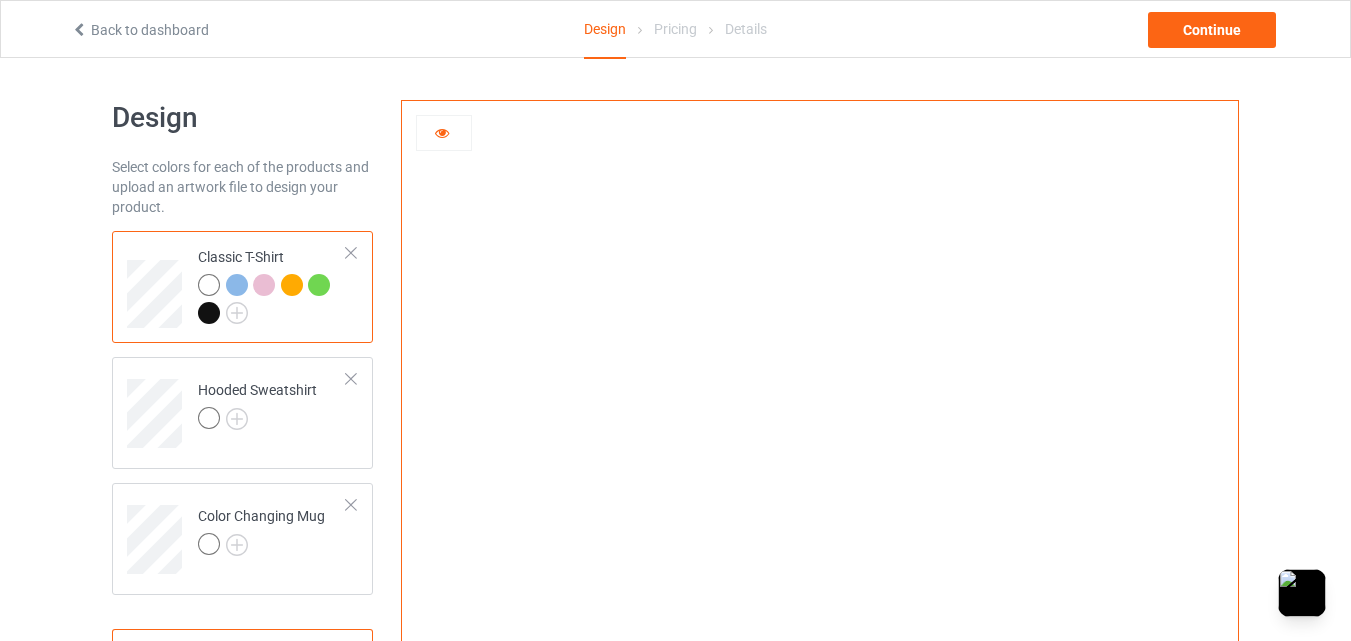 click at bounding box center (319, 285) 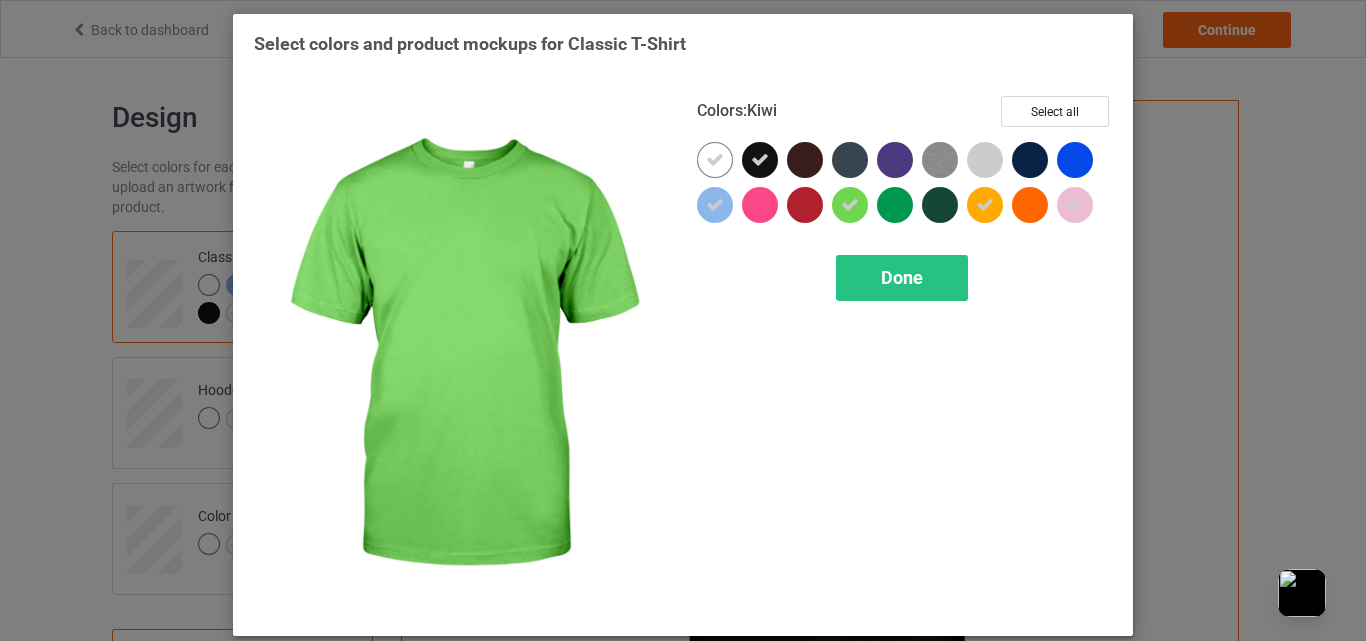 click at bounding box center (850, 205) 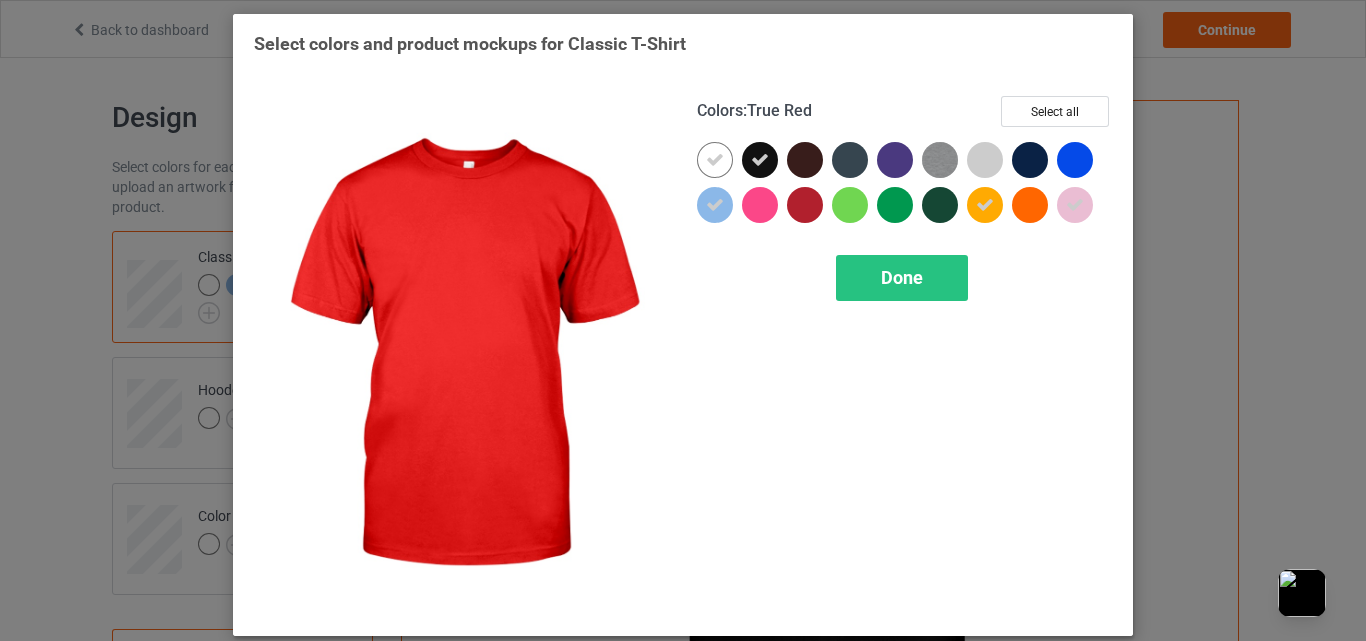 click at bounding box center [805, 205] 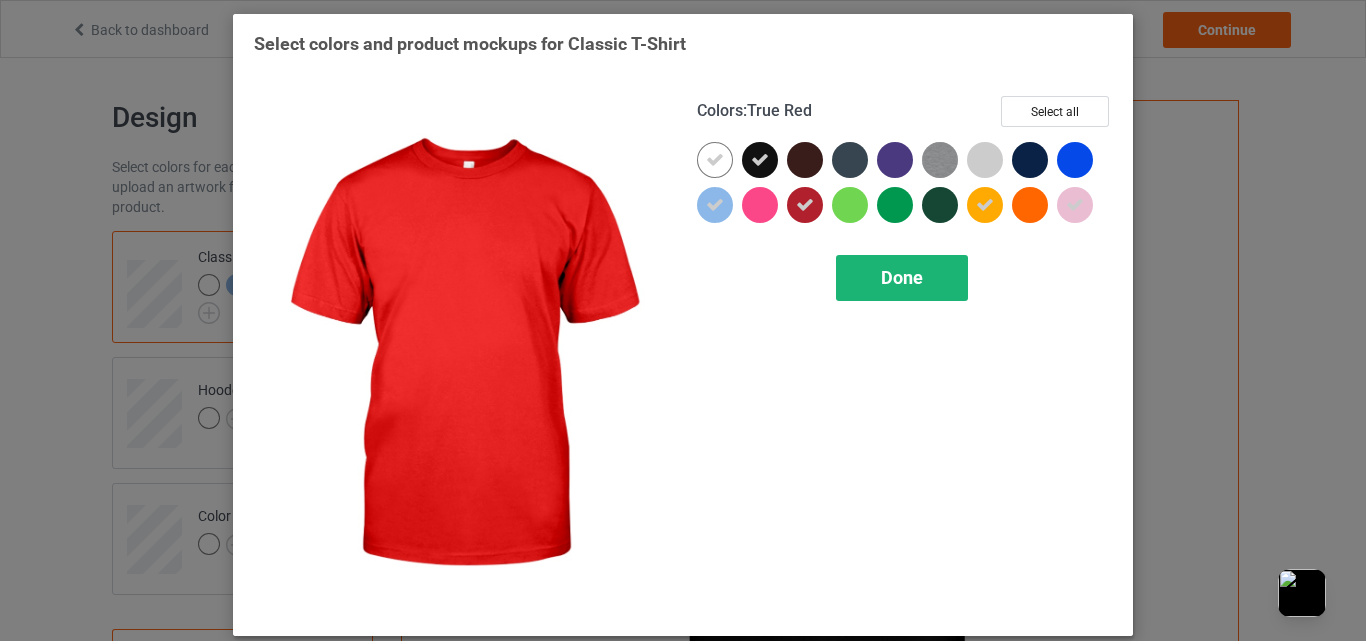 click on "Done" at bounding box center (902, 278) 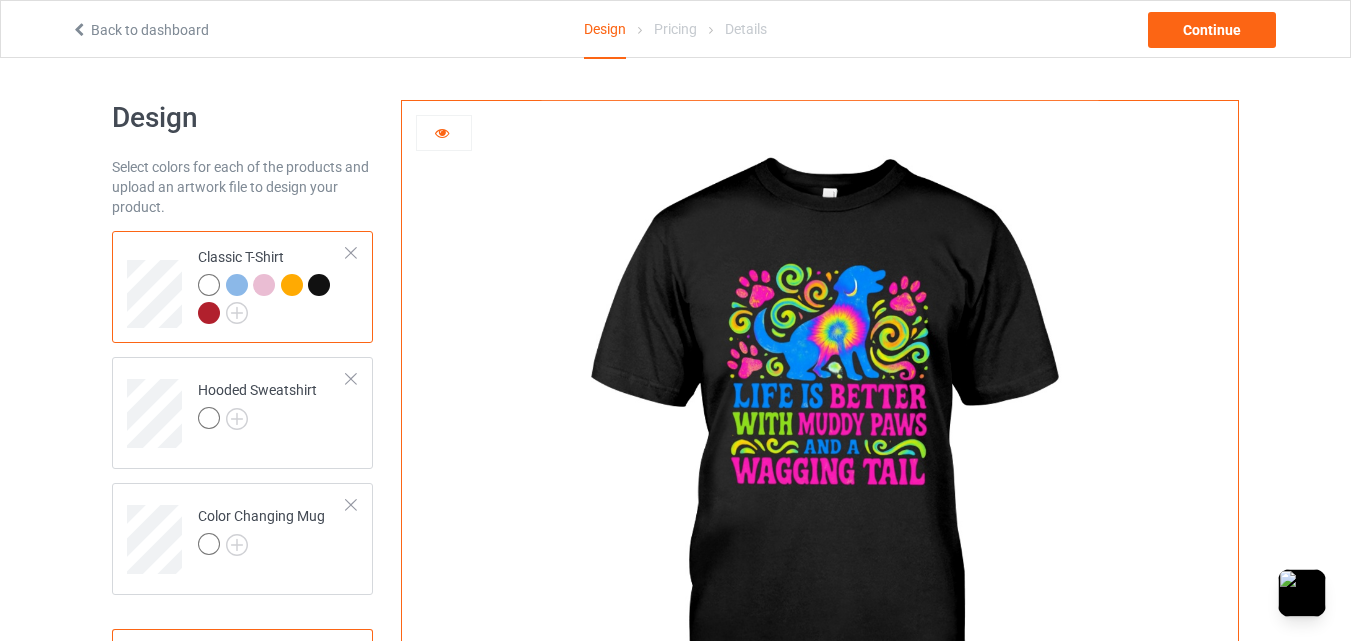 click at bounding box center [209, 313] 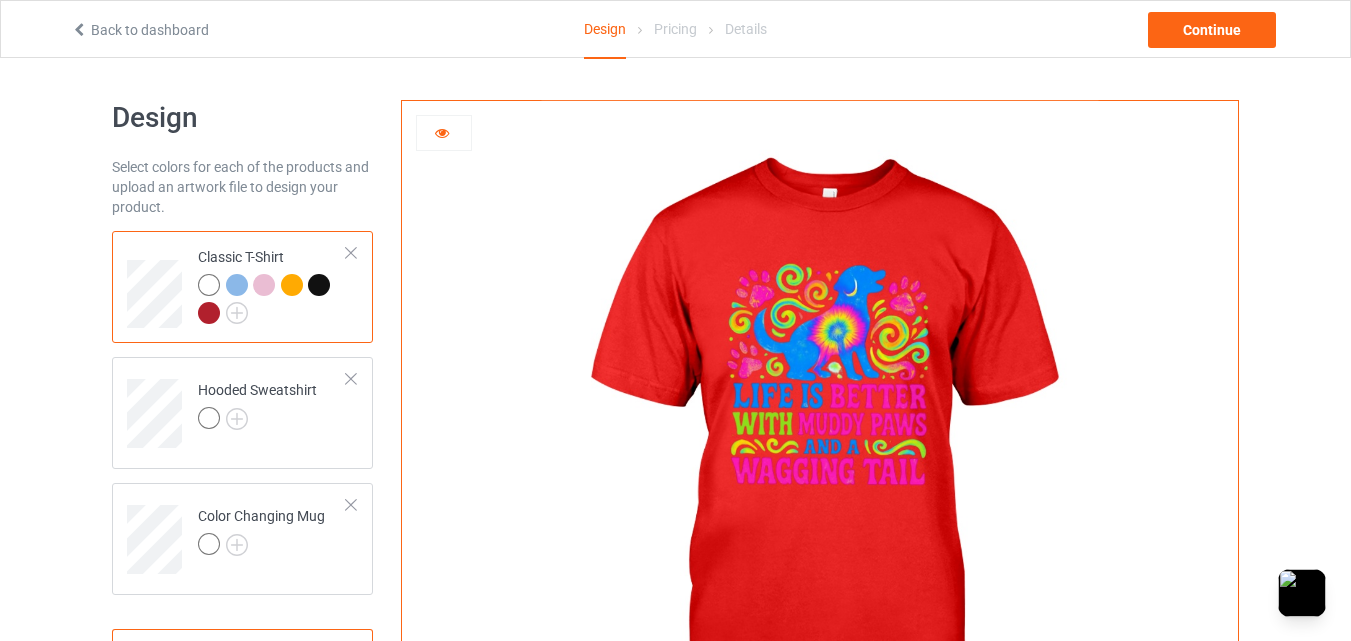click at bounding box center [319, 285] 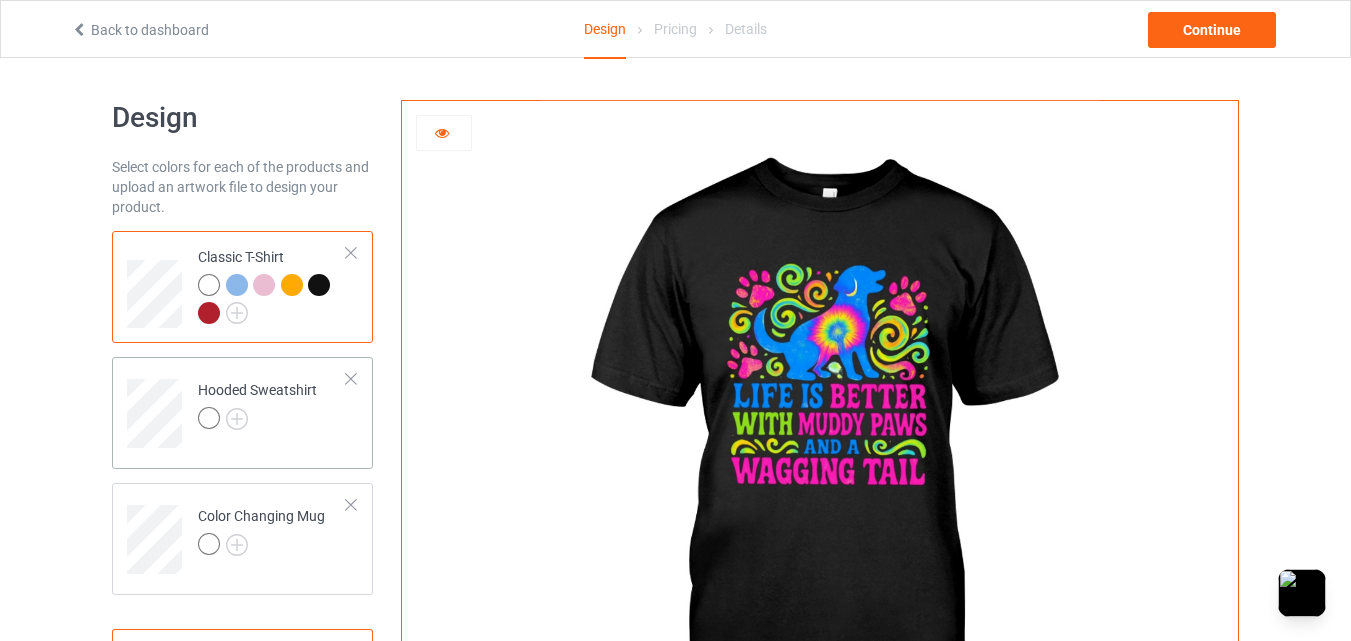 click at bounding box center (257, 421) 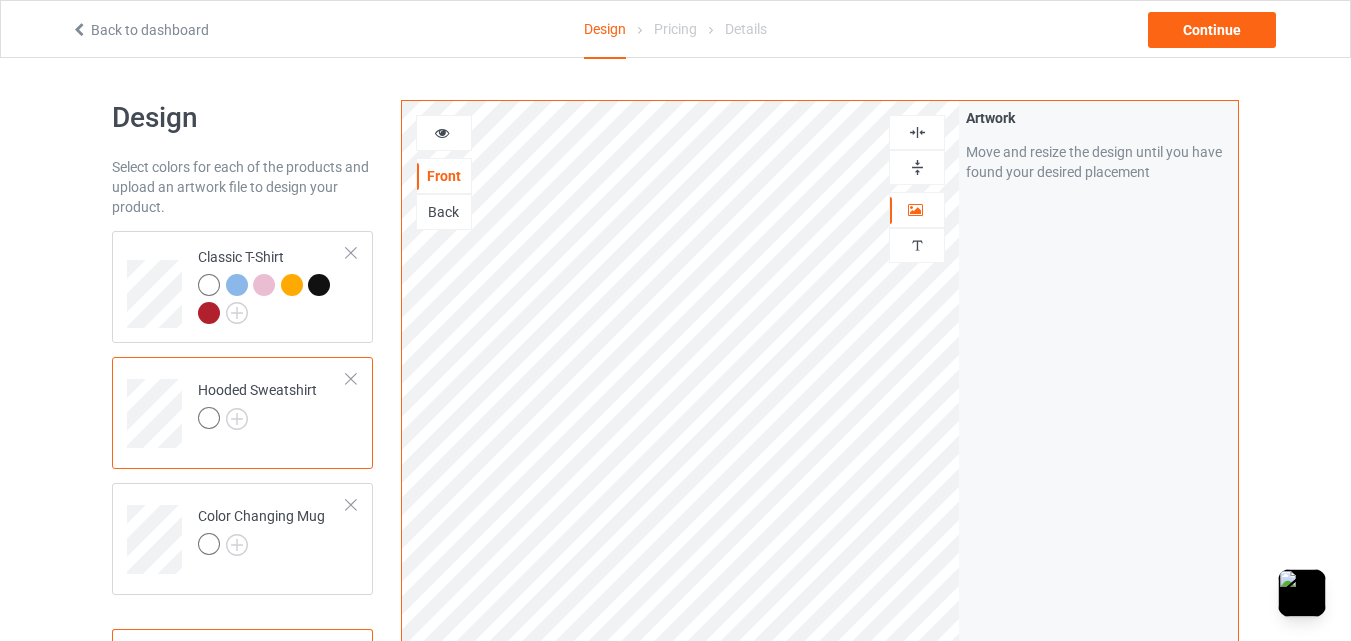 click at bounding box center [442, 130] 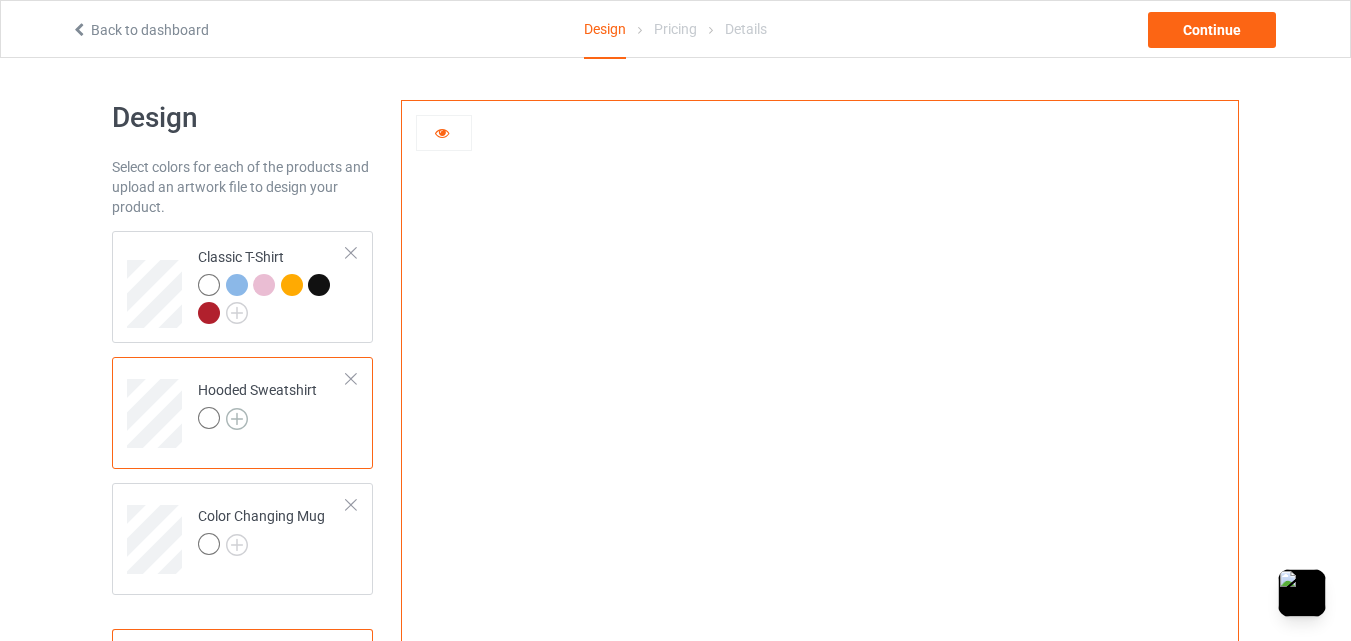click at bounding box center (237, 419) 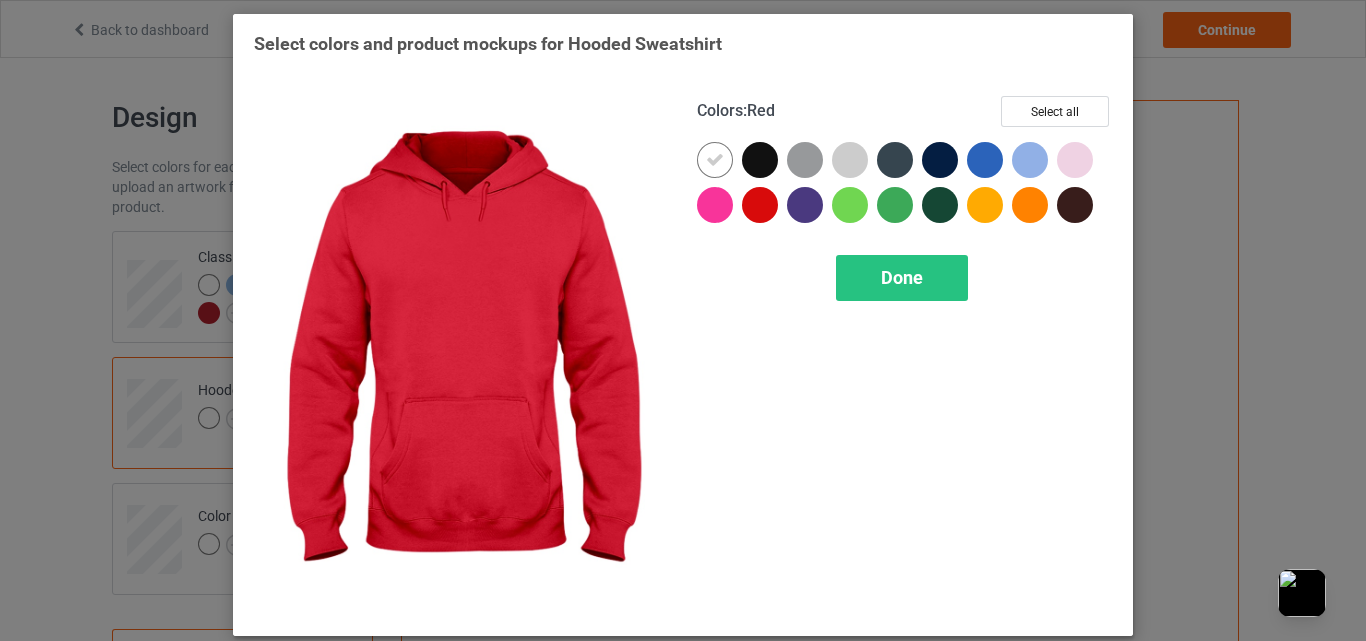 click at bounding box center [760, 205] 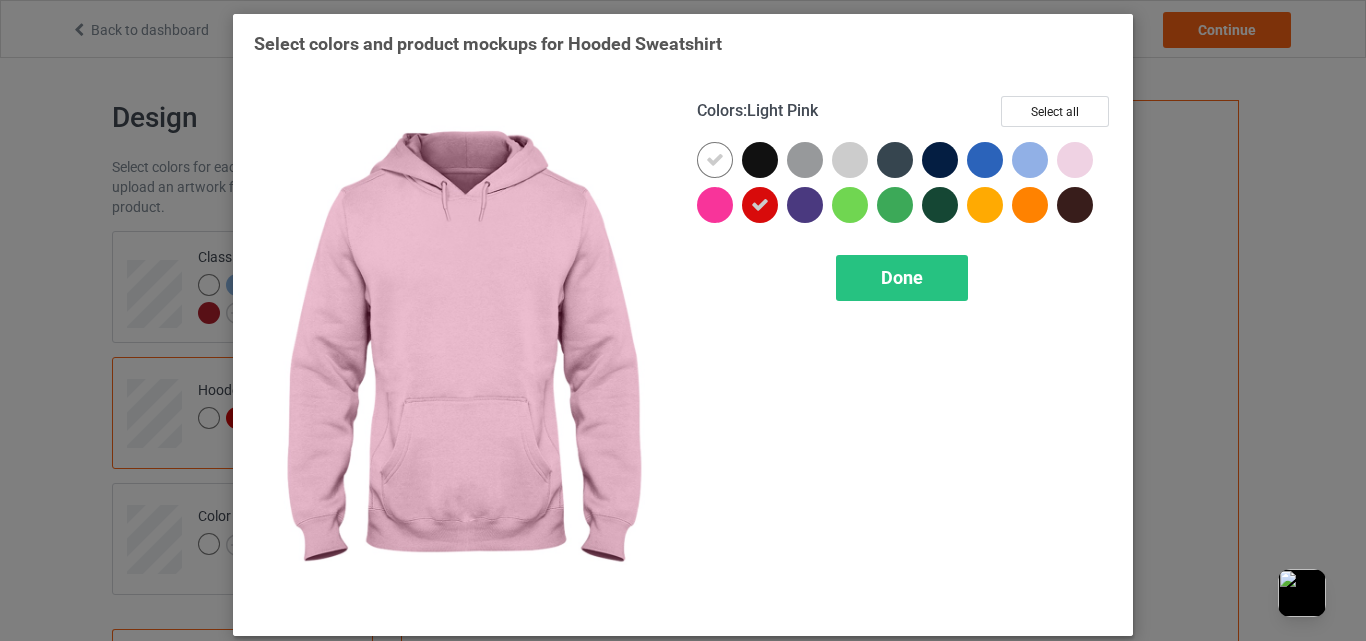 click at bounding box center [1075, 160] 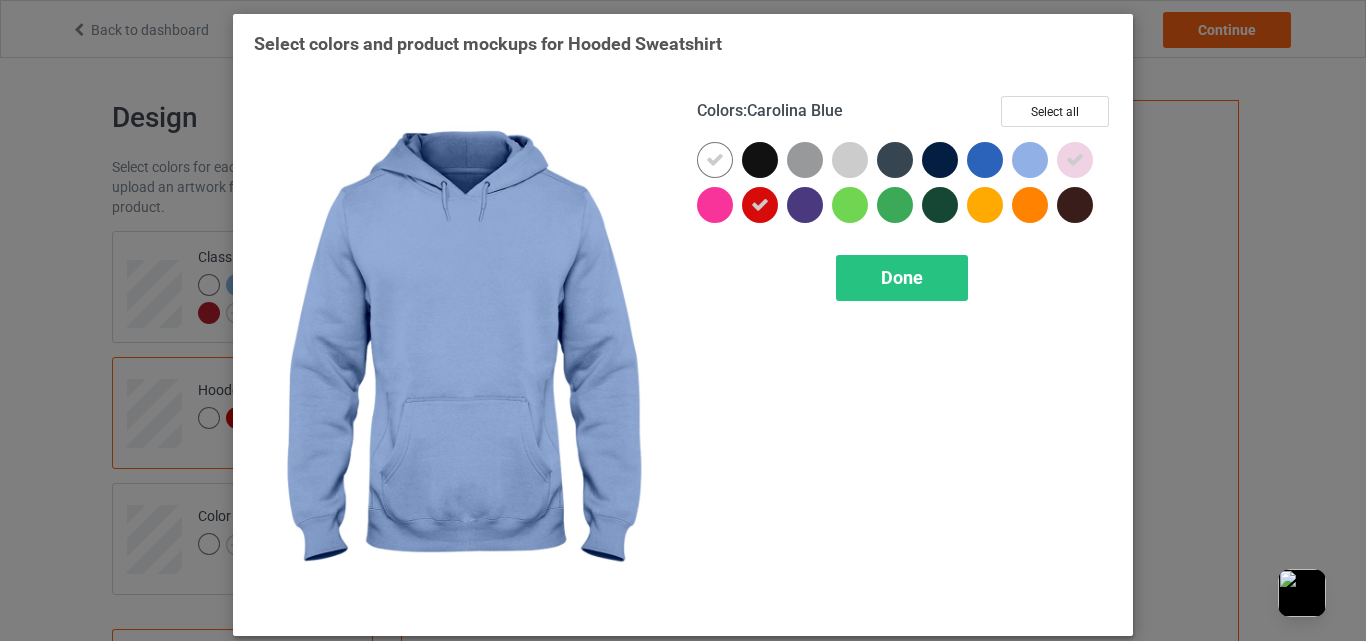 click at bounding box center [1030, 160] 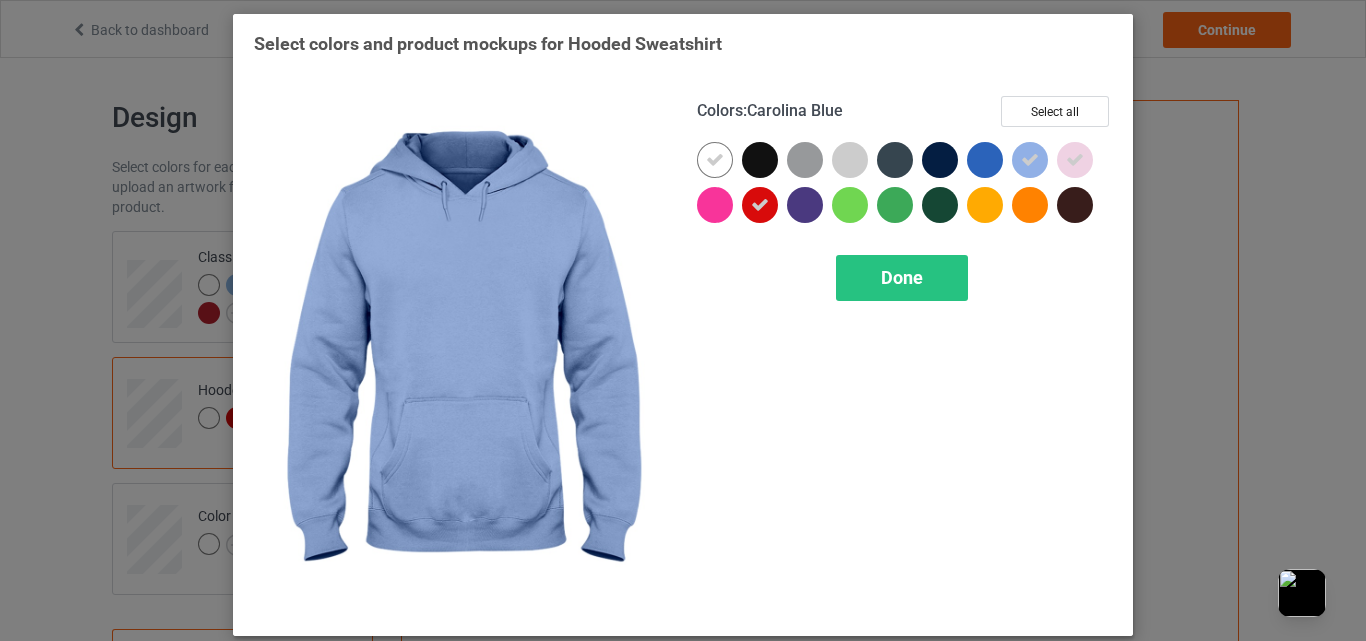 click at bounding box center (985, 205) 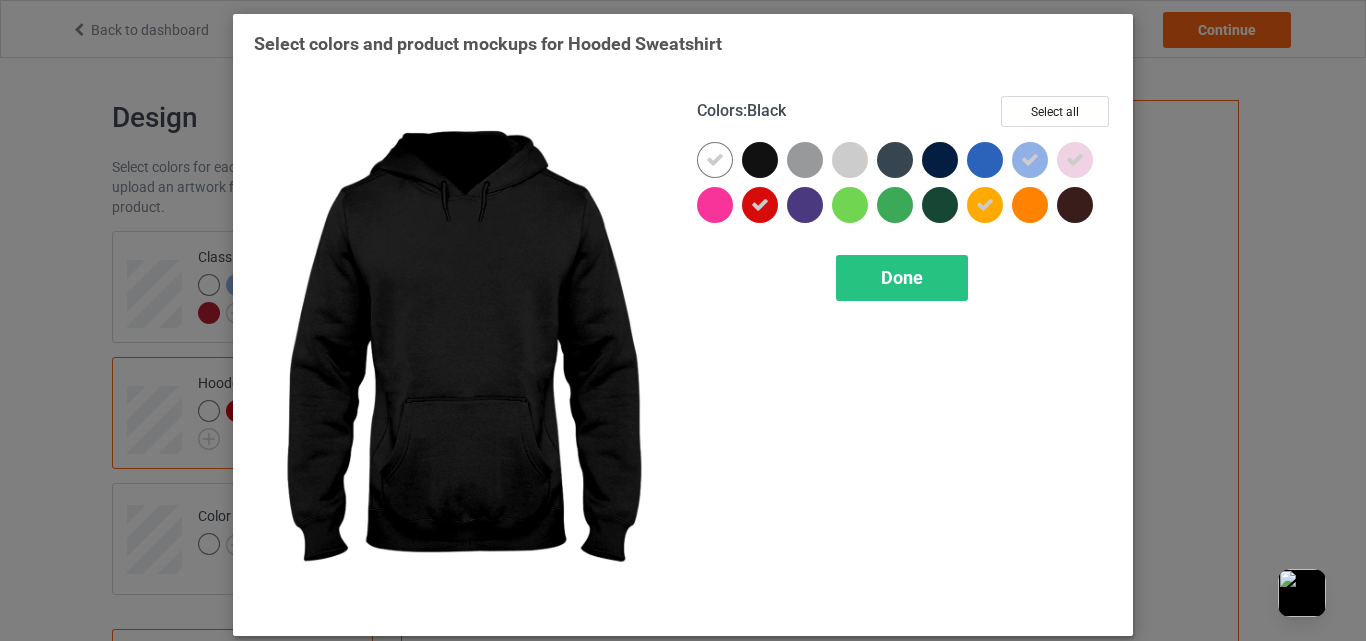 click at bounding box center (760, 160) 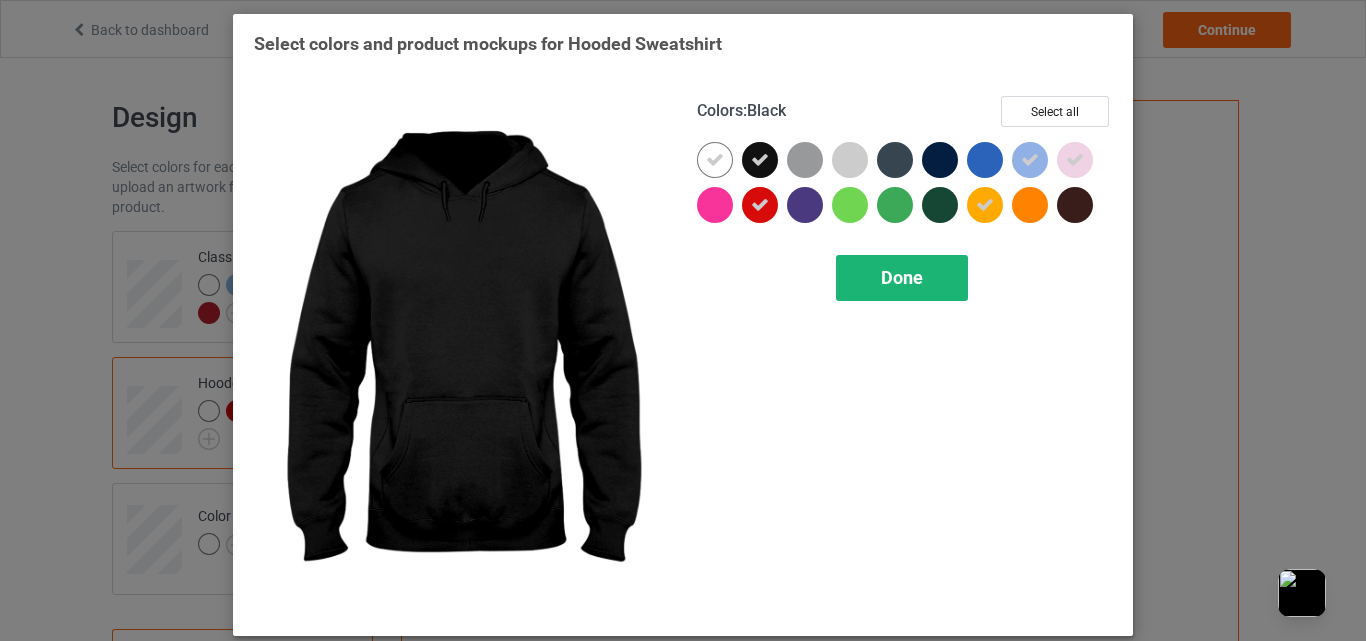 click on "Done" at bounding box center [902, 277] 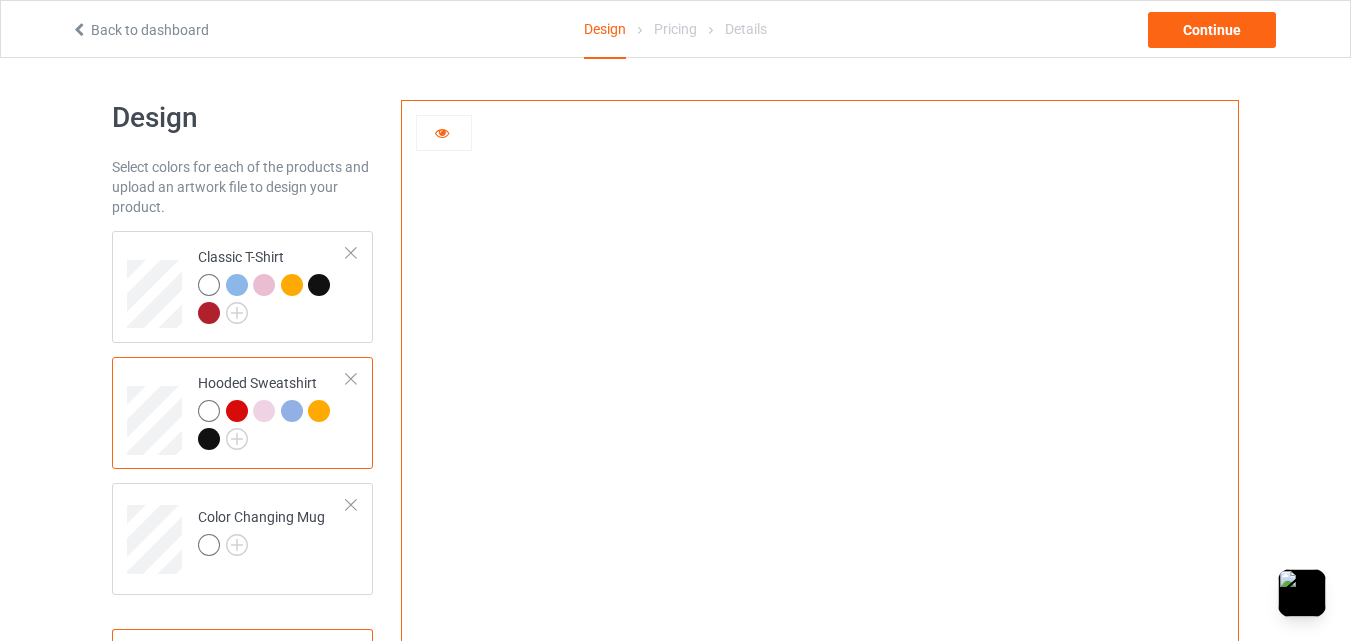 click at bounding box center [237, 411] 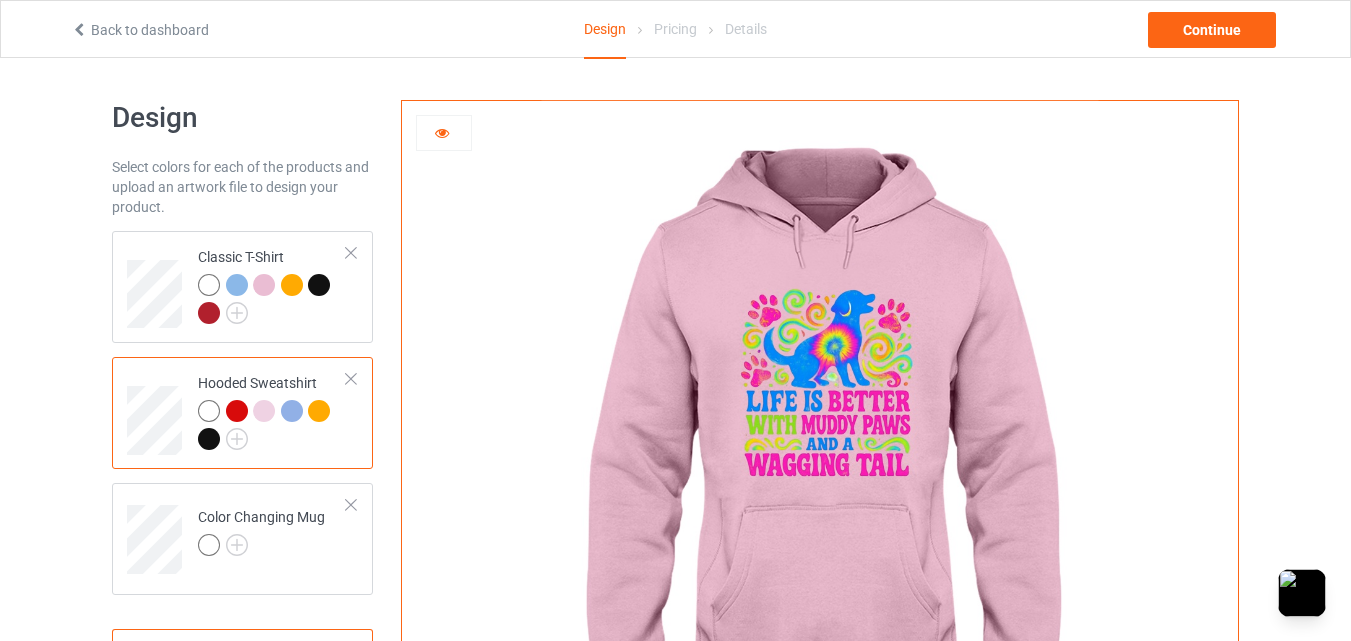 click at bounding box center (292, 411) 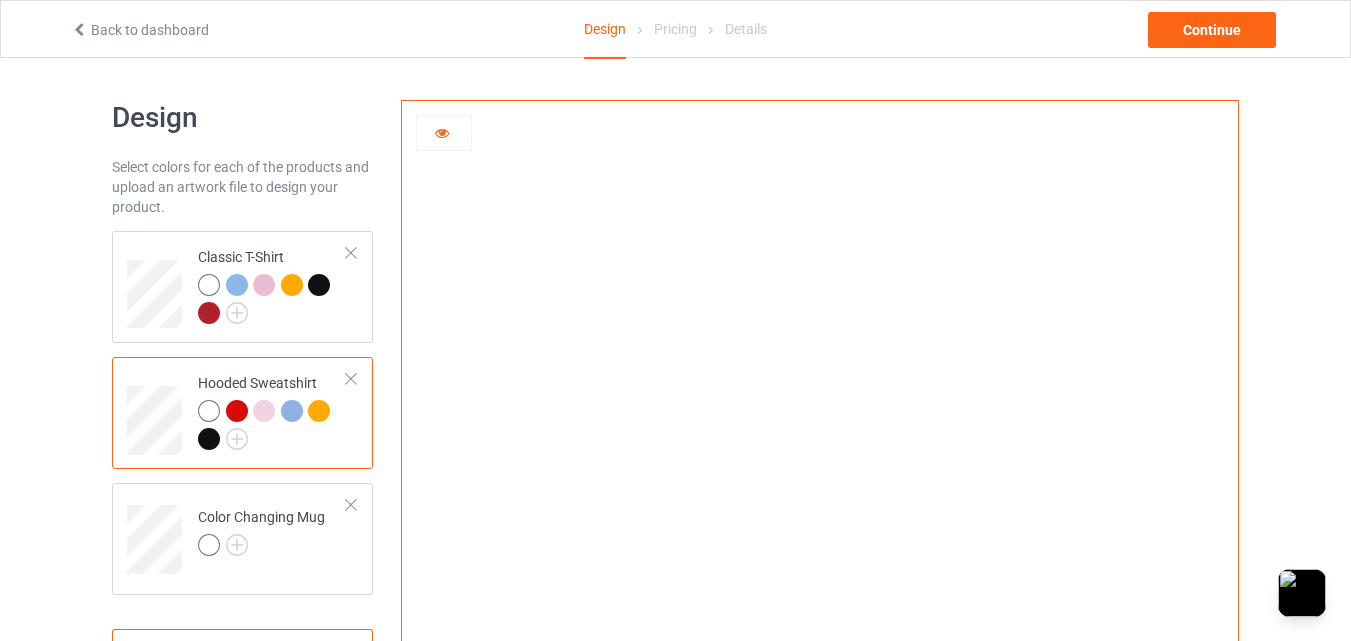 click at bounding box center (319, 411) 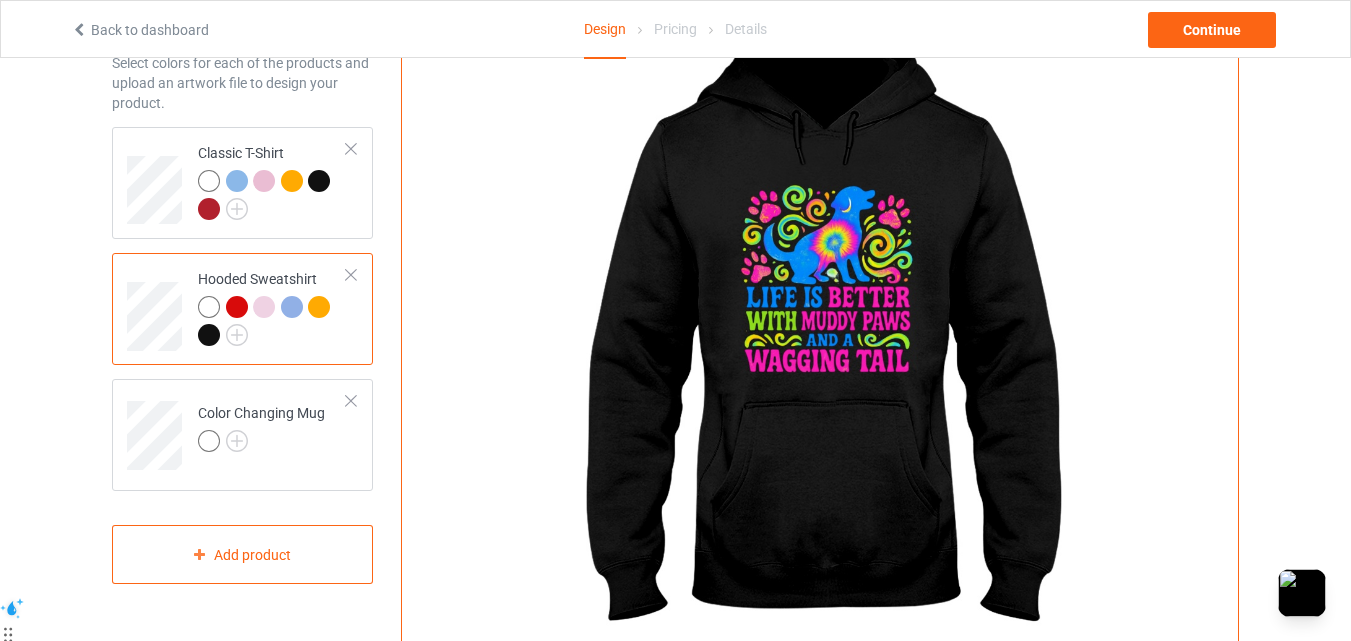 scroll, scrollTop: 167, scrollLeft: 0, axis: vertical 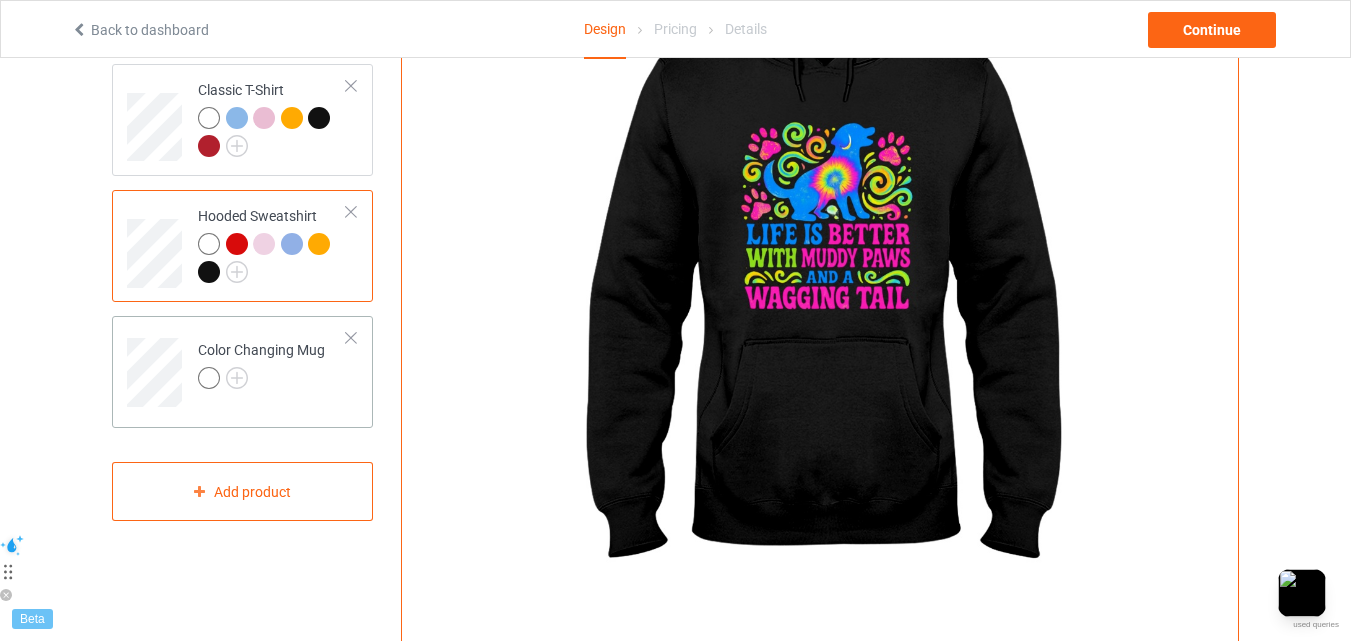 click at bounding box center (261, 381) 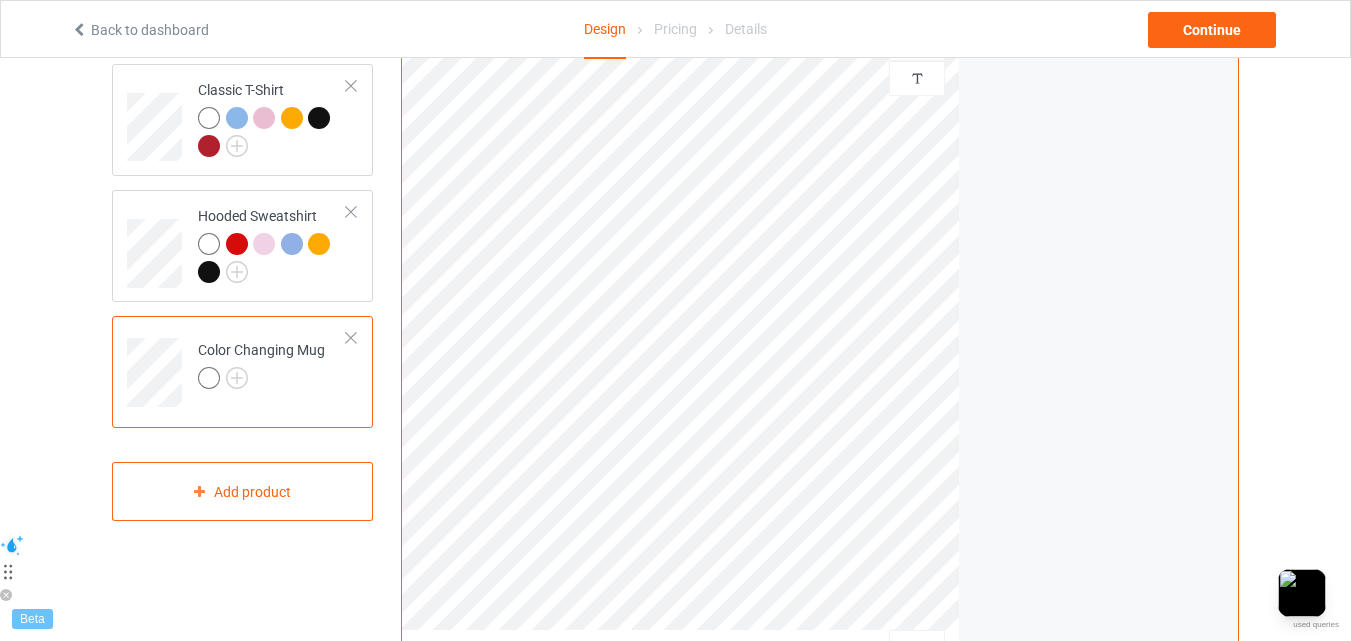 scroll, scrollTop: 0, scrollLeft: 0, axis: both 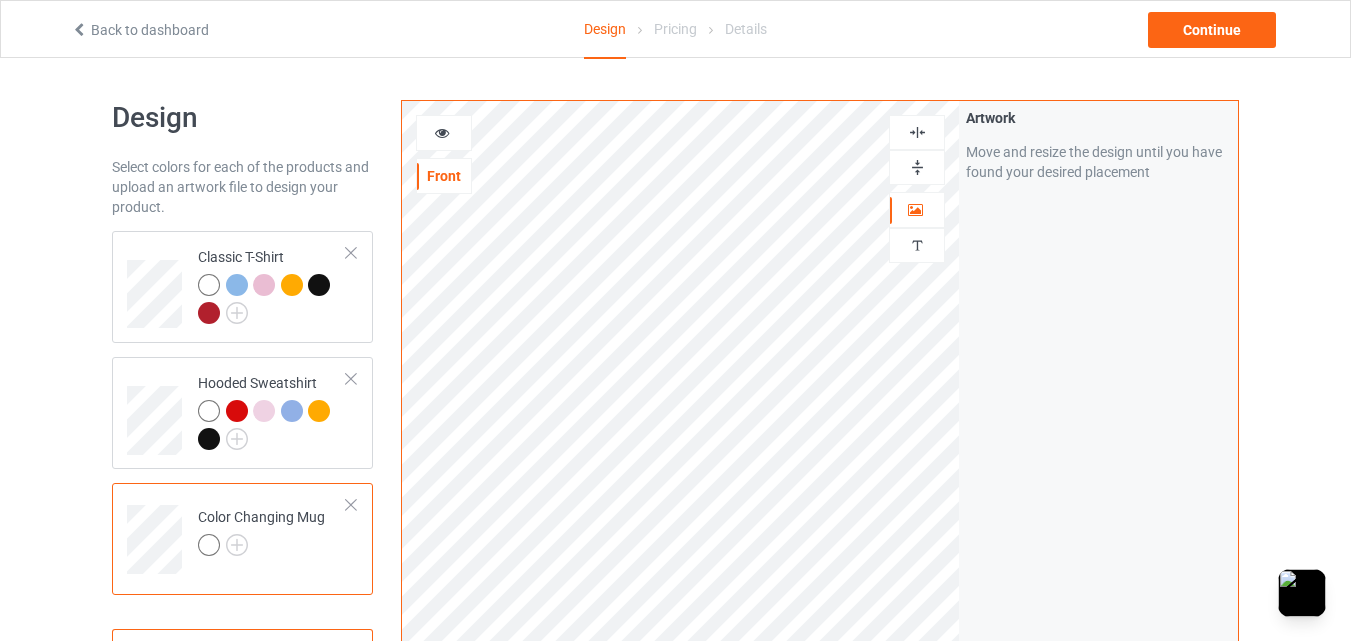 click at bounding box center [444, 133] 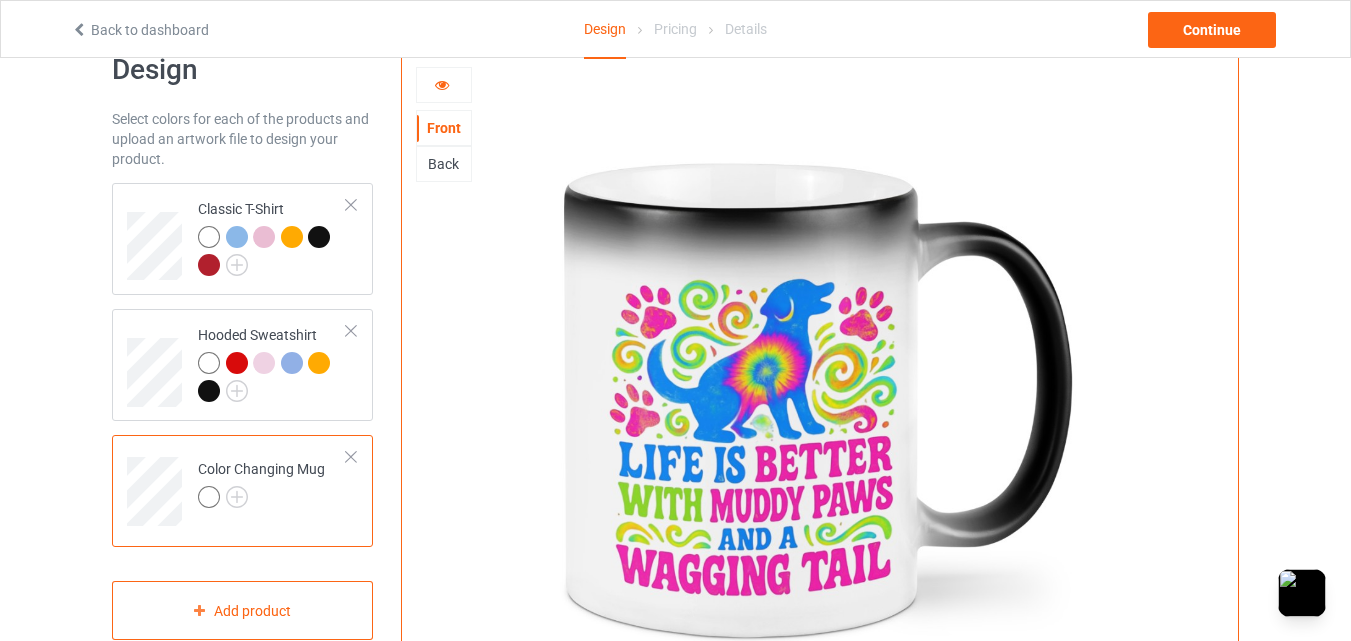 scroll, scrollTop: 0, scrollLeft: 0, axis: both 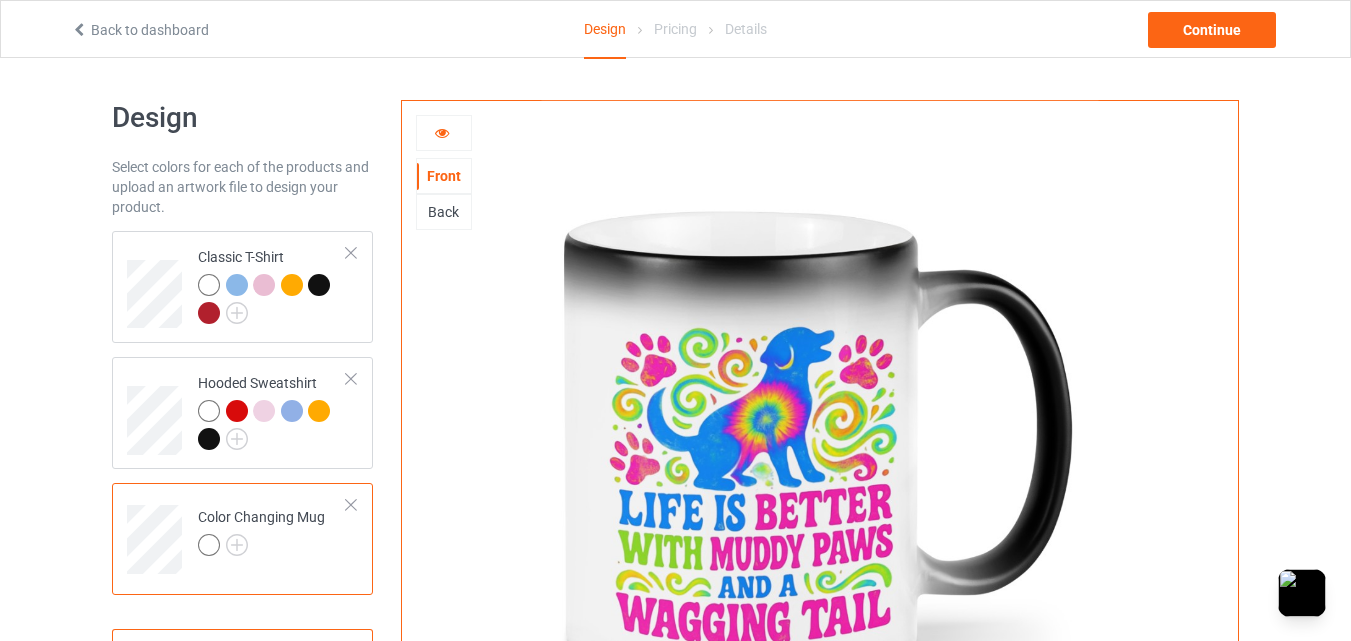 click at bounding box center [442, 130] 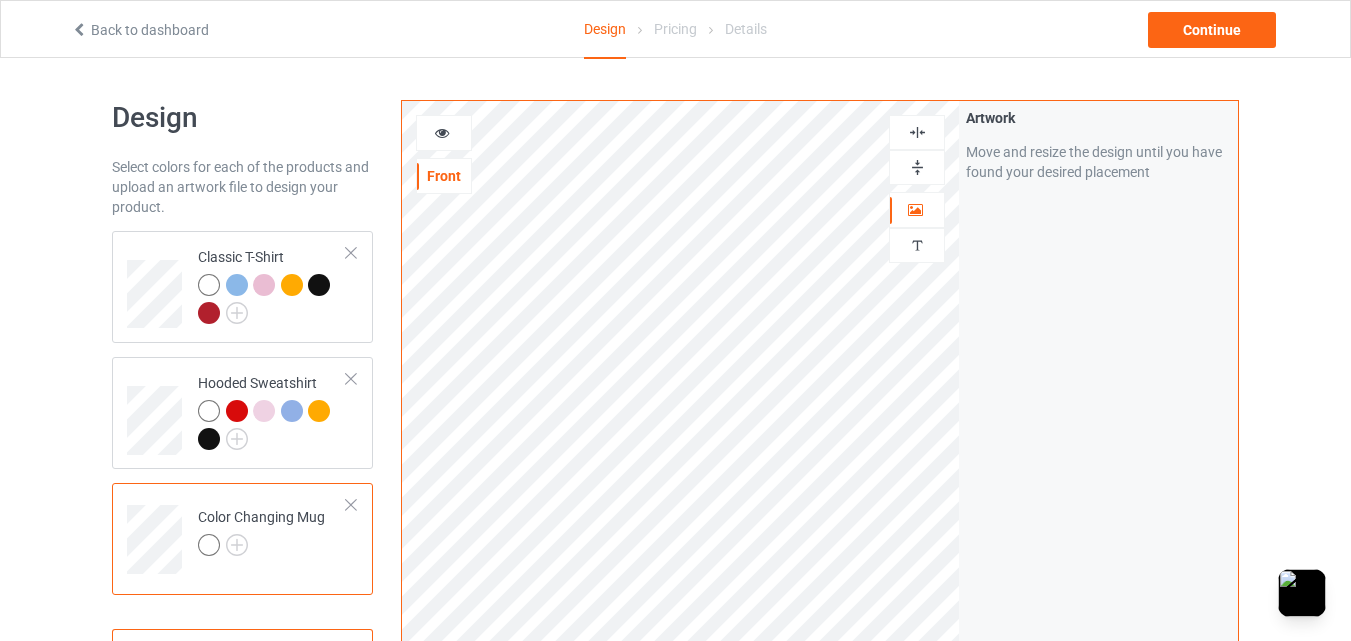 click at bounding box center (442, 130) 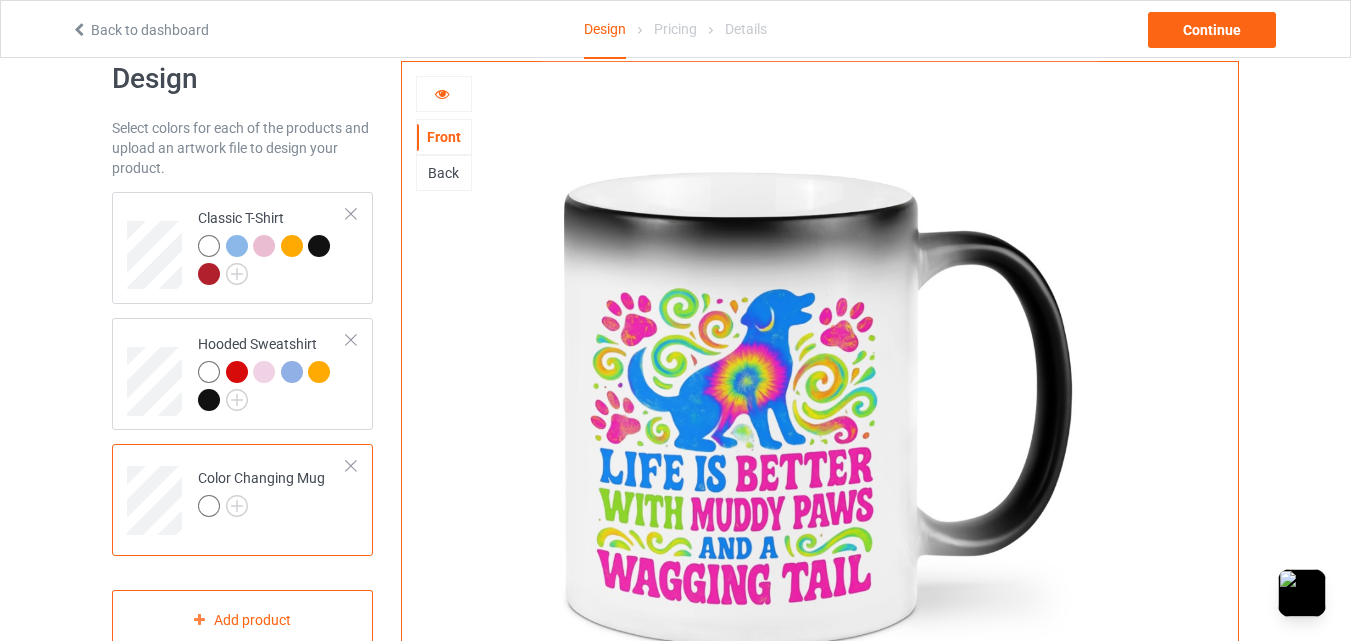 scroll, scrollTop: 0, scrollLeft: 0, axis: both 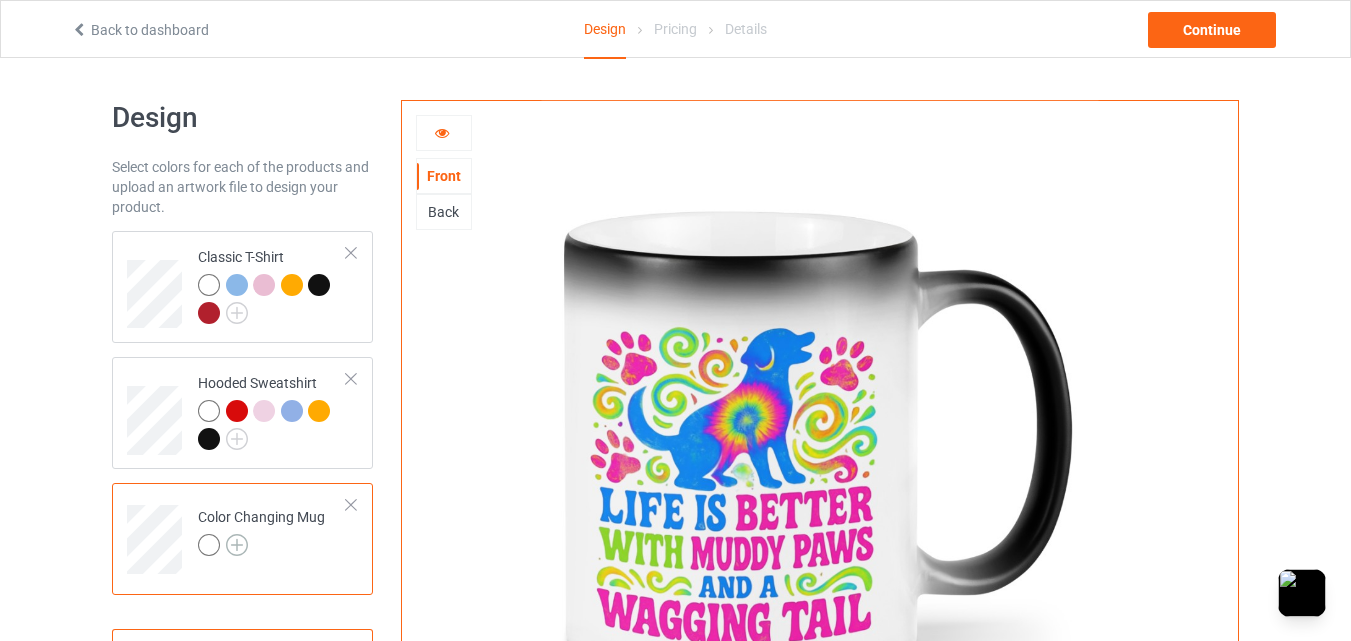 click at bounding box center [237, 545] 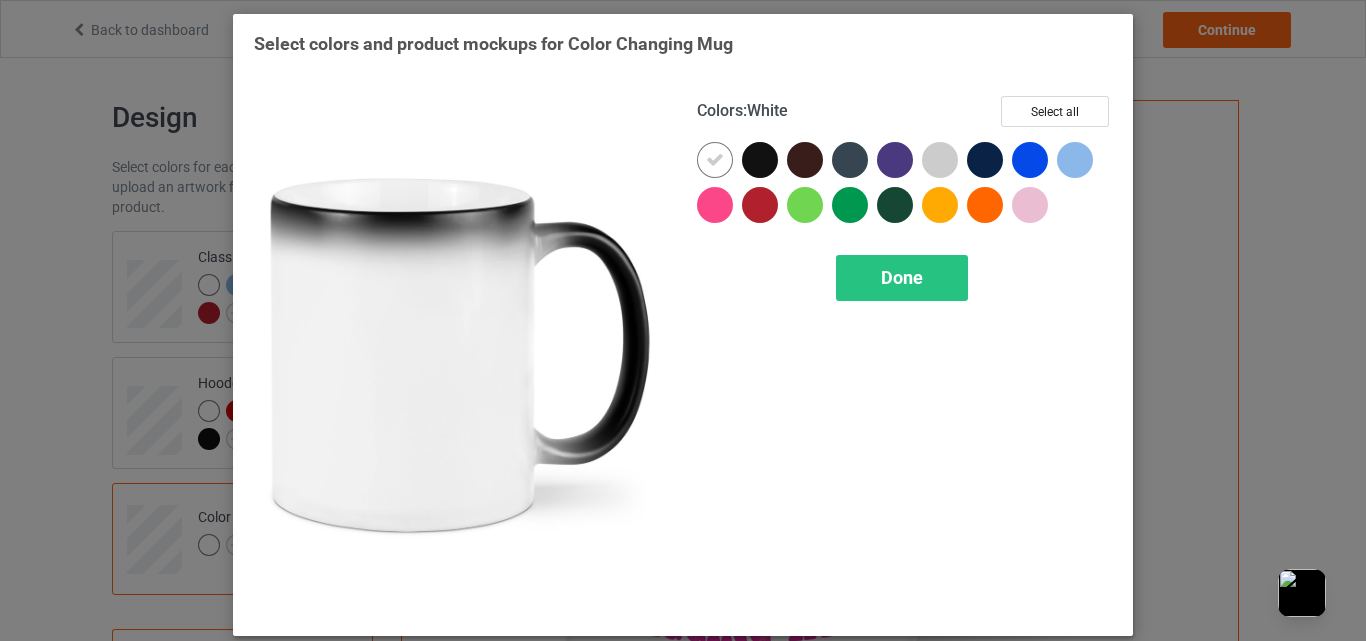 click at bounding box center (760, 160) 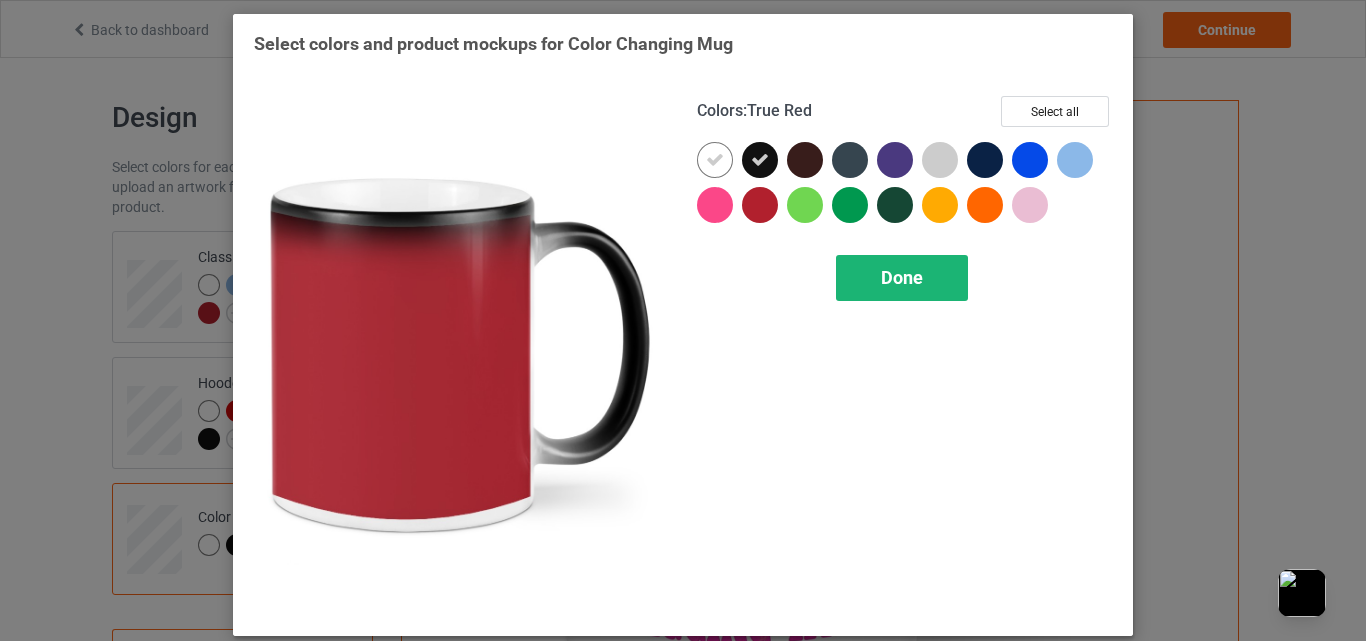 click on "Done" at bounding box center [902, 277] 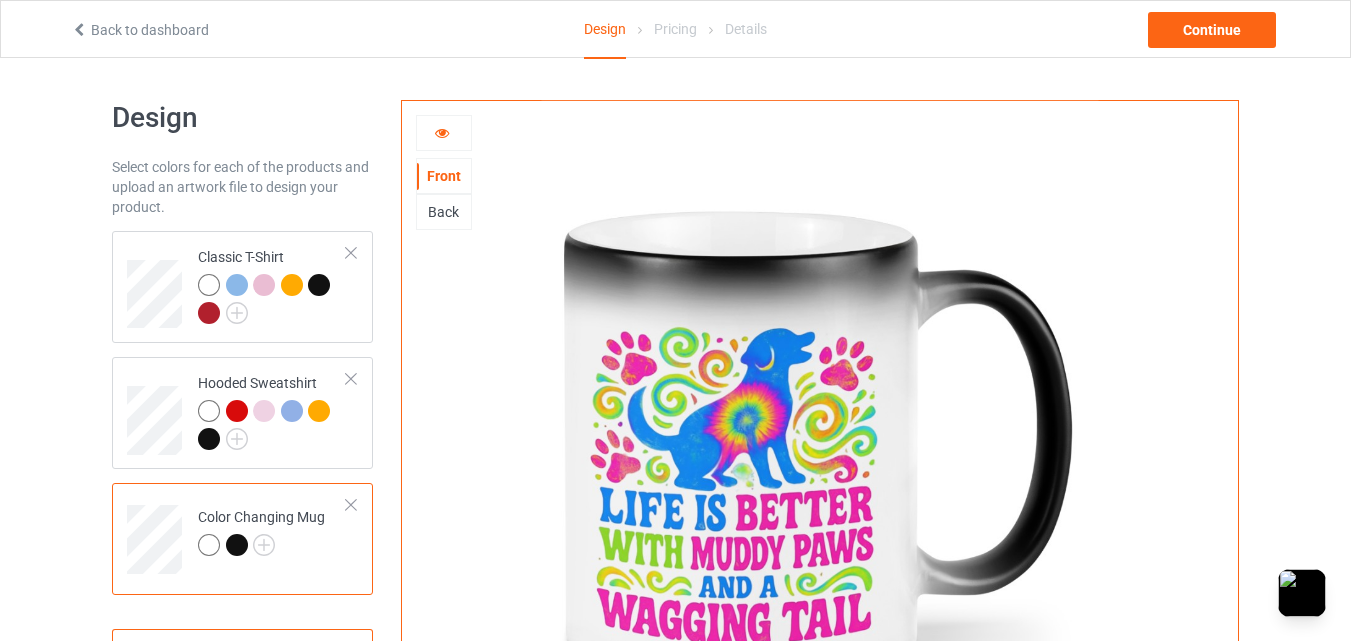 scroll, scrollTop: 167, scrollLeft: 0, axis: vertical 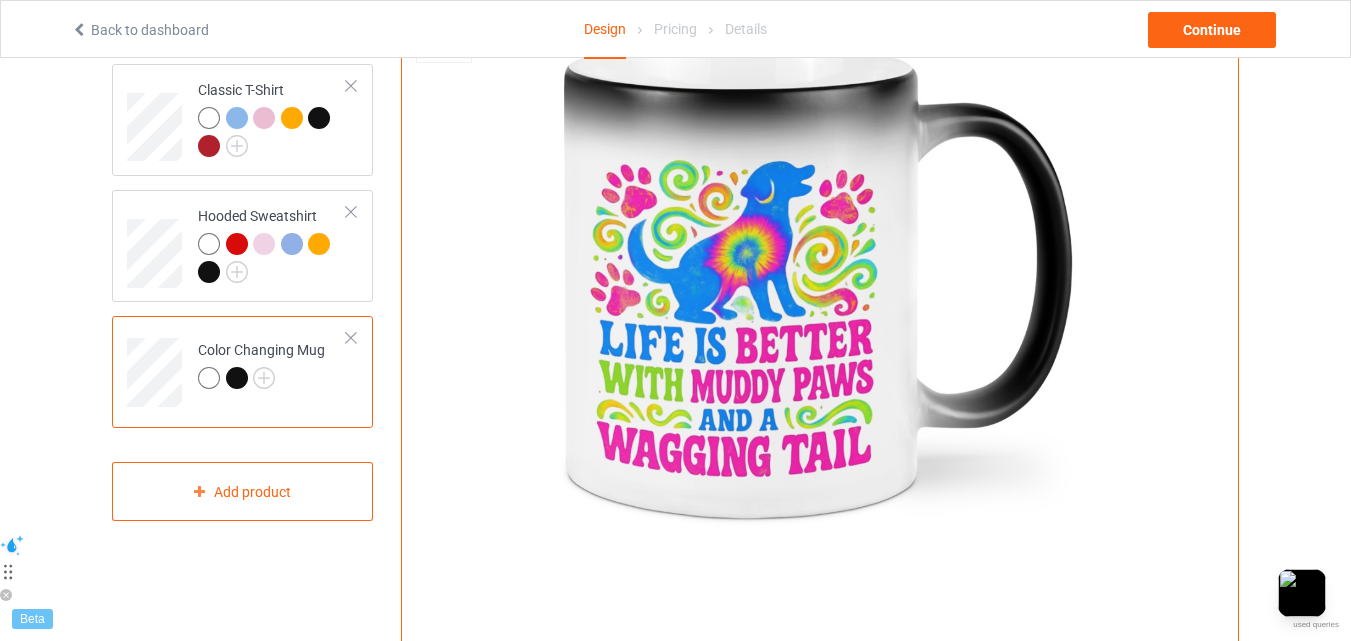 click at bounding box center (237, 378) 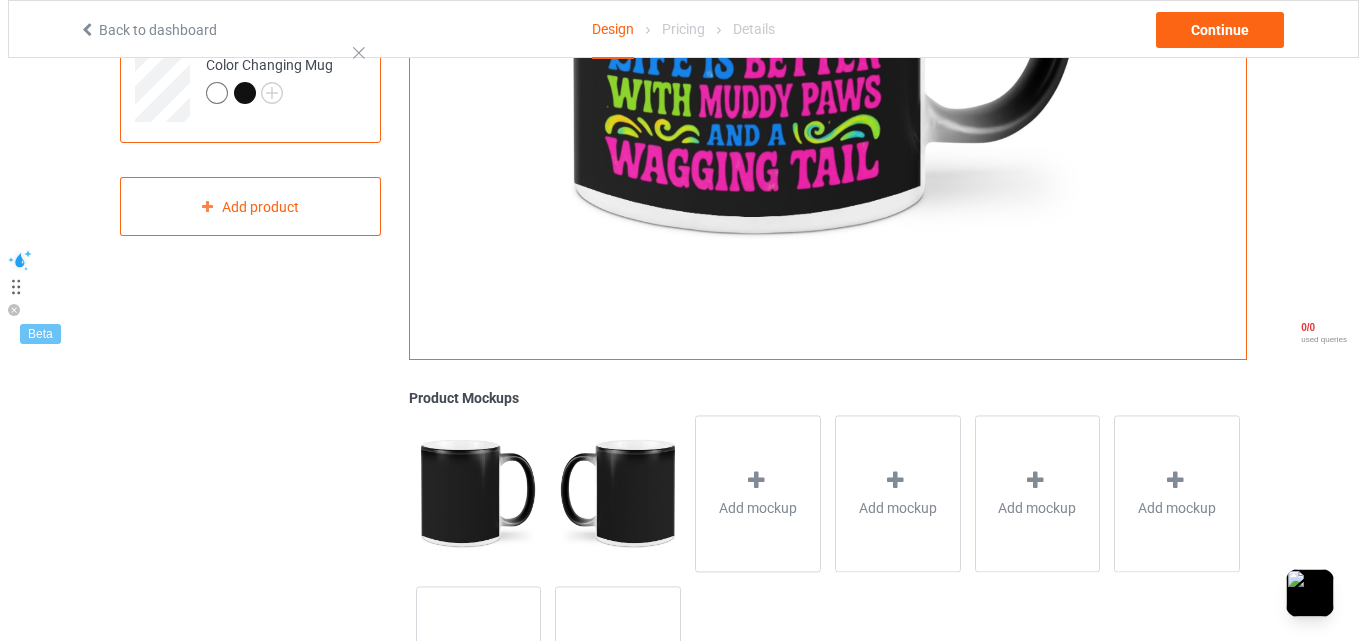 scroll, scrollTop: 500, scrollLeft: 0, axis: vertical 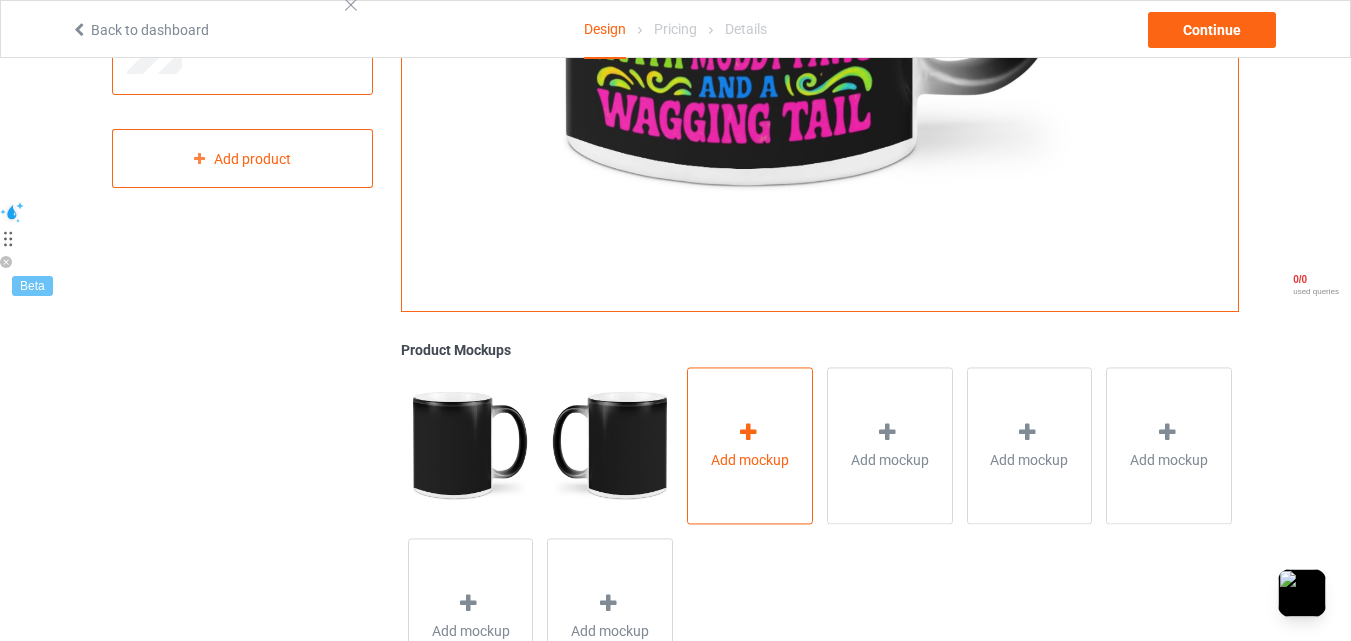 click on "Add mockup" at bounding box center (750, 460) 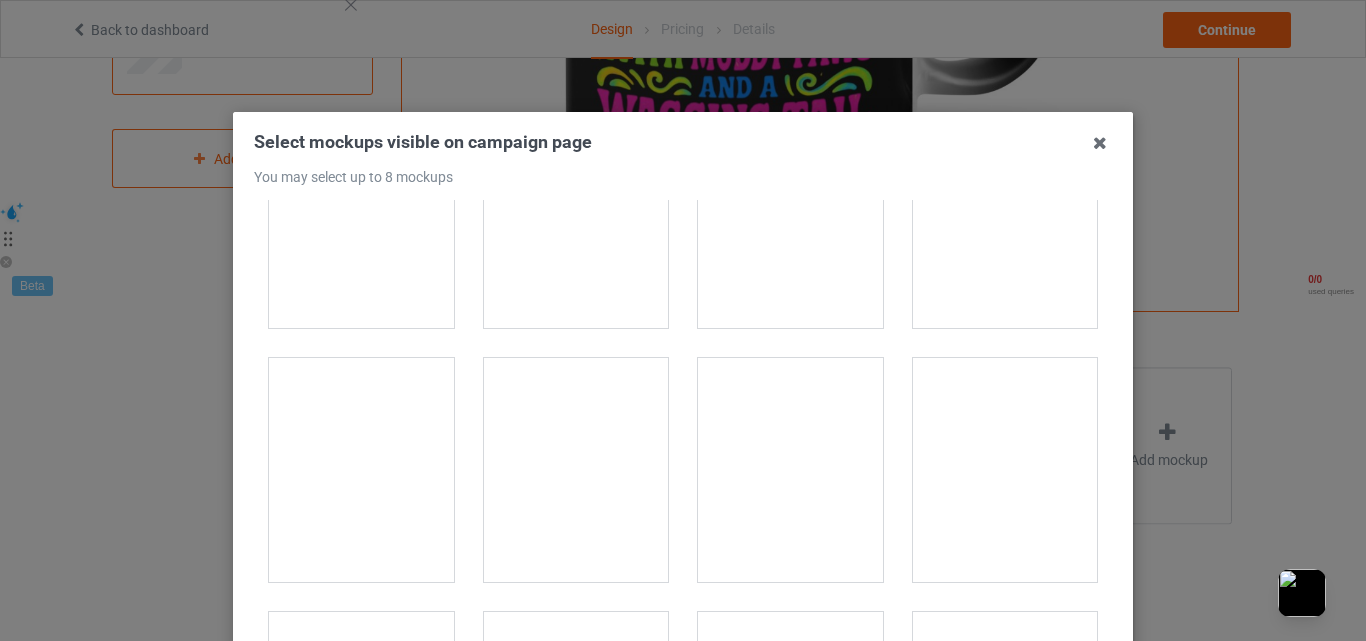 scroll, scrollTop: 3833, scrollLeft: 0, axis: vertical 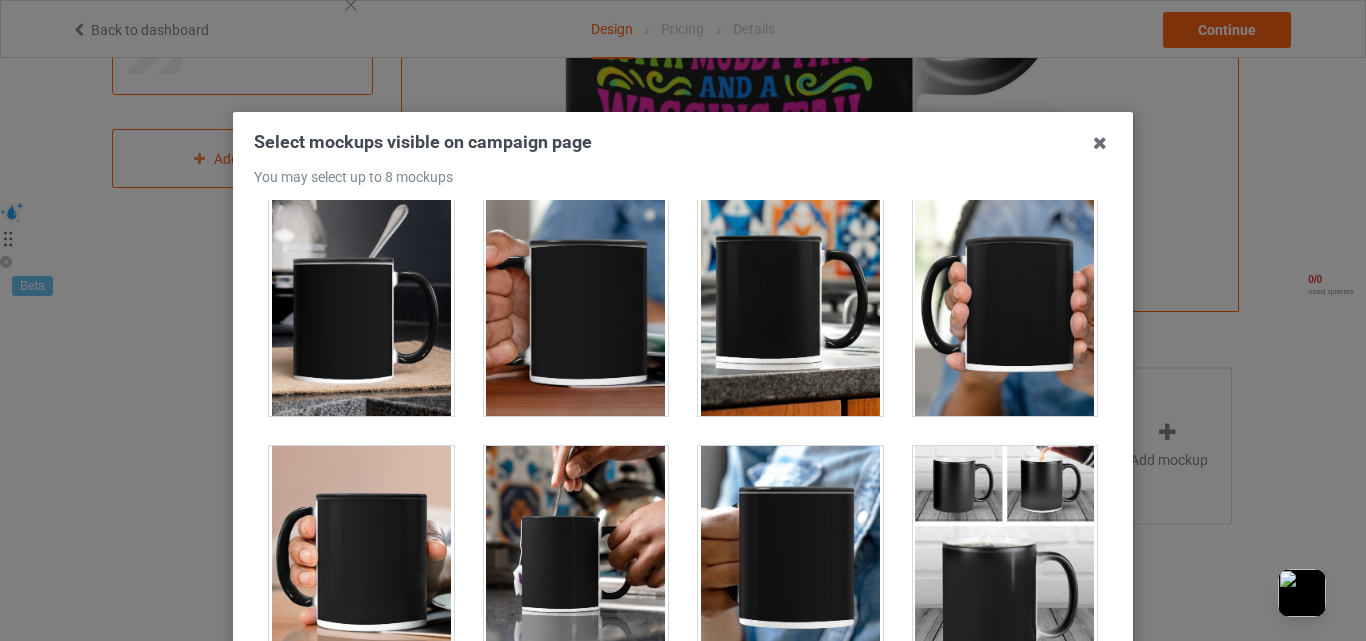 click at bounding box center [576, 558] 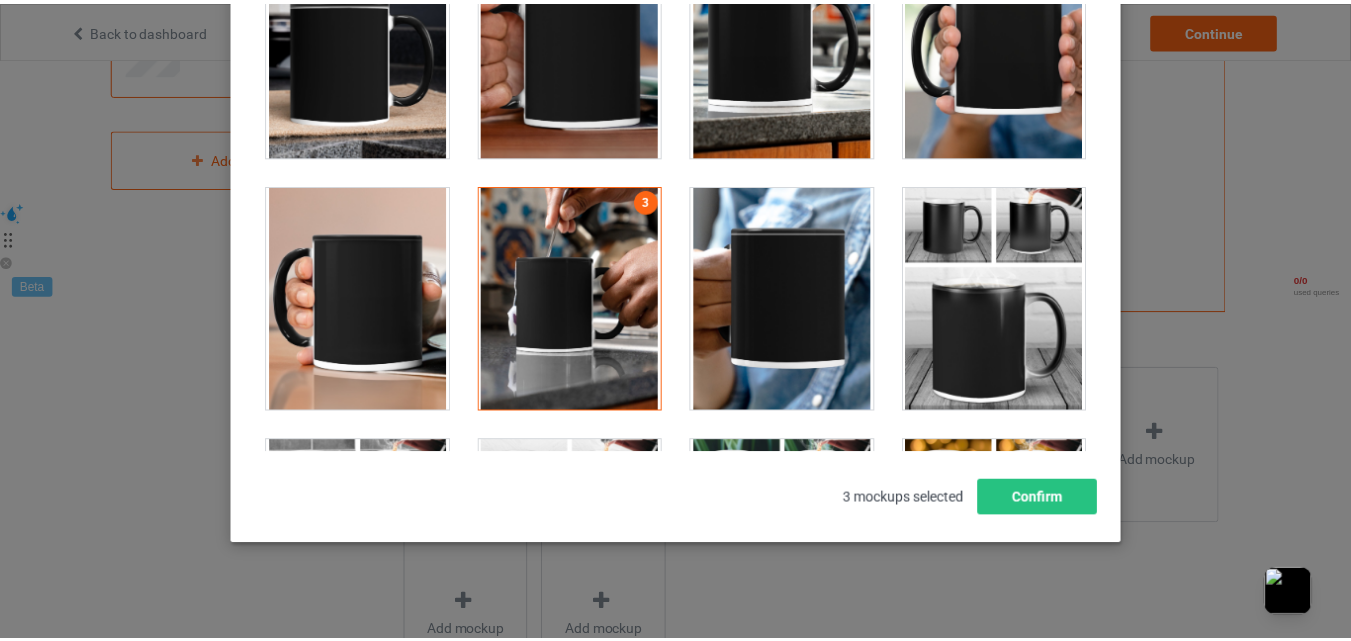 scroll, scrollTop: 275, scrollLeft: 0, axis: vertical 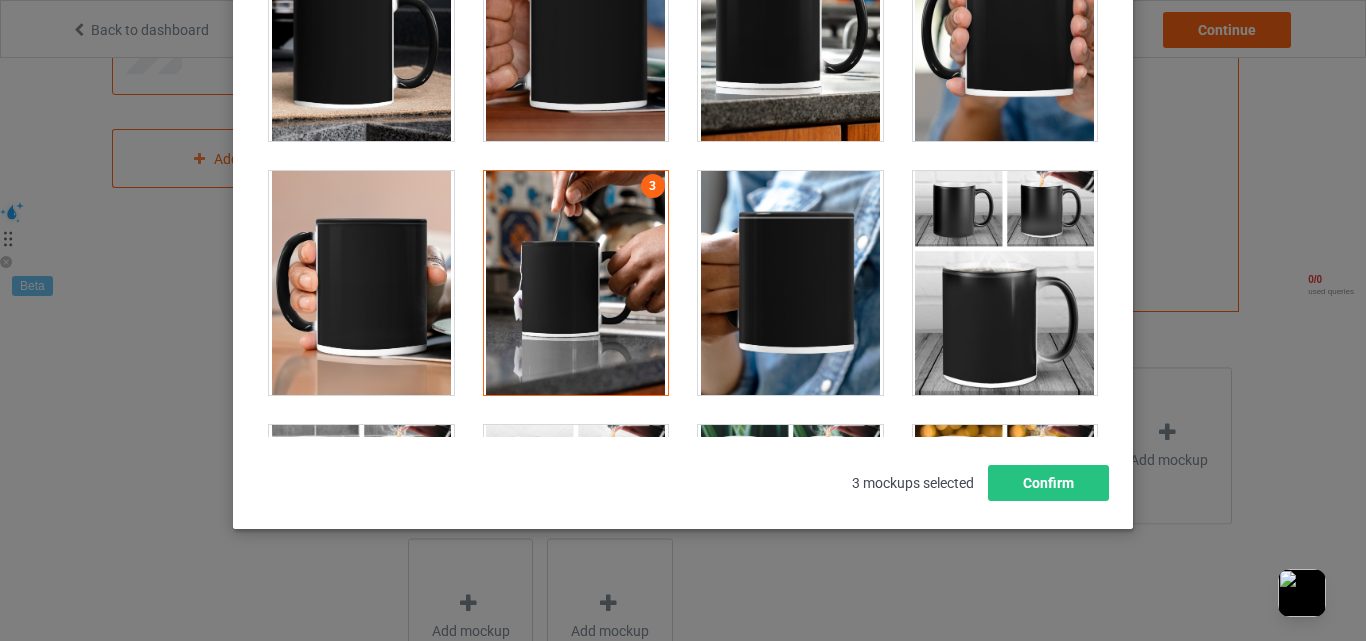 click at bounding box center (790, 283) 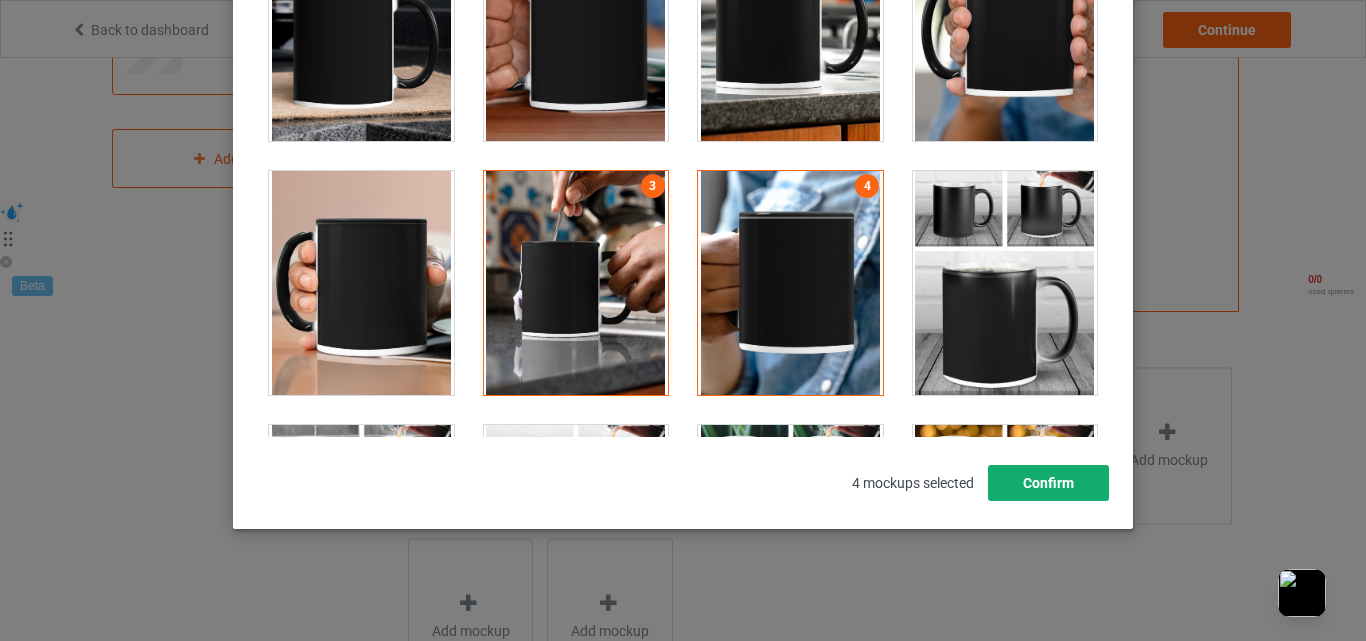 click on "Confirm" at bounding box center [1048, 483] 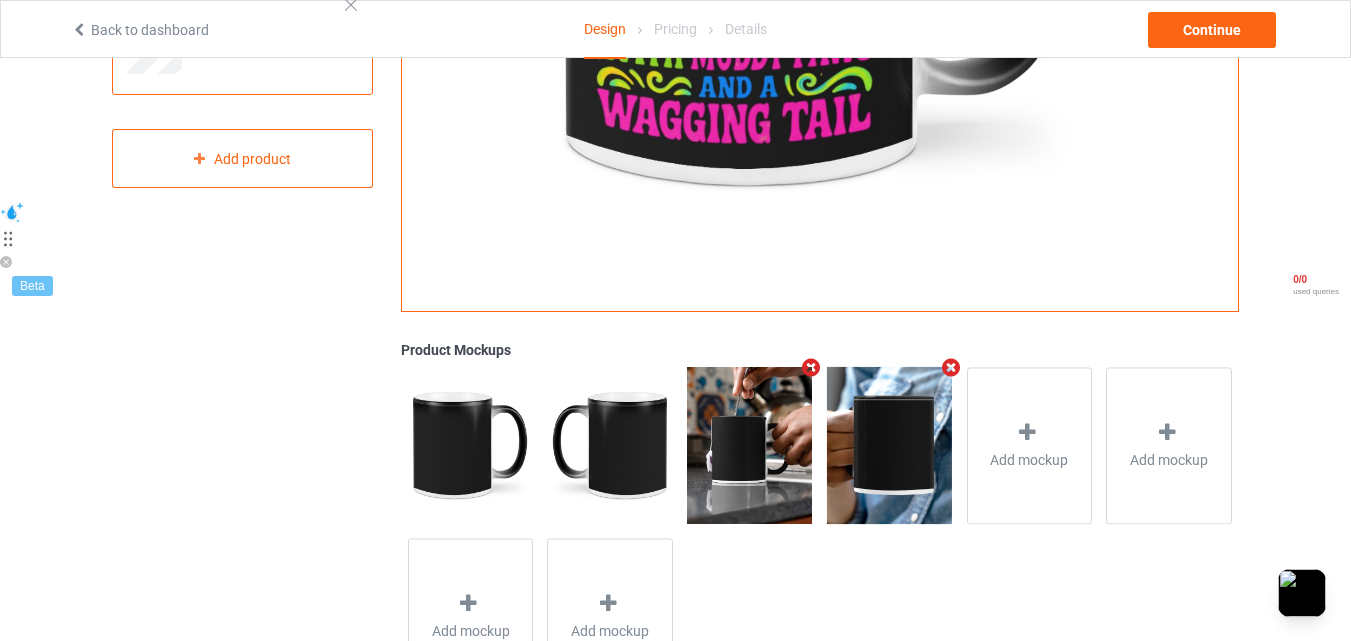 scroll, scrollTop: 0, scrollLeft: 0, axis: both 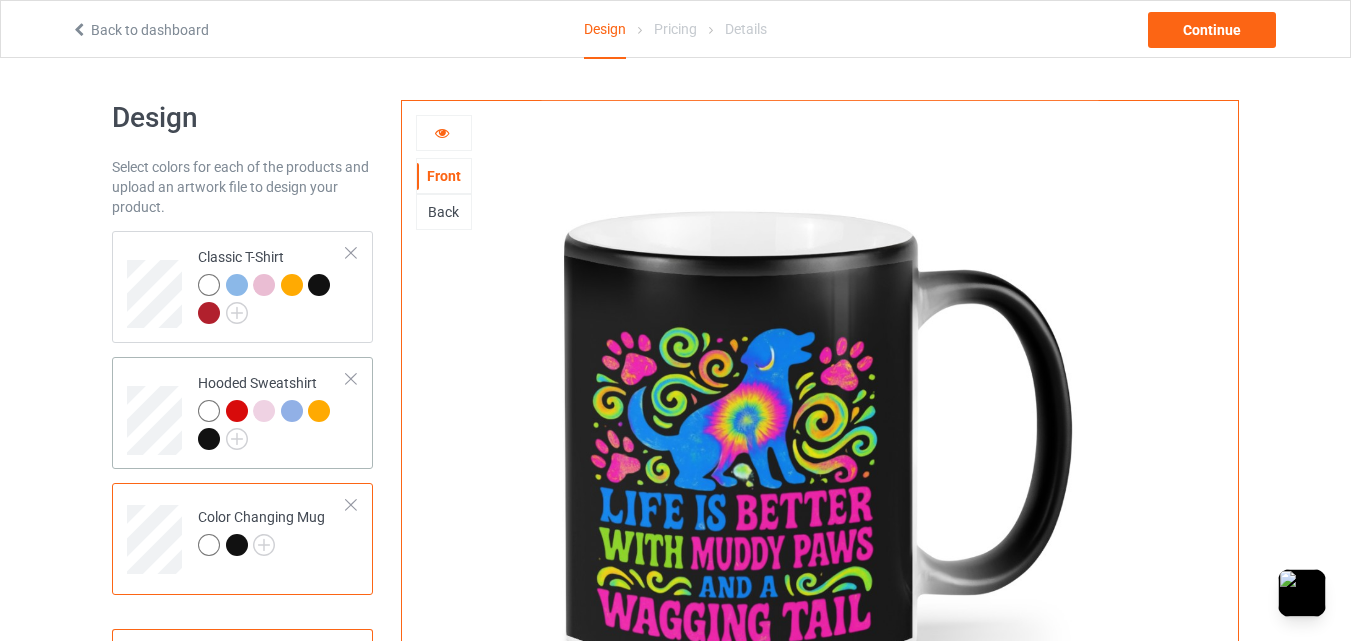 click at bounding box center [272, 427] 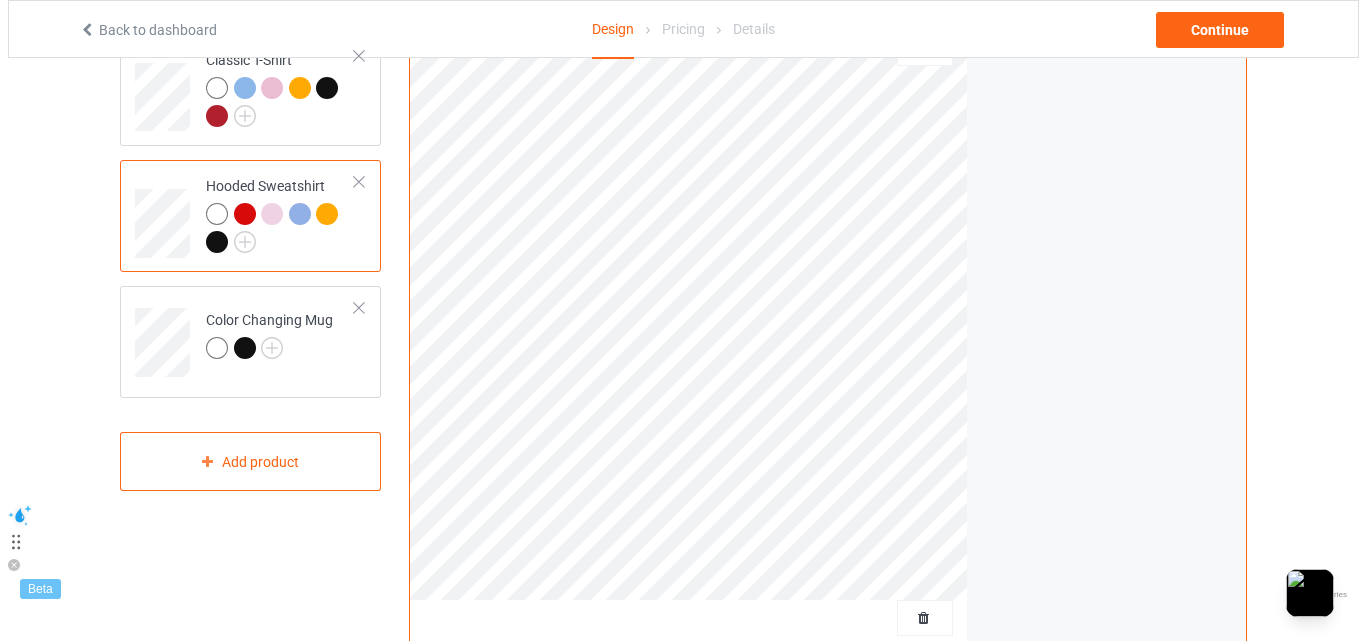 scroll, scrollTop: 500, scrollLeft: 0, axis: vertical 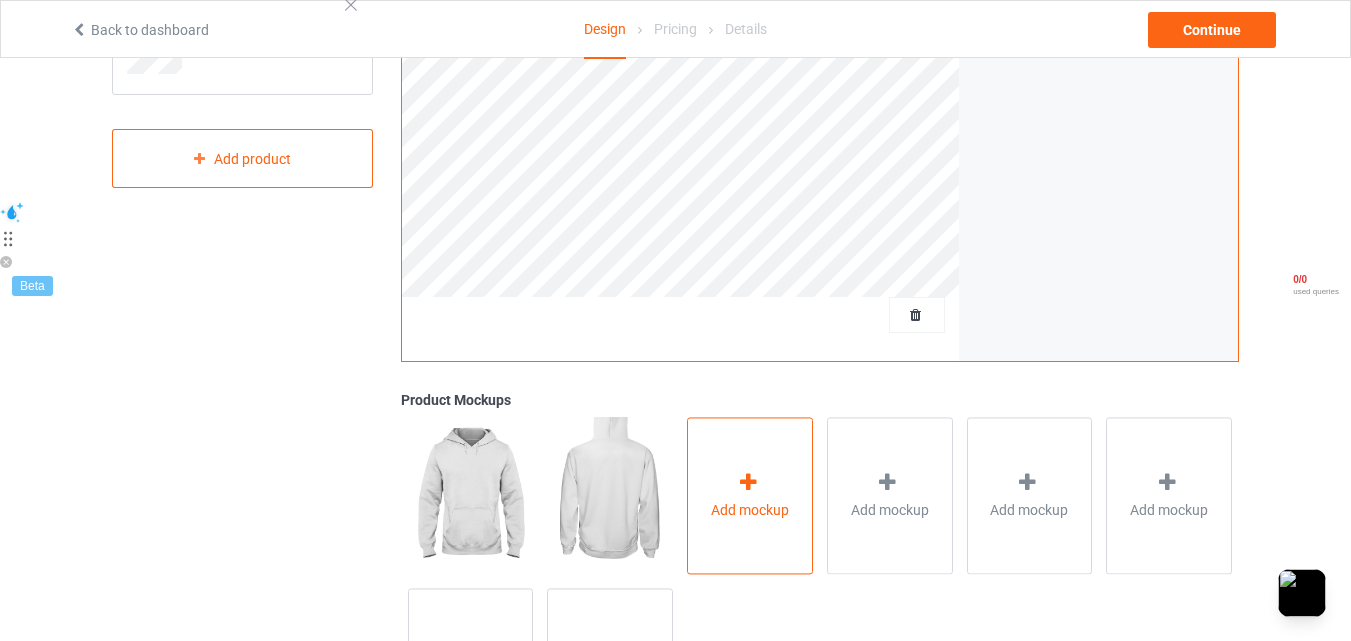click on "Add mockup" at bounding box center (750, 495) 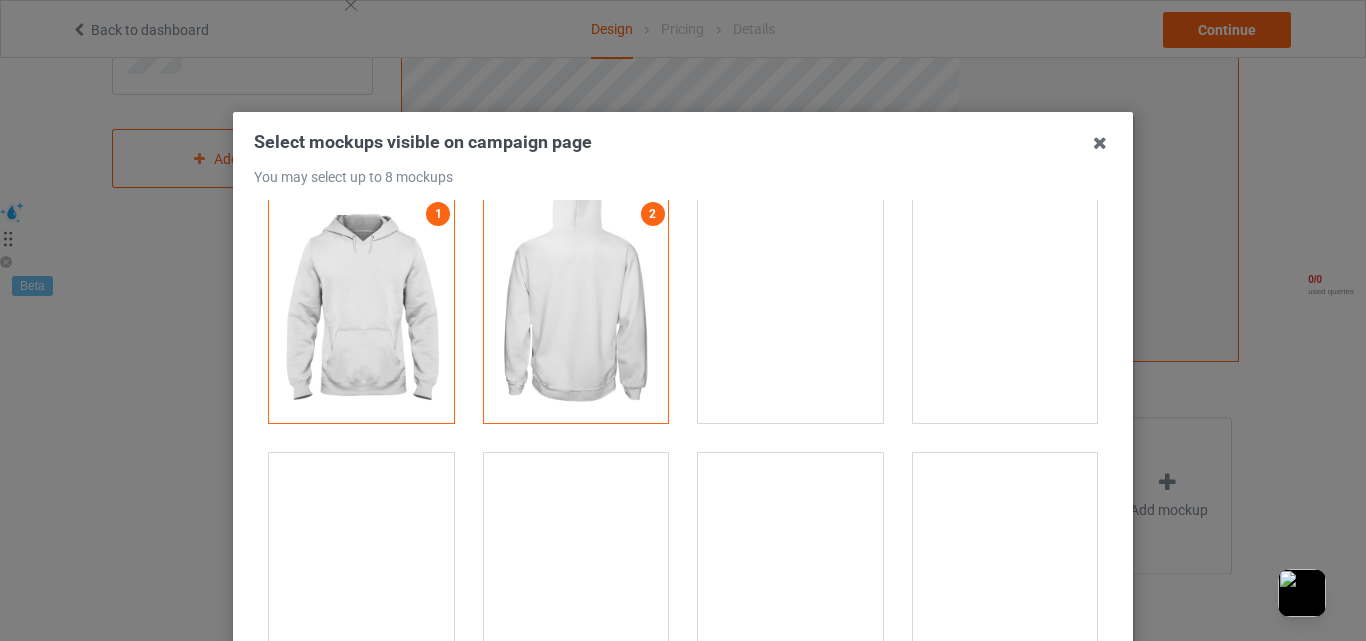 scroll, scrollTop: 0, scrollLeft: 0, axis: both 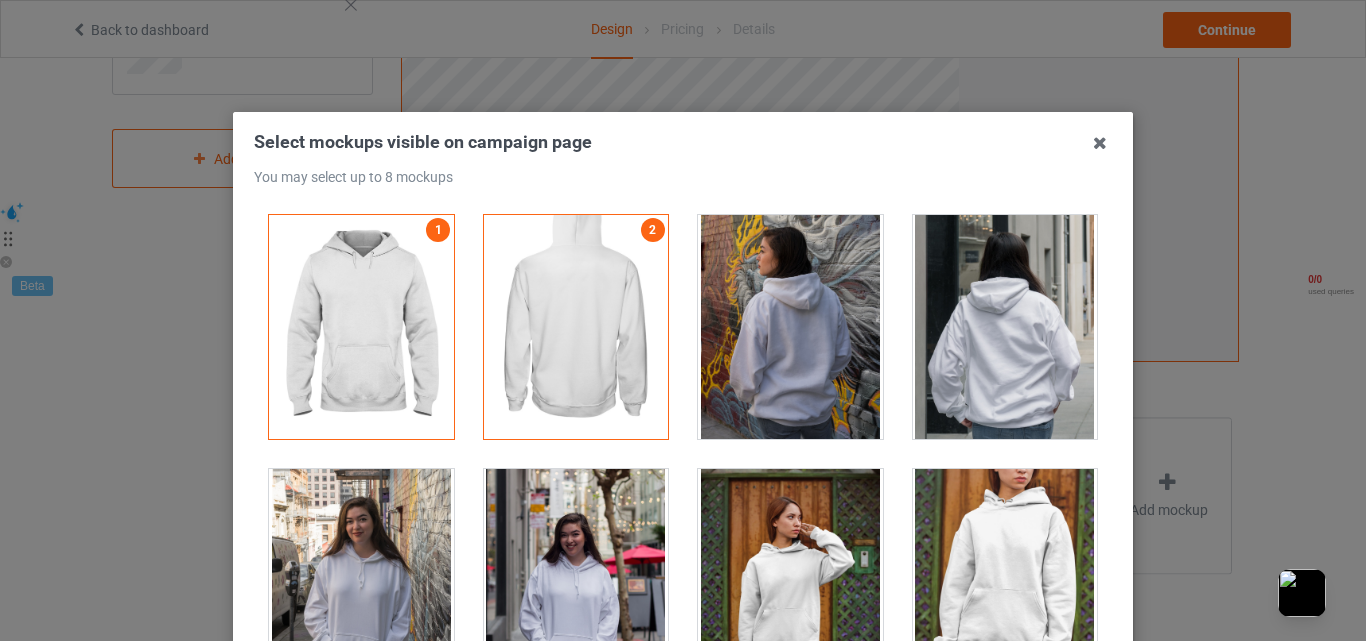 click at bounding box center [576, 581] 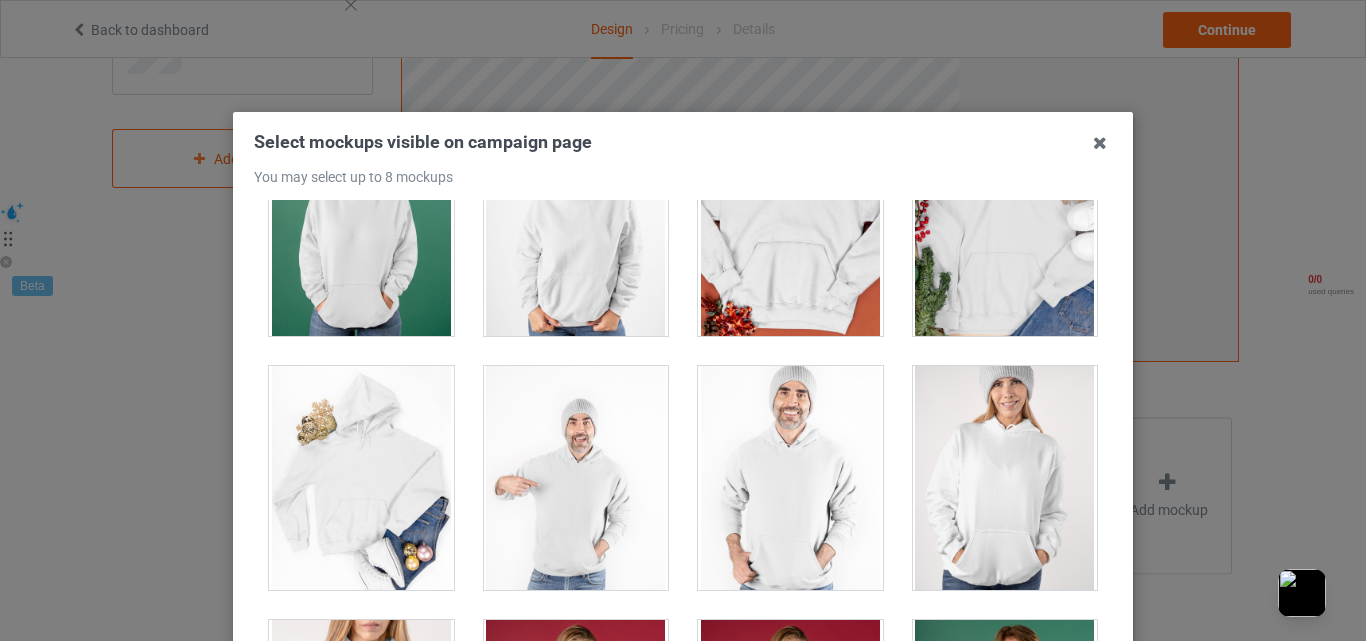 scroll, scrollTop: 4000, scrollLeft: 0, axis: vertical 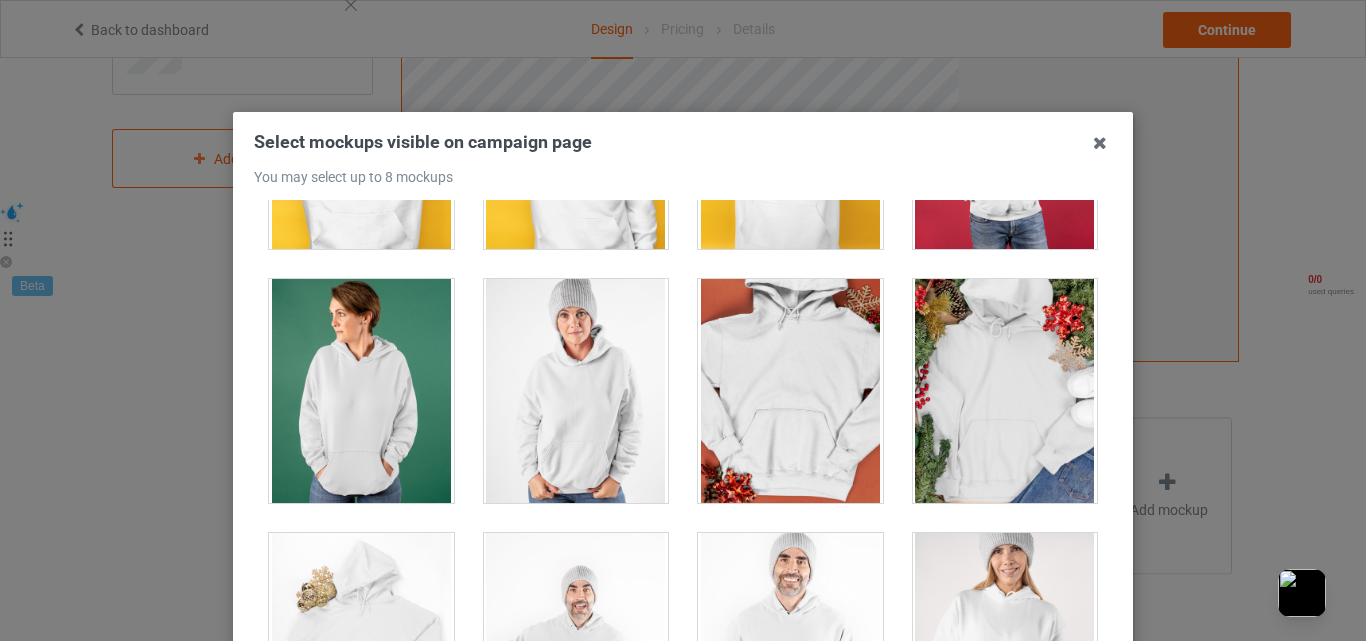 click at bounding box center (361, 391) 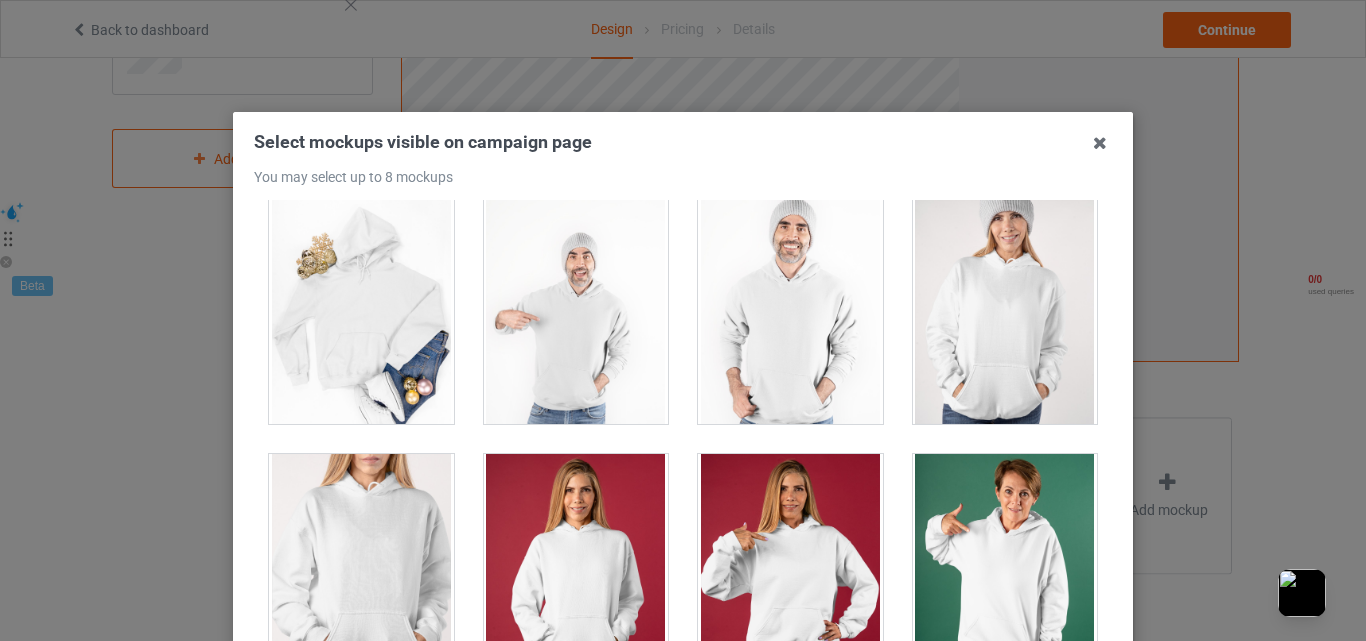 scroll, scrollTop: 4000, scrollLeft: 0, axis: vertical 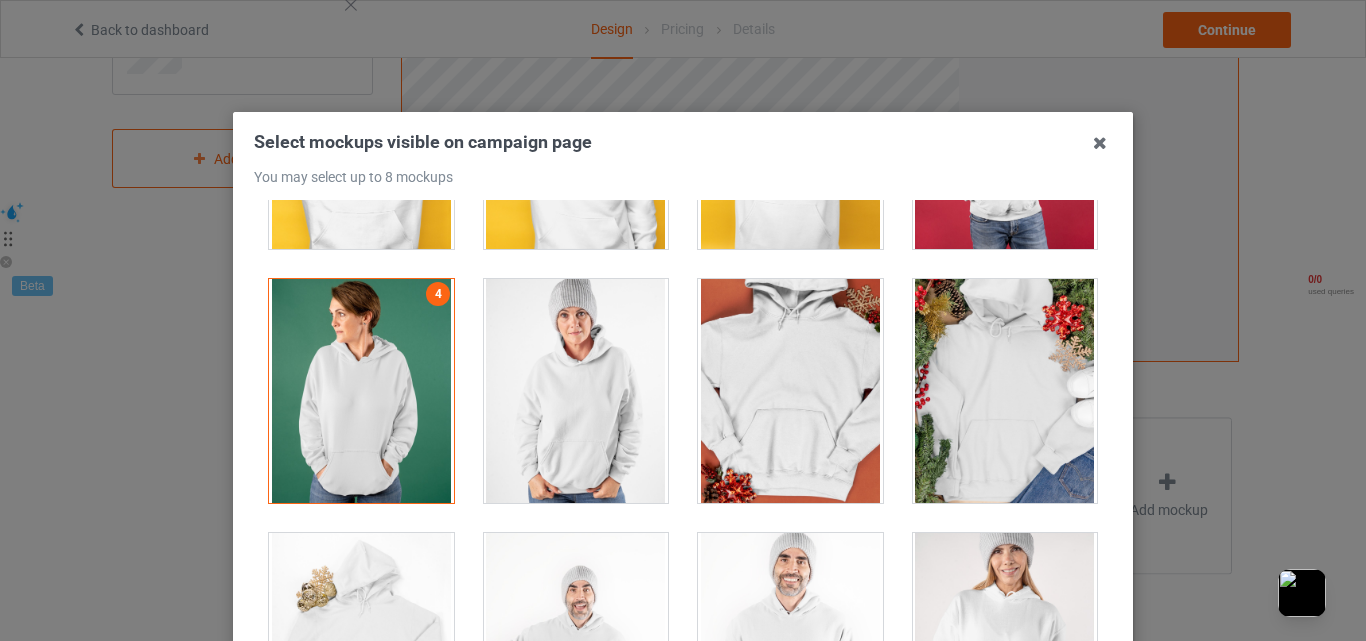 click at bounding box center (361, 391) 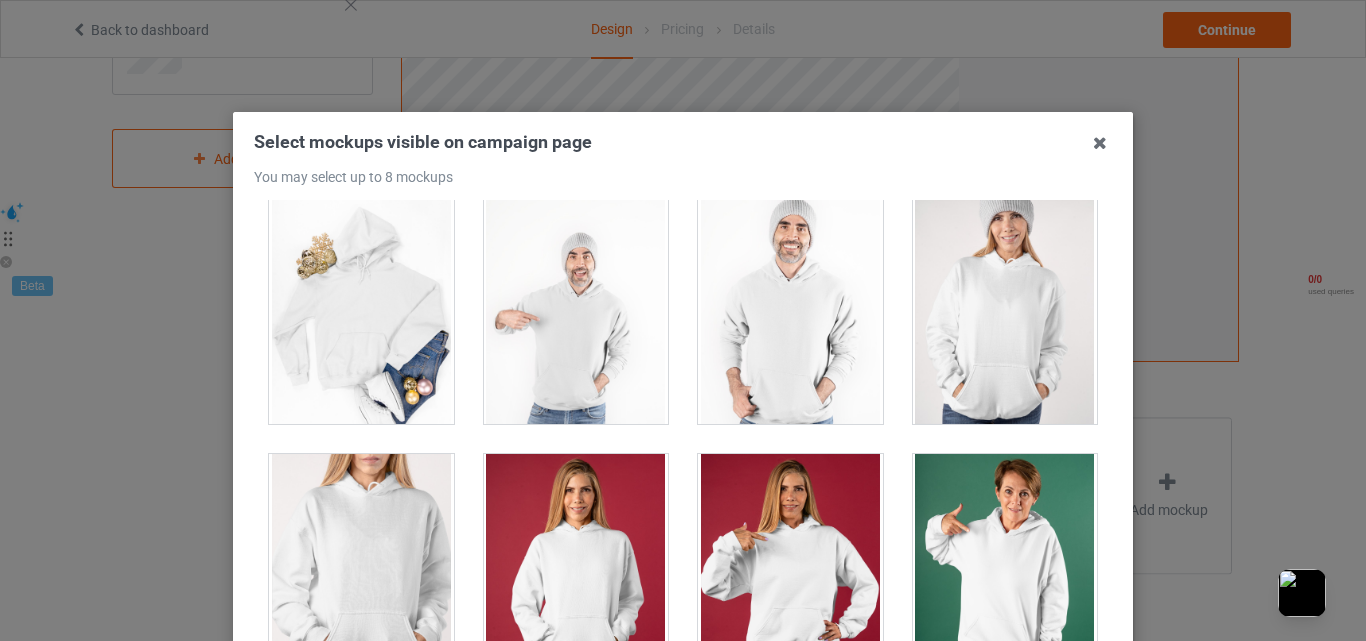 scroll, scrollTop: 4500, scrollLeft: 0, axis: vertical 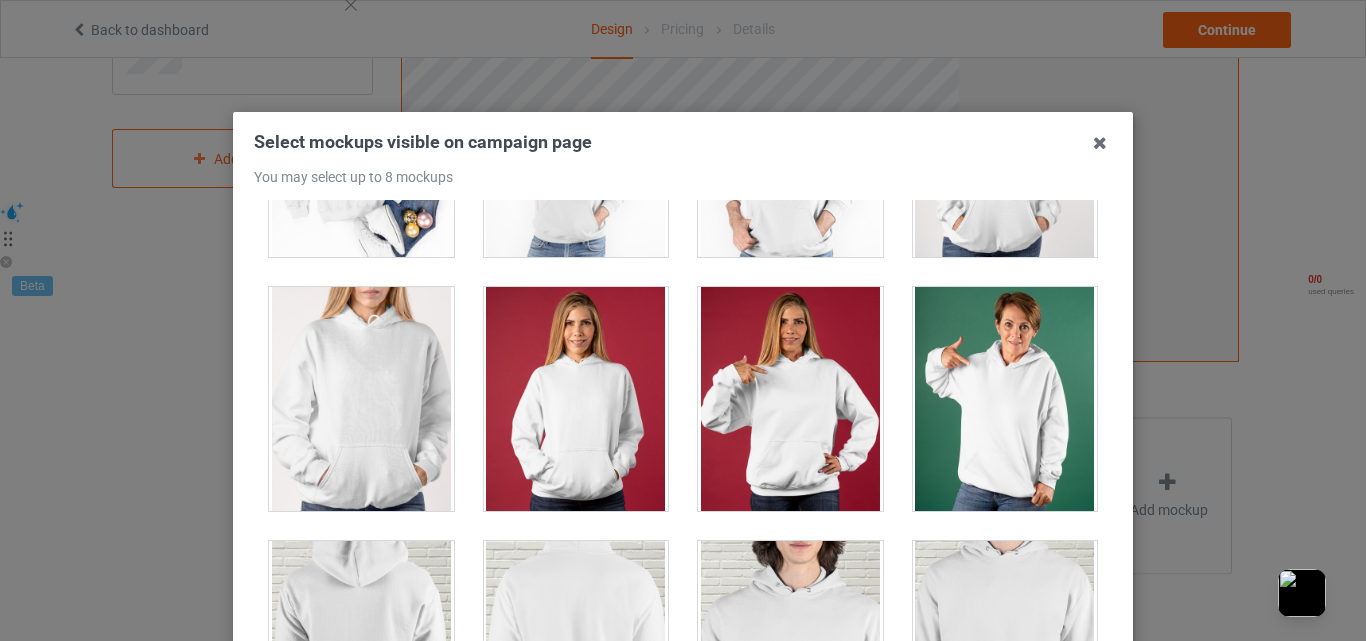 click at bounding box center (1005, 399) 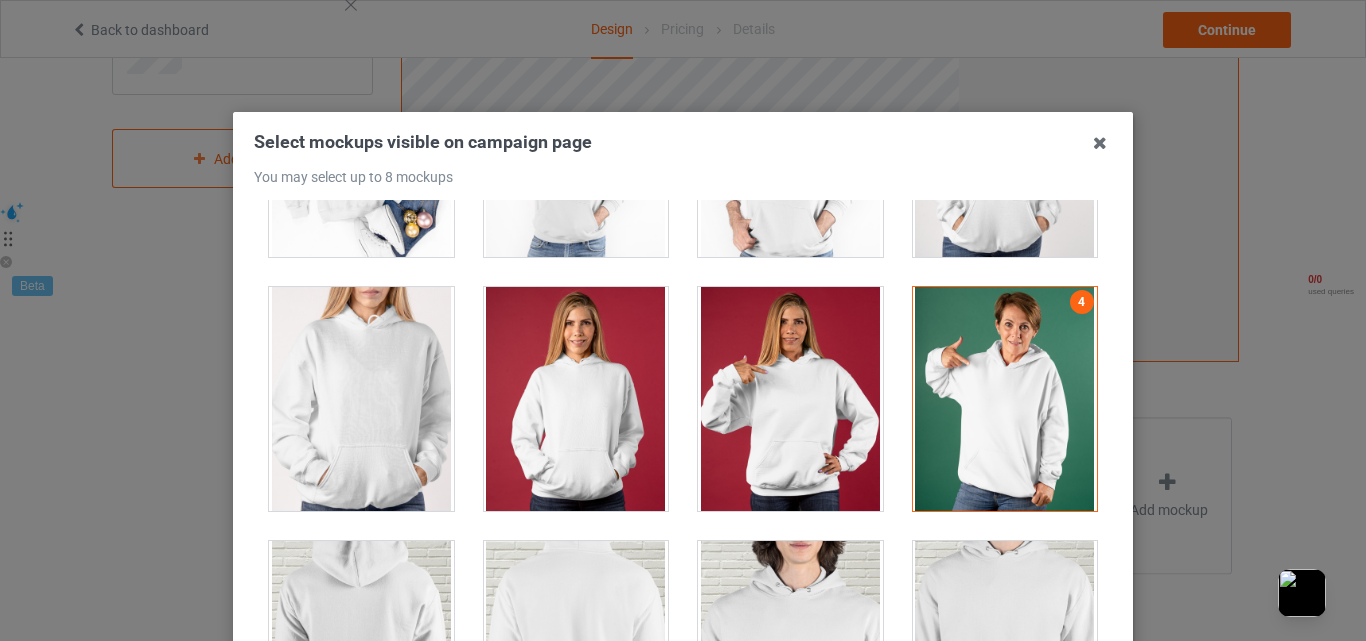 click at bounding box center [1005, 399] 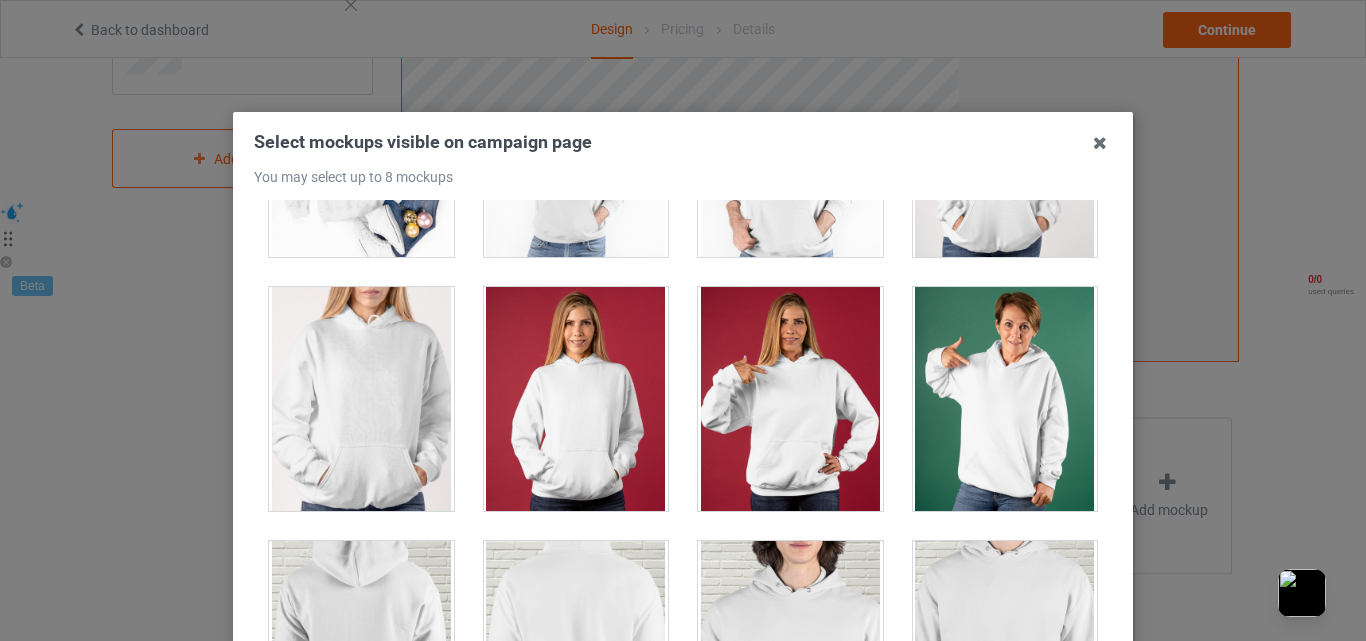 click at bounding box center (576, 399) 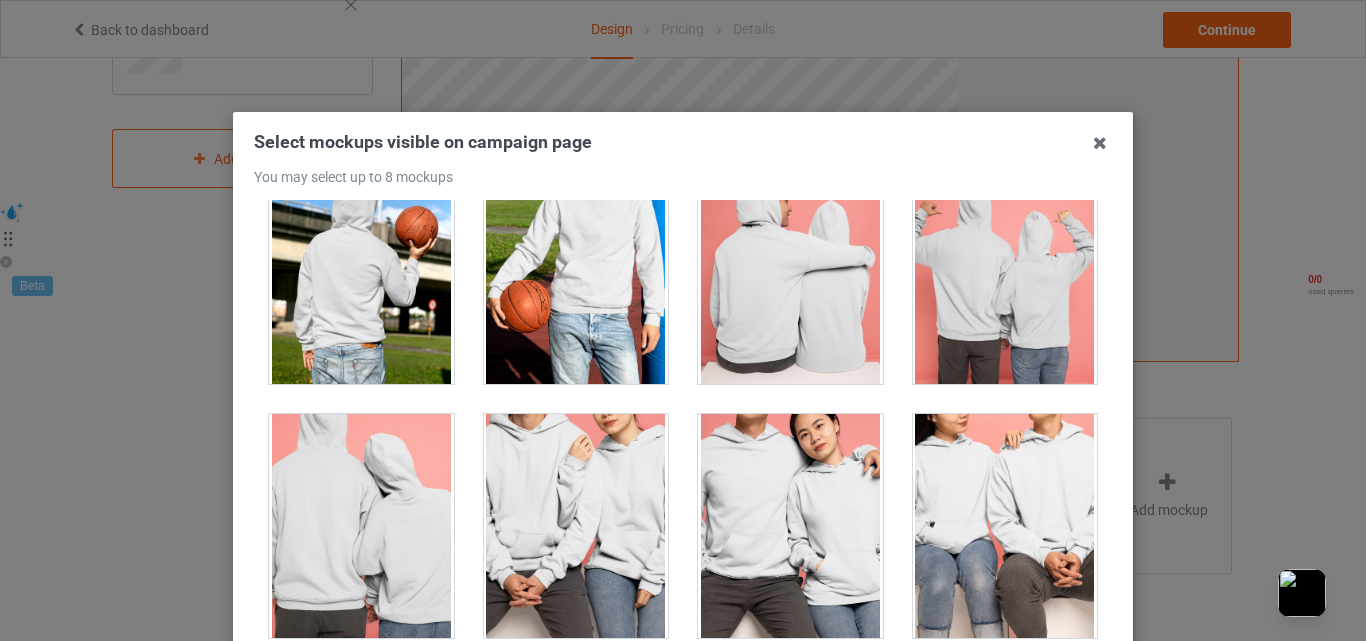 scroll, scrollTop: 7333, scrollLeft: 0, axis: vertical 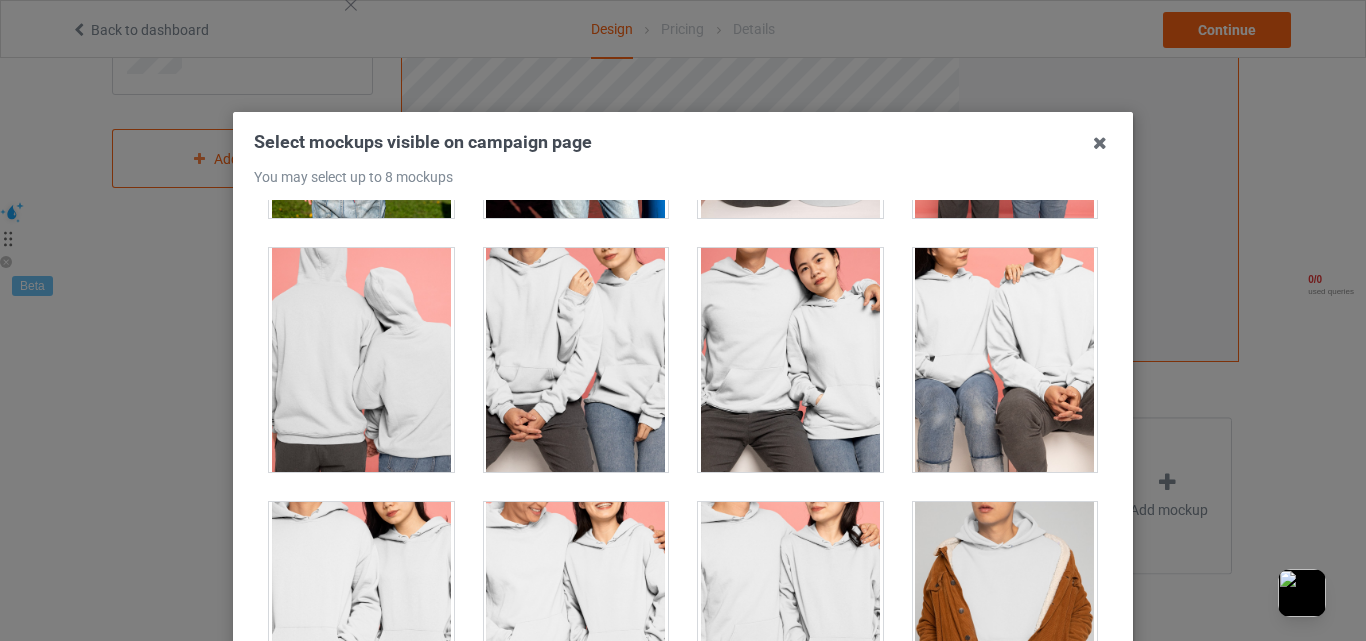 click at bounding box center [1005, 360] 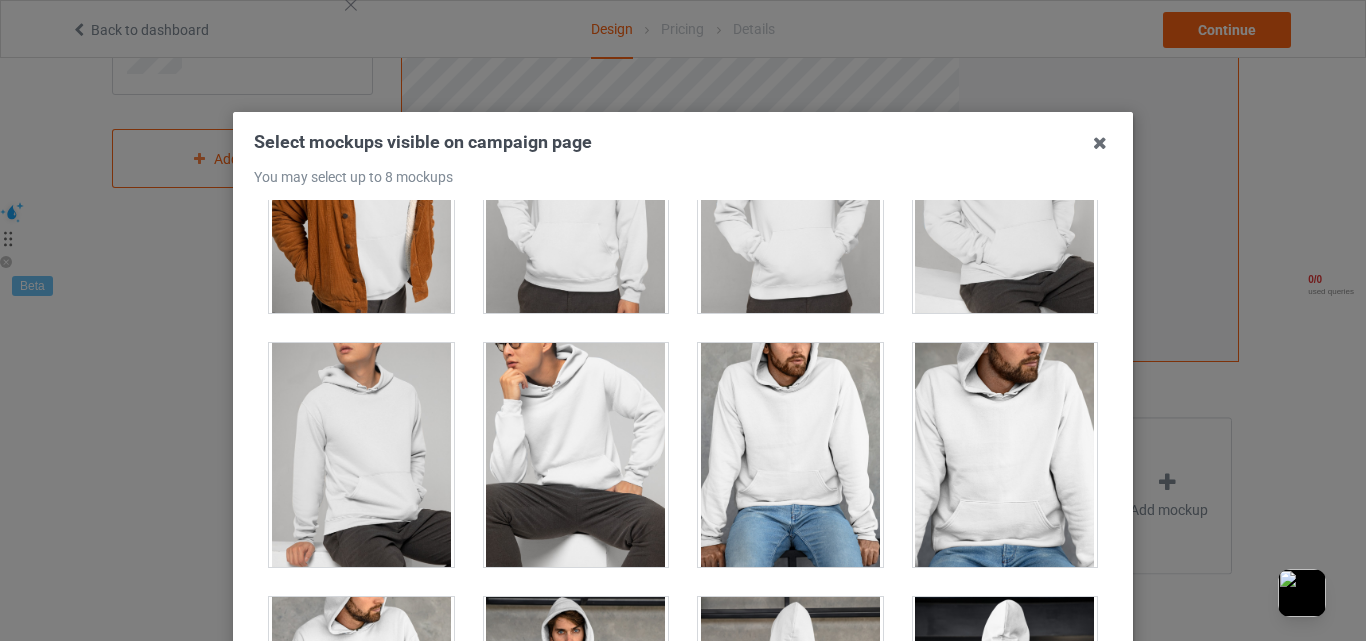 scroll, scrollTop: 7833, scrollLeft: 0, axis: vertical 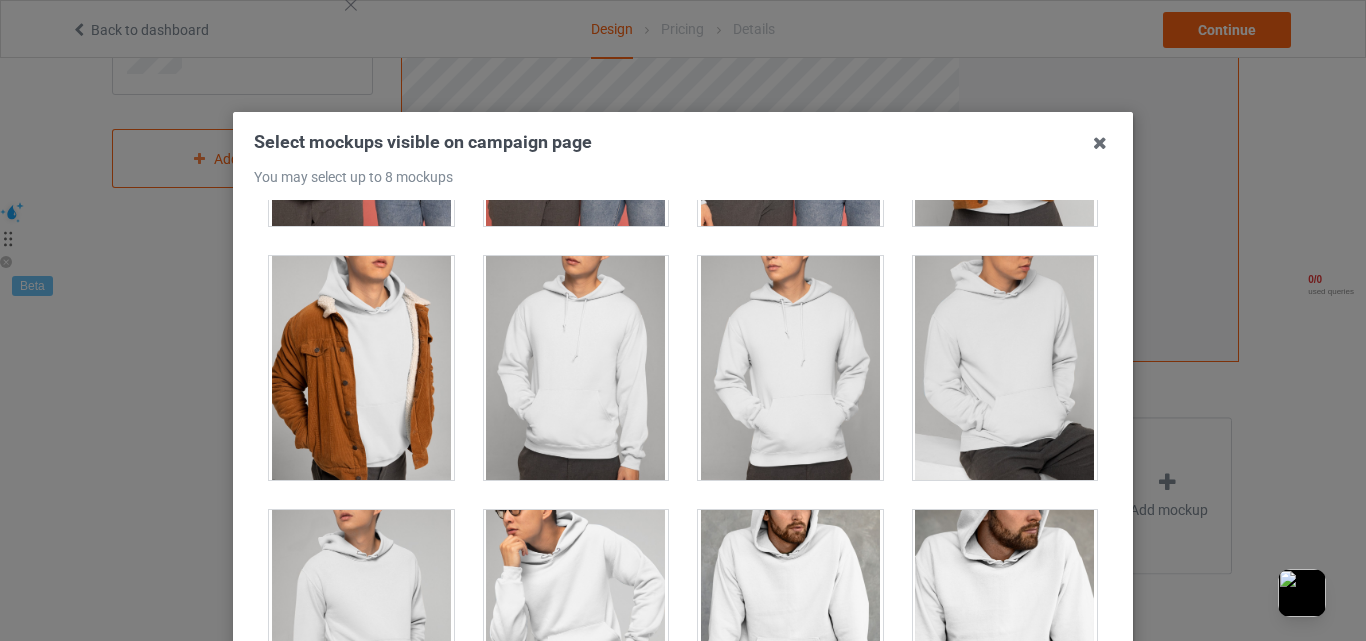 drag, startPoint x: 382, startPoint y: 399, endPoint x: 422, endPoint y: 396, distance: 40.112343 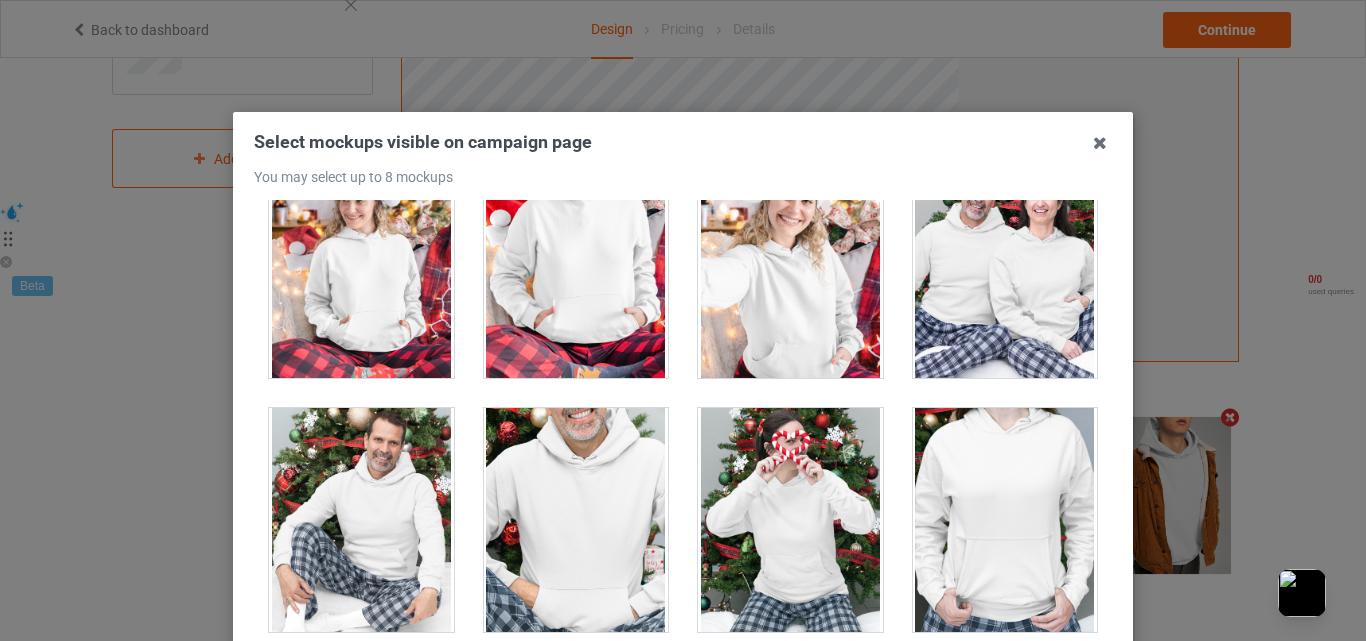 scroll, scrollTop: 13000, scrollLeft: 0, axis: vertical 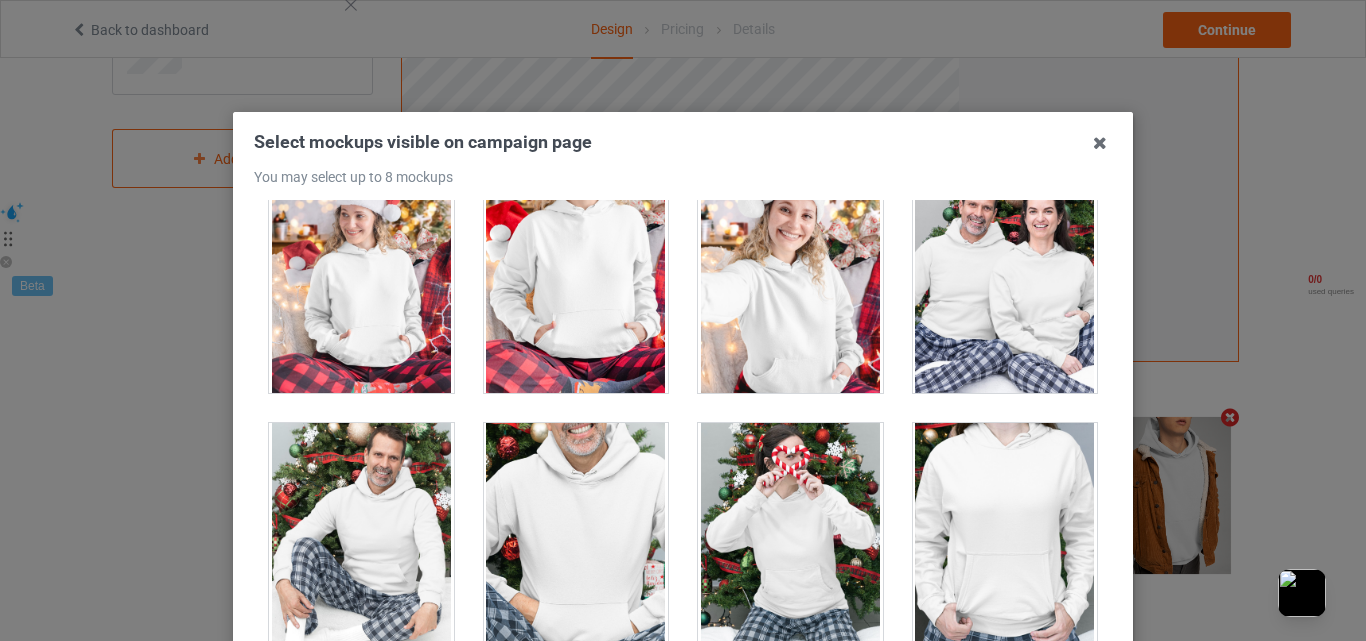 drag, startPoint x: 984, startPoint y: 329, endPoint x: 972, endPoint y: 353, distance: 26.832815 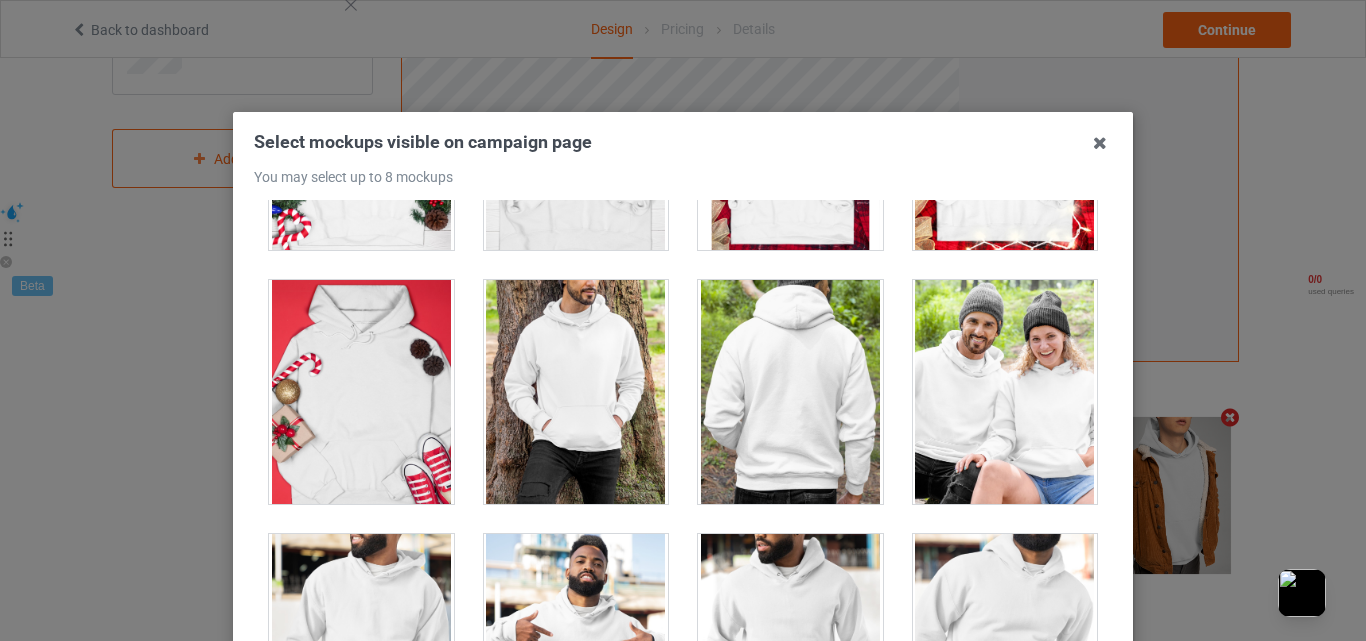 scroll, scrollTop: 14500, scrollLeft: 0, axis: vertical 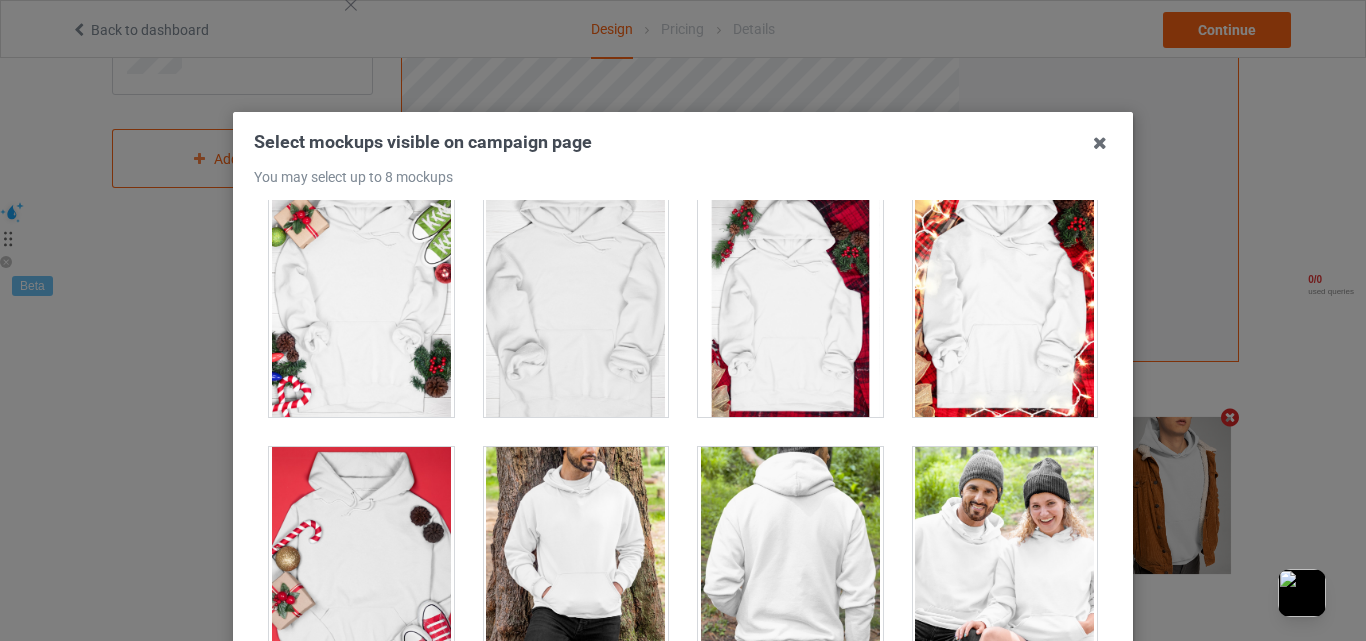 click at bounding box center [576, 305] 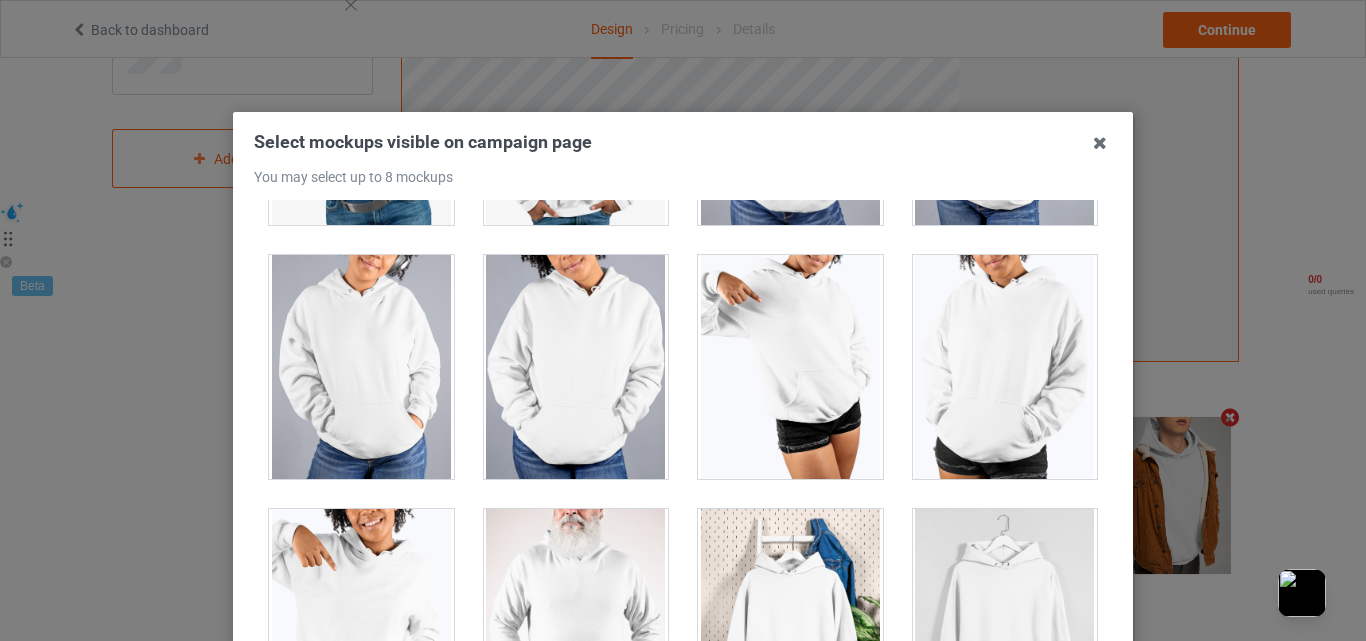 scroll, scrollTop: 17267, scrollLeft: 0, axis: vertical 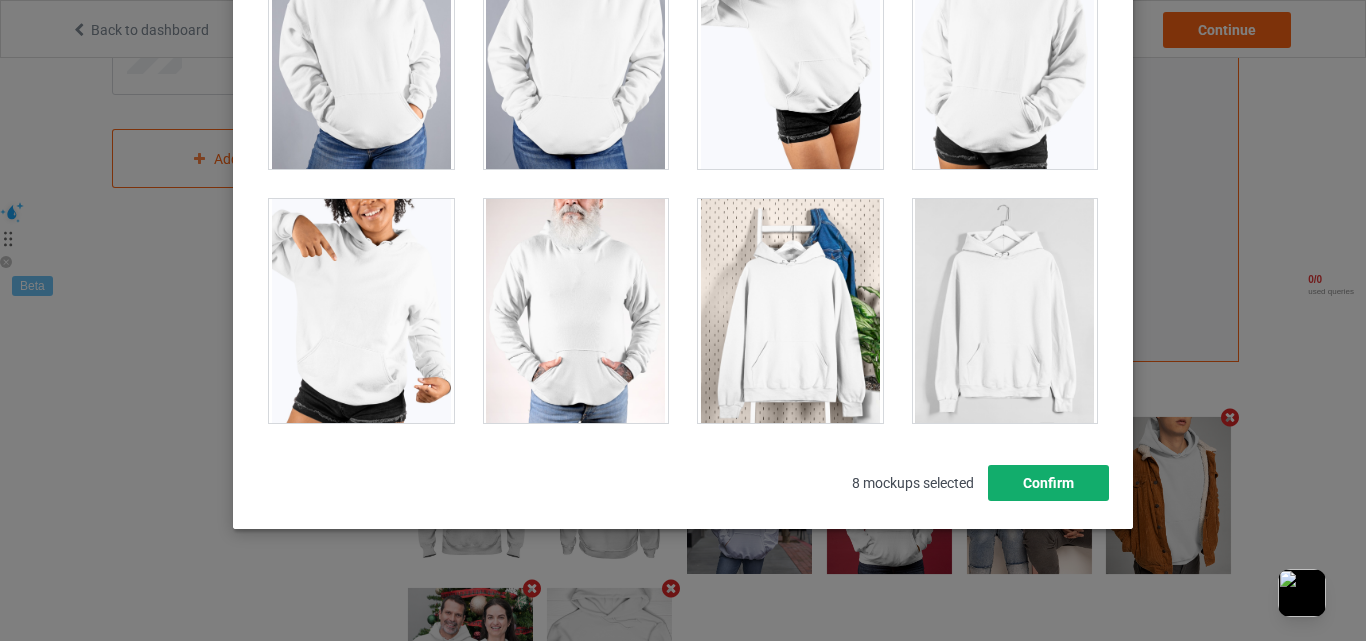 click on "Confirm" at bounding box center (1048, 483) 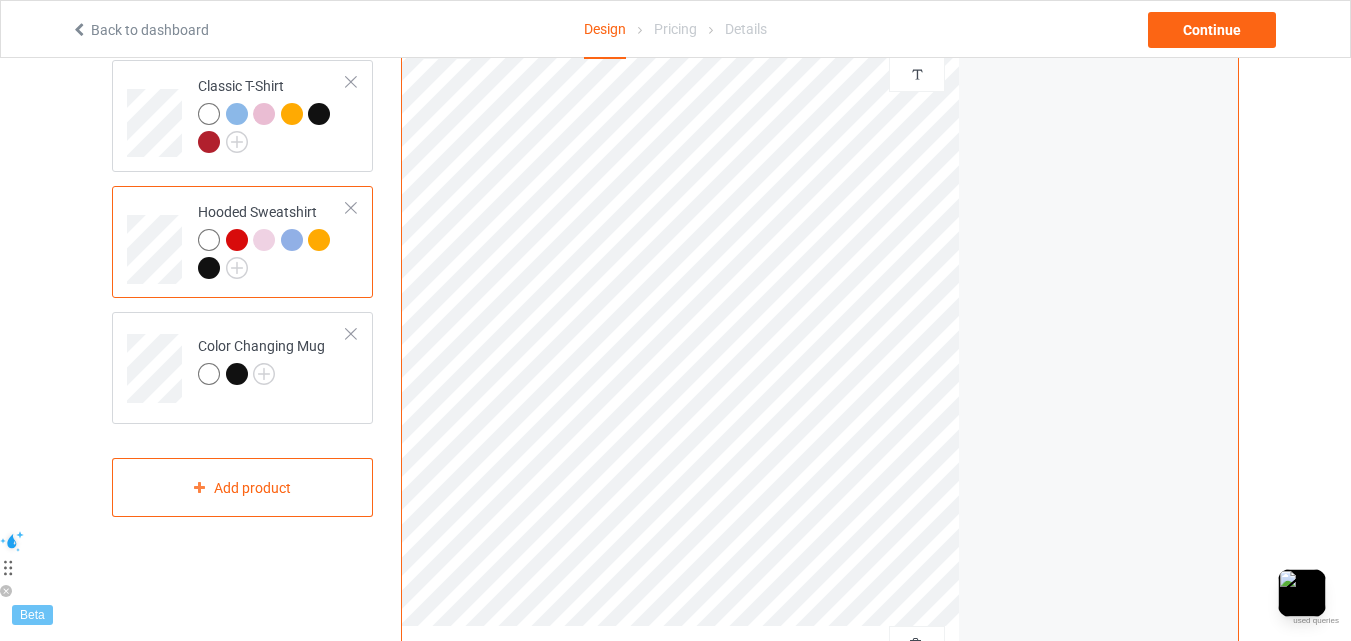 scroll, scrollTop: 167, scrollLeft: 0, axis: vertical 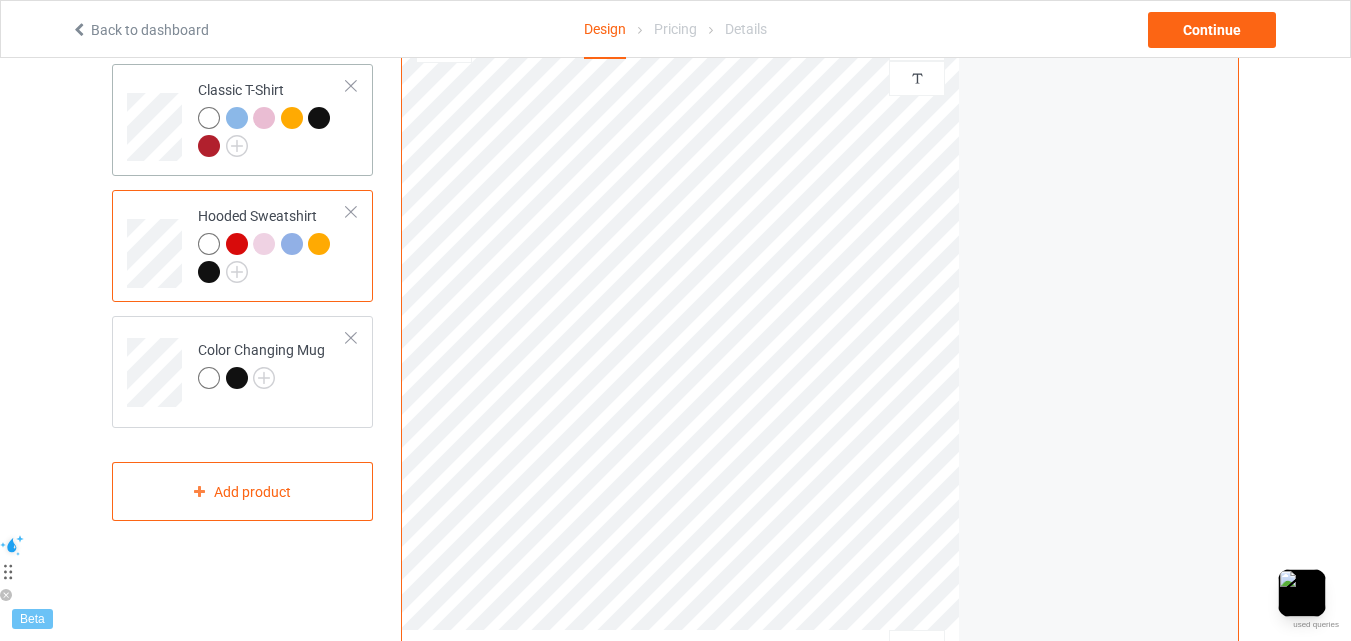 click at bounding box center [272, 134] 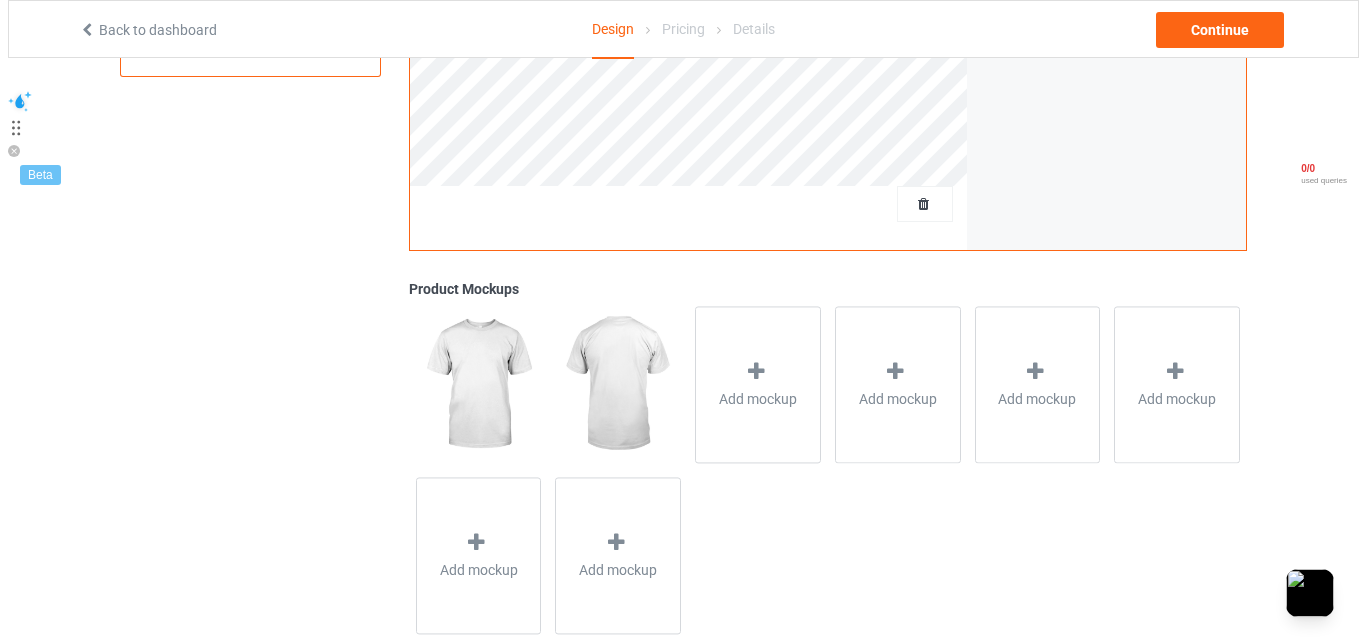scroll, scrollTop: 655, scrollLeft: 0, axis: vertical 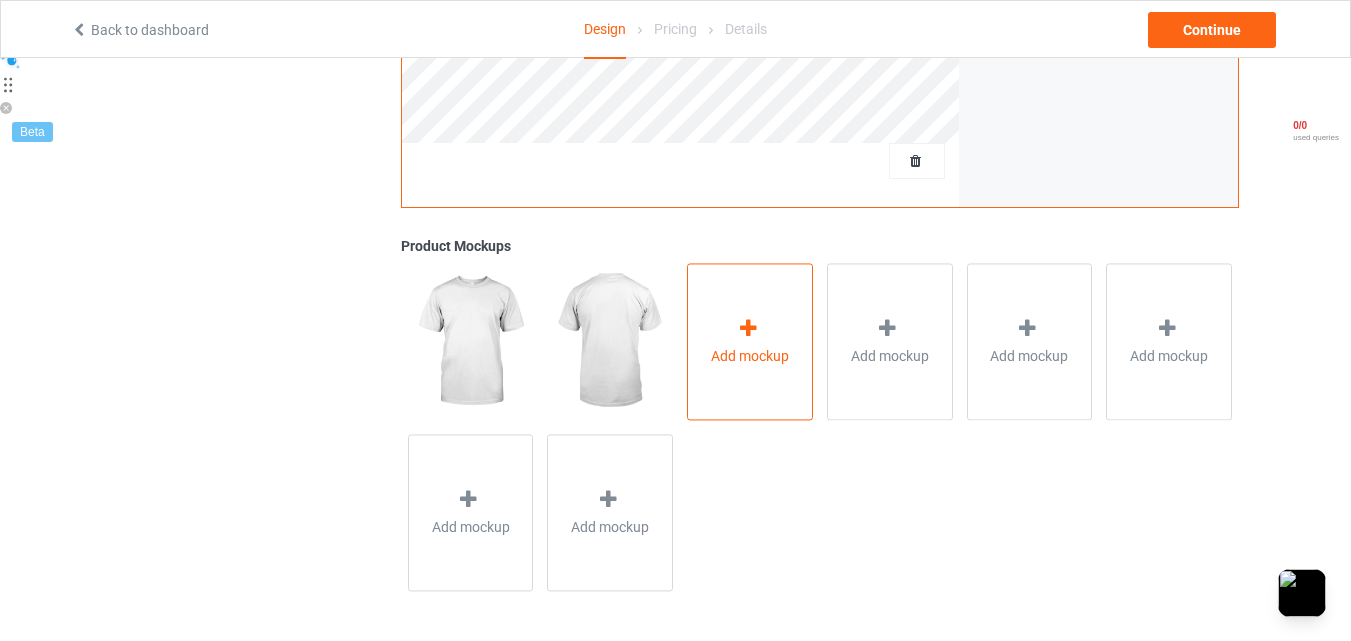 click on "Add mockup" at bounding box center (750, 341) 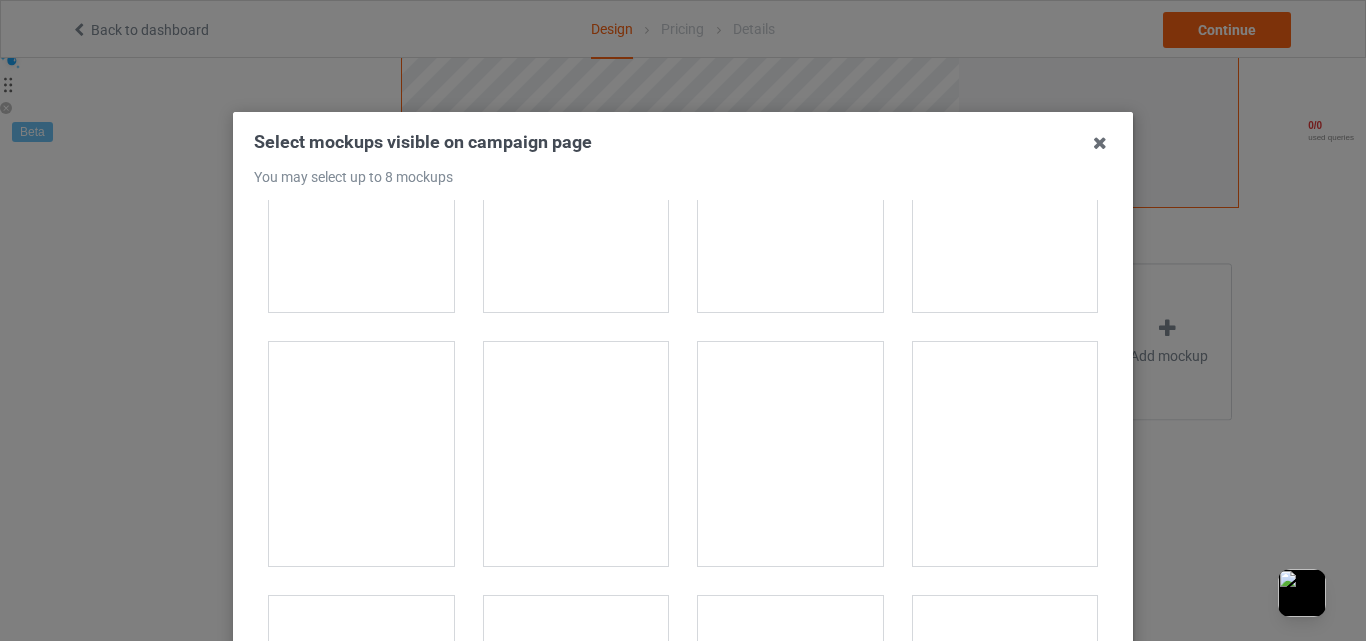 scroll, scrollTop: 3000, scrollLeft: 0, axis: vertical 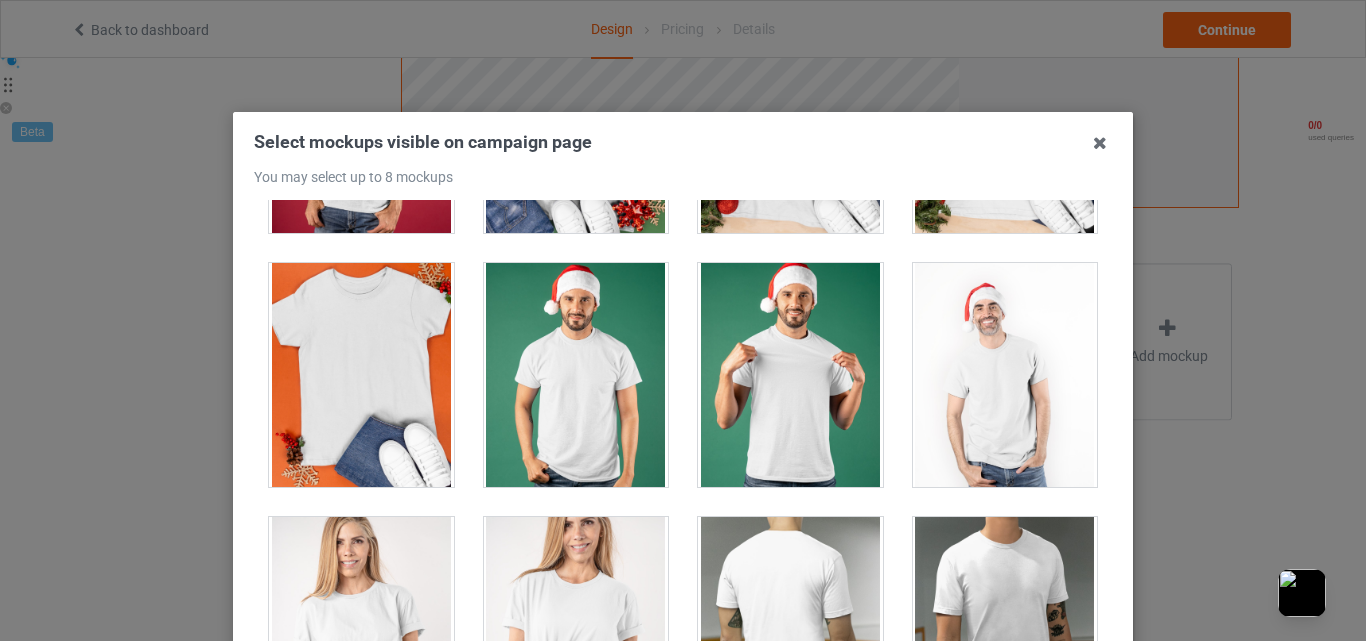 click at bounding box center [361, 375] 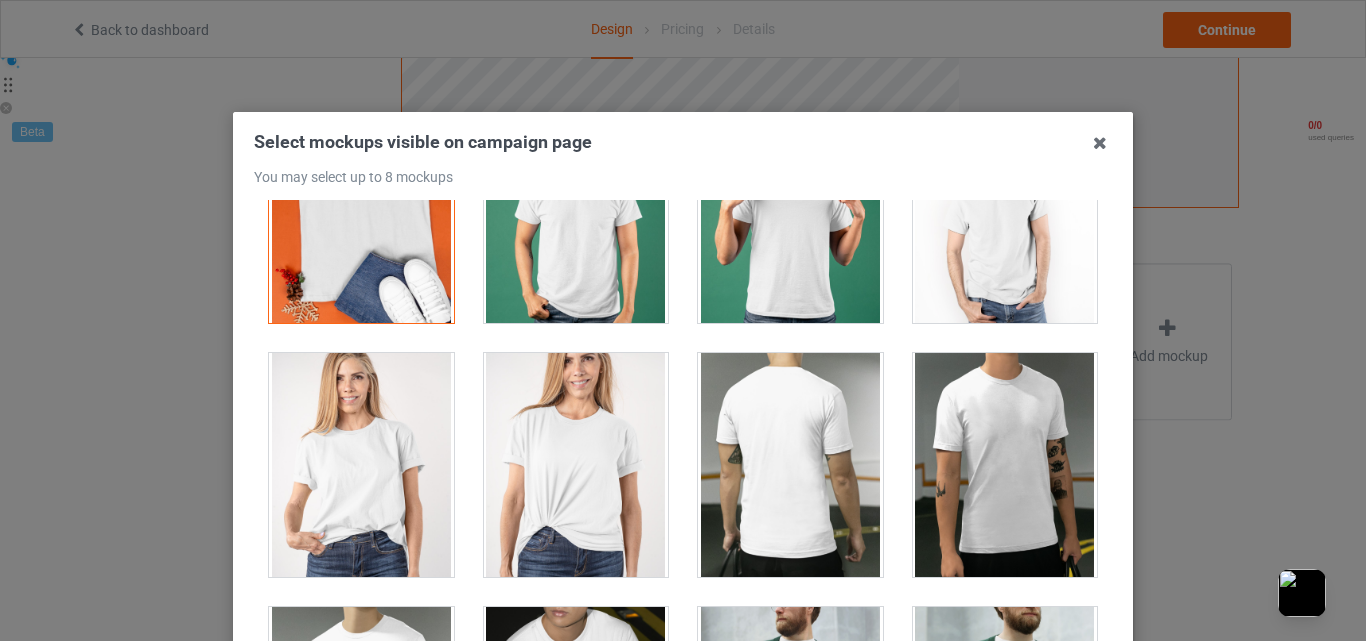 scroll, scrollTop: 3333, scrollLeft: 0, axis: vertical 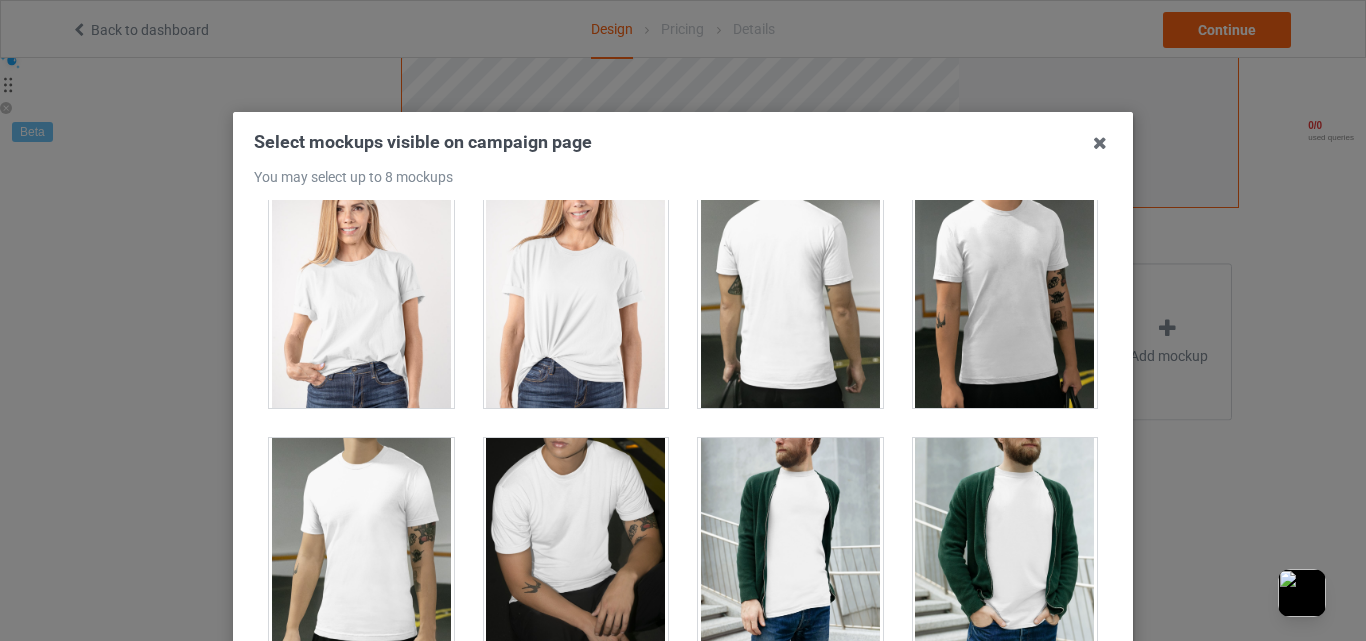 click at bounding box center (361, 296) 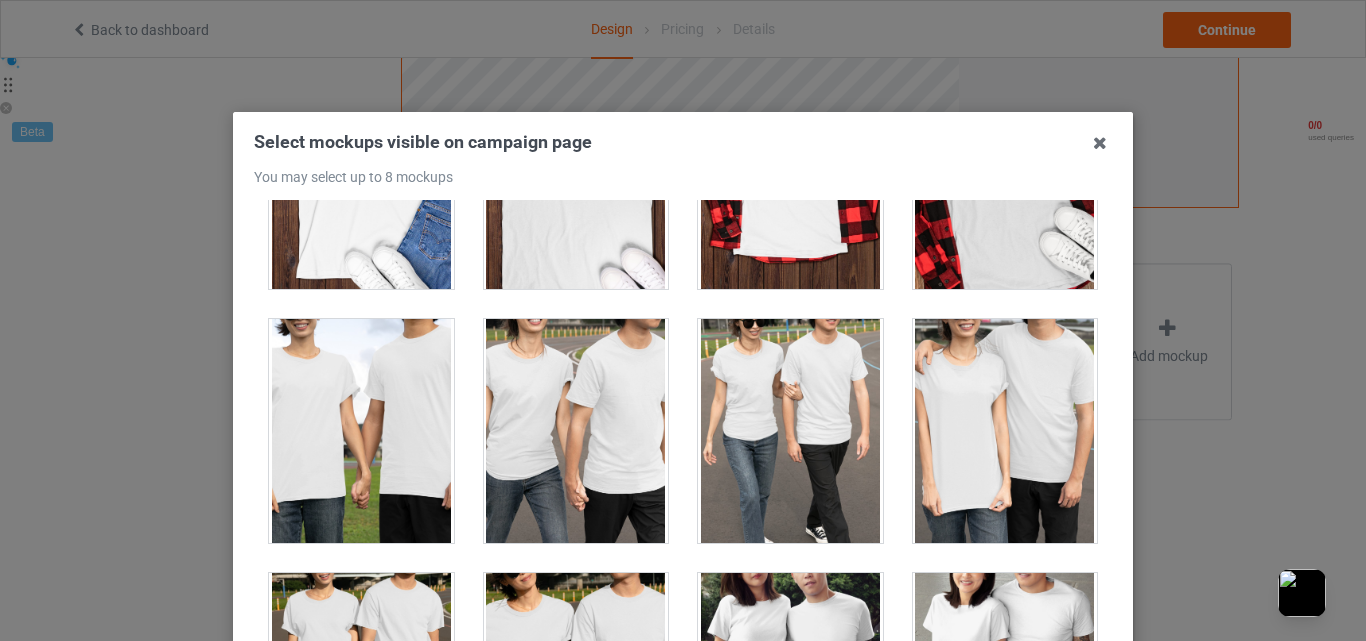 scroll, scrollTop: 6833, scrollLeft: 0, axis: vertical 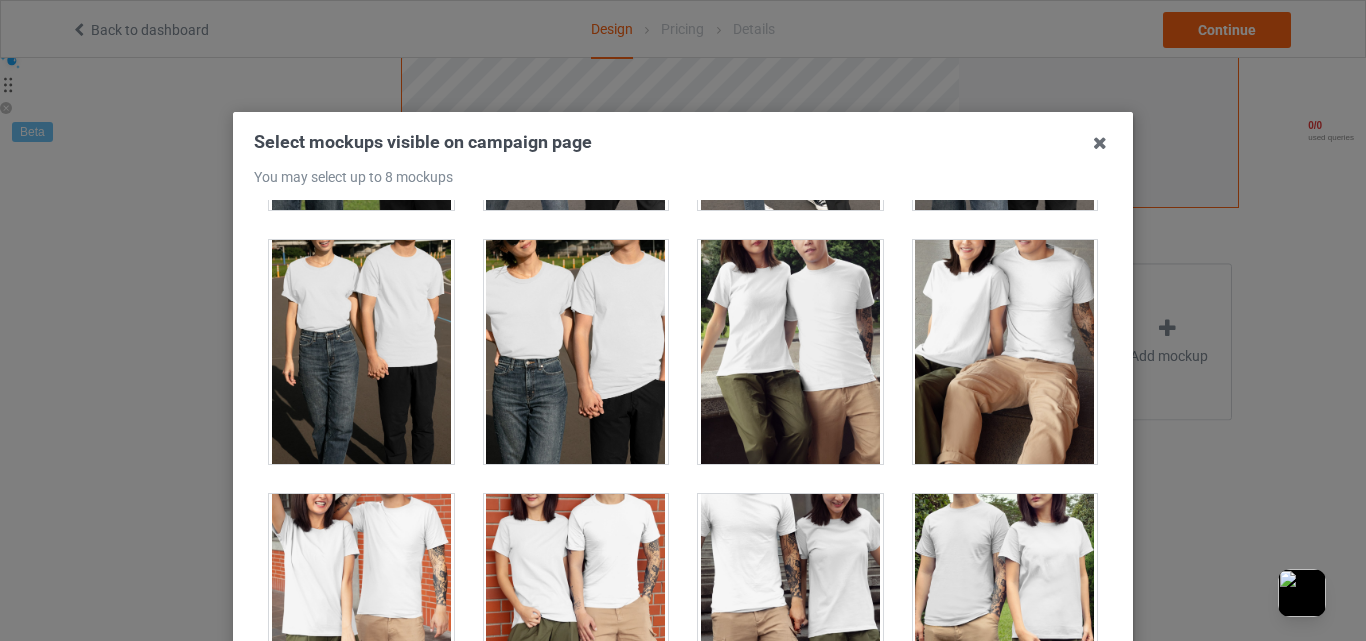 click at bounding box center [1005, 352] 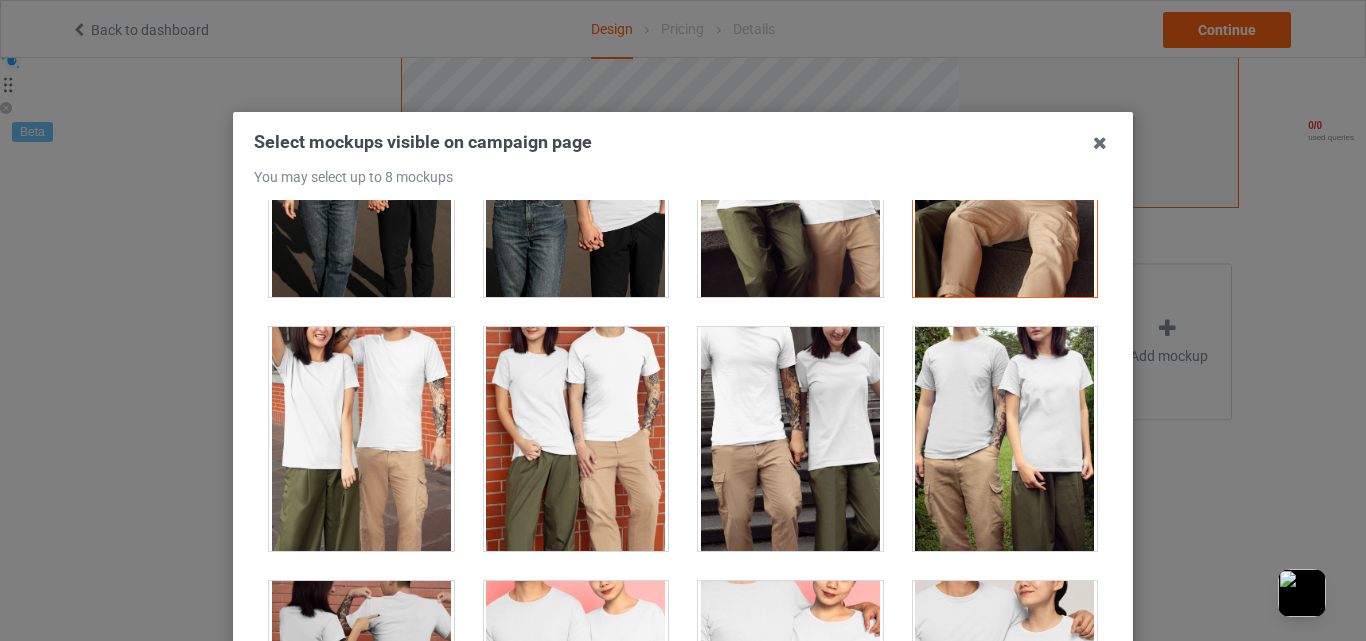 scroll, scrollTop: 6833, scrollLeft: 0, axis: vertical 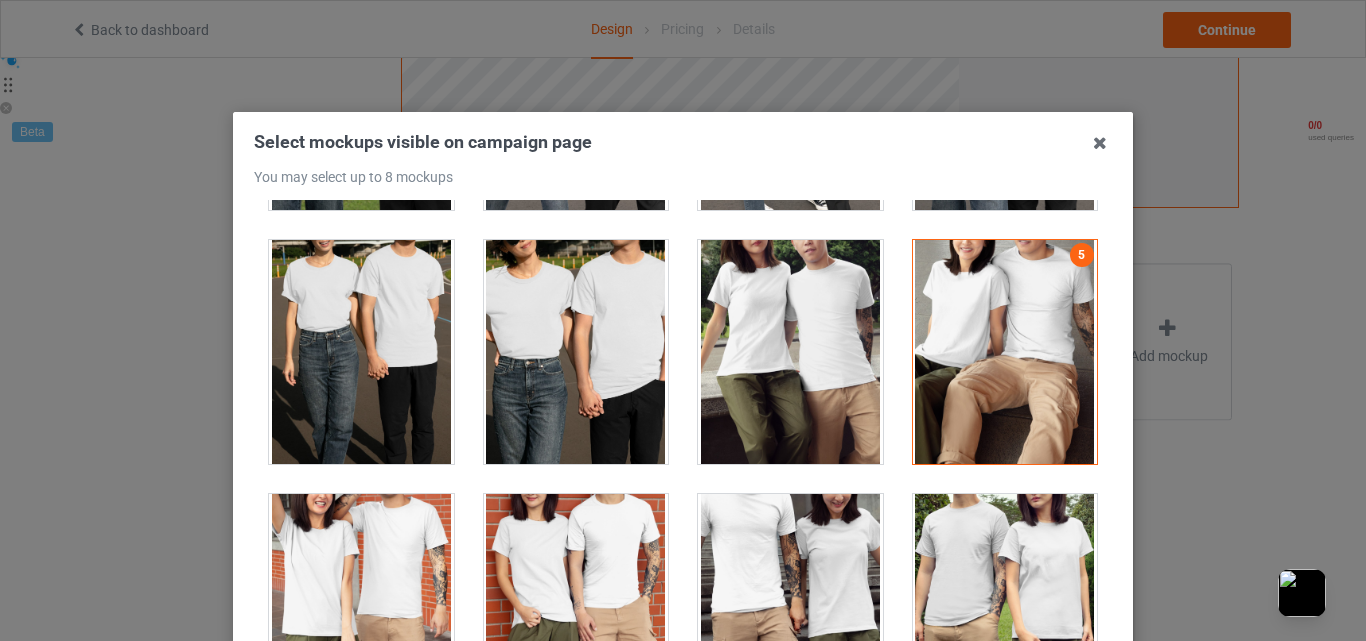 click at bounding box center (361, 352) 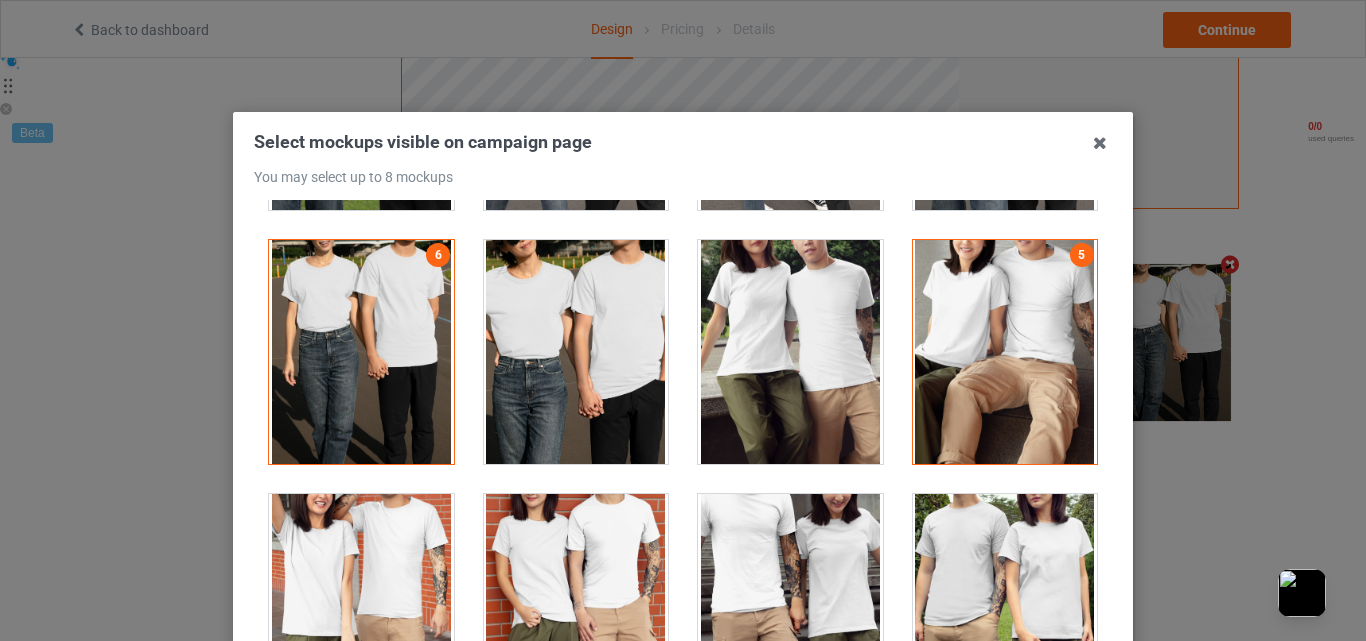 scroll, scrollTop: 654, scrollLeft: 0, axis: vertical 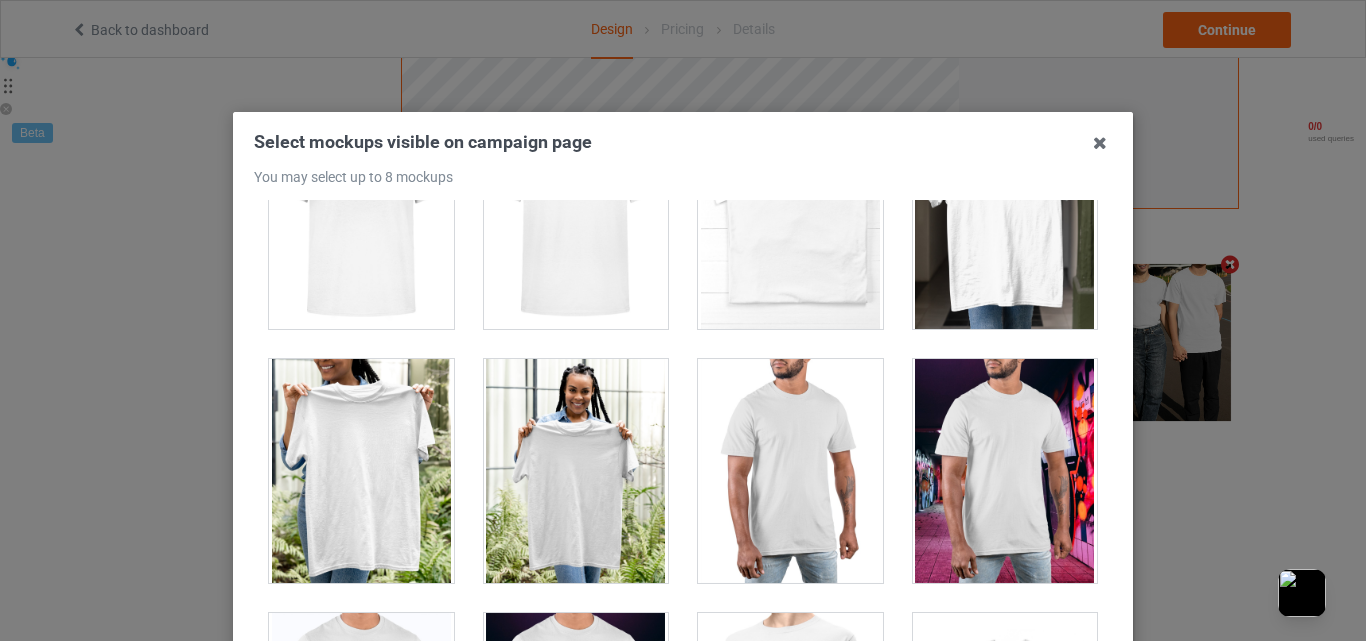 click at bounding box center (576, 471) 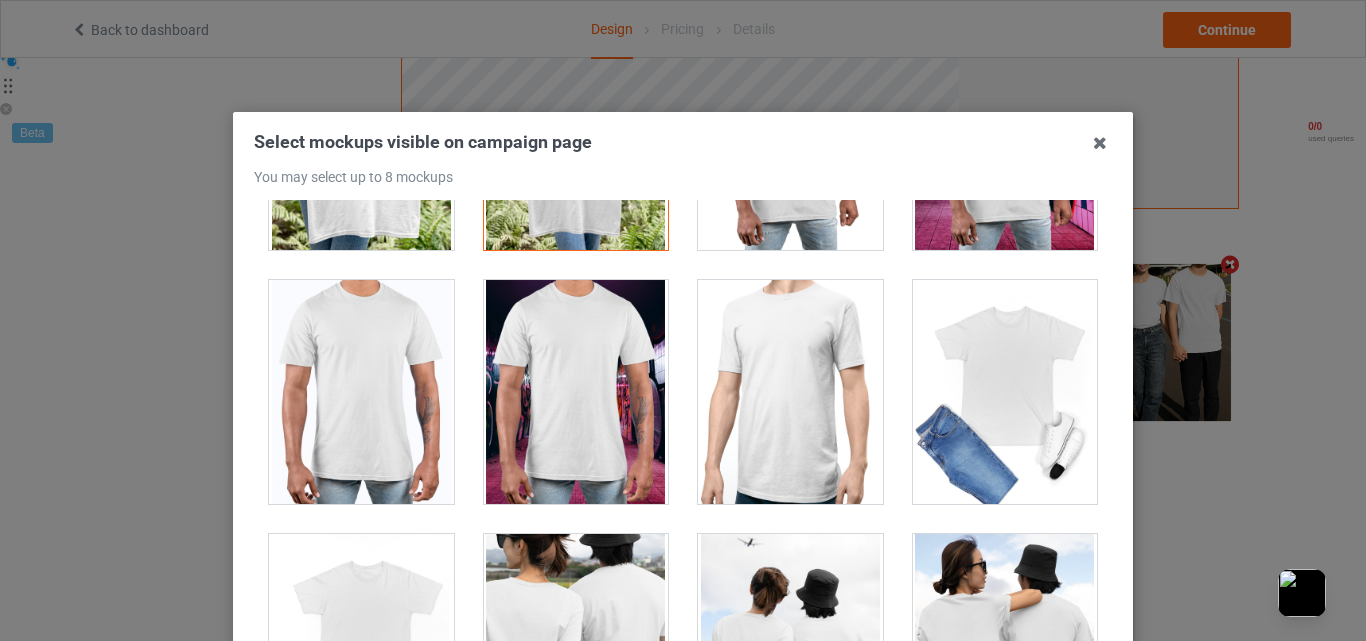scroll, scrollTop: 9167, scrollLeft: 0, axis: vertical 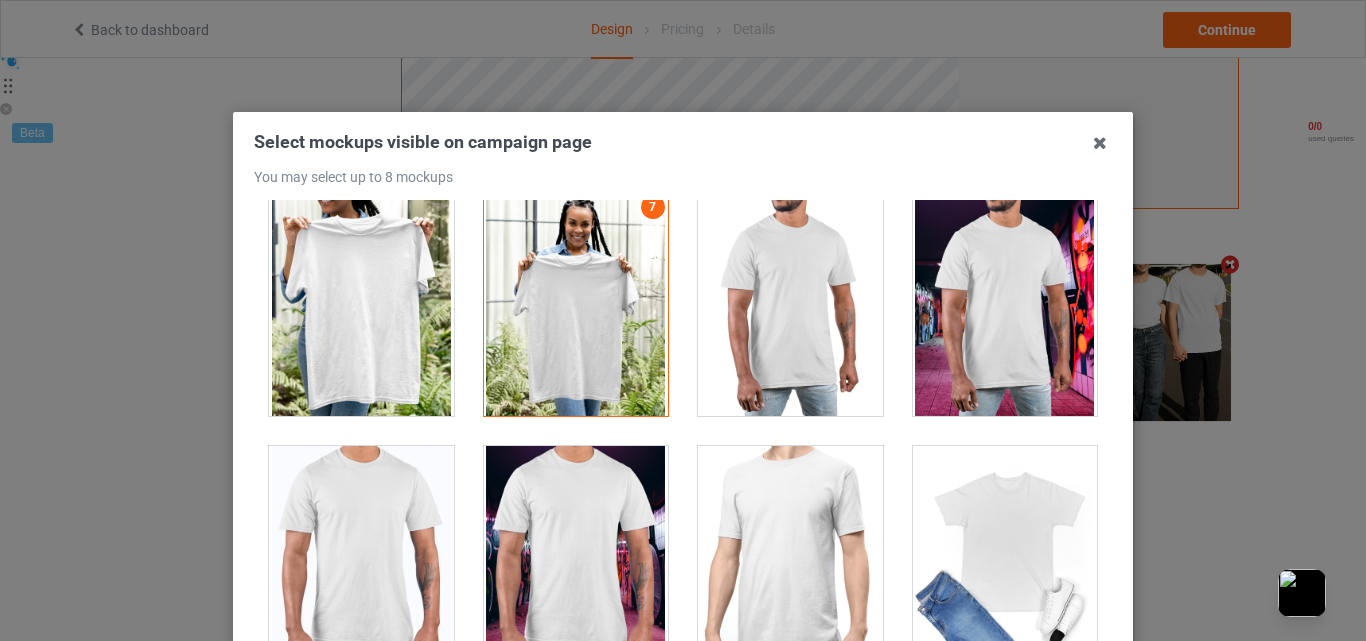 click at bounding box center (576, 304) 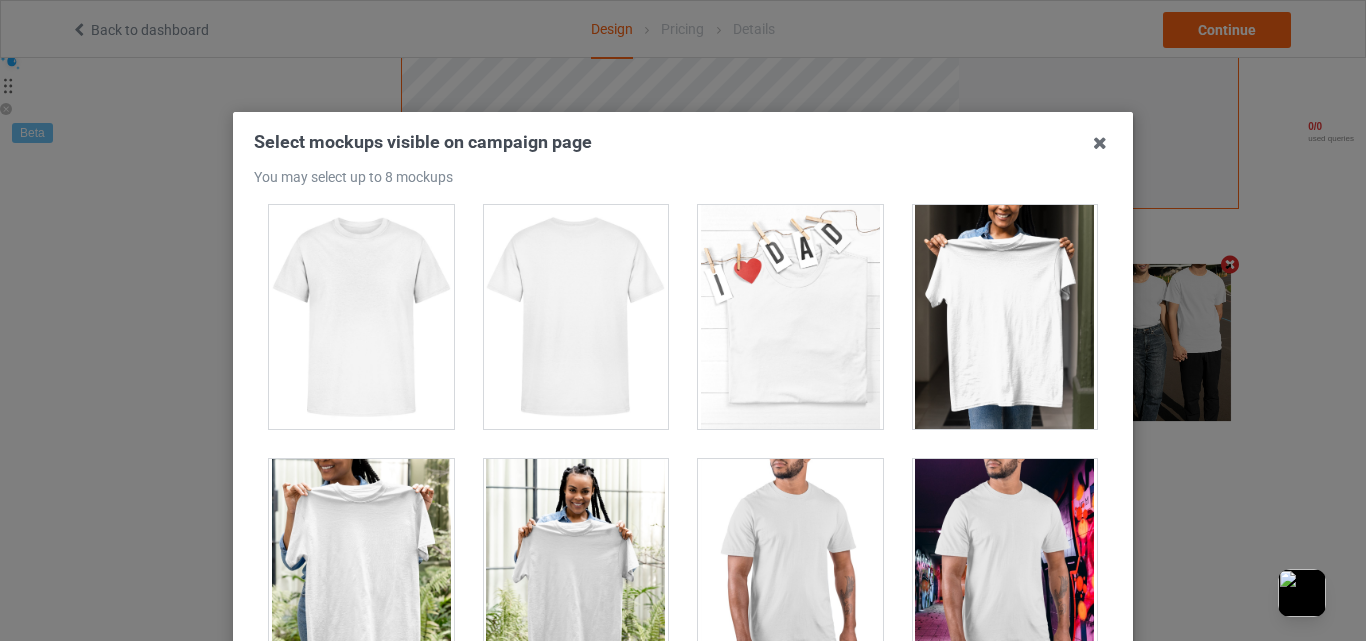 scroll, scrollTop: 8833, scrollLeft: 0, axis: vertical 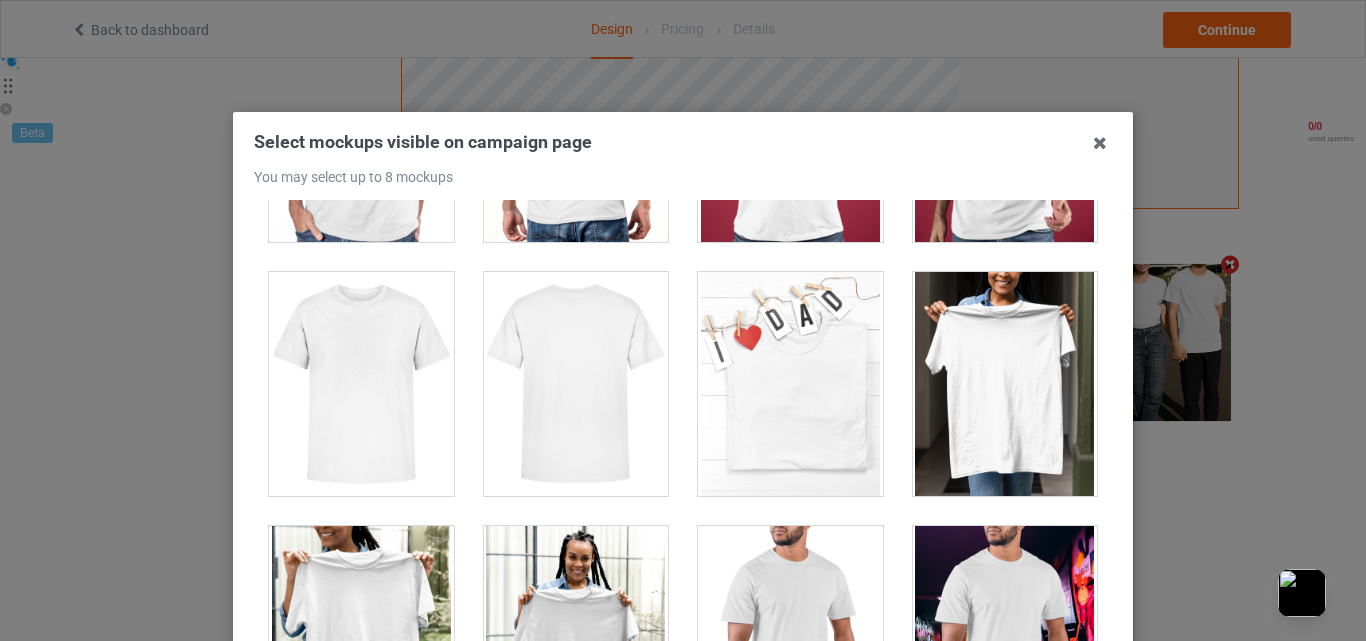 click at bounding box center [1005, 384] 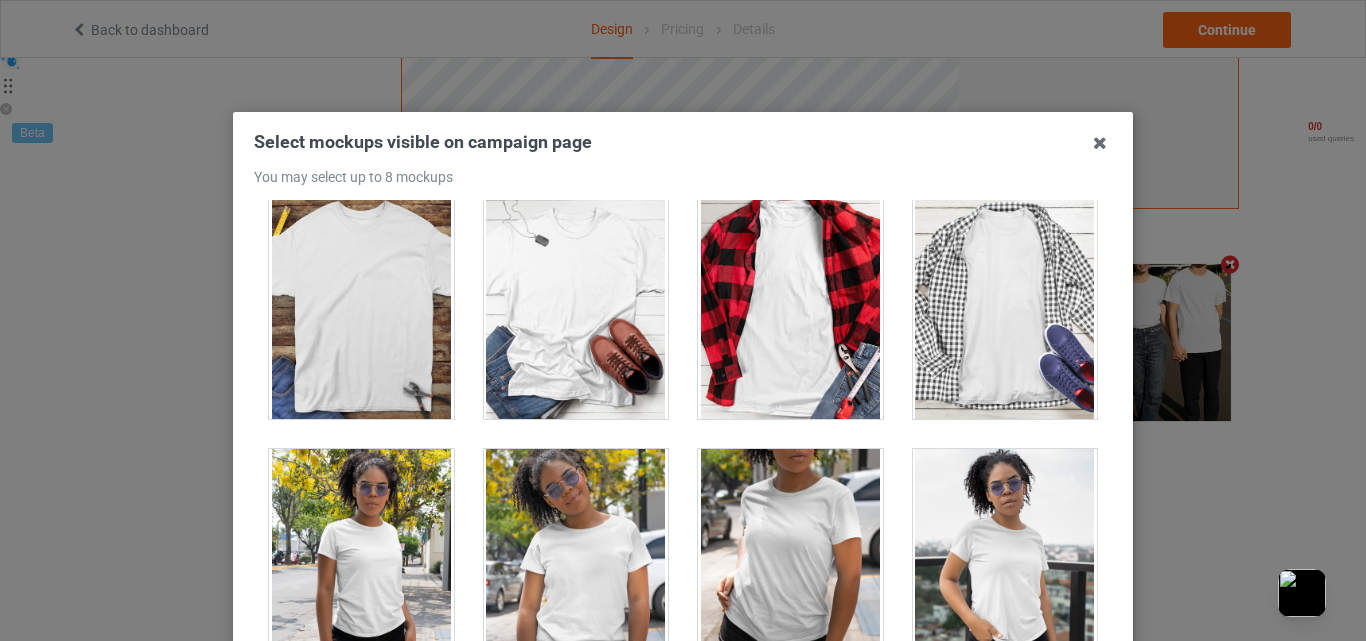 scroll, scrollTop: 13500, scrollLeft: 0, axis: vertical 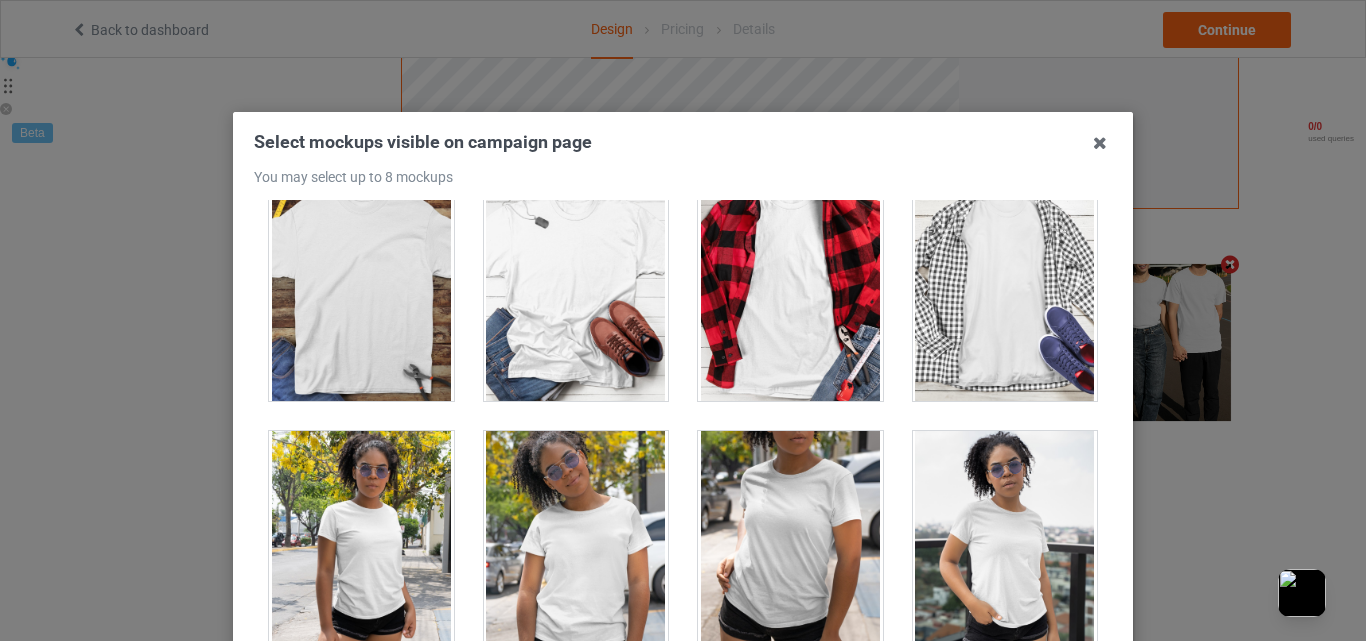 click at bounding box center [576, 289] 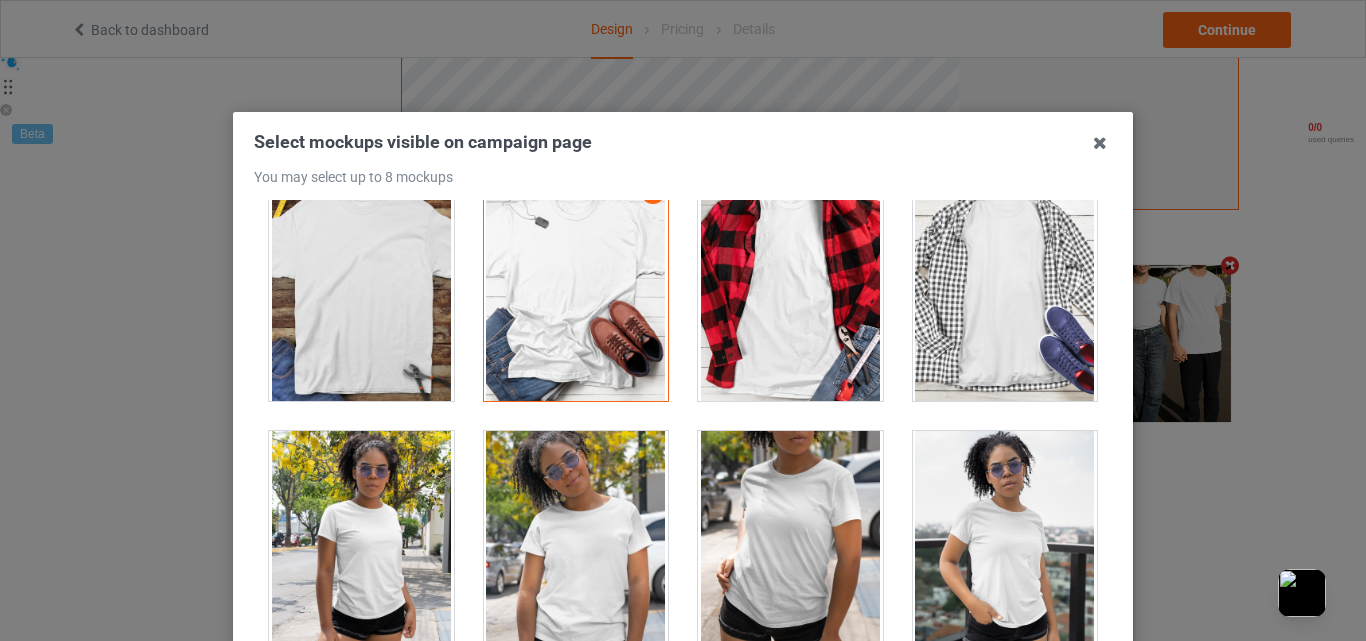 scroll, scrollTop: 653, scrollLeft: 0, axis: vertical 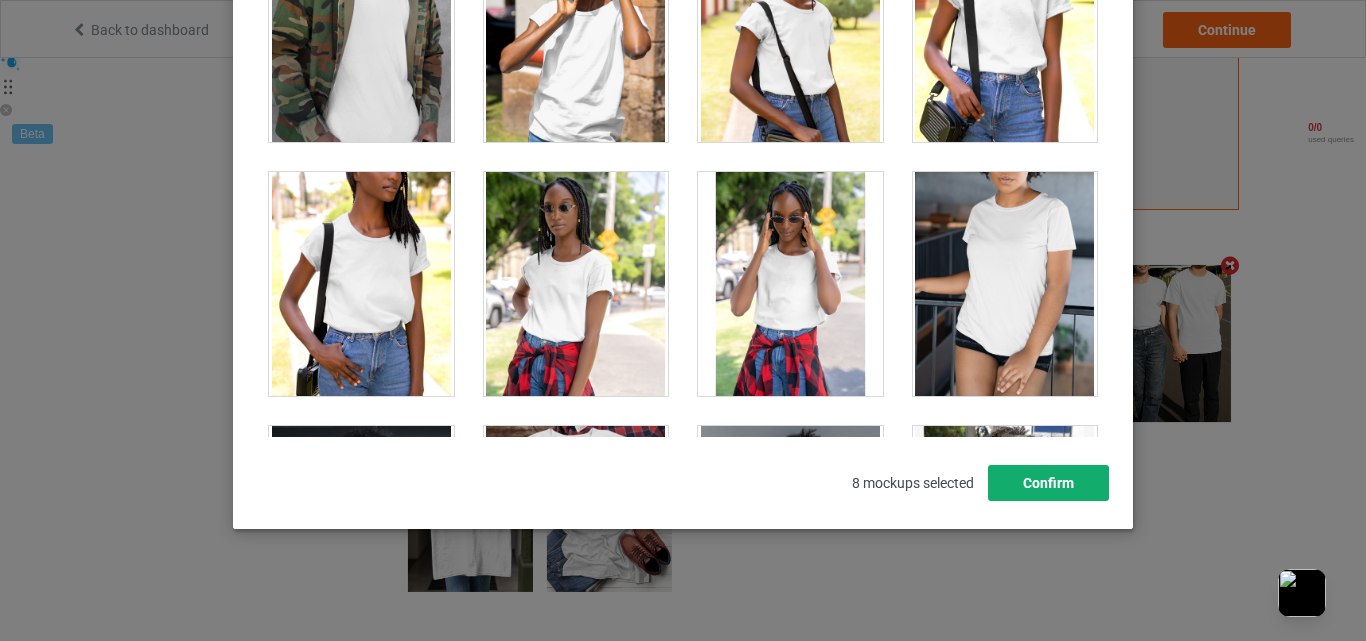 click on "Confirm" at bounding box center (1048, 483) 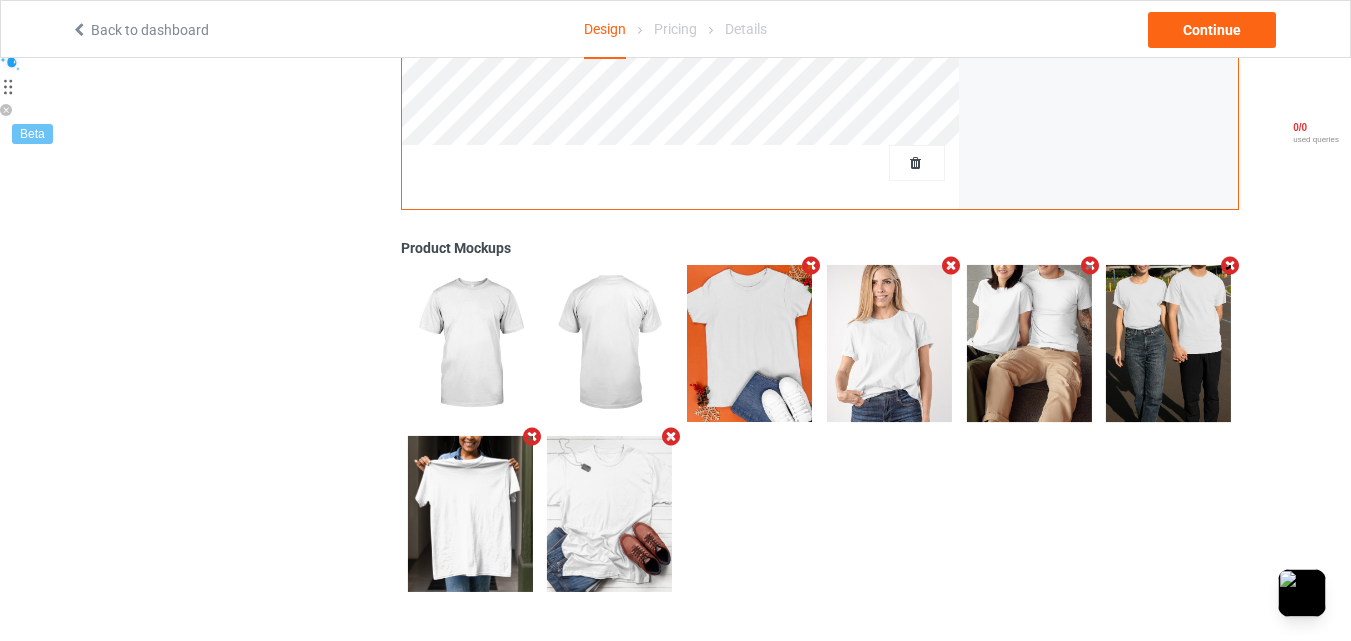 scroll, scrollTop: 0, scrollLeft: 0, axis: both 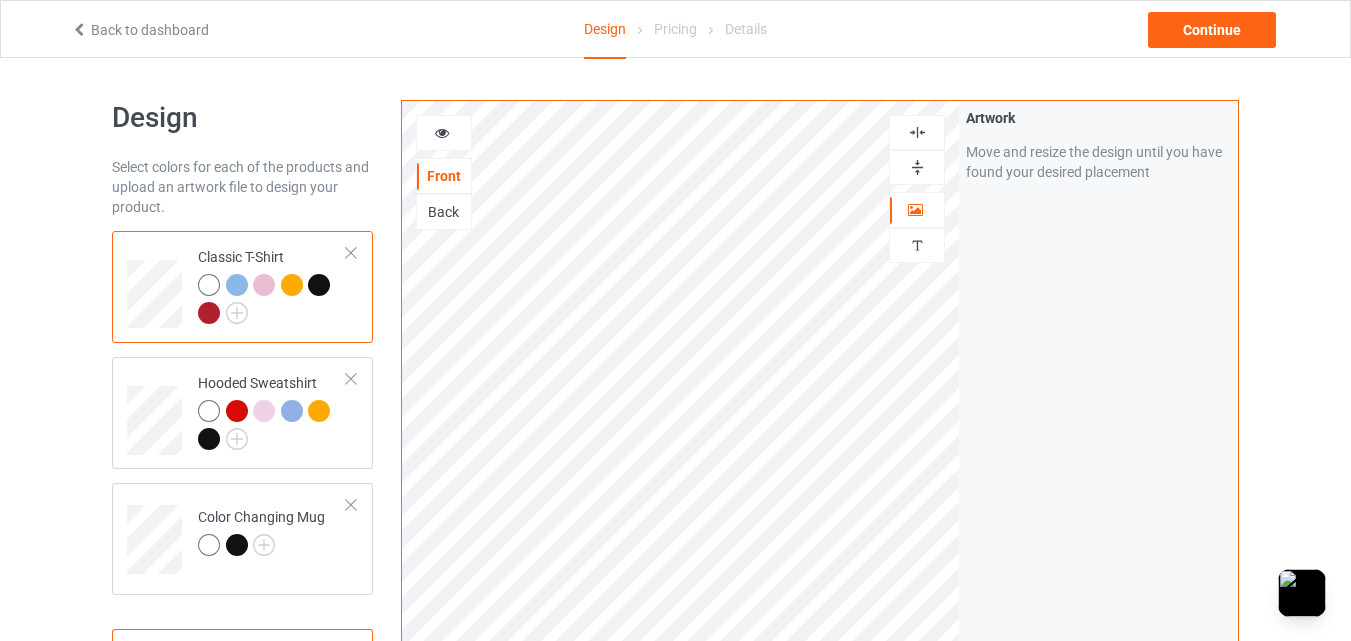 click at bounding box center (442, 130) 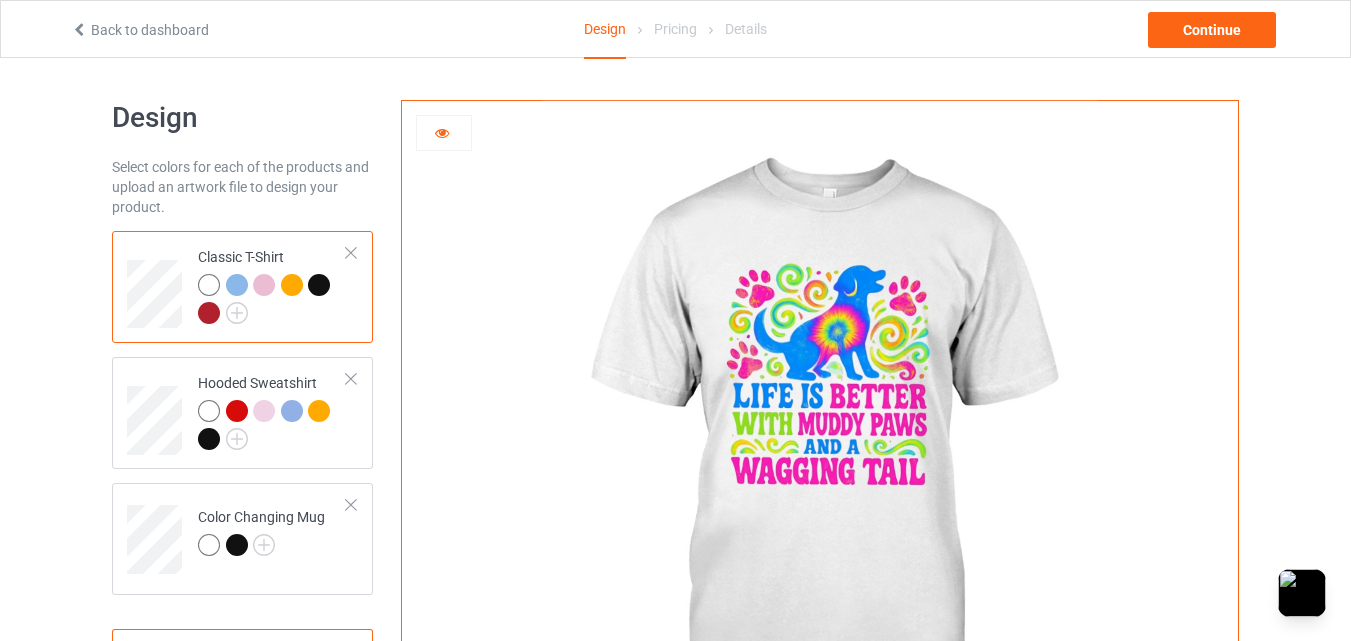click at bounding box center (319, 285) 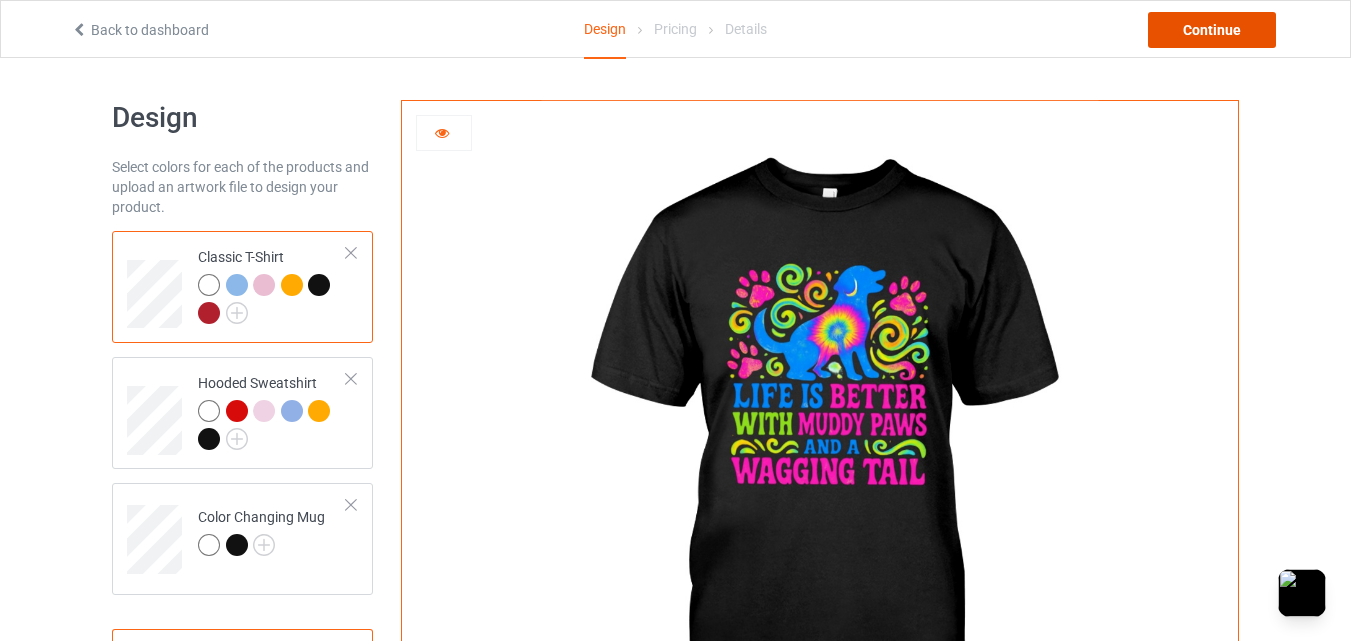 click on "Continue" at bounding box center (1212, 30) 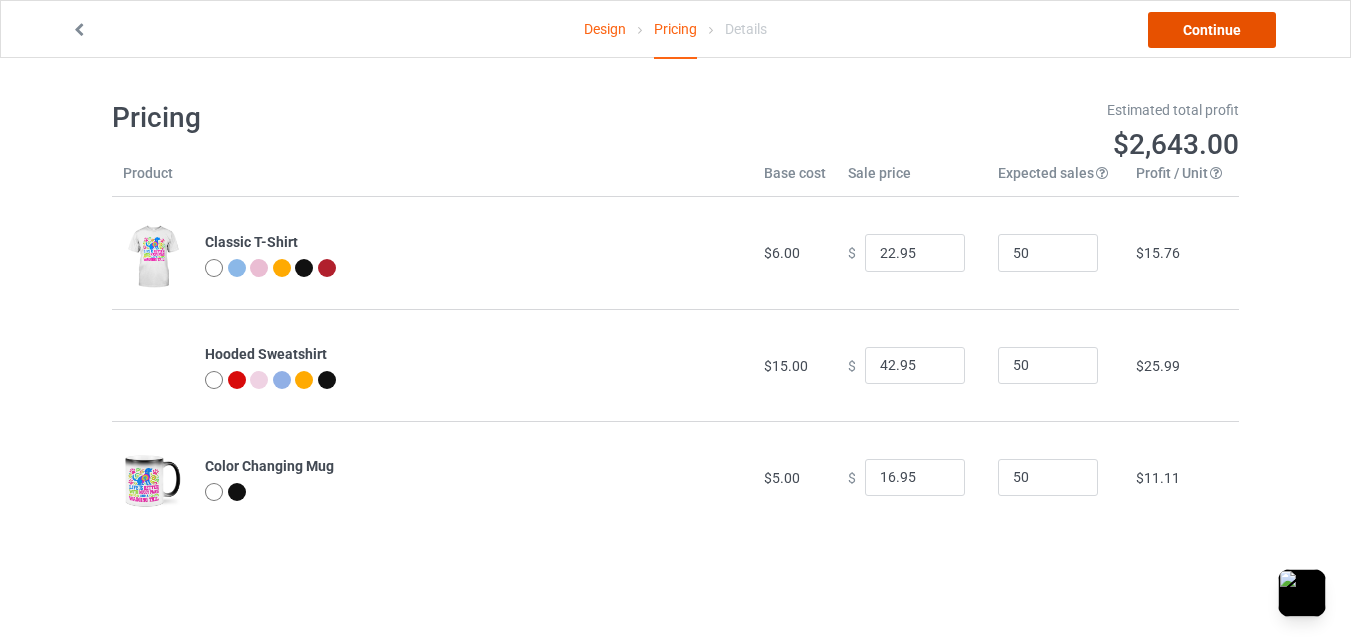 click on "Continue" at bounding box center [1212, 30] 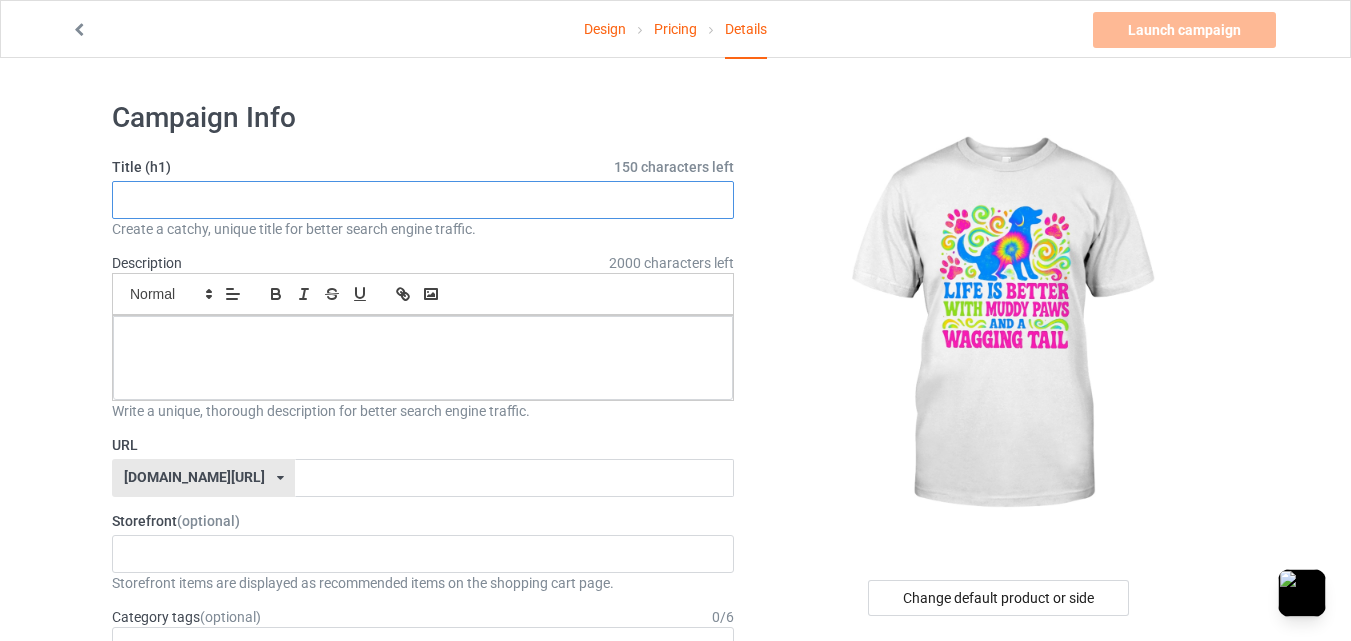 click at bounding box center [423, 200] 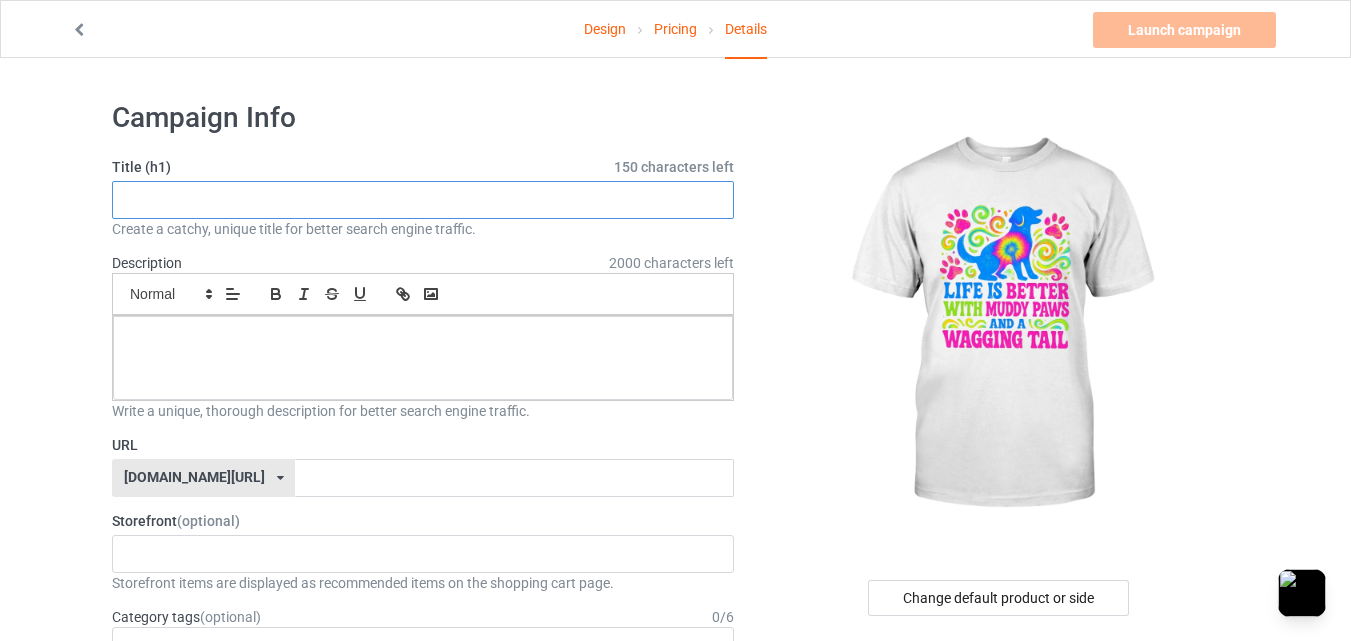 paste on "Life is better with muddy paws and a wagging tail" 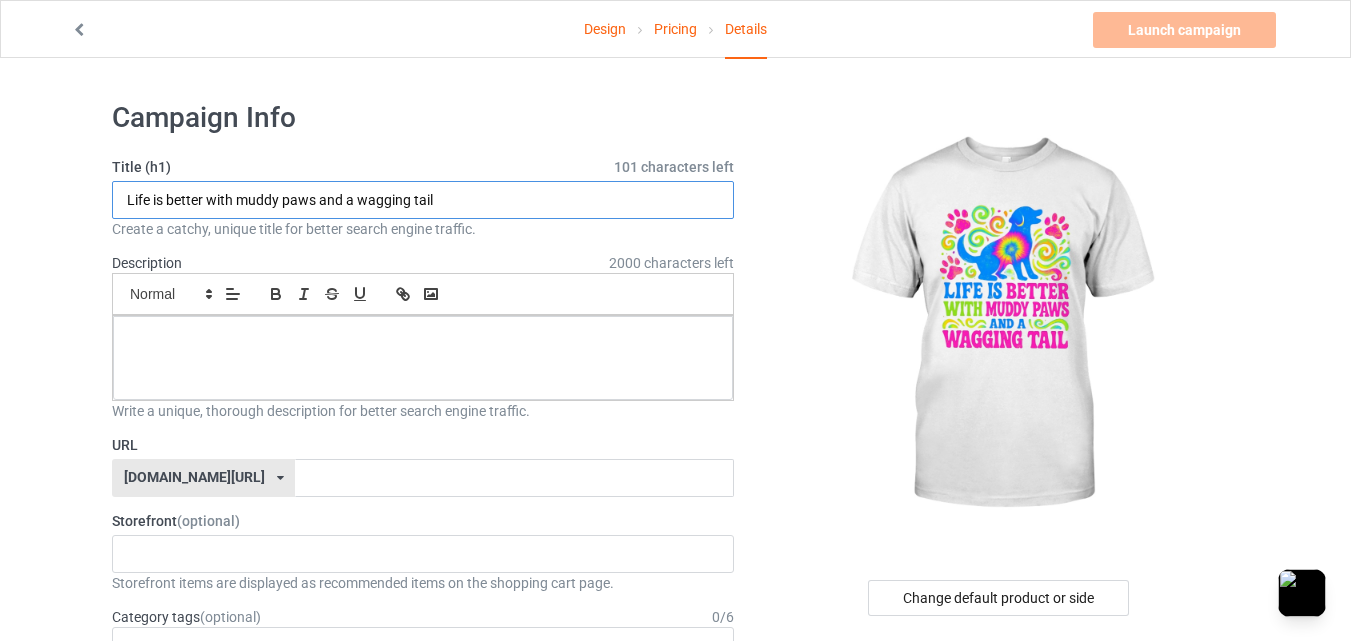 type on "Life is better with muddy paws and a wagging tail" 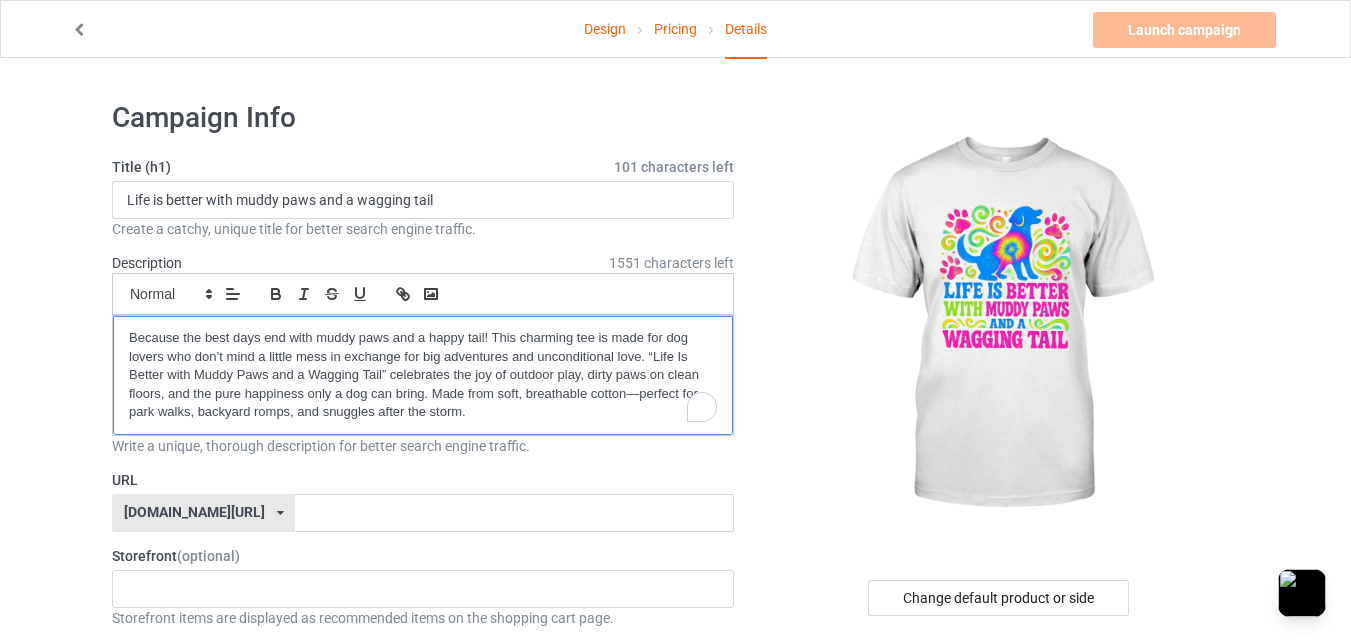 scroll, scrollTop: 0, scrollLeft: 0, axis: both 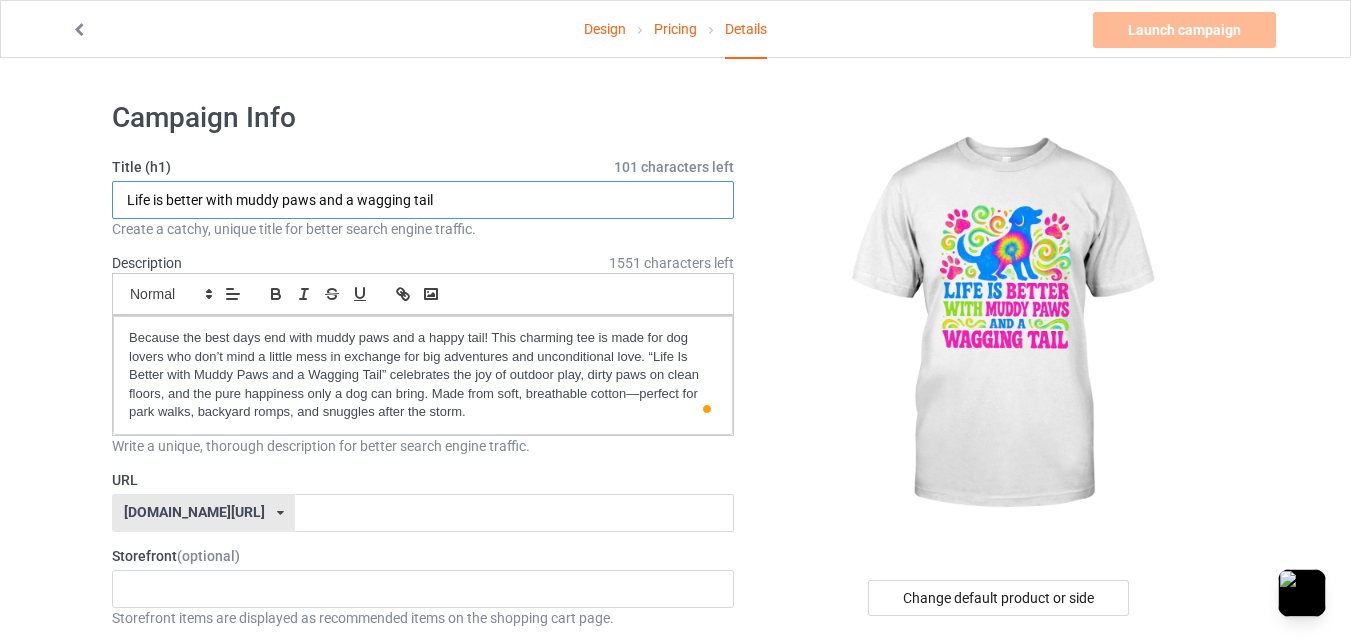 drag, startPoint x: 121, startPoint y: 203, endPoint x: 314, endPoint y: 205, distance: 193.01036 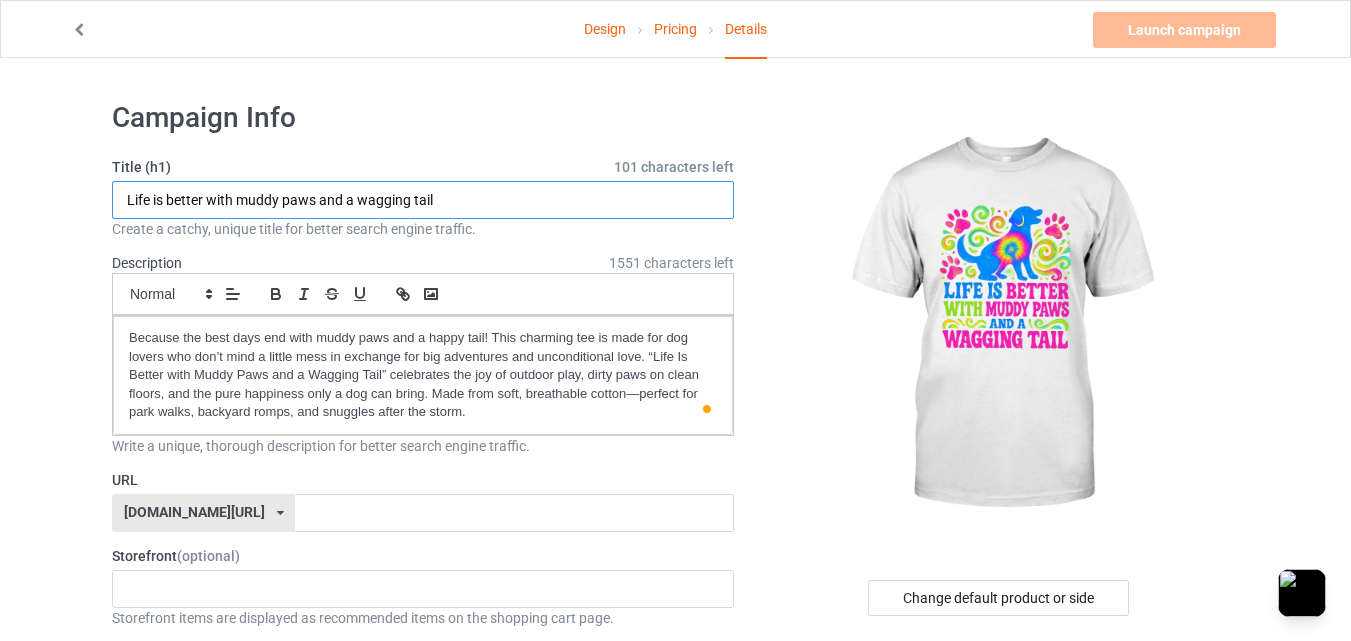 click on "Life is better with muddy paws and a wagging tail" at bounding box center [423, 200] 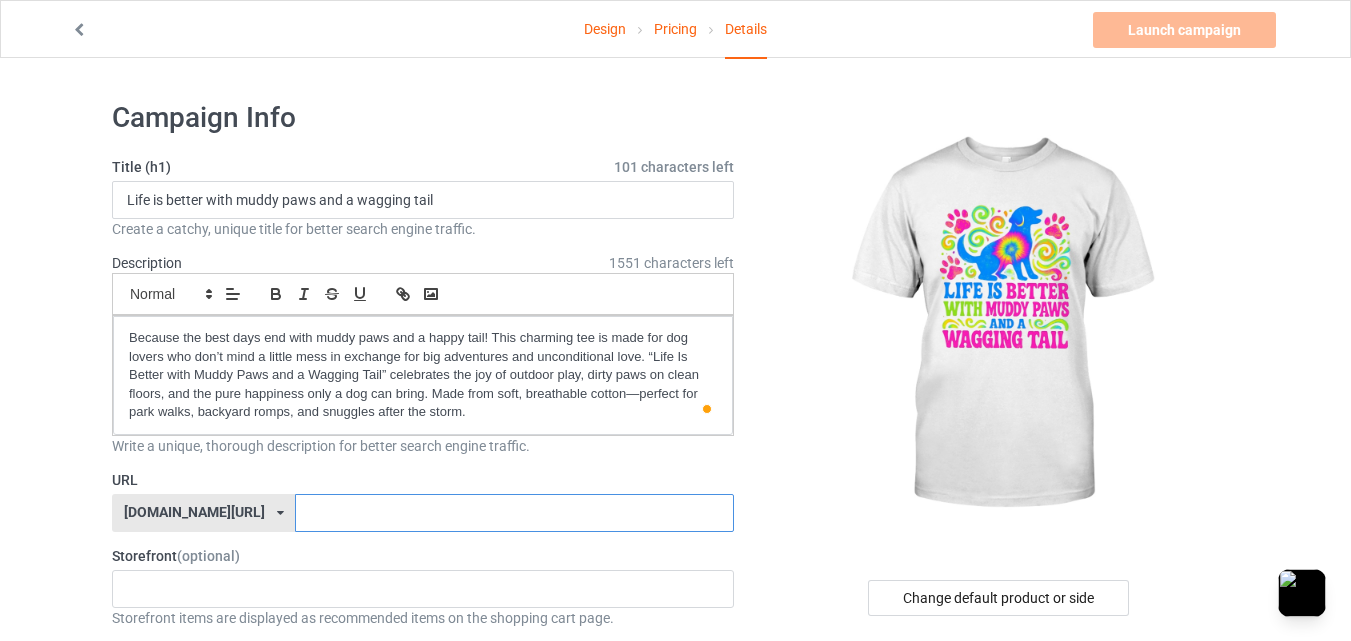 paste on "Life is better with muddy paws" 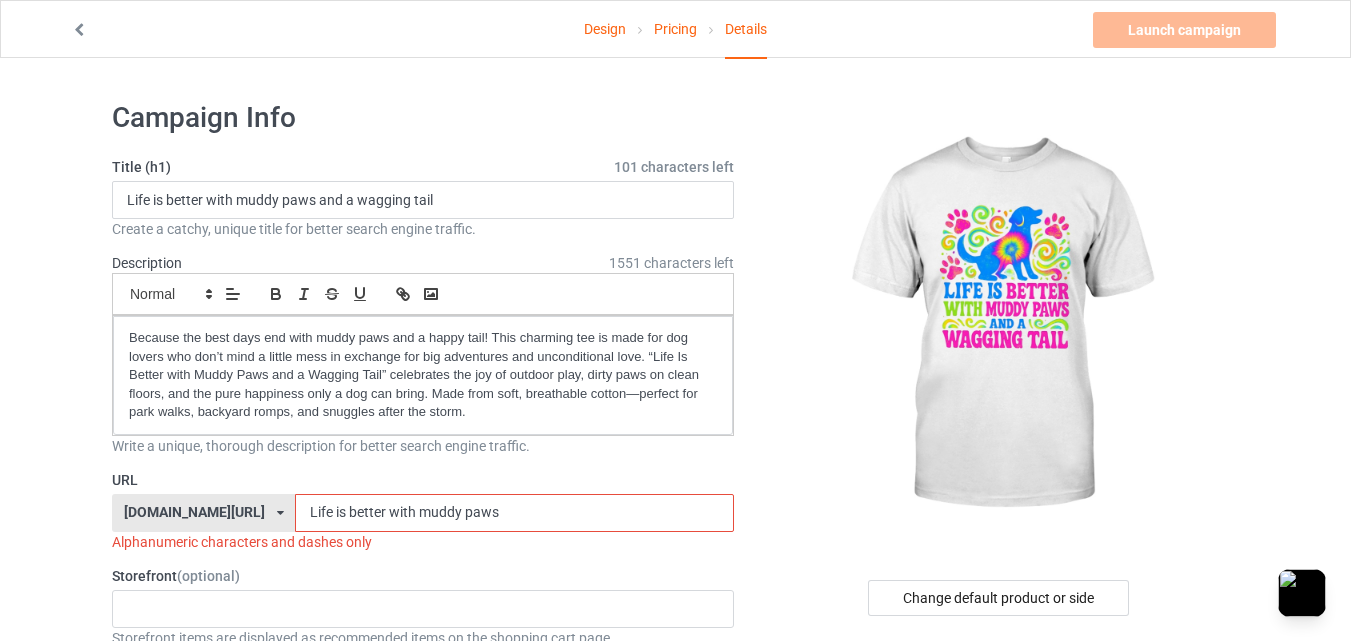 click on "Life is better with muddy paws" at bounding box center (514, 513) 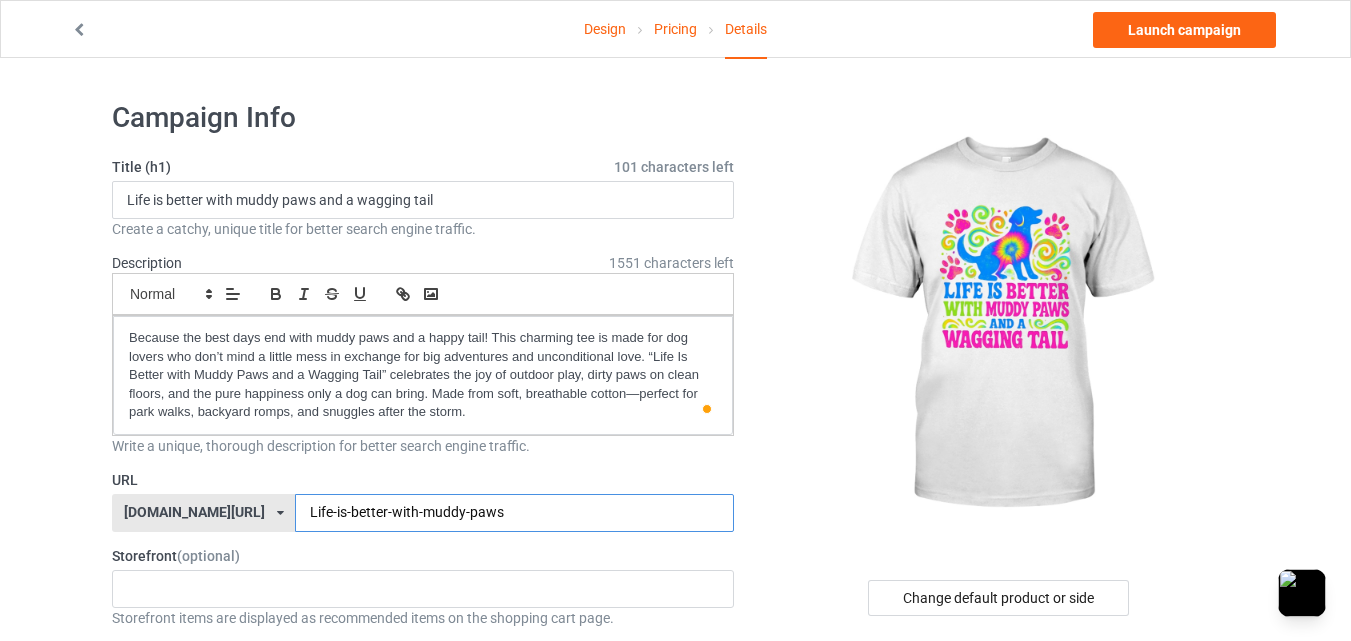 type on "Life-is-better-with-muddy-paws" 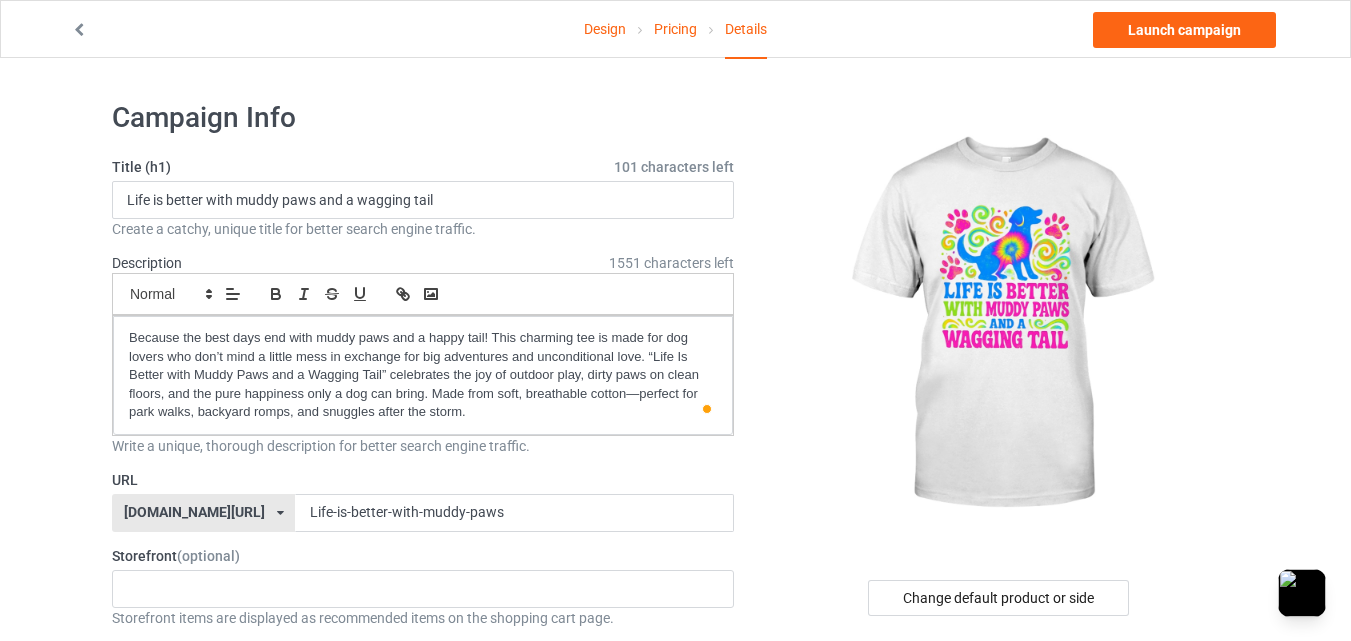 click at bounding box center [1000, 325] 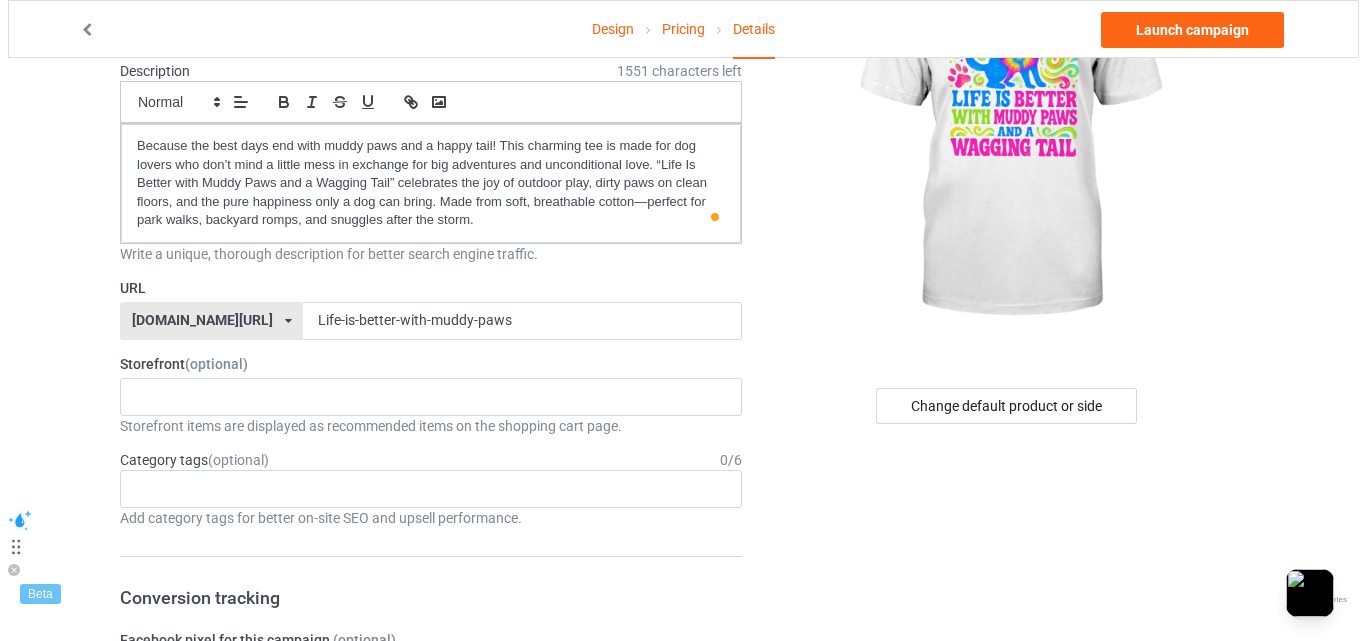 scroll, scrollTop: 0, scrollLeft: 0, axis: both 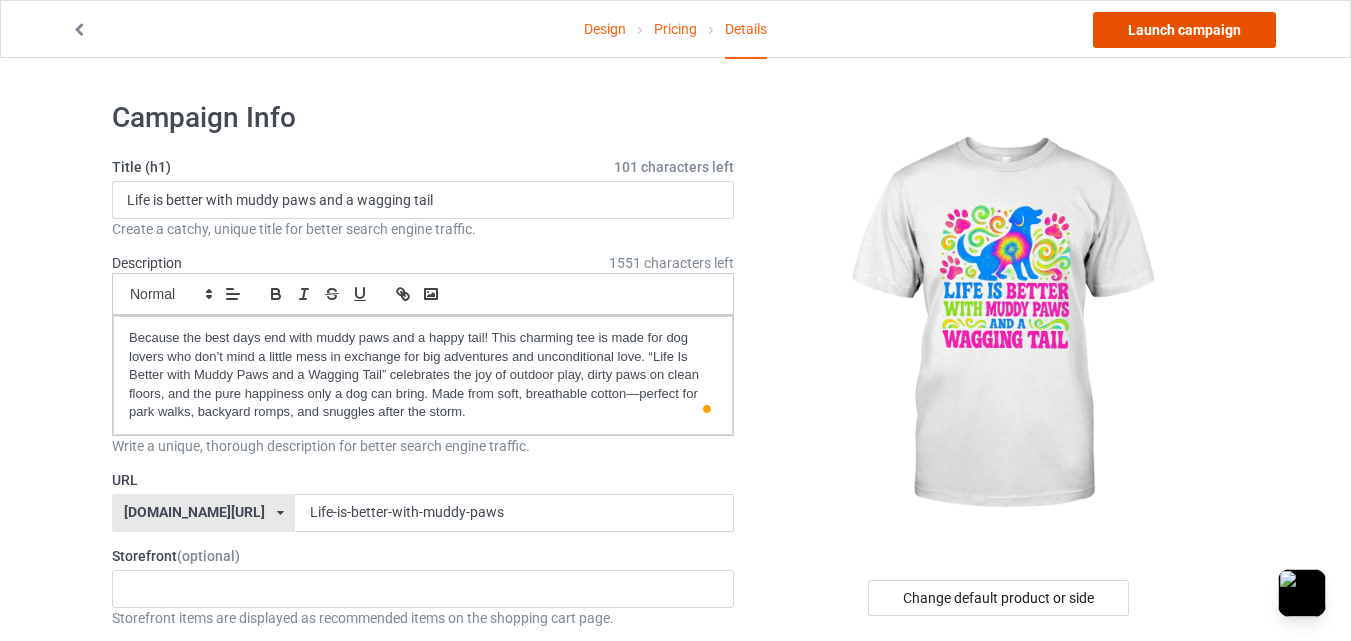 click on "Launch campaign" at bounding box center [1184, 30] 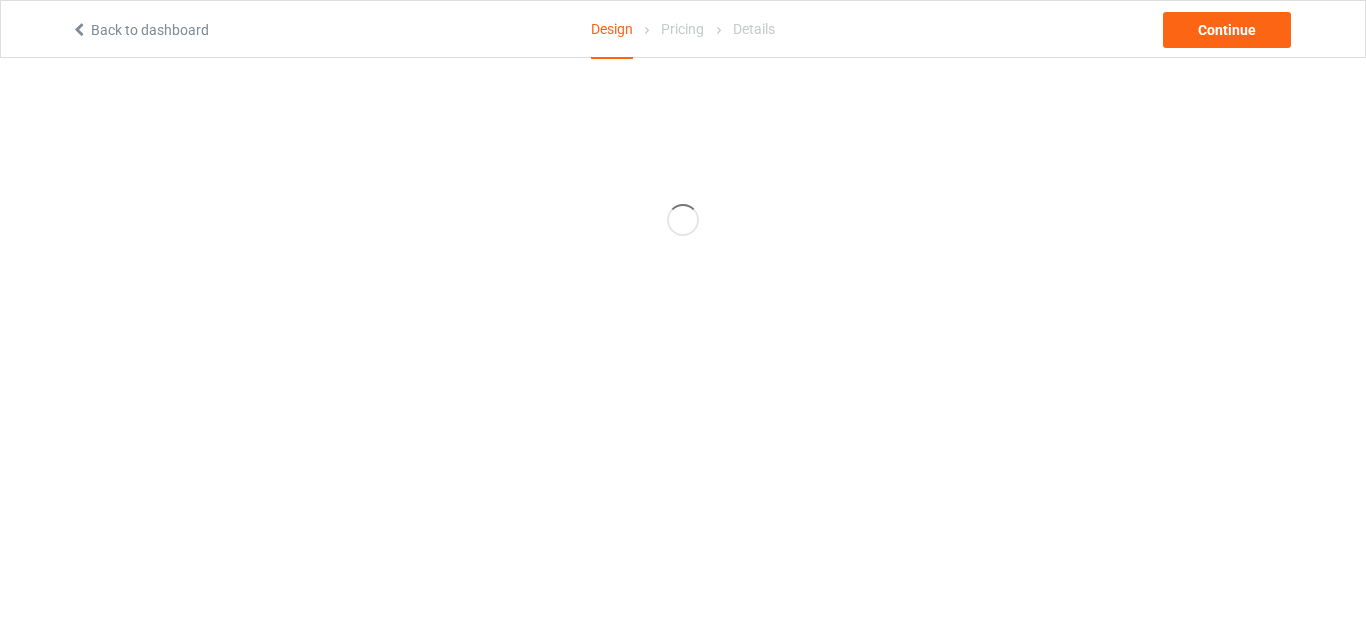 scroll, scrollTop: 0, scrollLeft: 0, axis: both 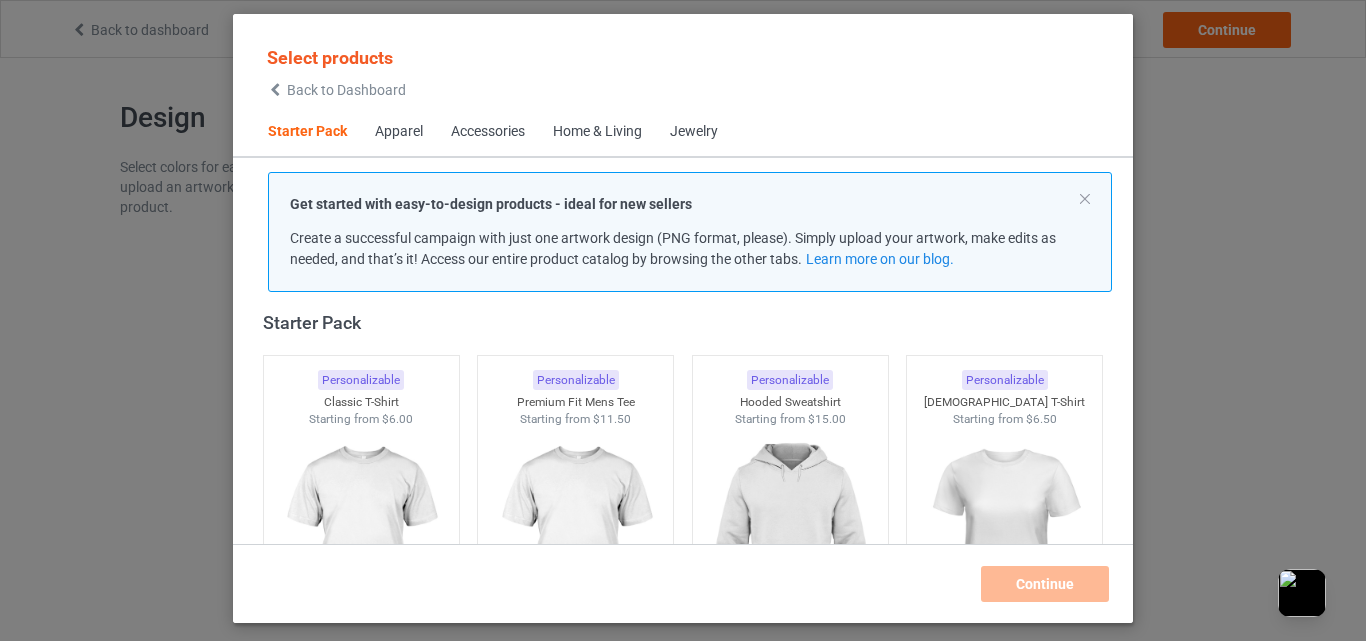 click on "Back to Dashboard" at bounding box center (346, 90) 